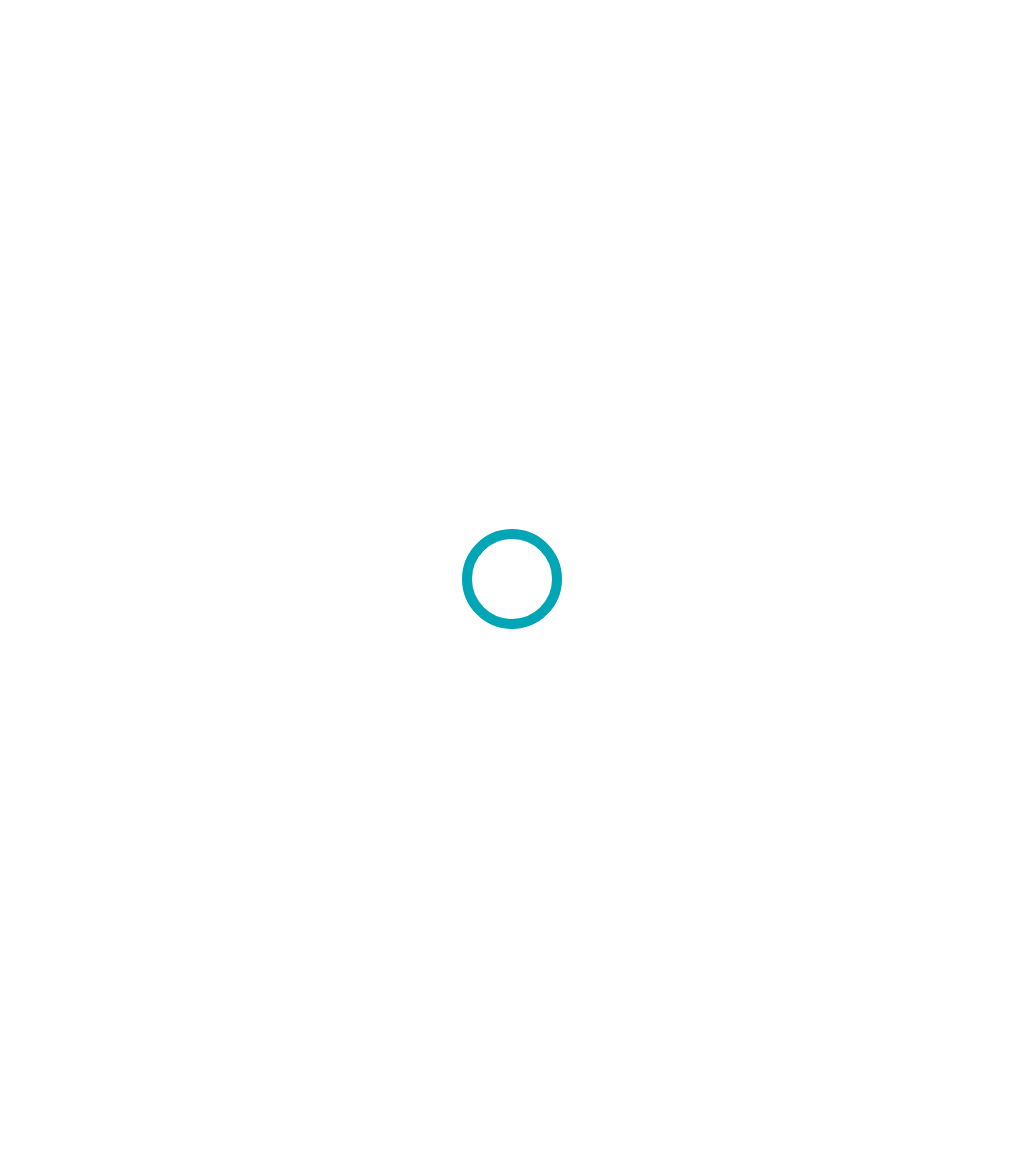 scroll, scrollTop: 0, scrollLeft: 0, axis: both 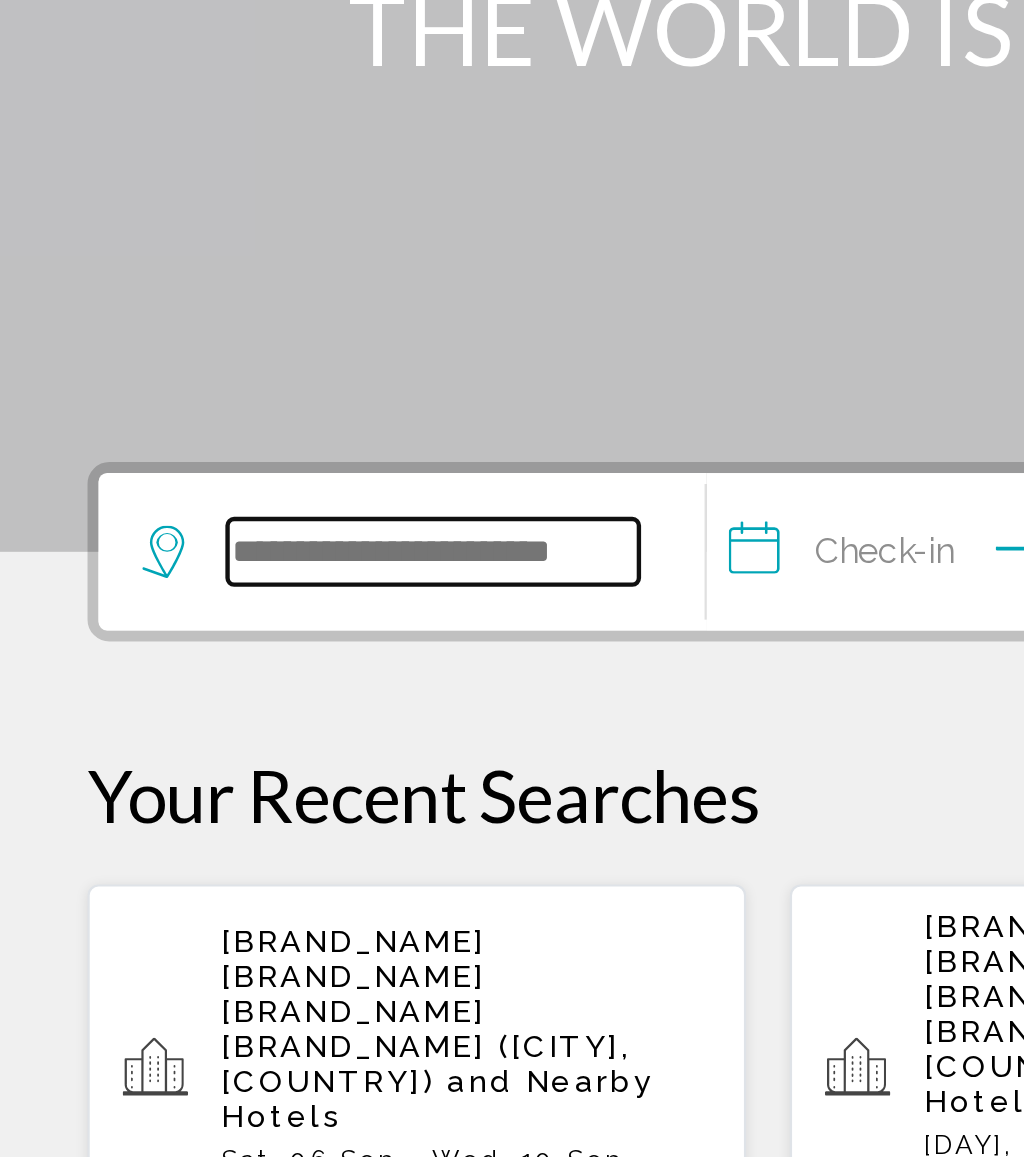 click at bounding box center [198, 600] 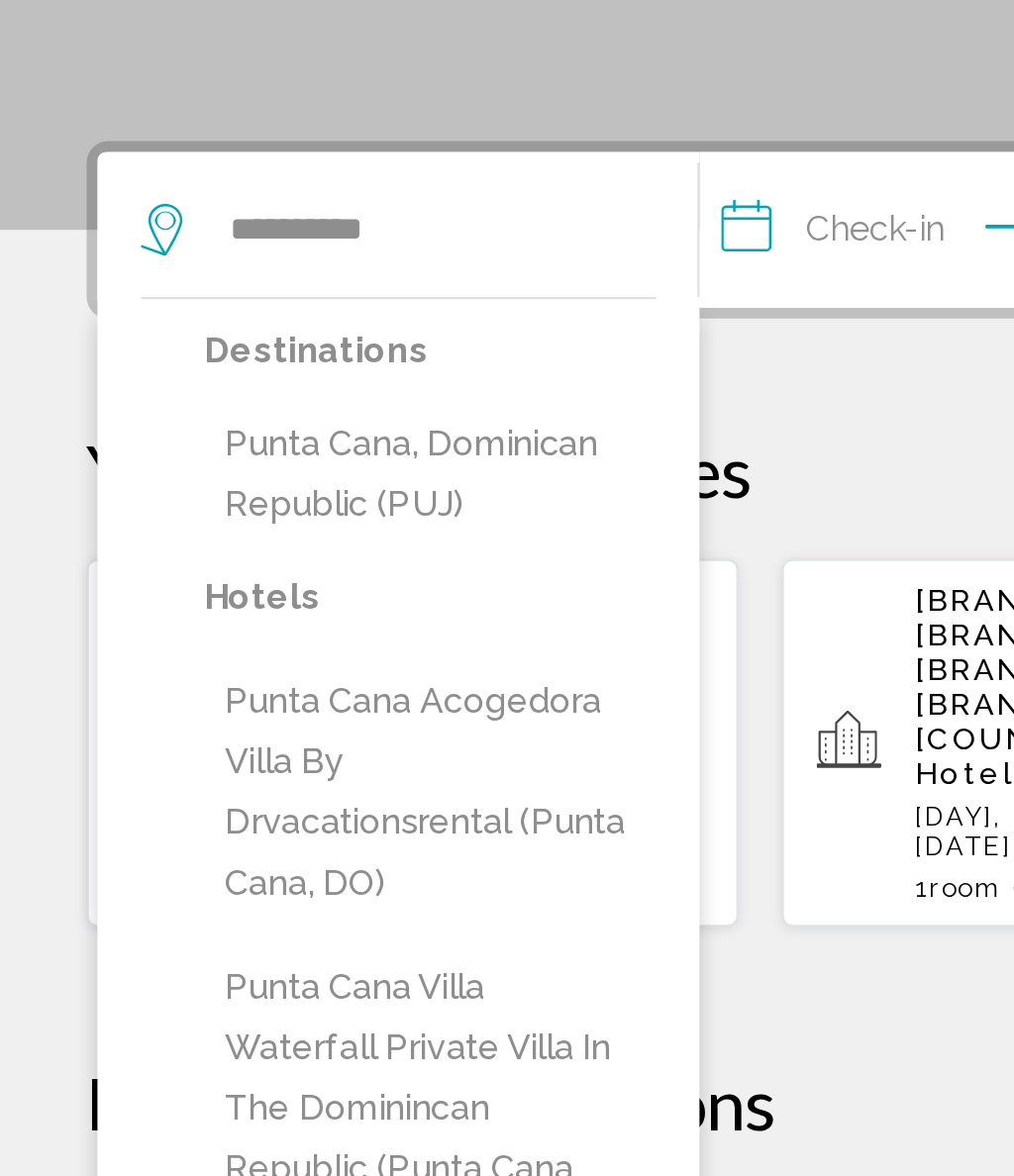 click on "Punta Cana, Dominican Republic (PUJ)" at bounding box center [196, 706] 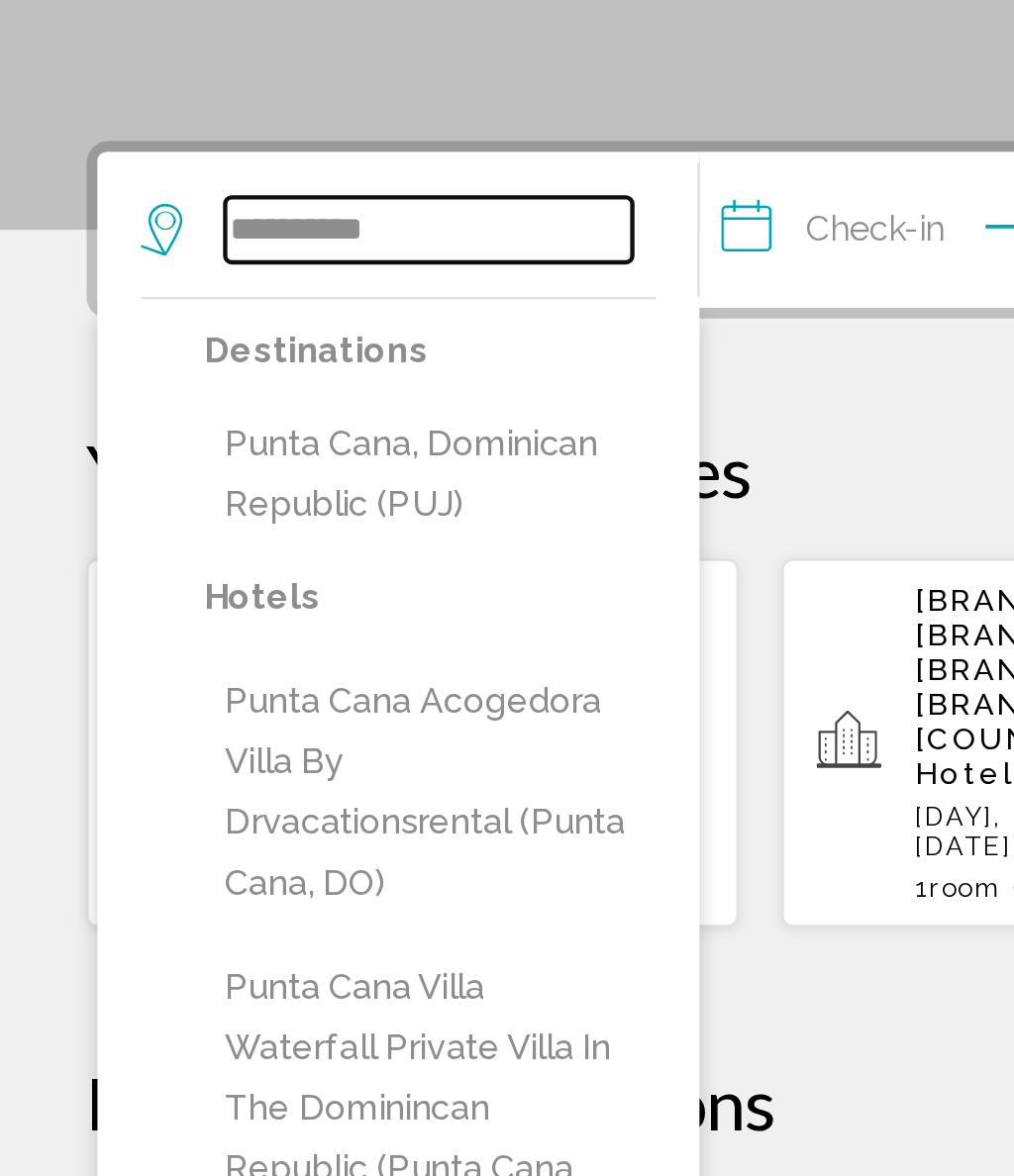 type on "**********" 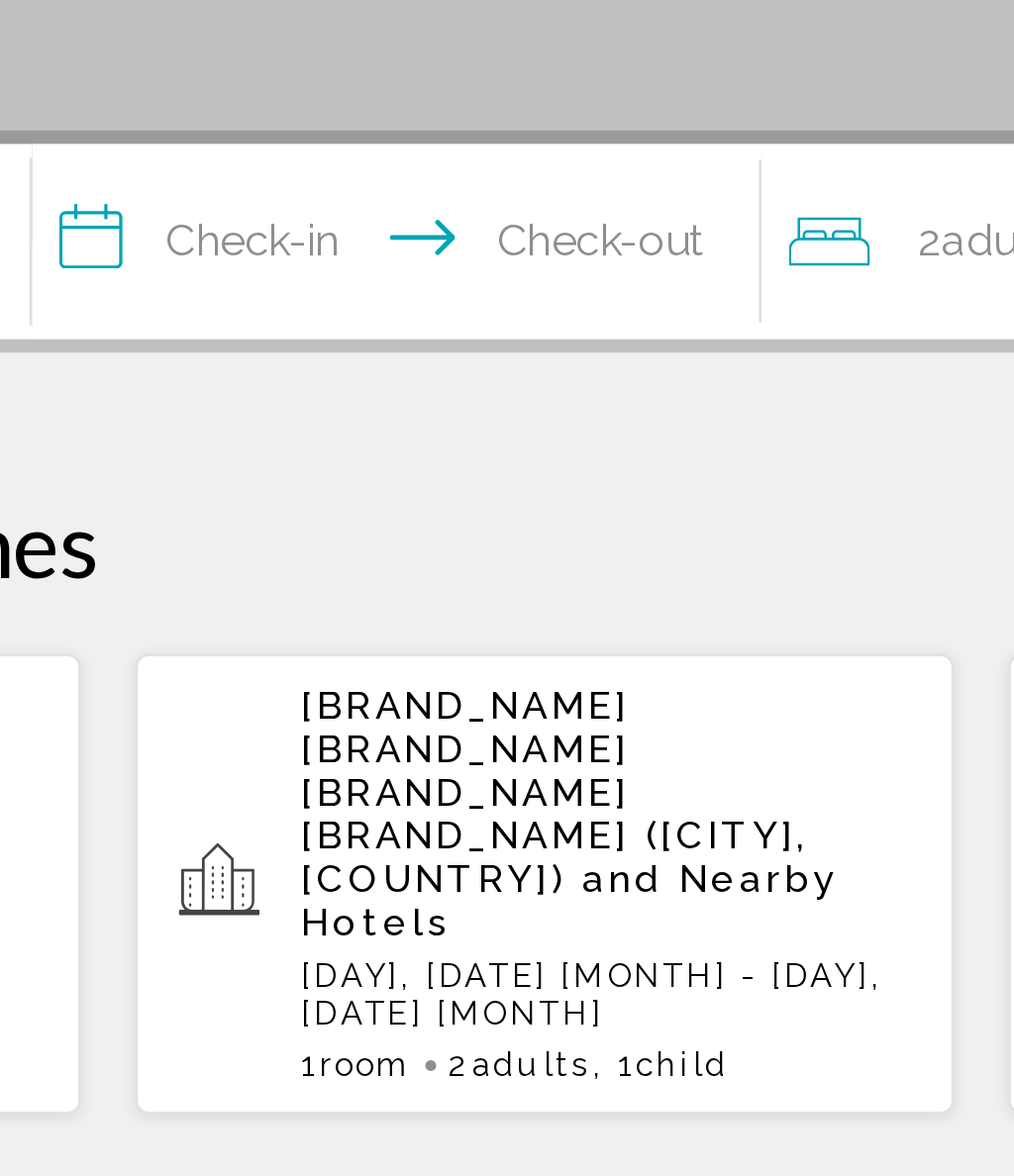 click on "**********" at bounding box center [456, 597] 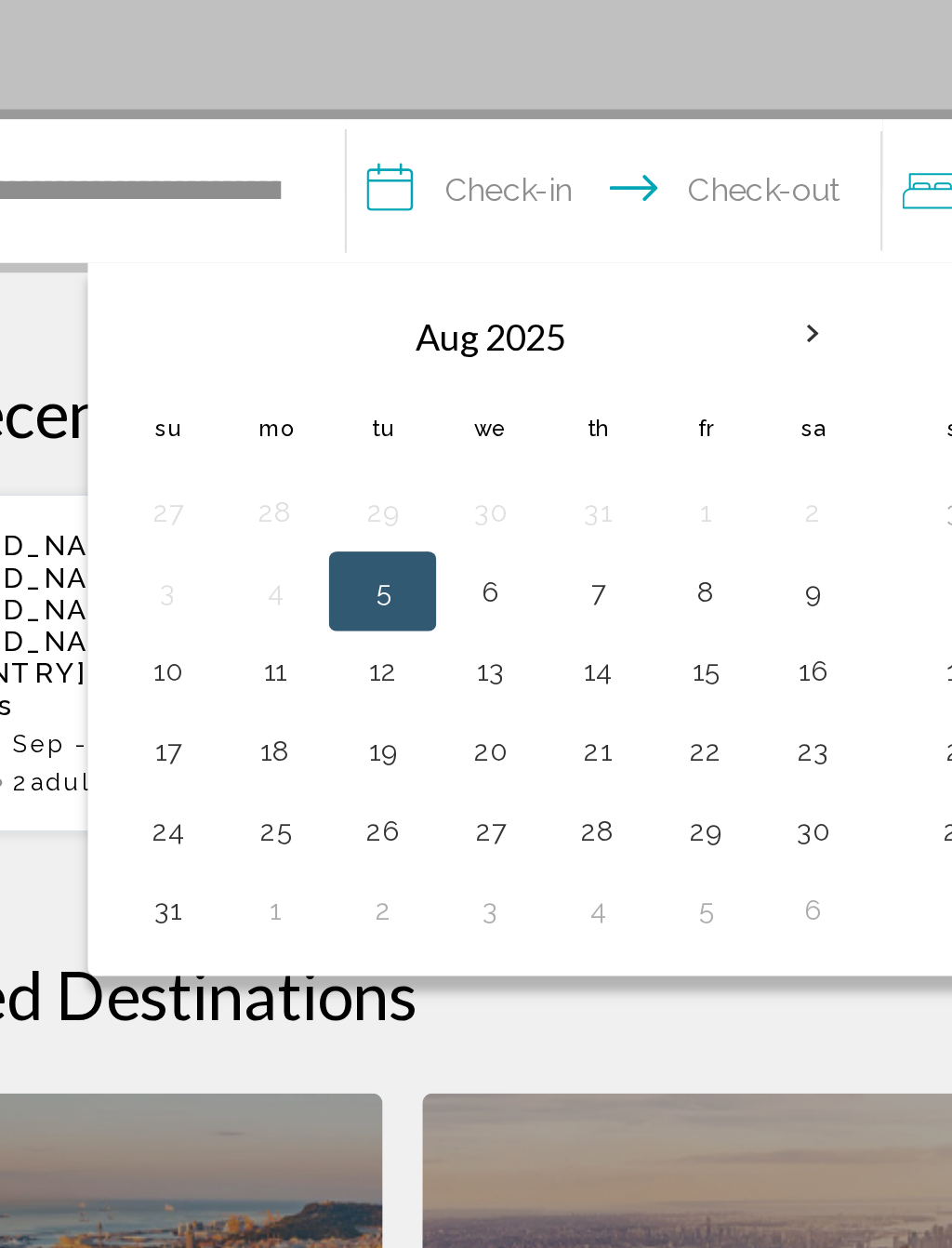 click on "18" at bounding box center [267, 819] 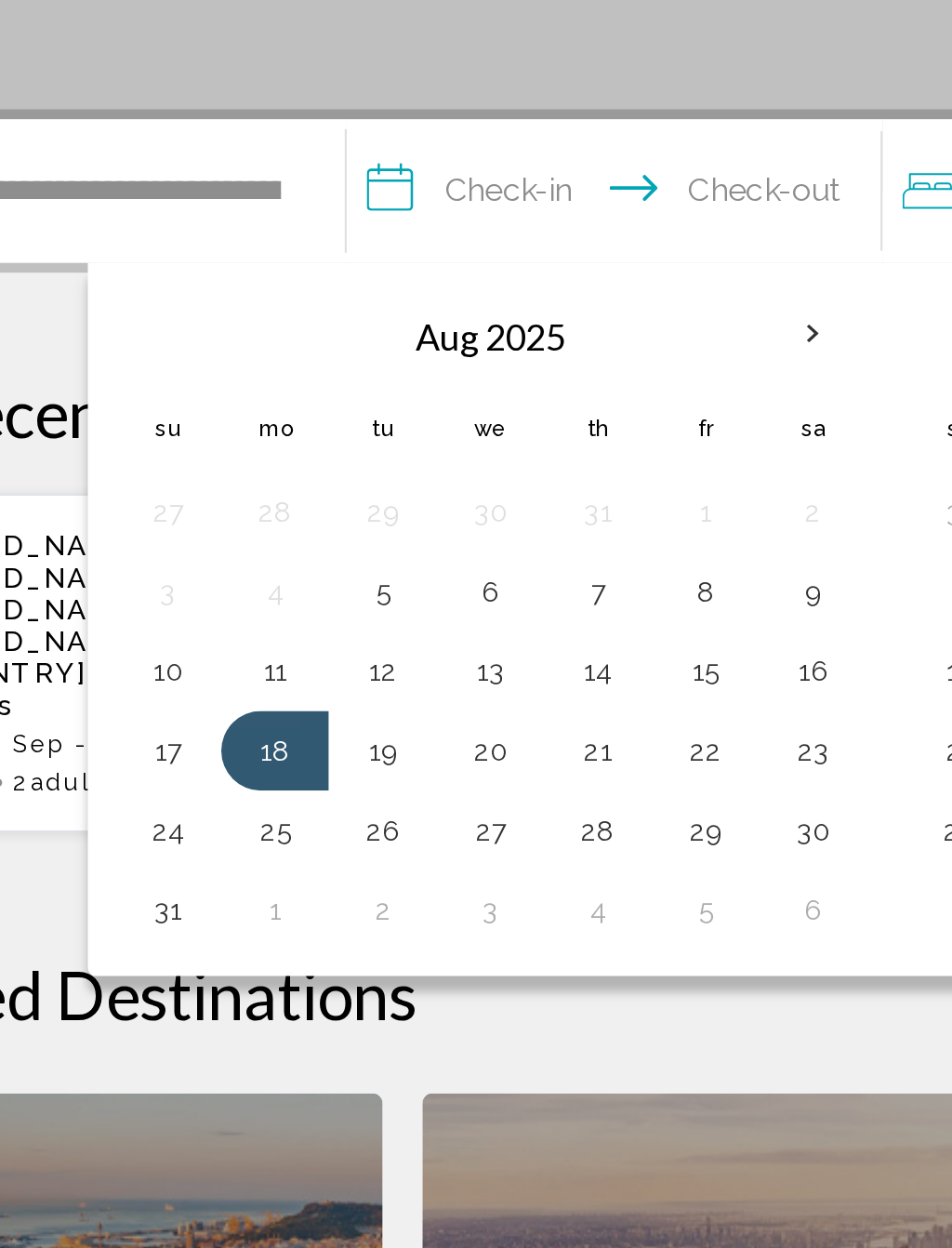 click on "24" at bounding box center [217, 856] 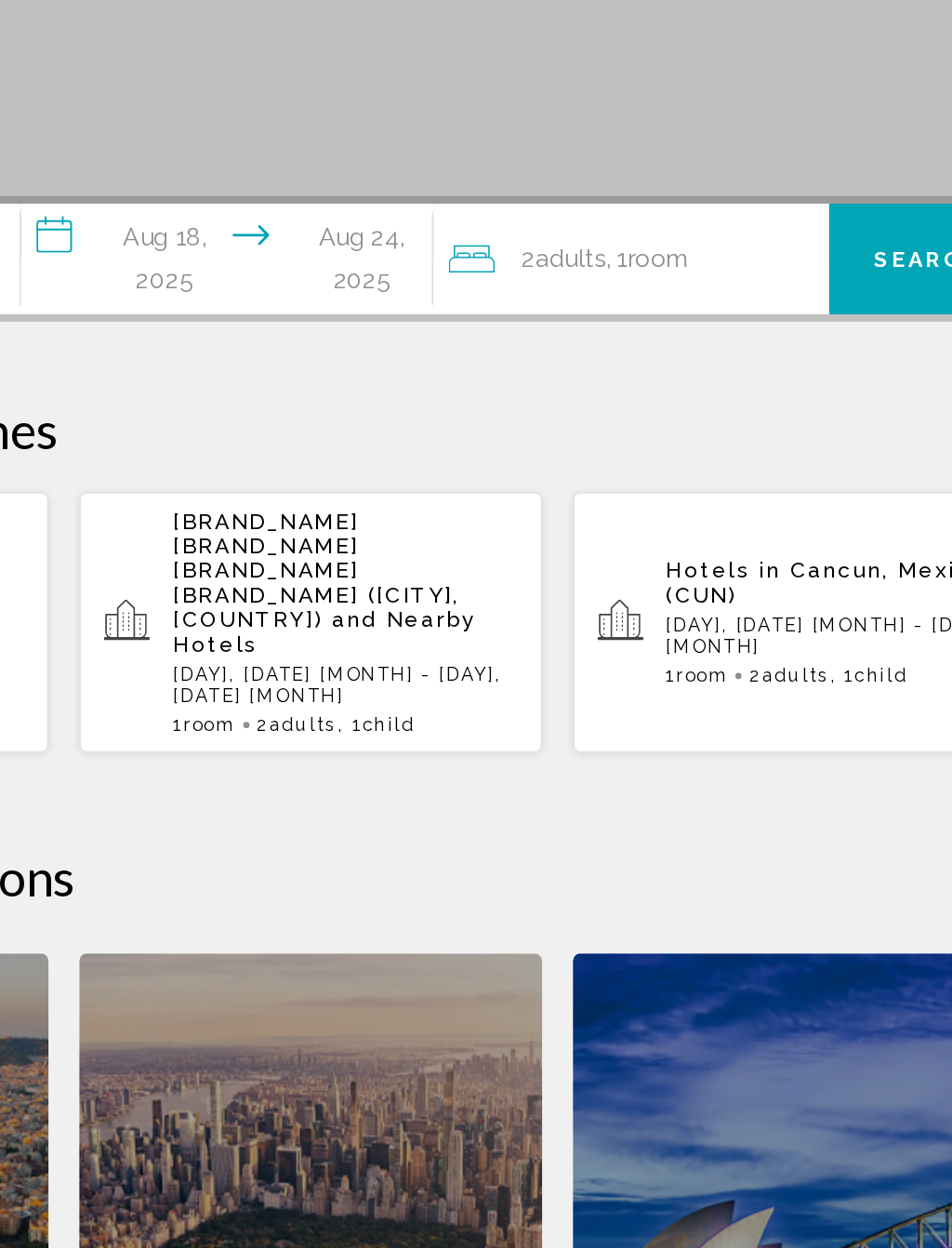 click on "2  Adult Adults , 1  Room rooms" 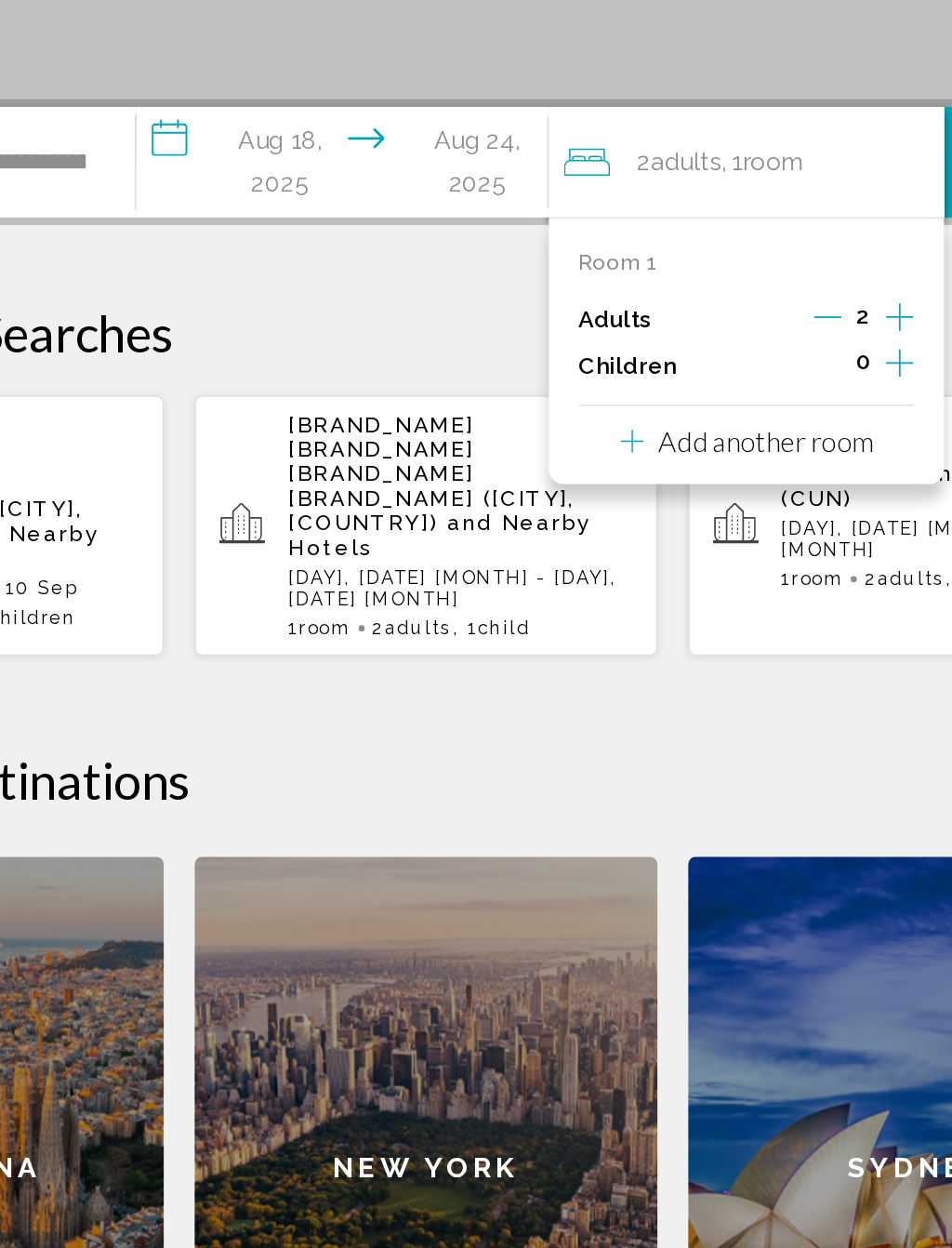 scroll, scrollTop: 266, scrollLeft: 0, axis: vertical 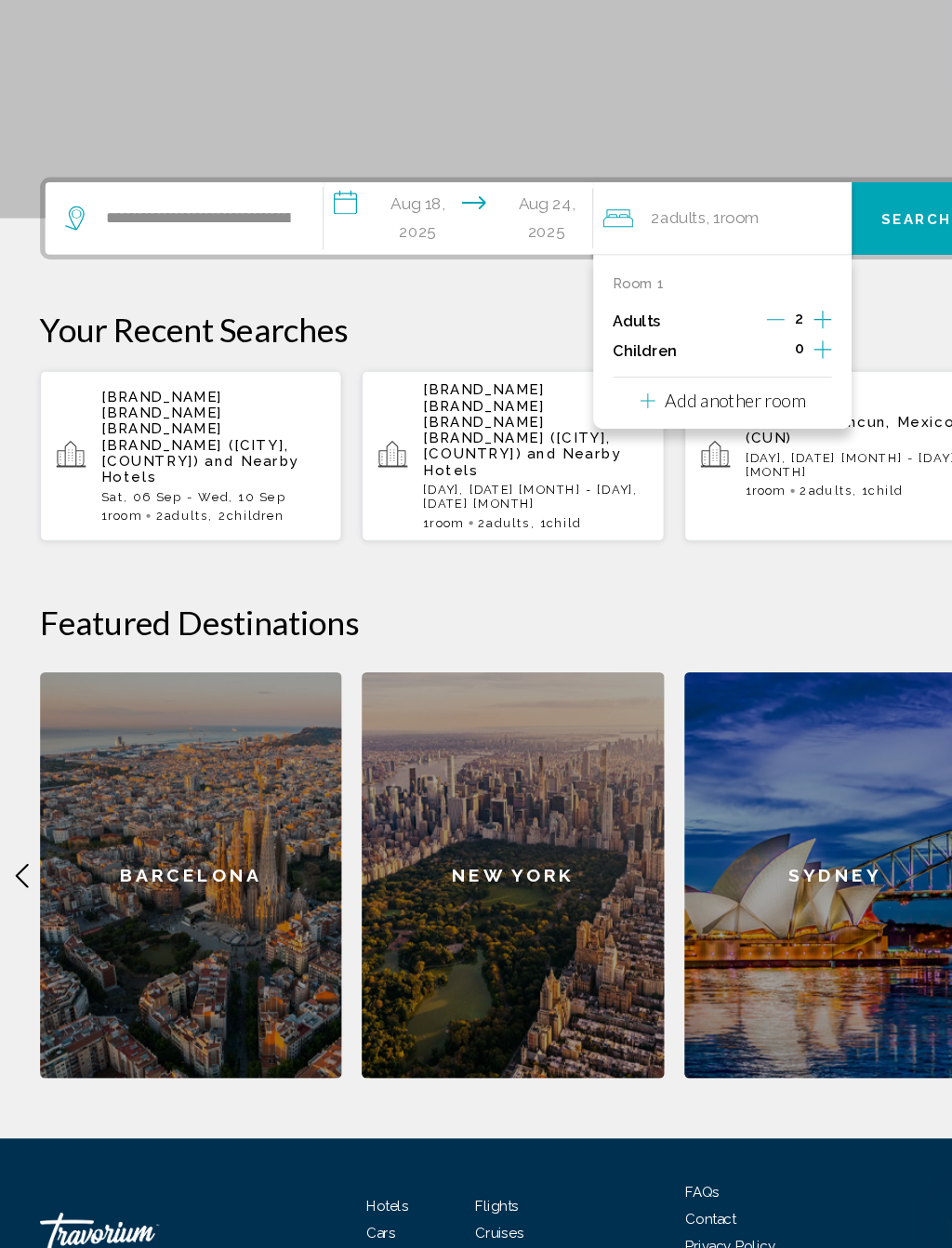 click 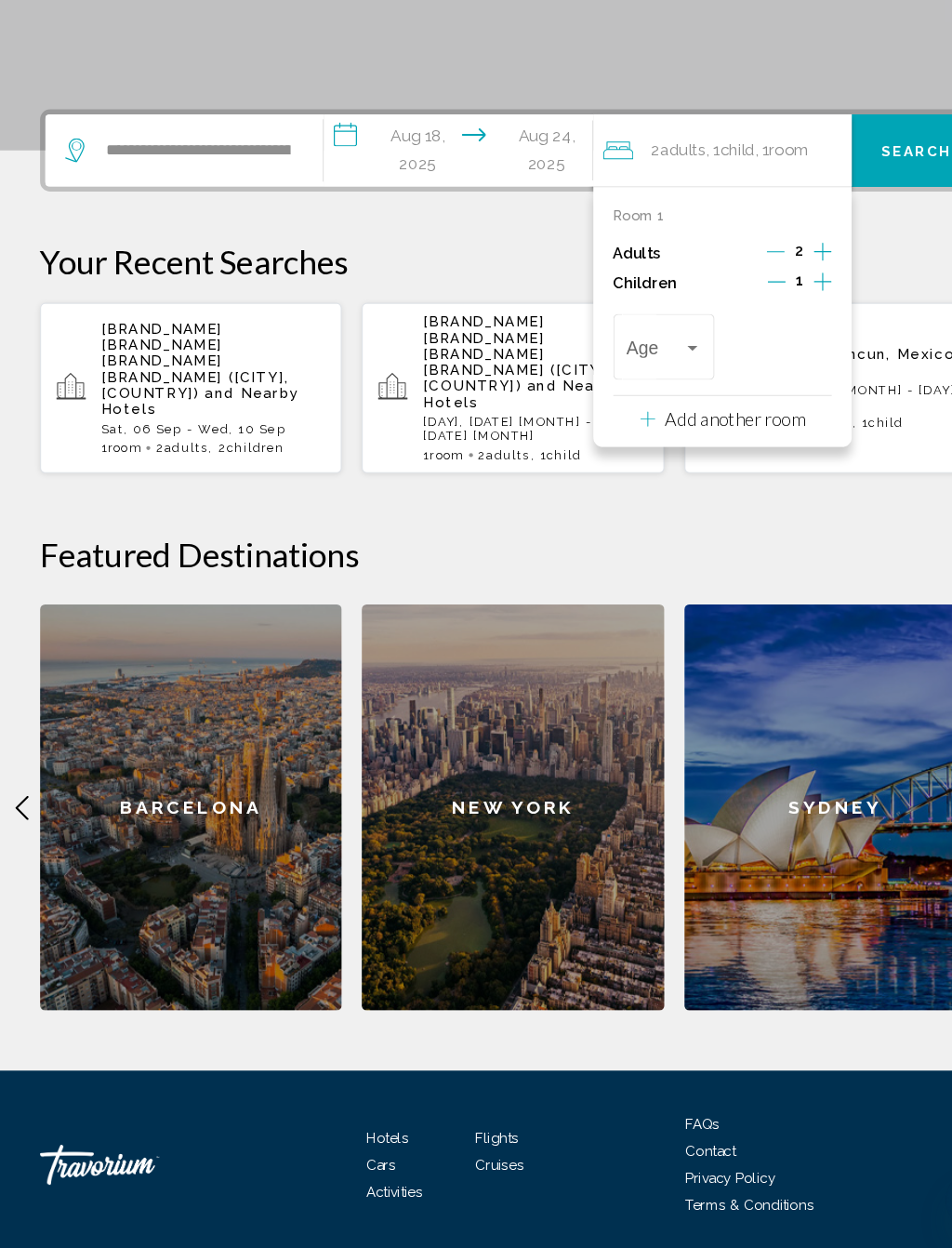 scroll, scrollTop: 346, scrollLeft: 0, axis: vertical 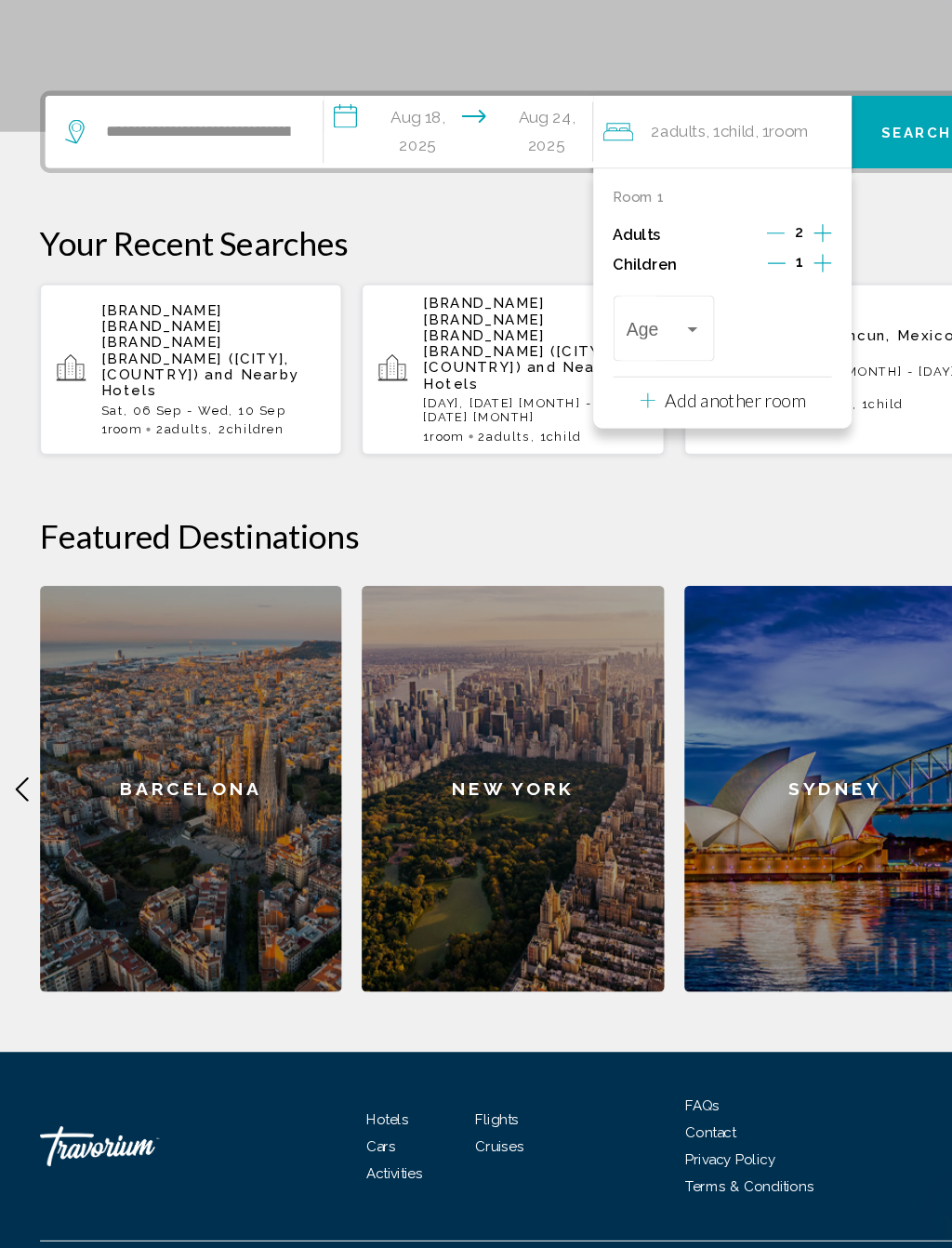 click on "1" at bounding box center [742, 336] 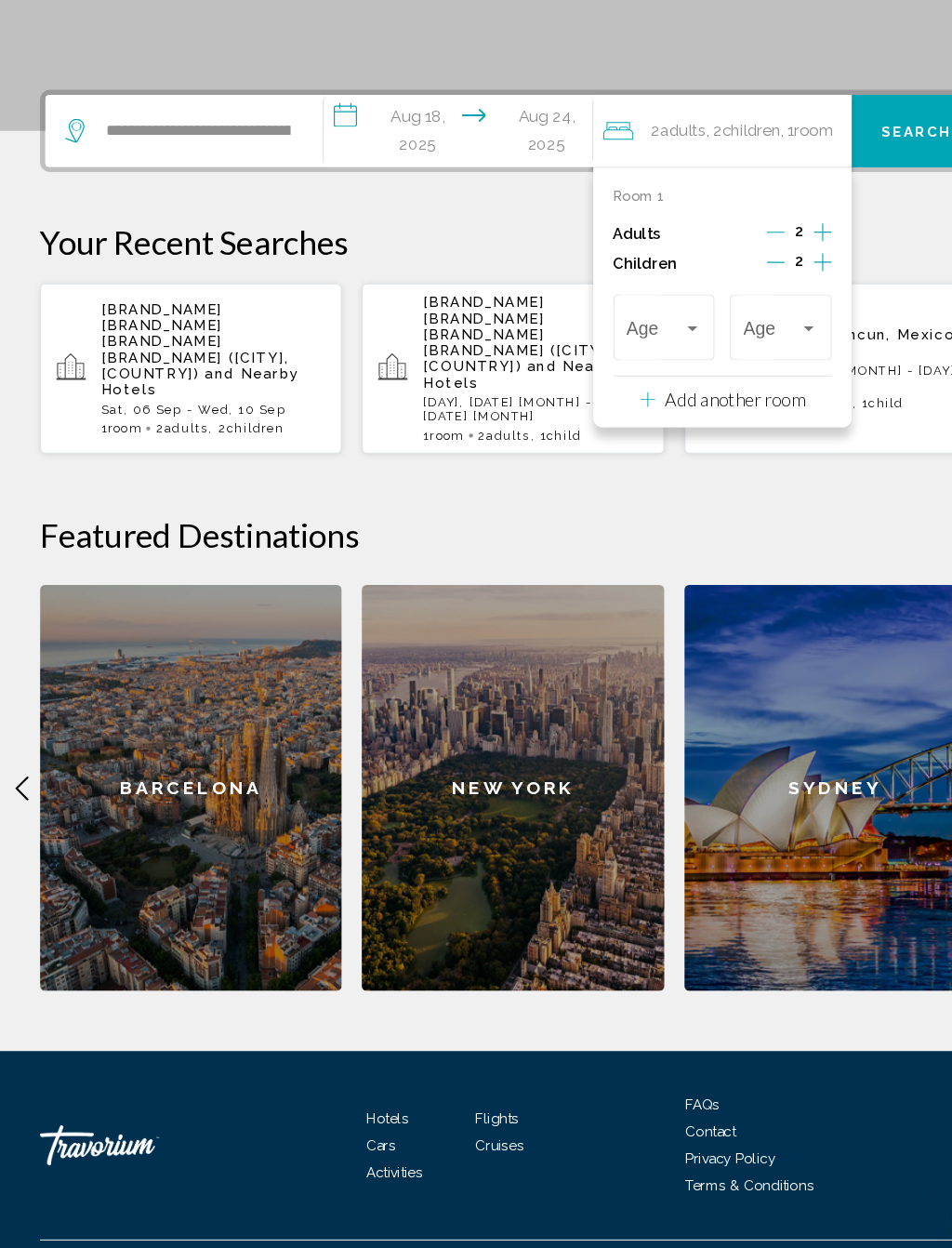 click on "Age" at bounding box center (724, 391) 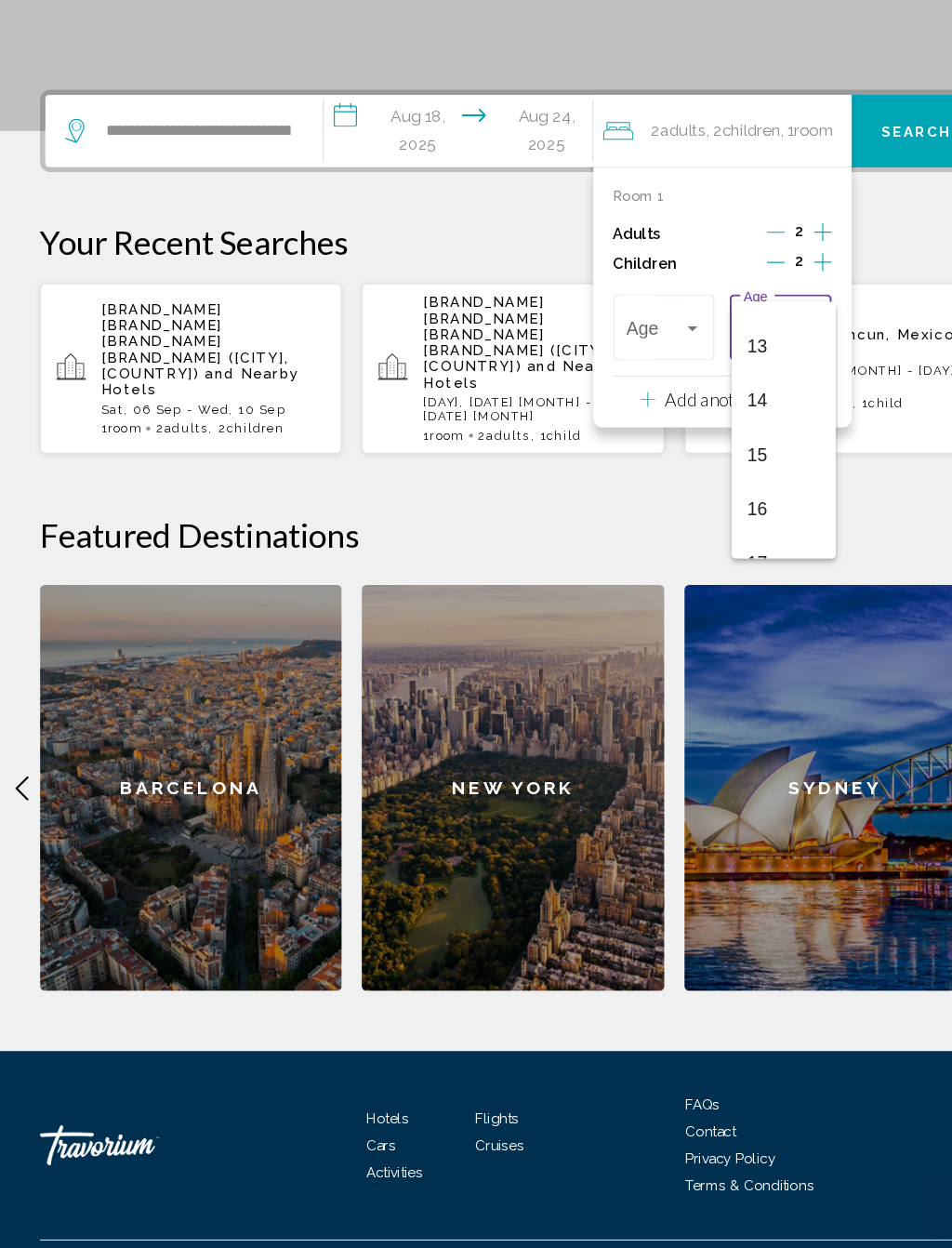 scroll, scrollTop: 666, scrollLeft: 0, axis: vertical 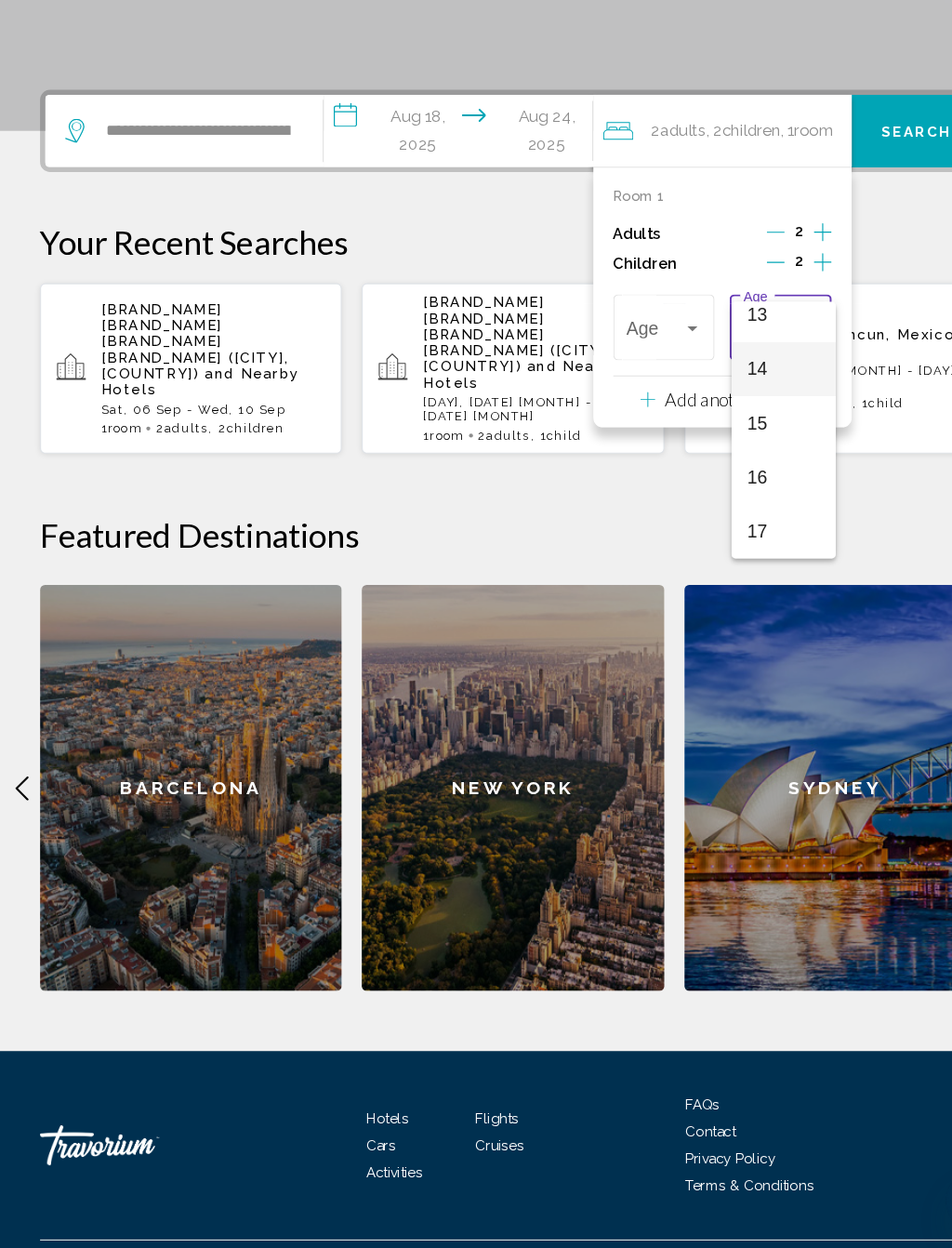 click on "14" at bounding box center [727, 431] 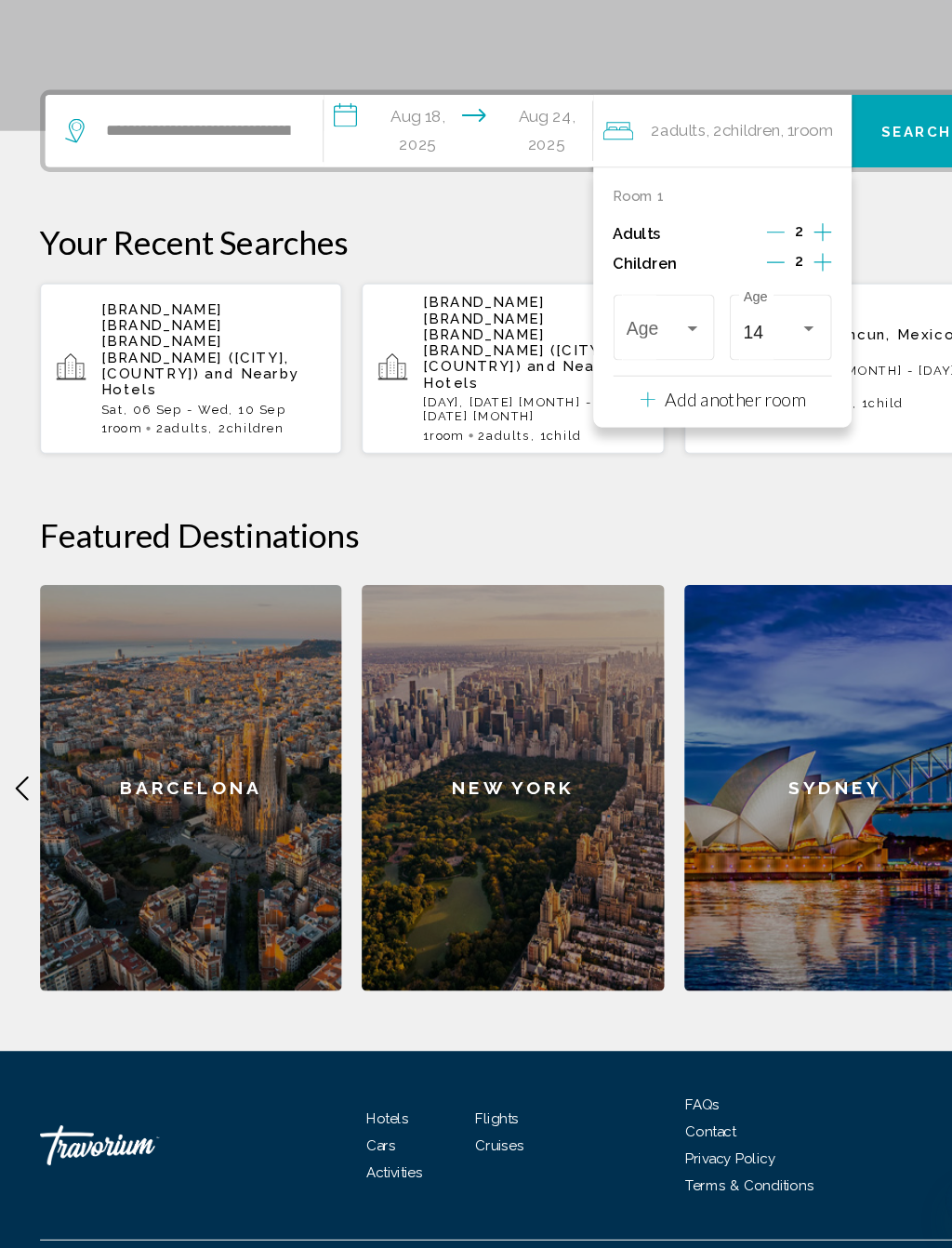 click at bounding box center [607, 398] 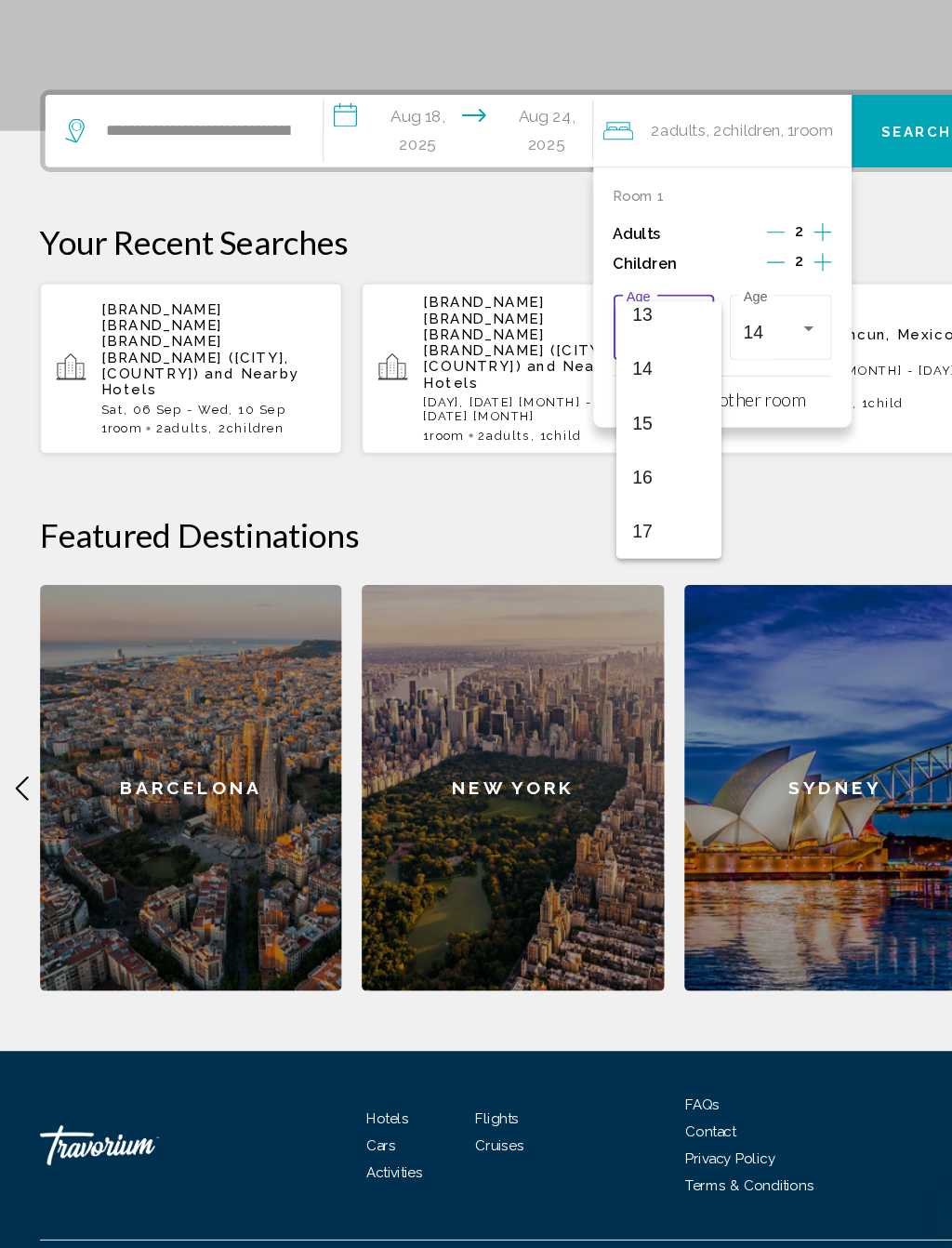 scroll, scrollTop: 666, scrollLeft: 0, axis: vertical 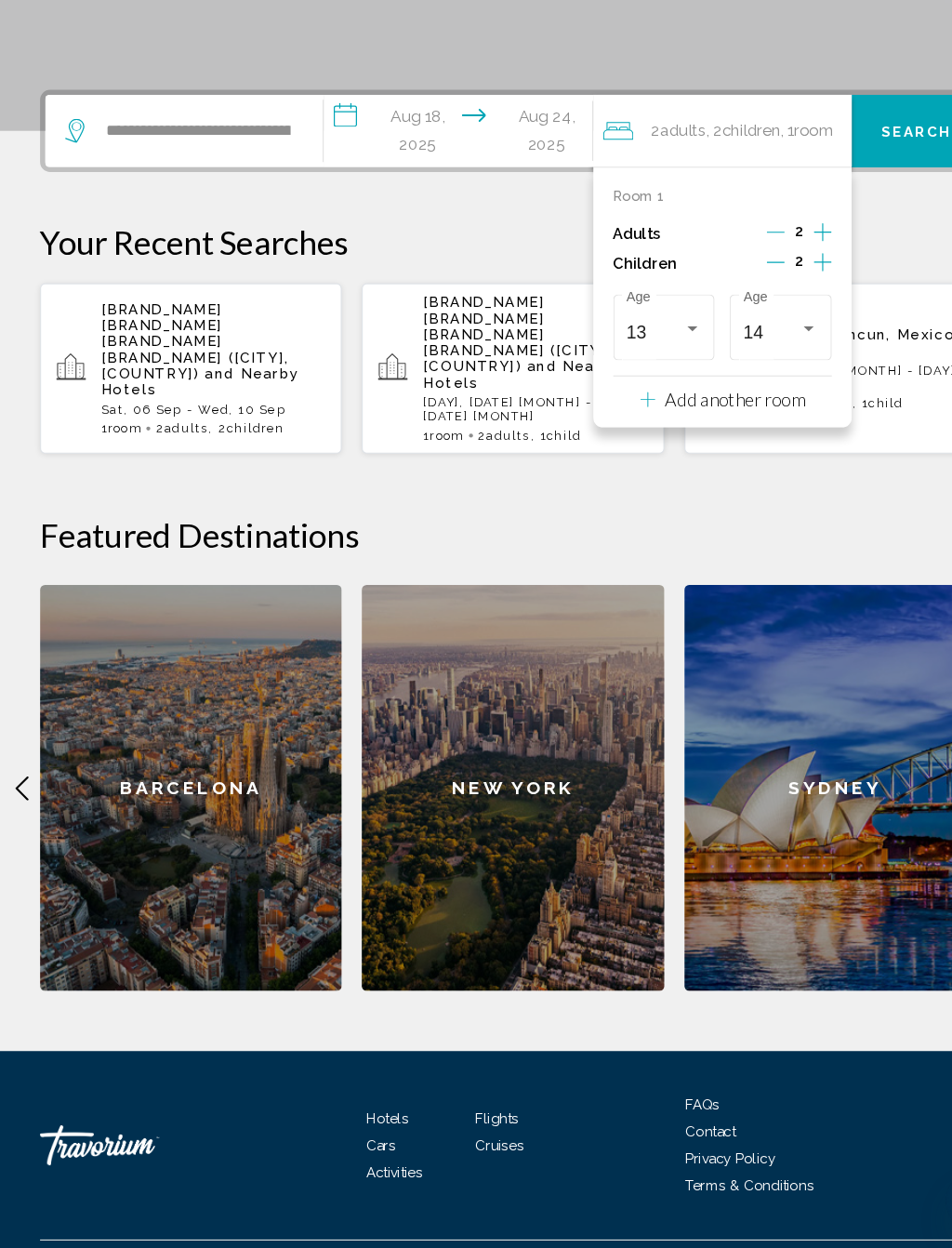 click on "Search" at bounding box center [851, 212] 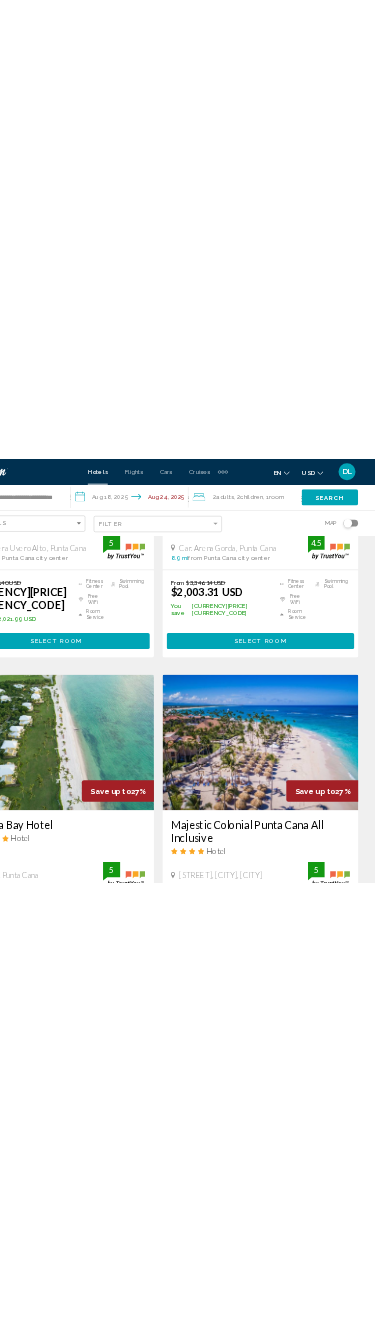 scroll, scrollTop: 0, scrollLeft: 0, axis: both 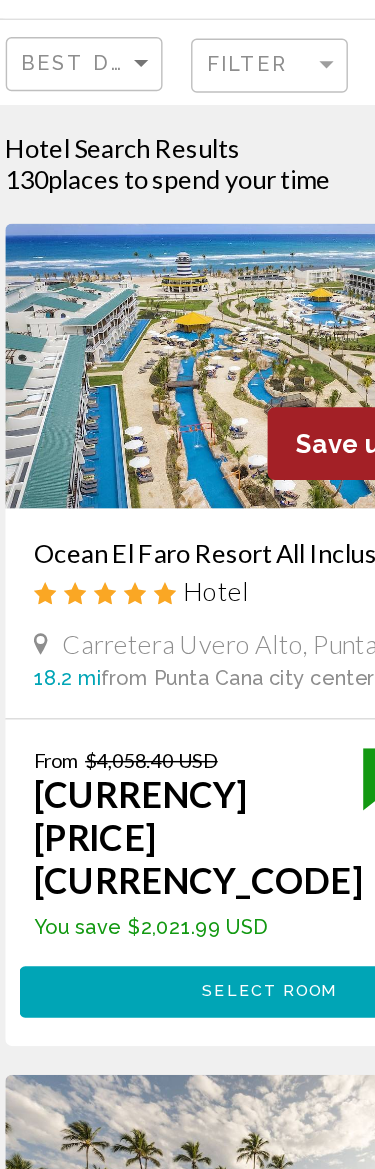 click at bounding box center [187, 364] 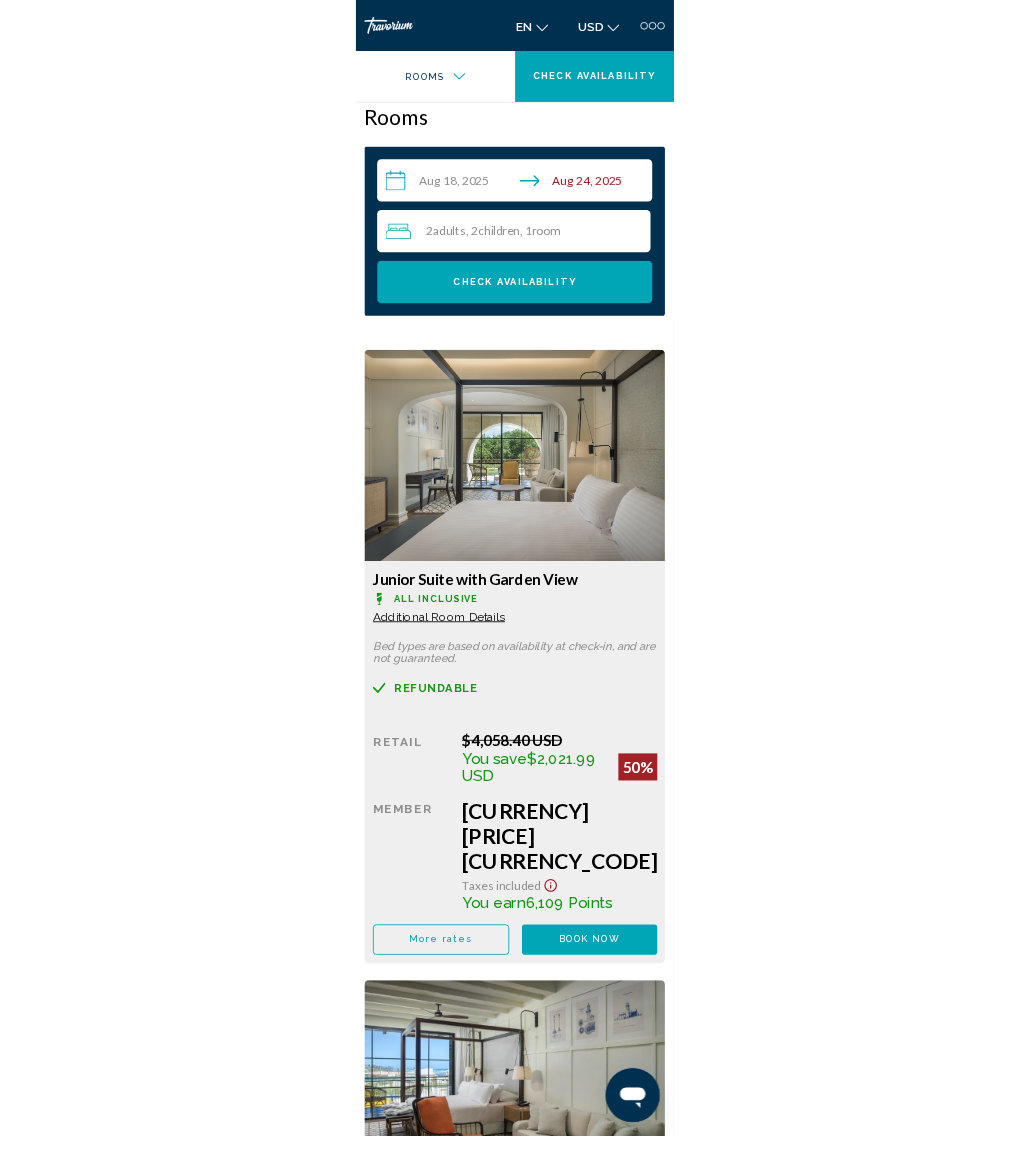 scroll, scrollTop: 2345, scrollLeft: 0, axis: vertical 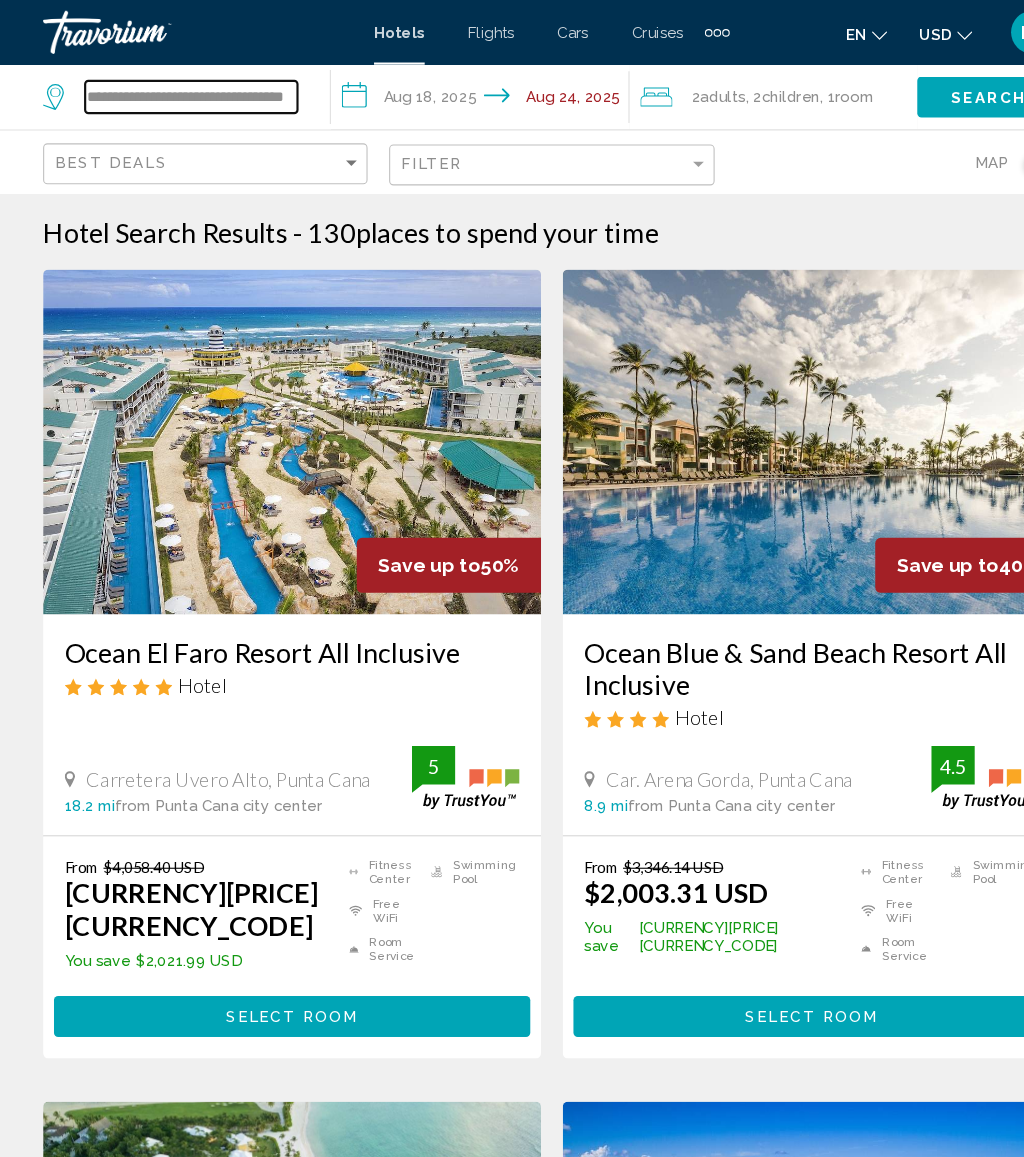 click on "**********" at bounding box center (177, 90) 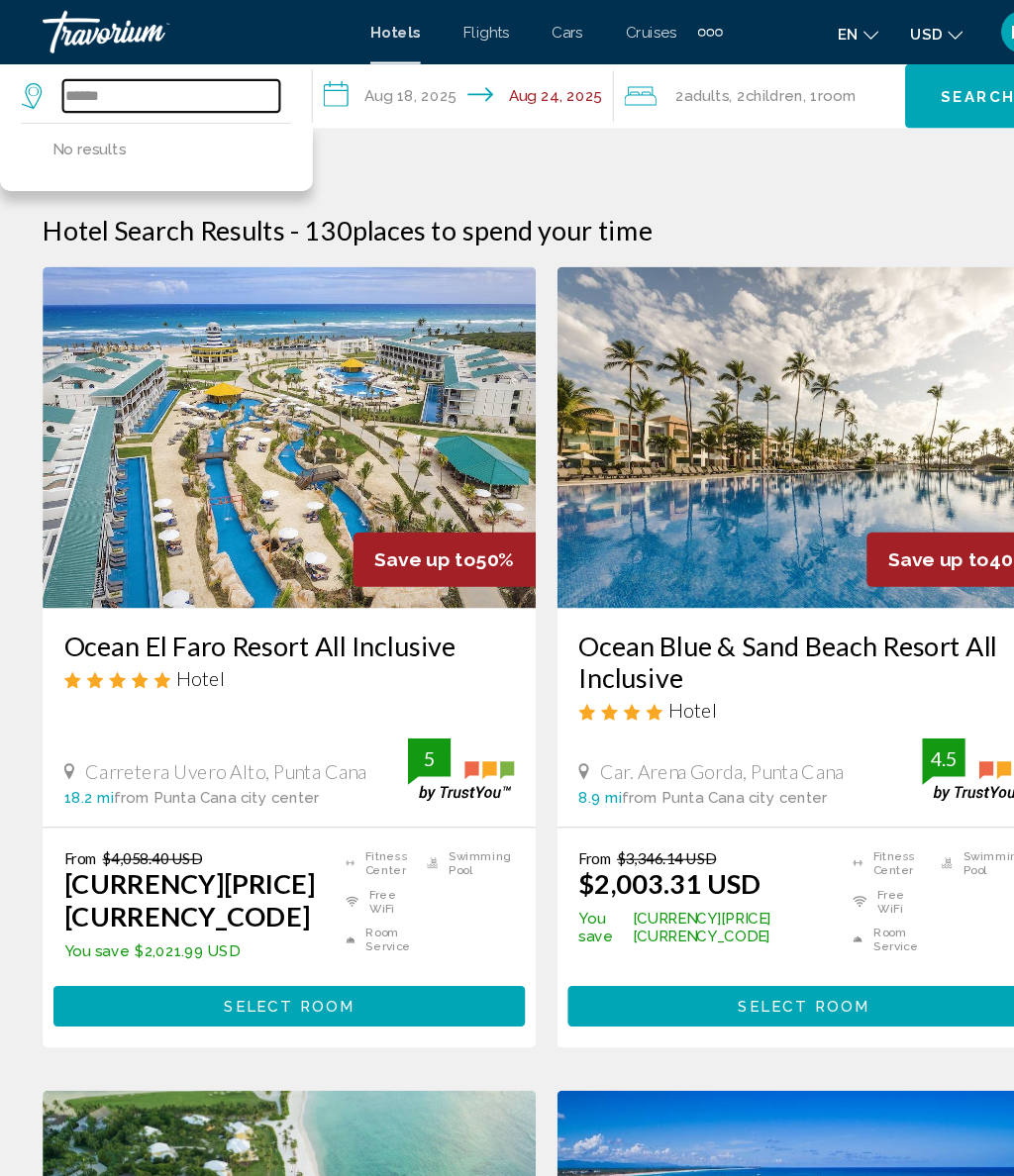 click on "*****" at bounding box center (158, 89) 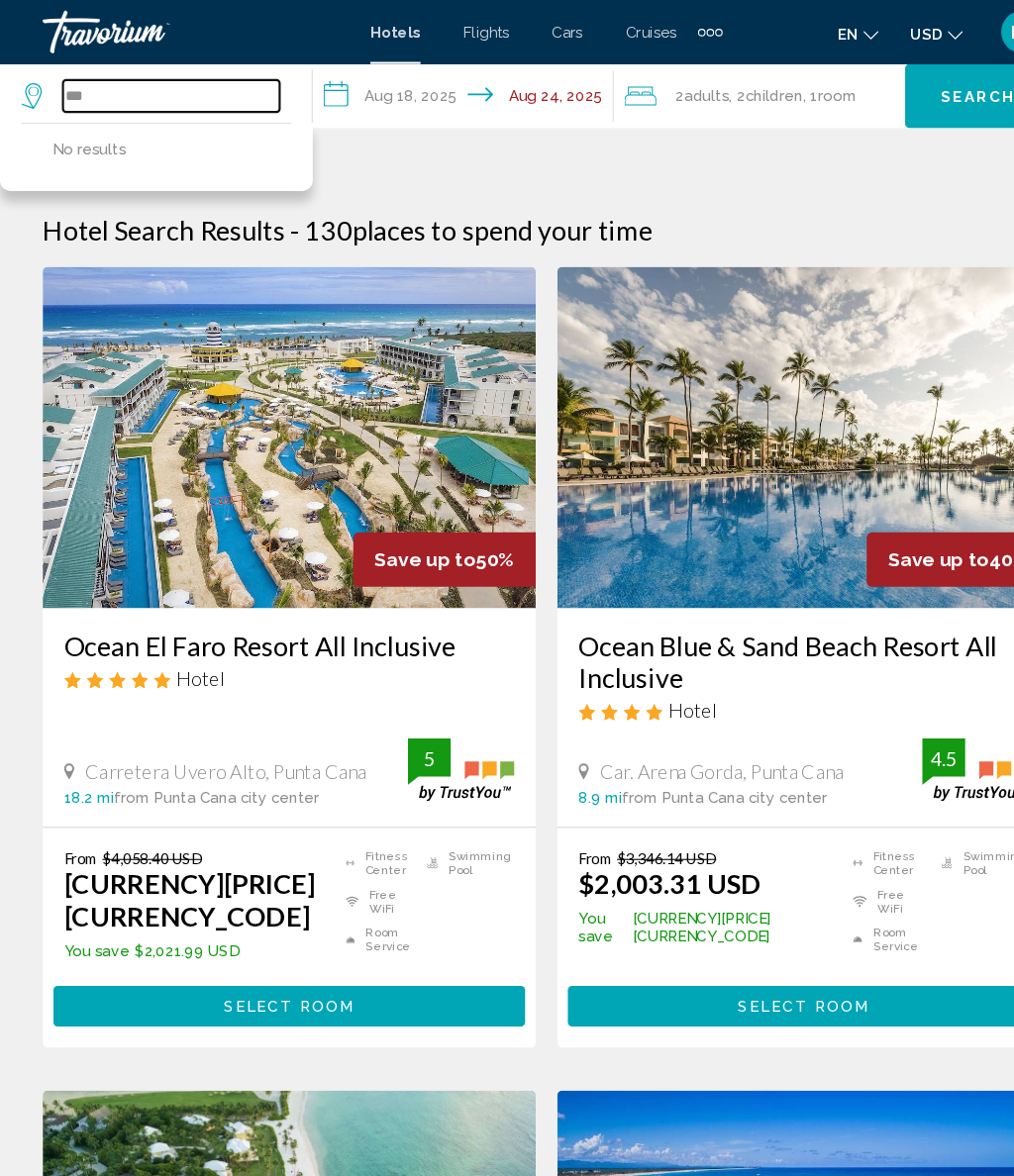 type on "*" 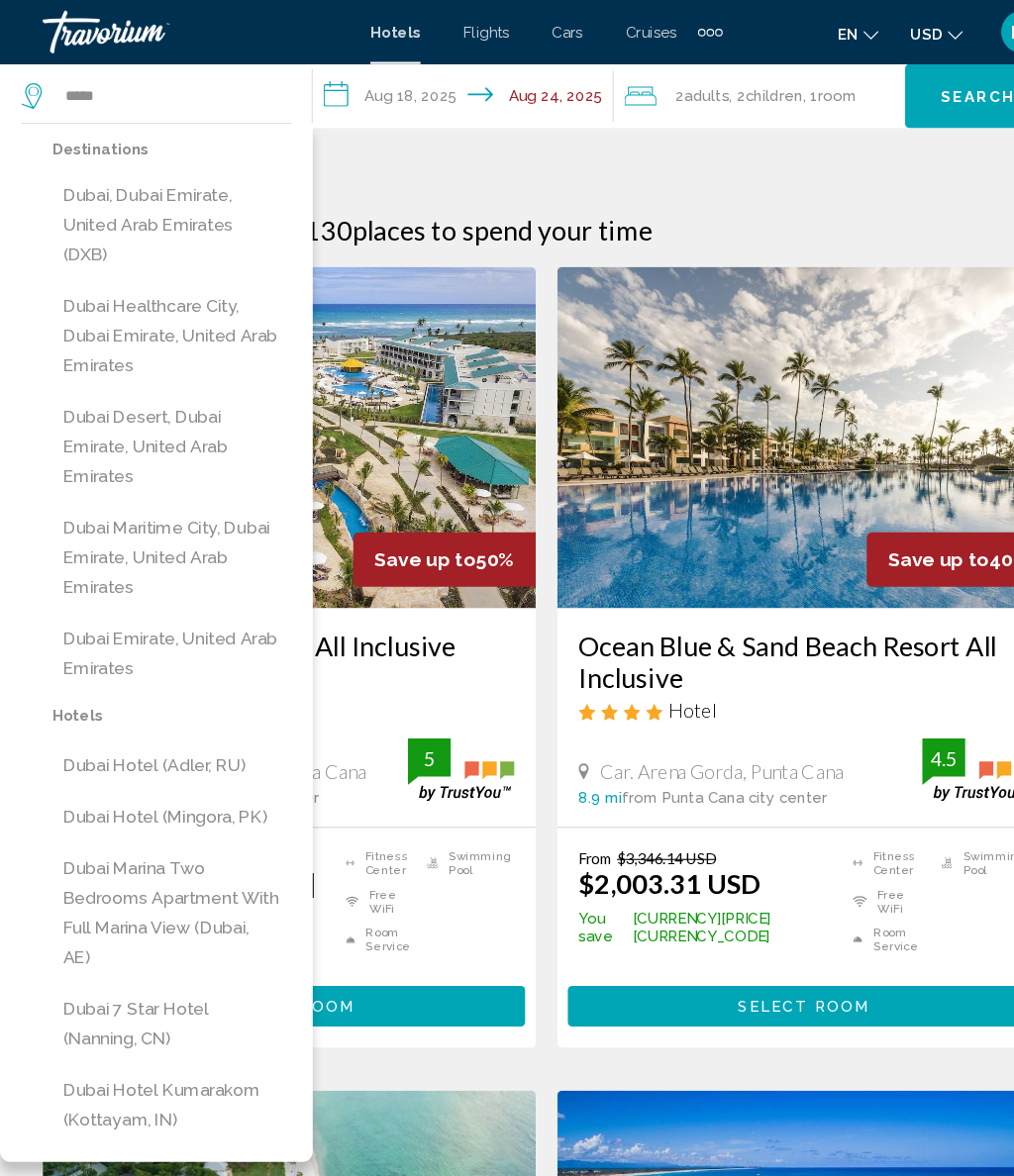 click on "Dubai, Dubai Emirate, United Arab Emirates (DXB)" at bounding box center [159, 209] 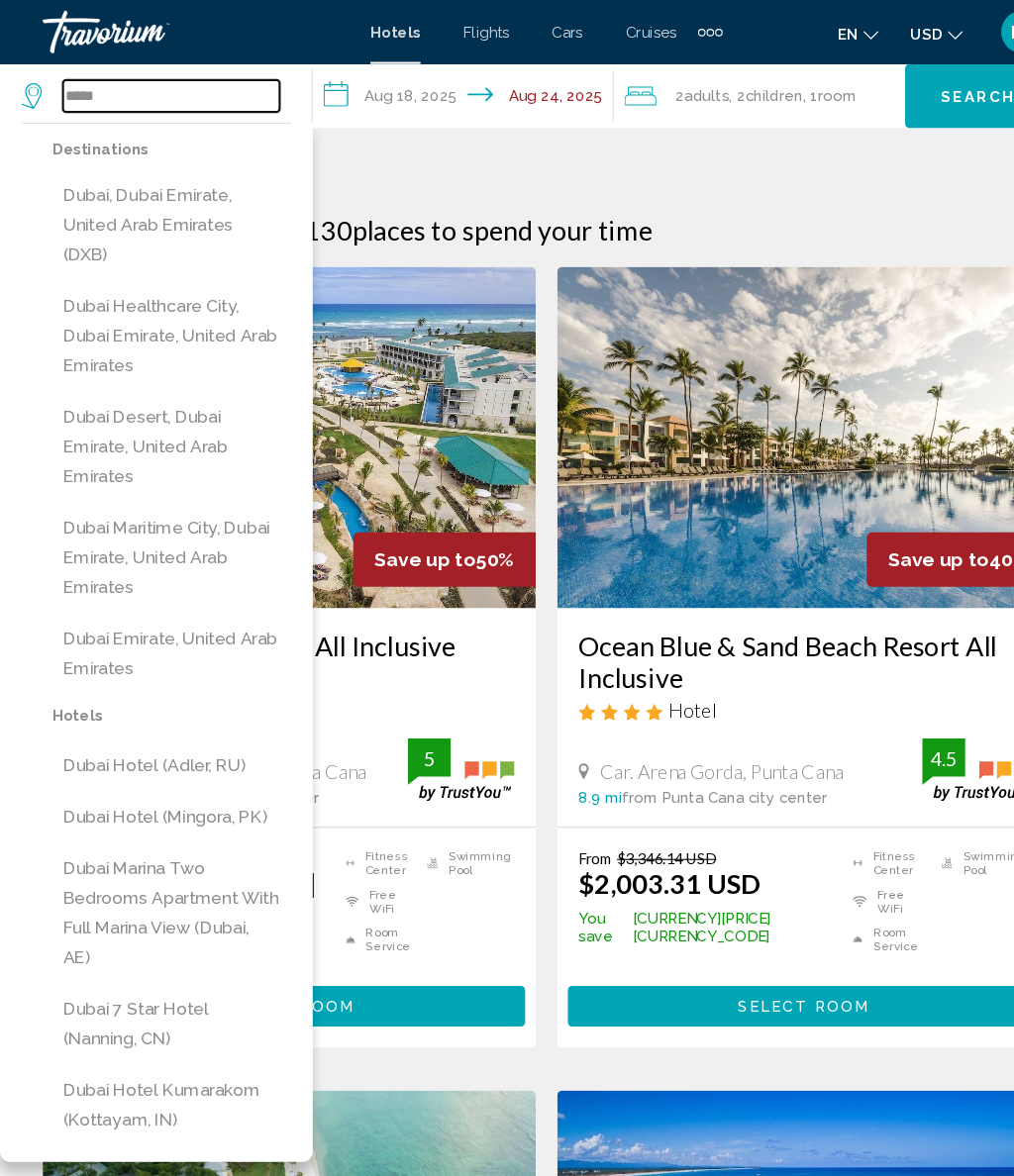 type on "**********" 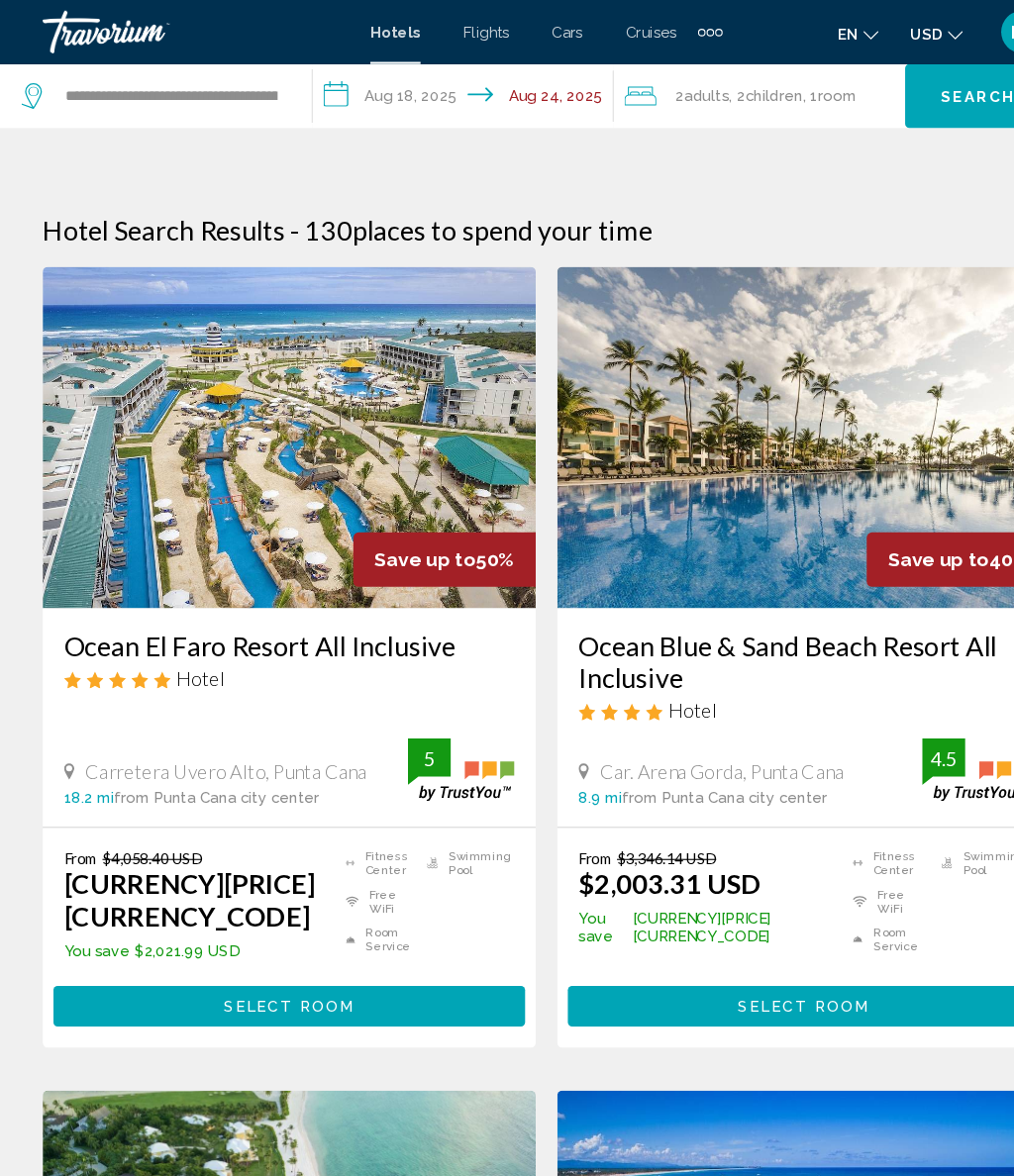 click on "**********" at bounding box center [434, 92] 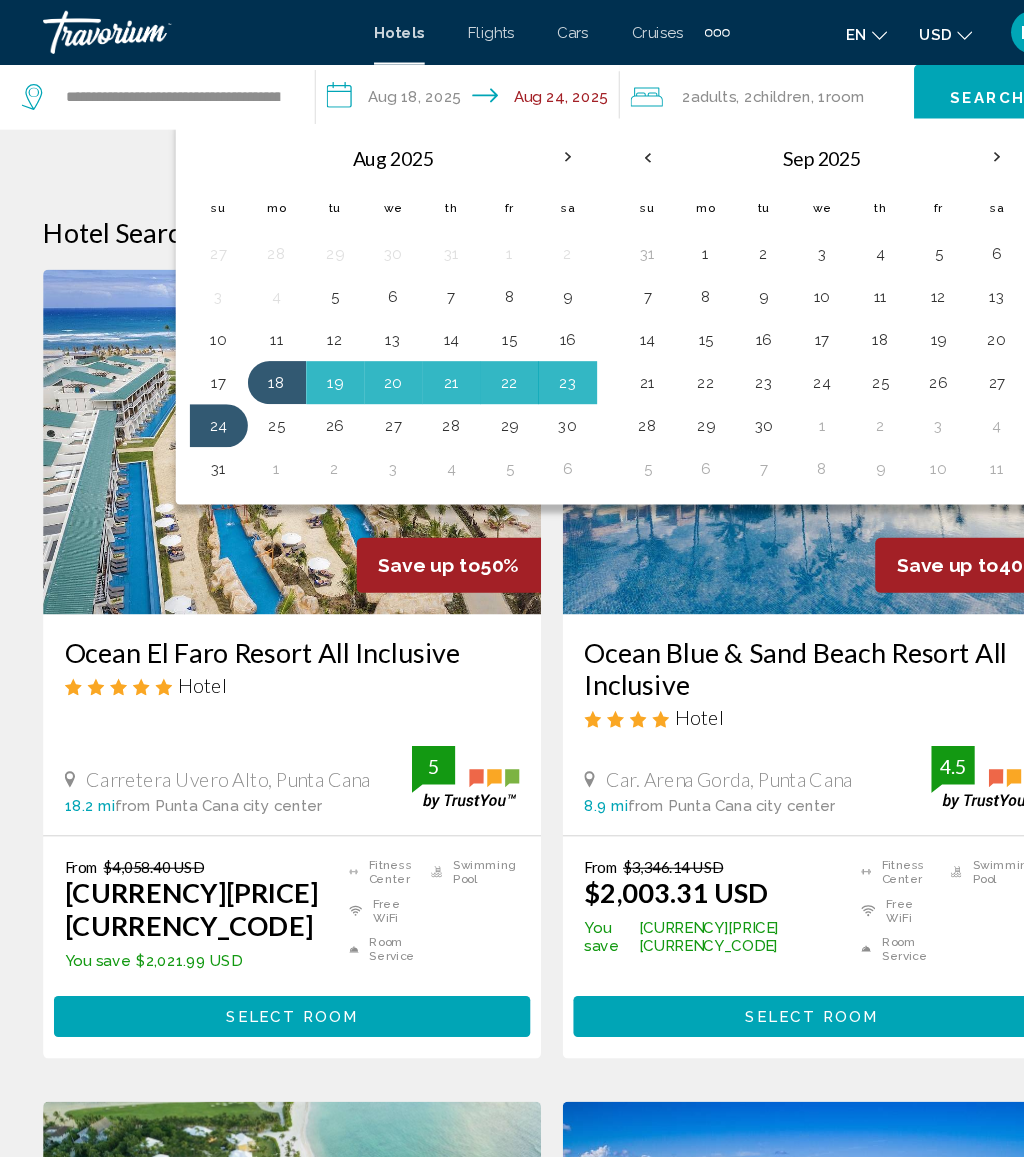 click on "18" at bounding box center (817, 315) 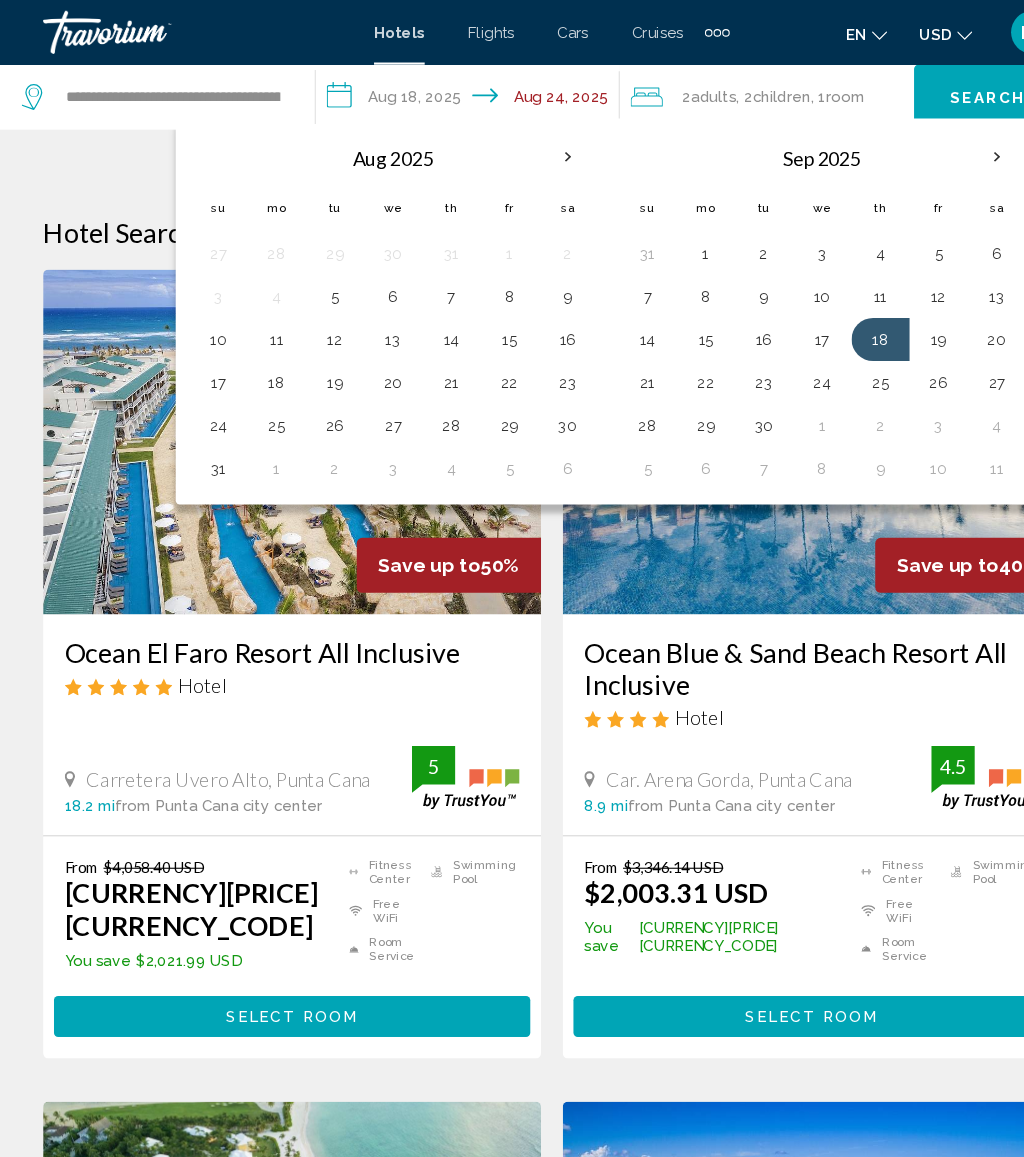 click on "24" at bounding box center [763, 355] 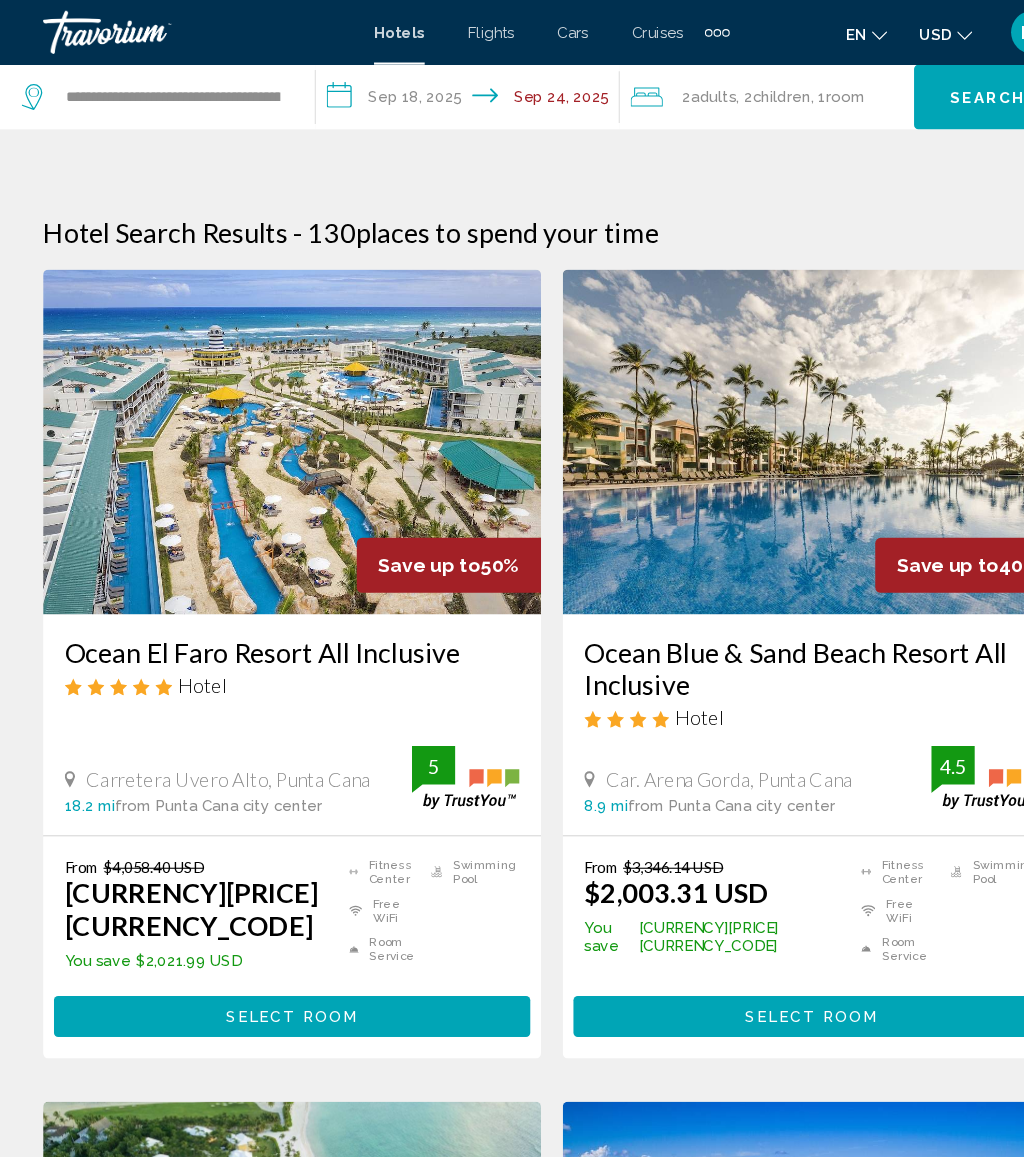 click on ", 1  Room rooms" 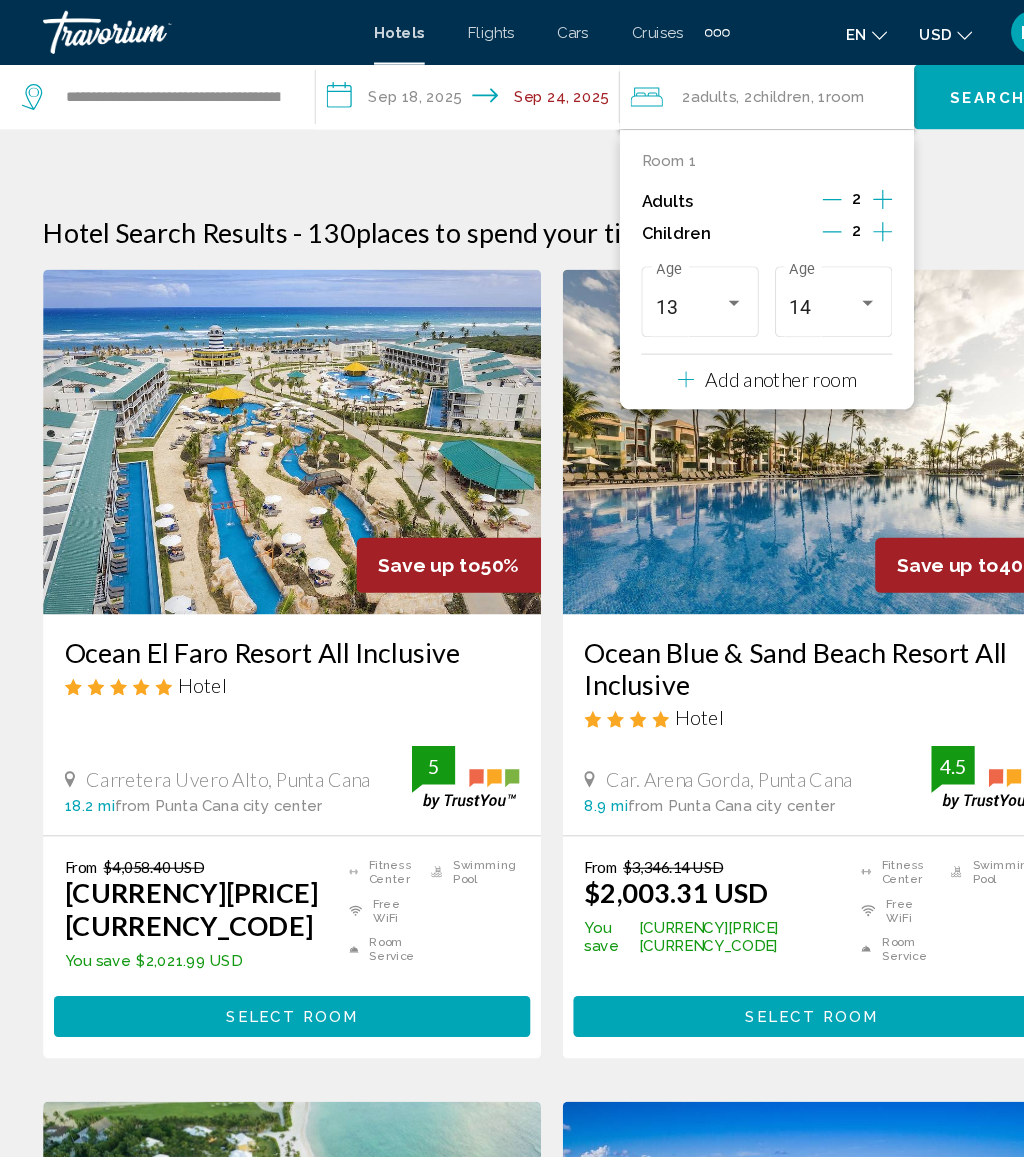 click 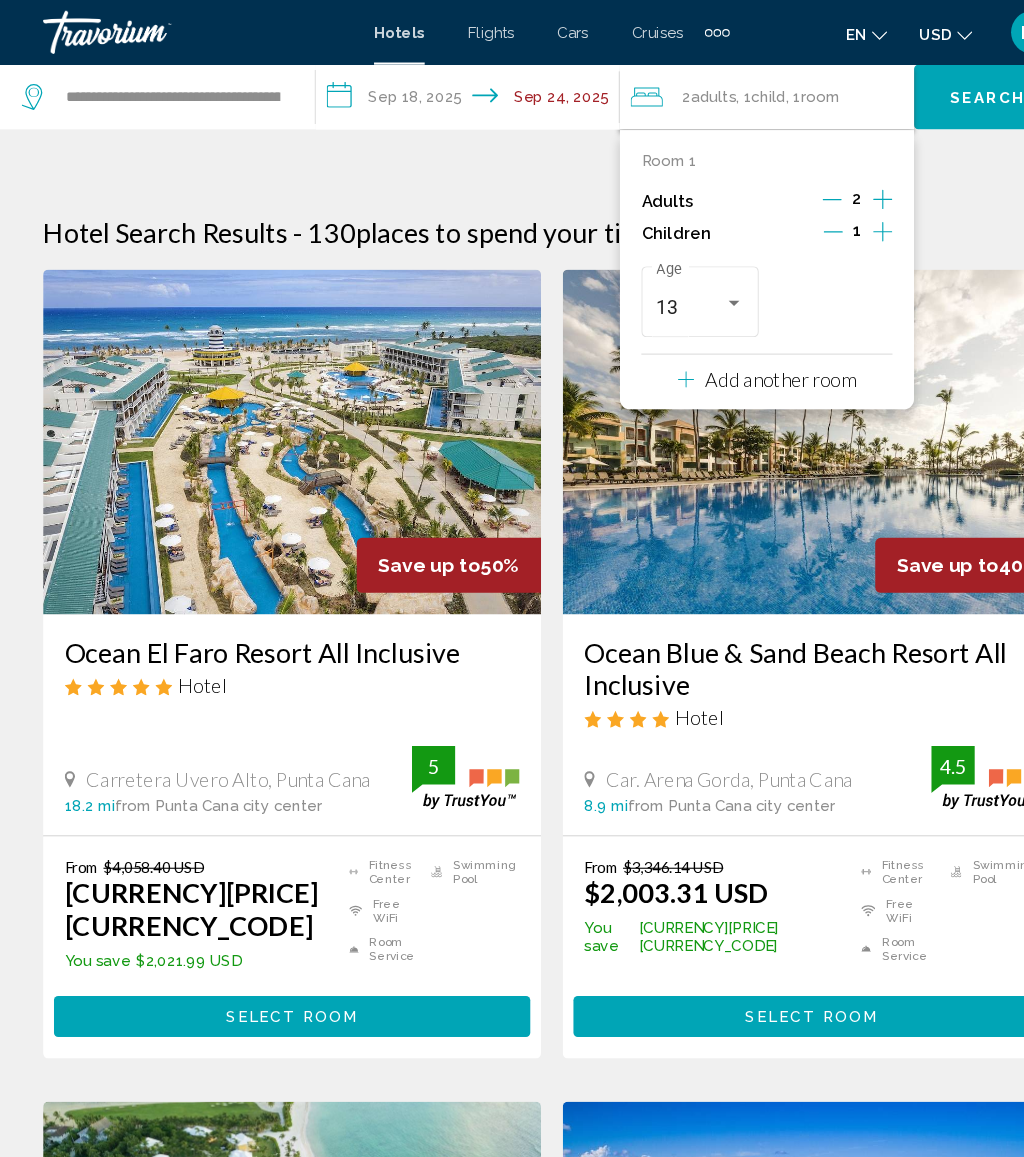 click 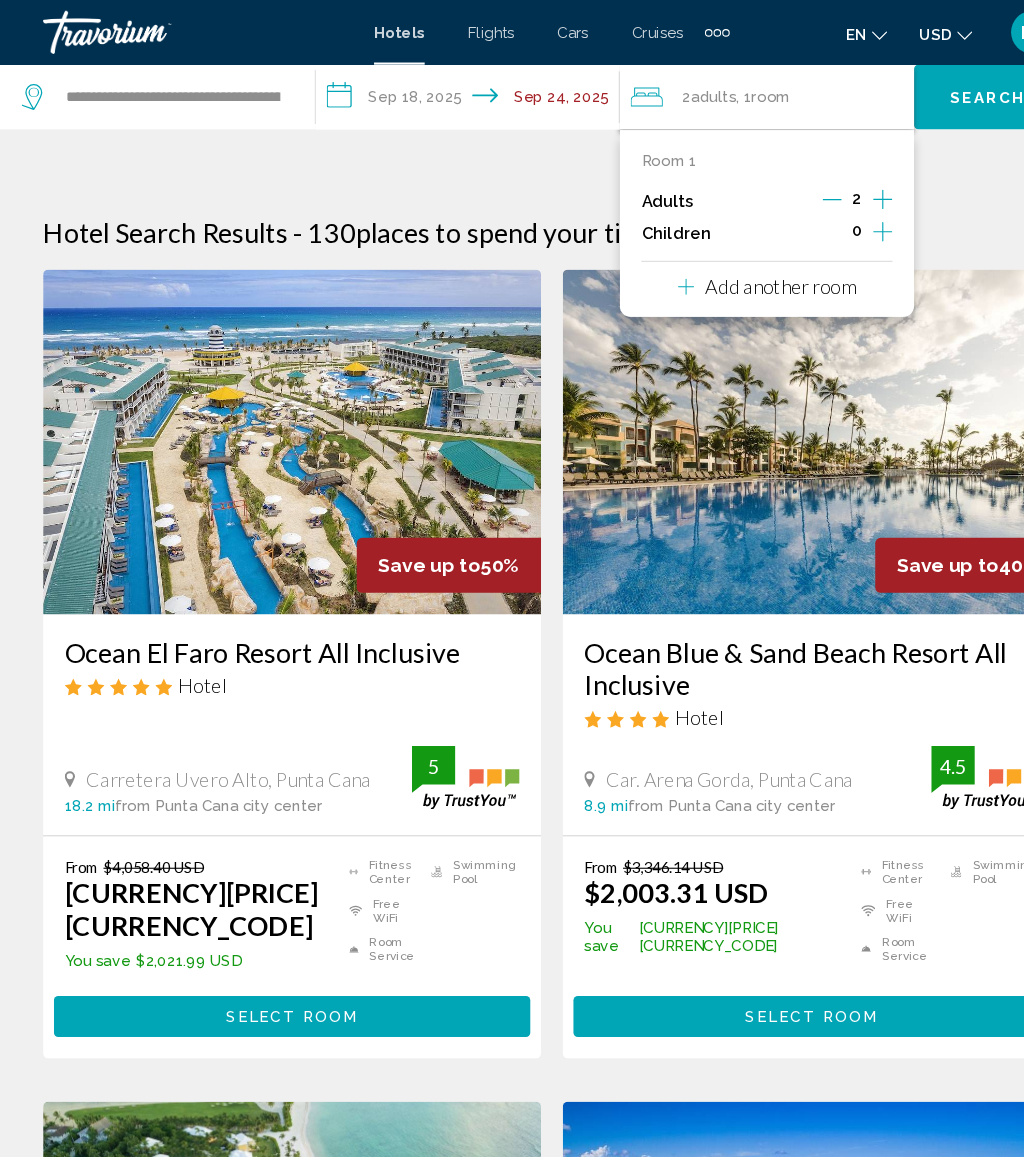 click on "Search" 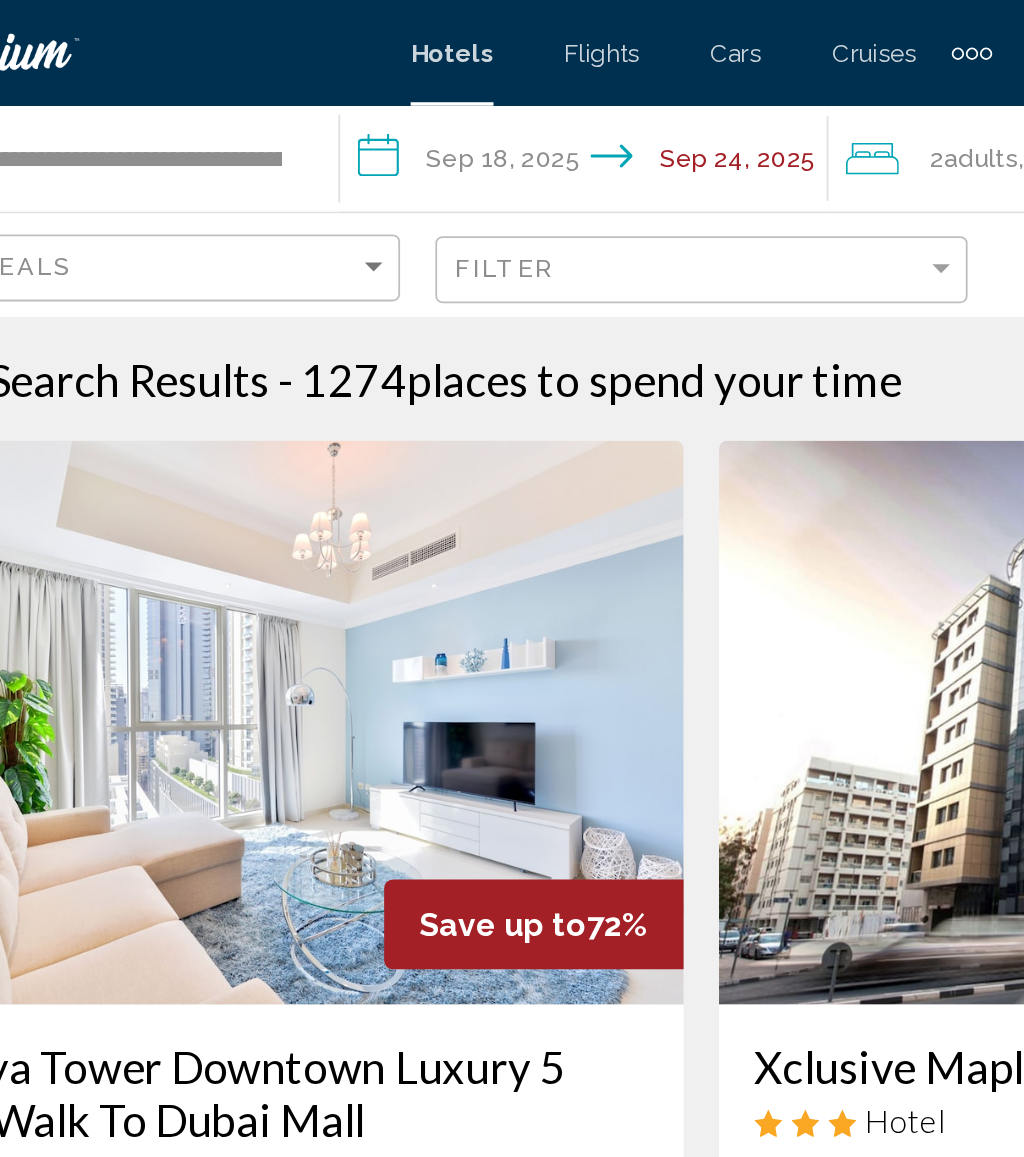 click on "**********" at bounding box center (449, 93) 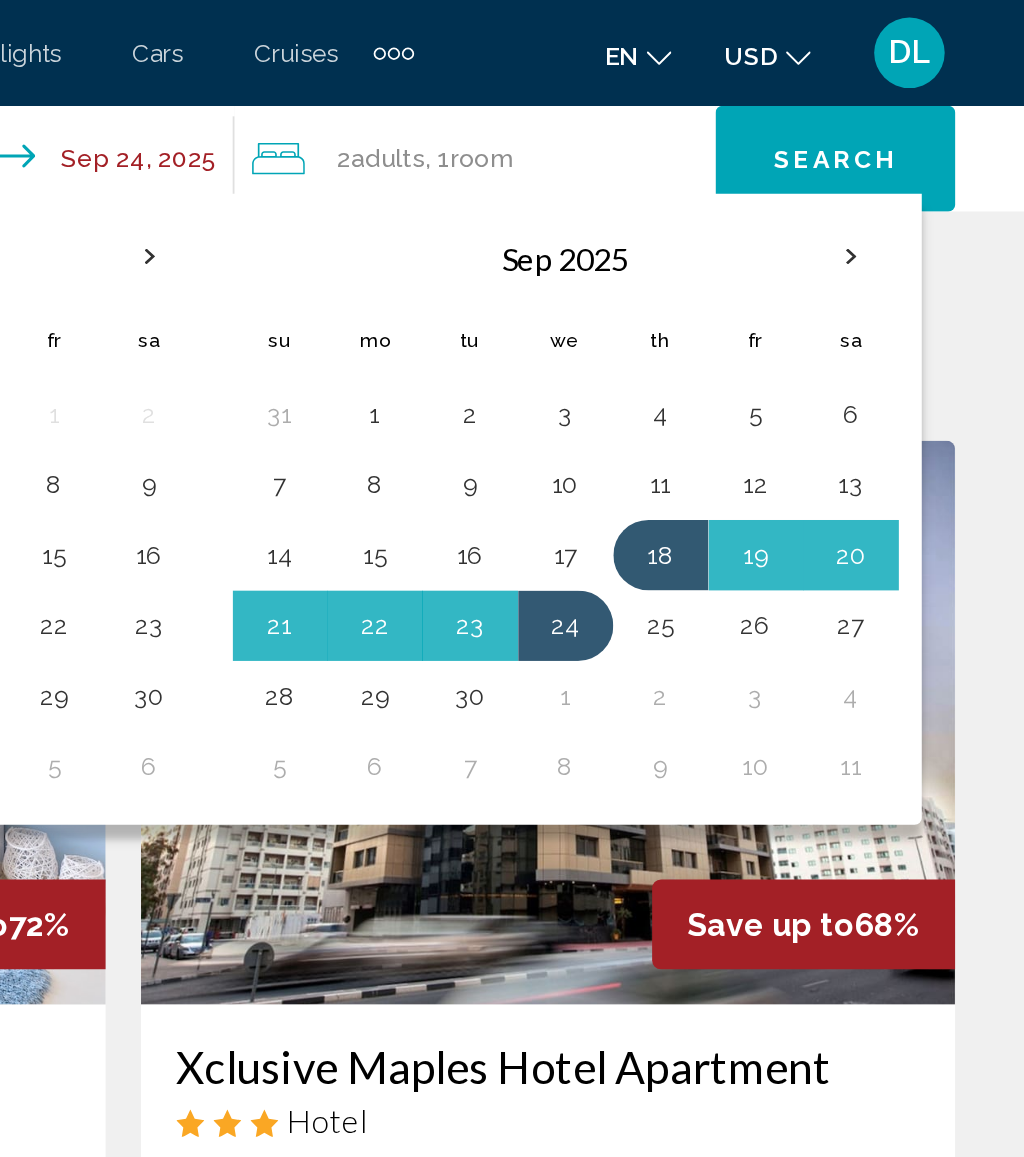 click on "3" at bounding box center [763, 235] 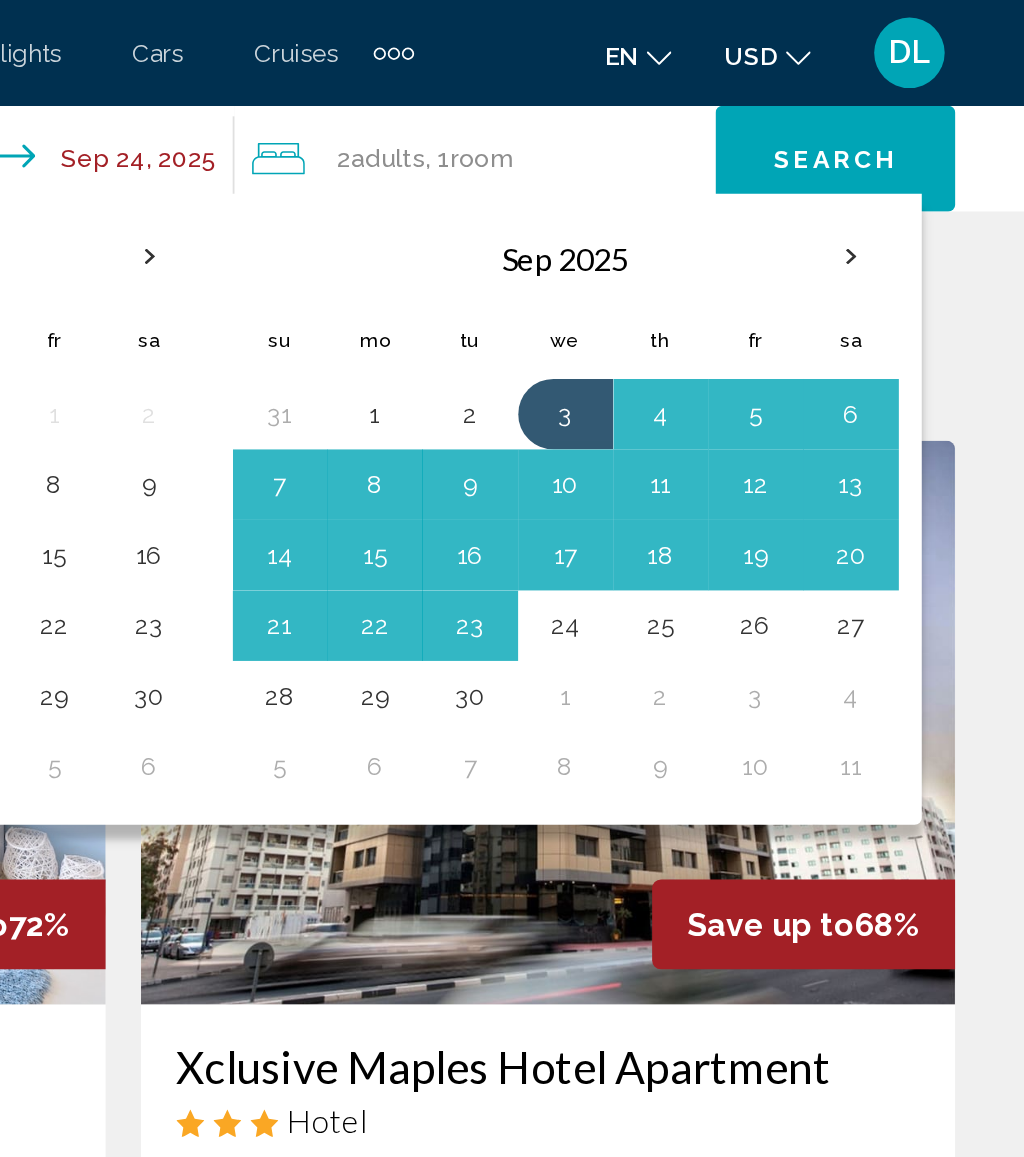 click on "10" at bounding box center (763, 275) 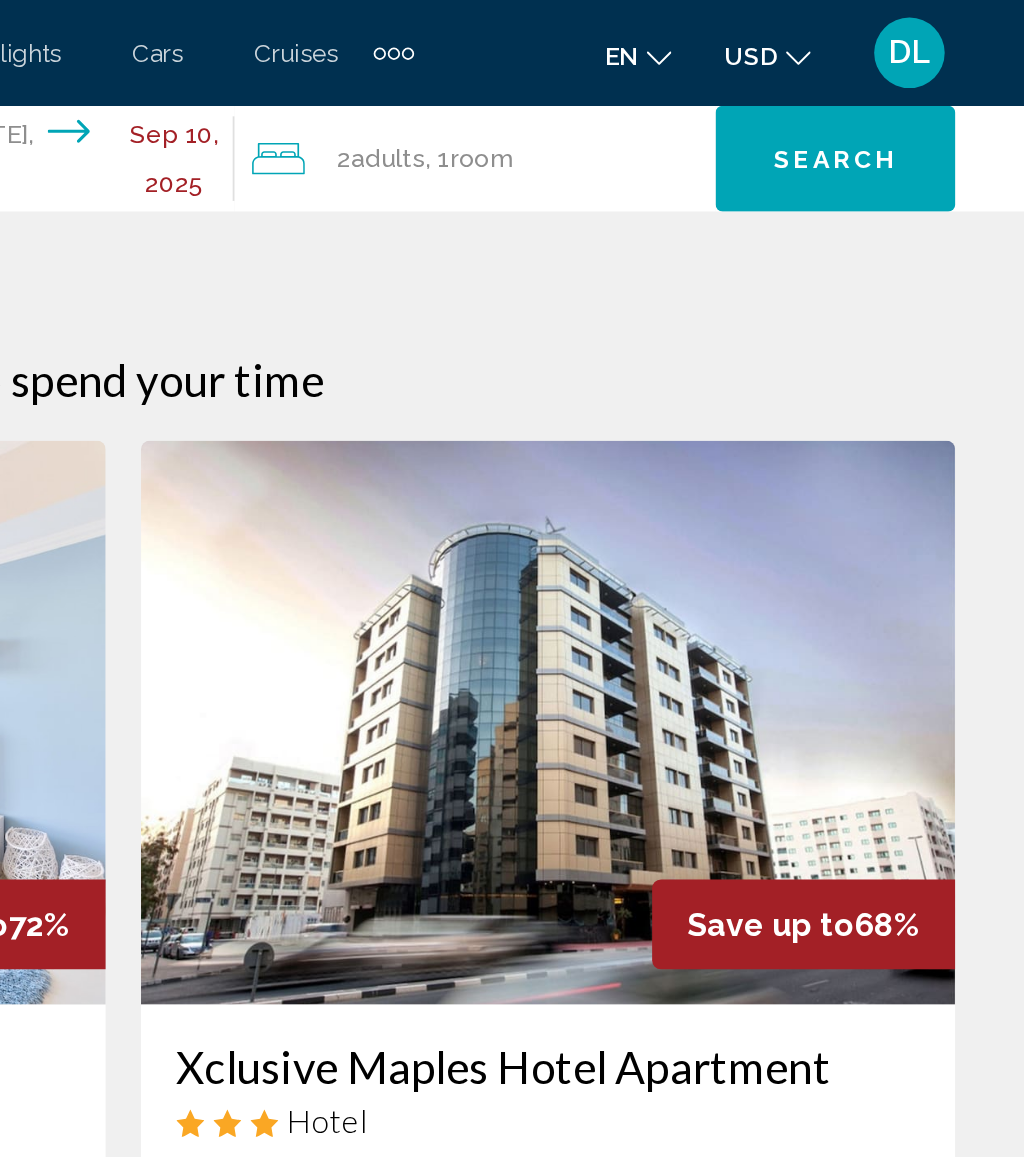click on "Search" 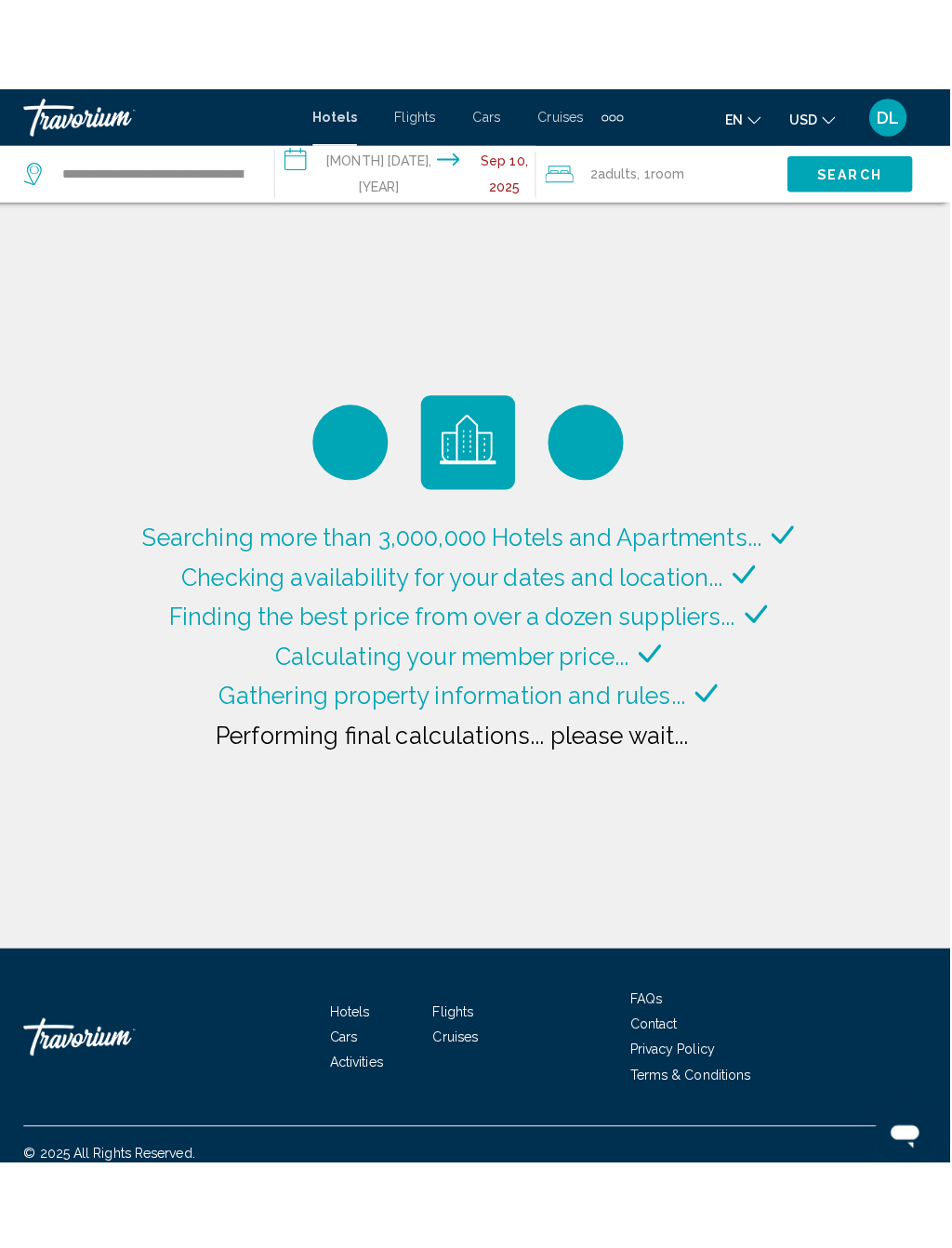 scroll, scrollTop: 0, scrollLeft: 0, axis: both 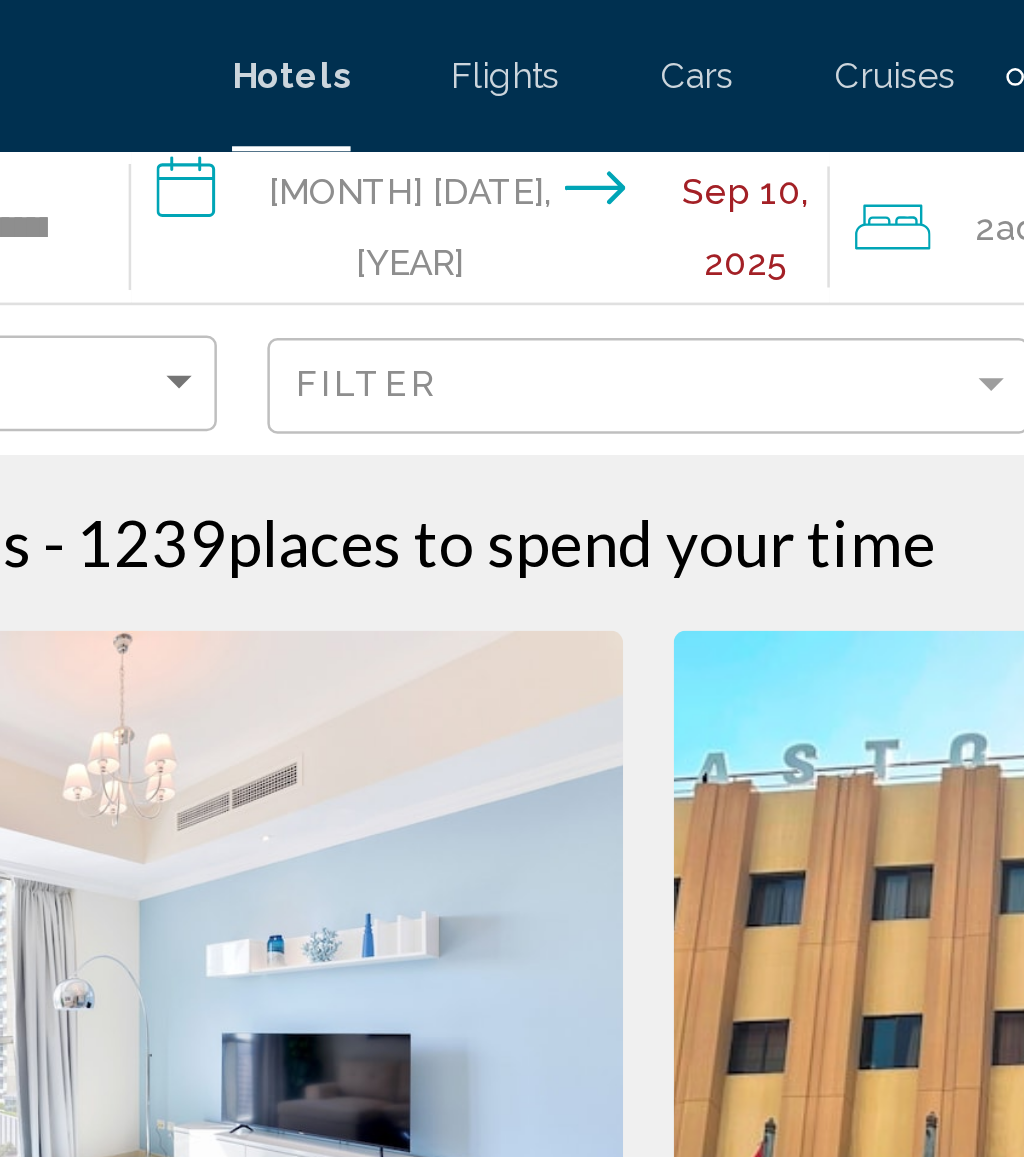 click on "**********" at bounding box center [449, 93] 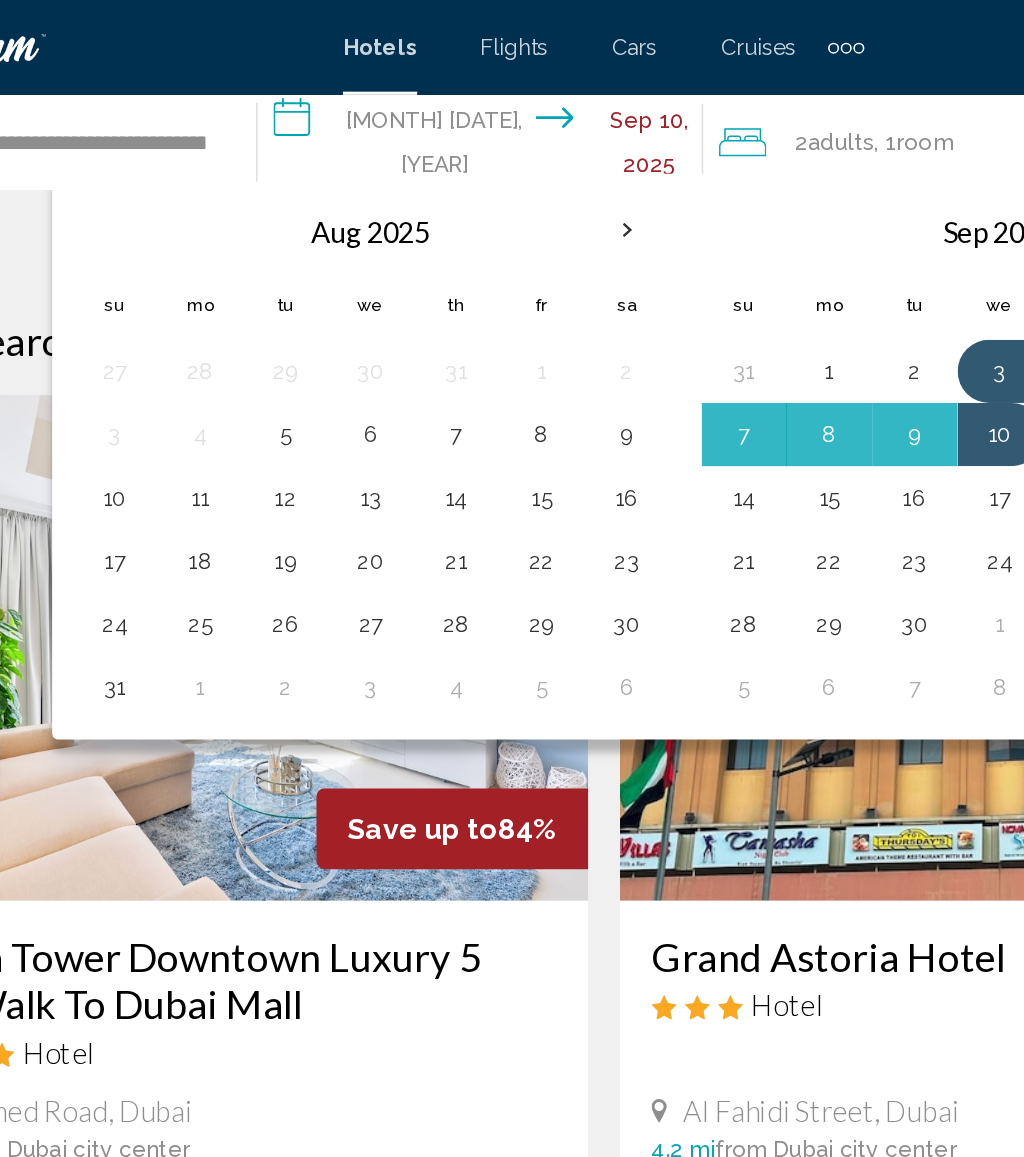 click on "25" at bounding box center [257, 395] 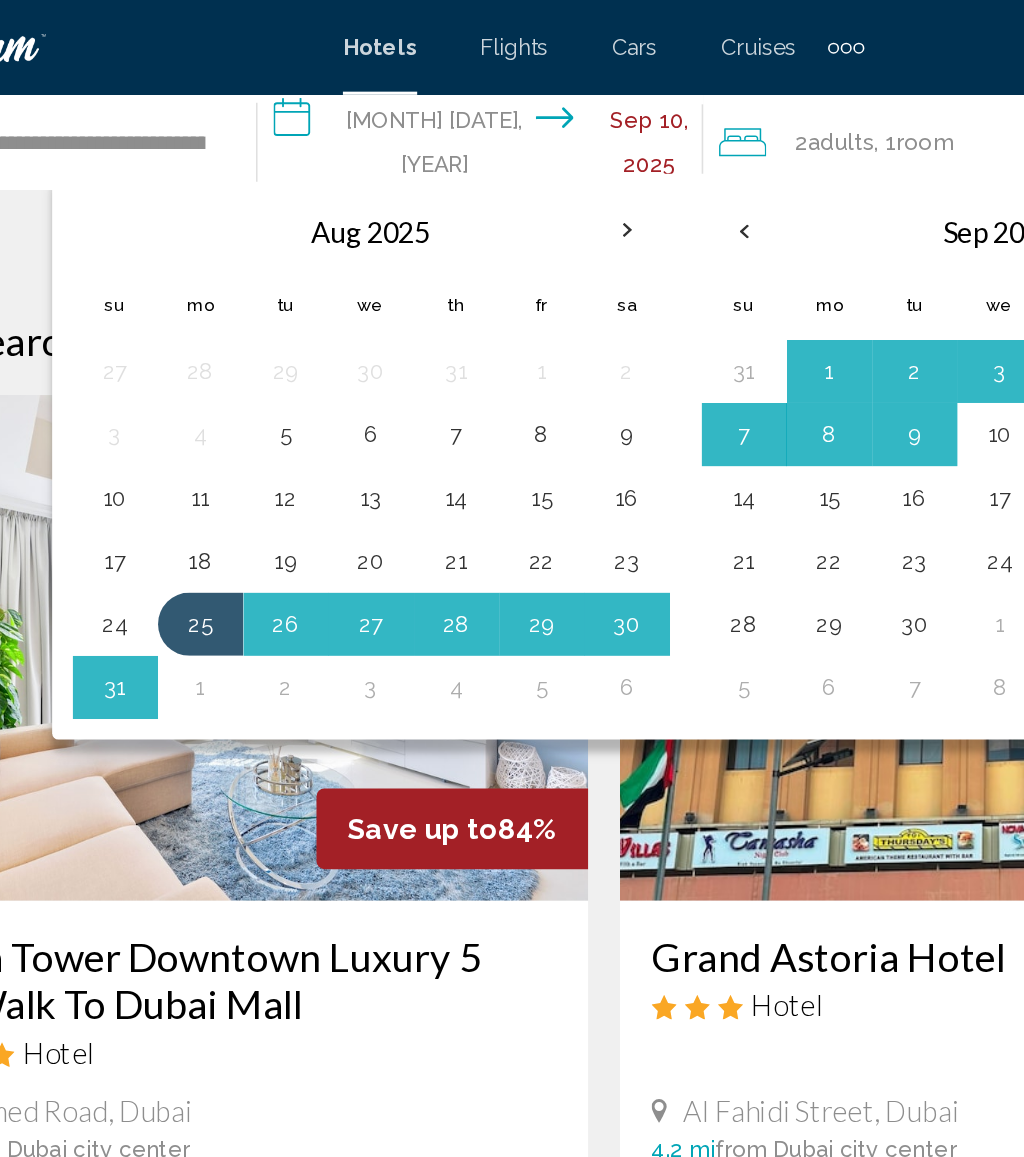 click on "31" at bounding box center (203, 435) 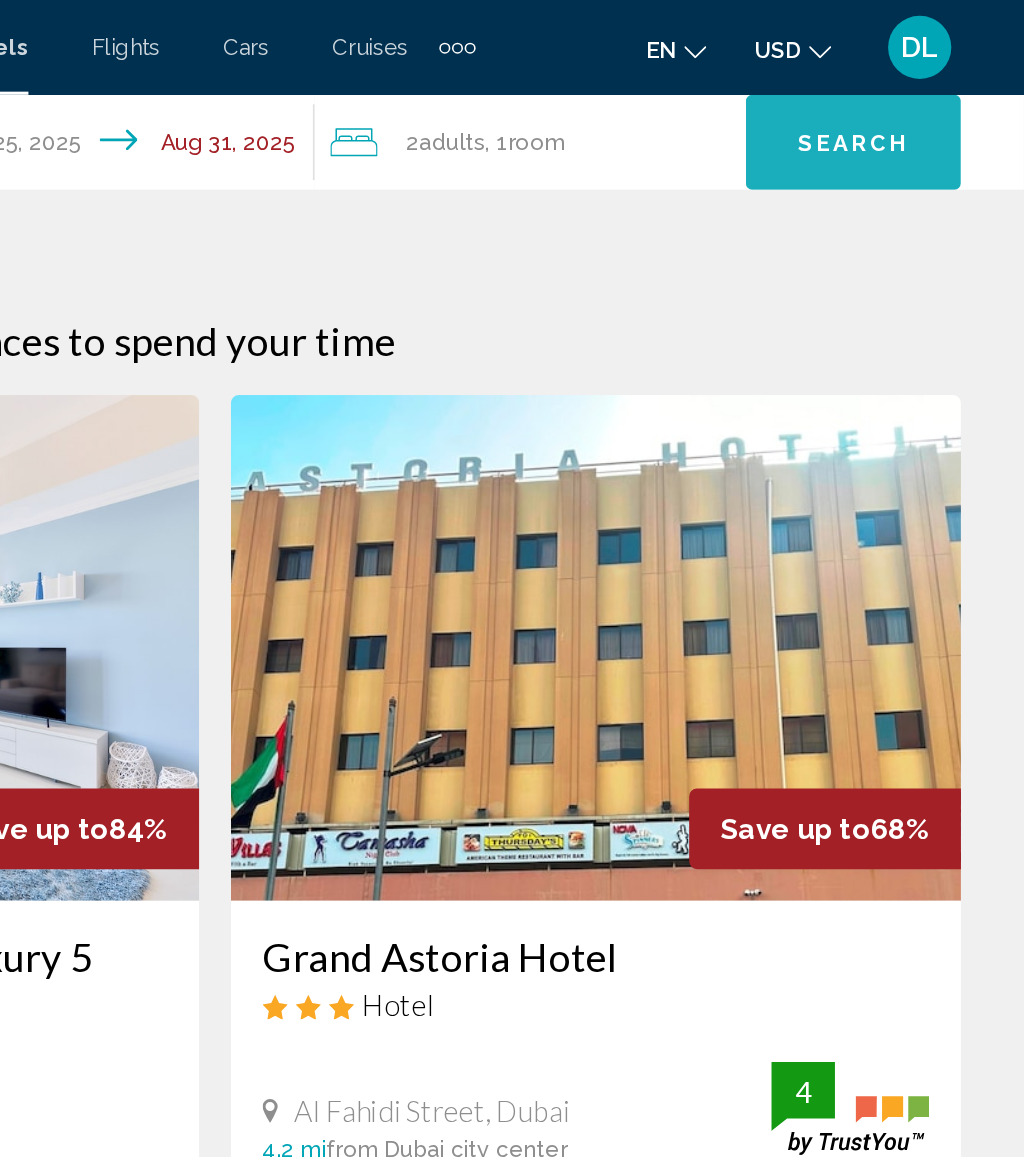 scroll, scrollTop: 0, scrollLeft: 0, axis: both 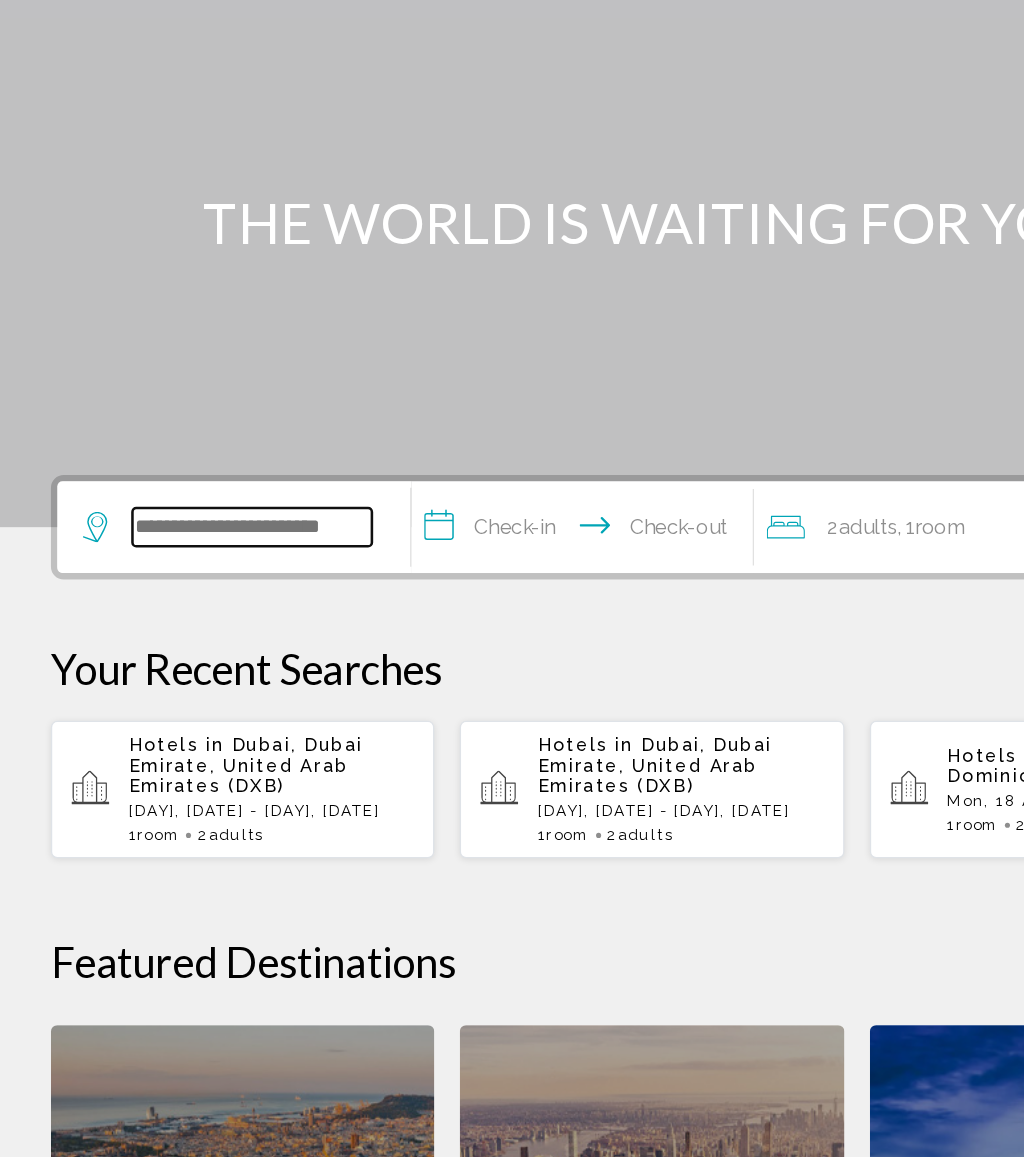 click at bounding box center [198, 600] 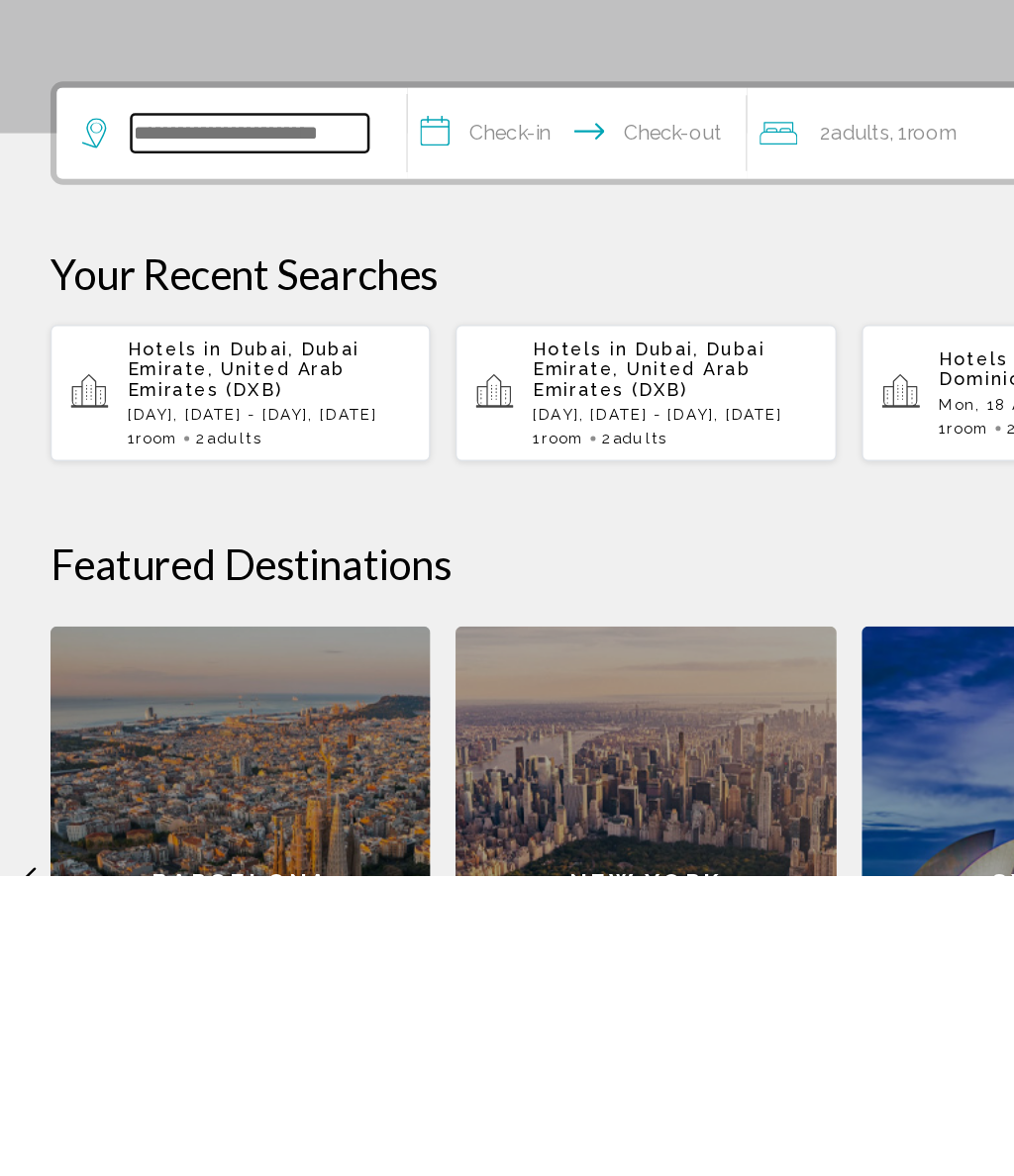 type on "*" 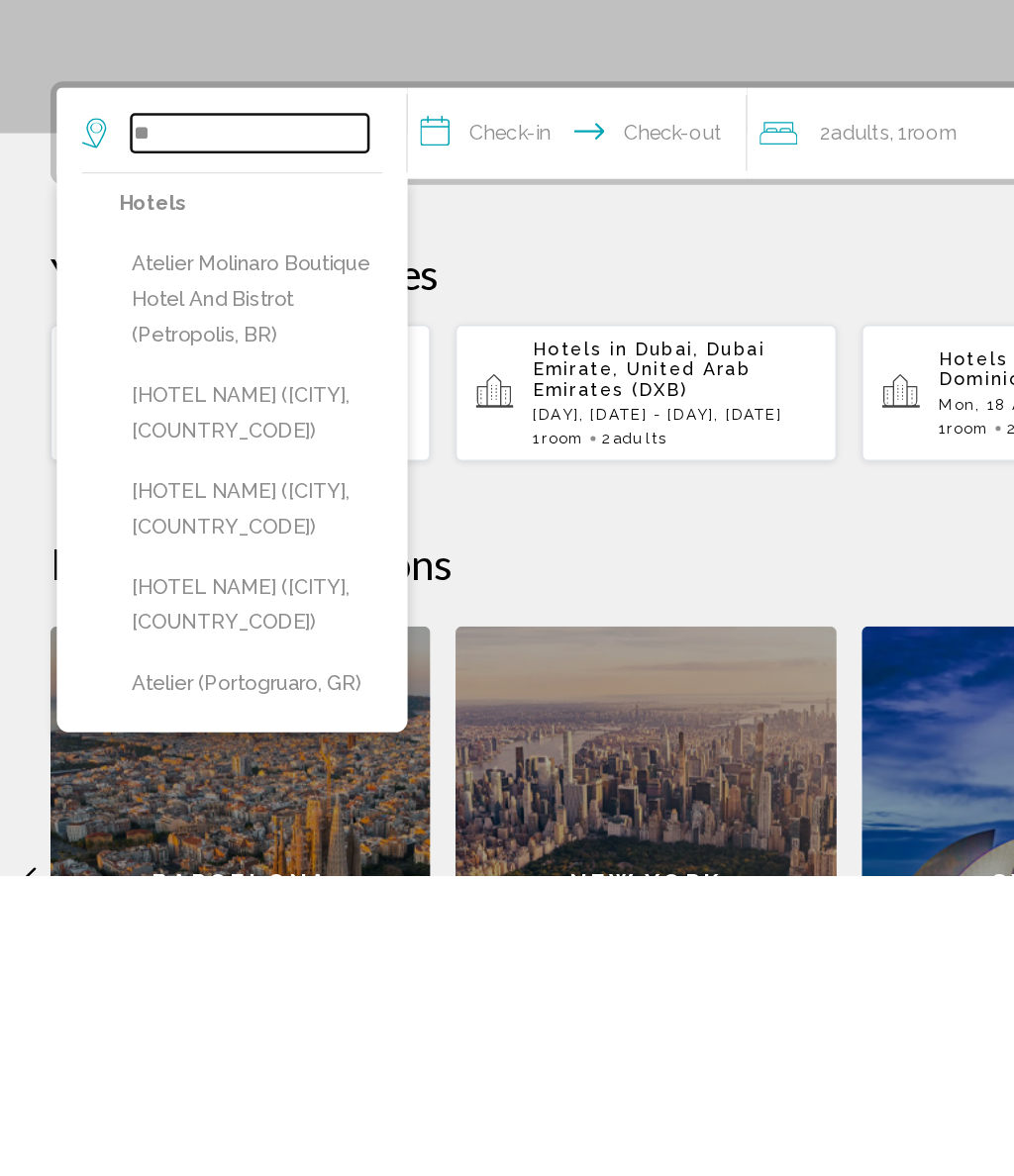 type on "*" 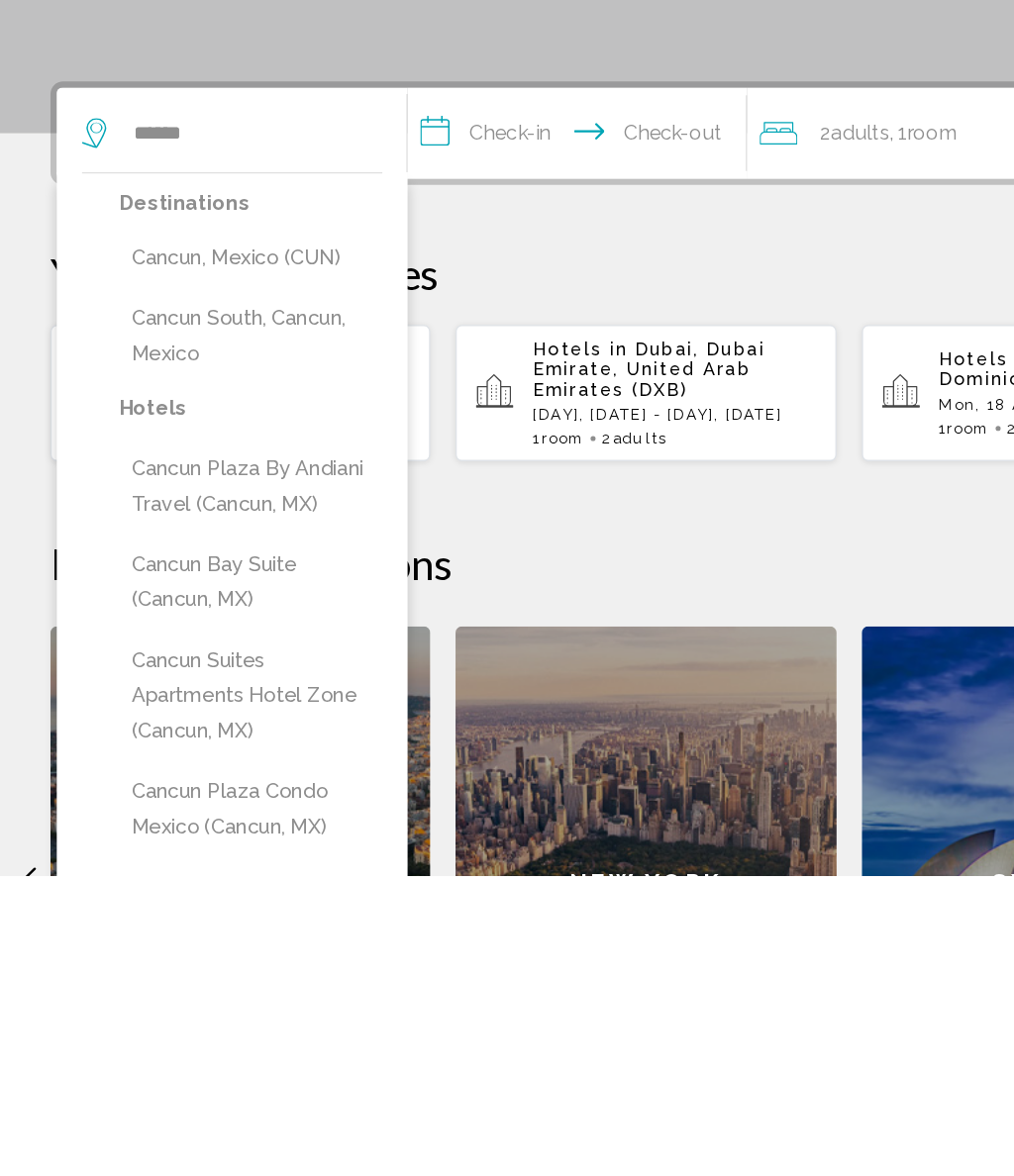 click on "Cancun, Mexico (CUN)" at bounding box center [196, 692] 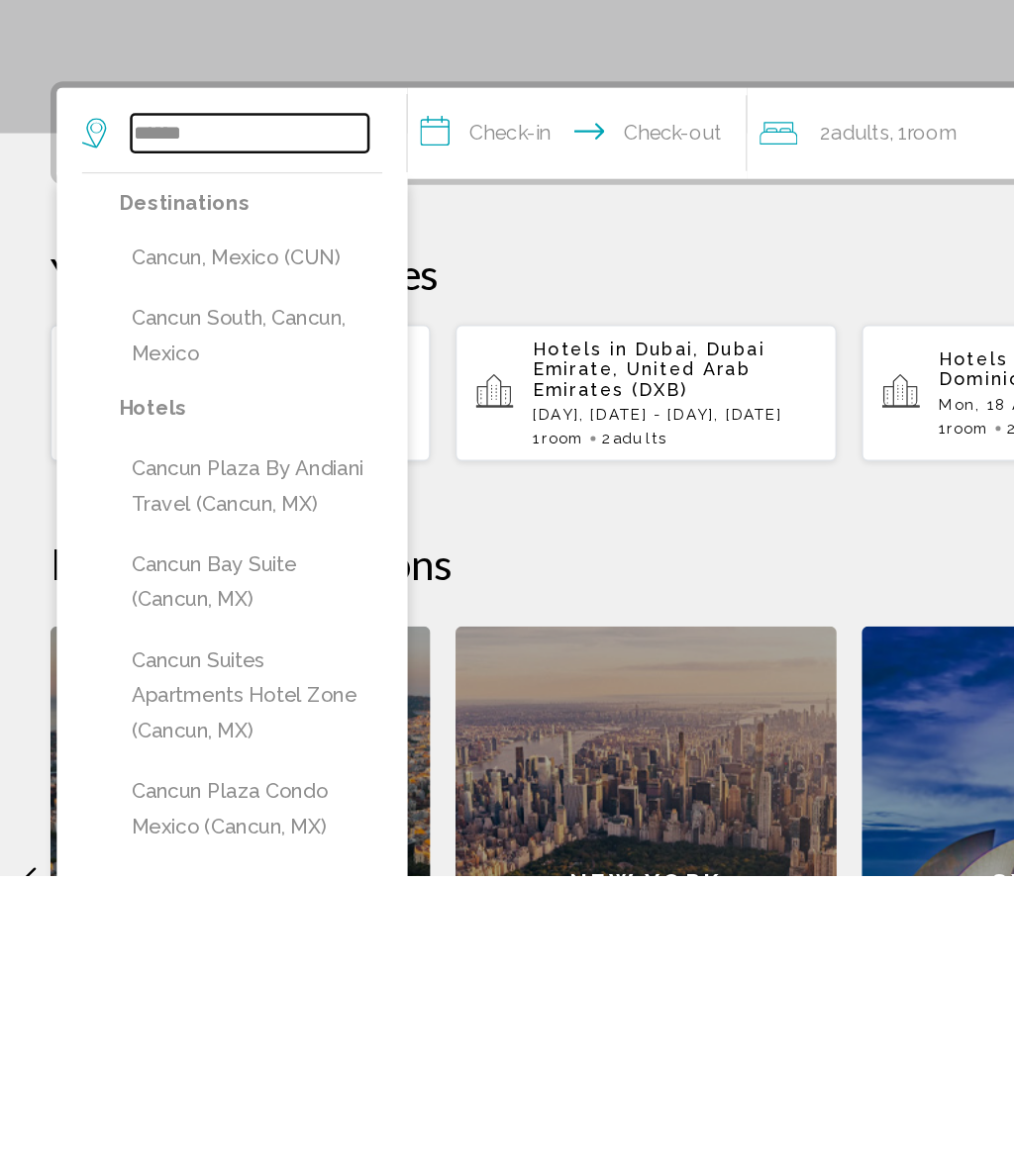 type on "**********" 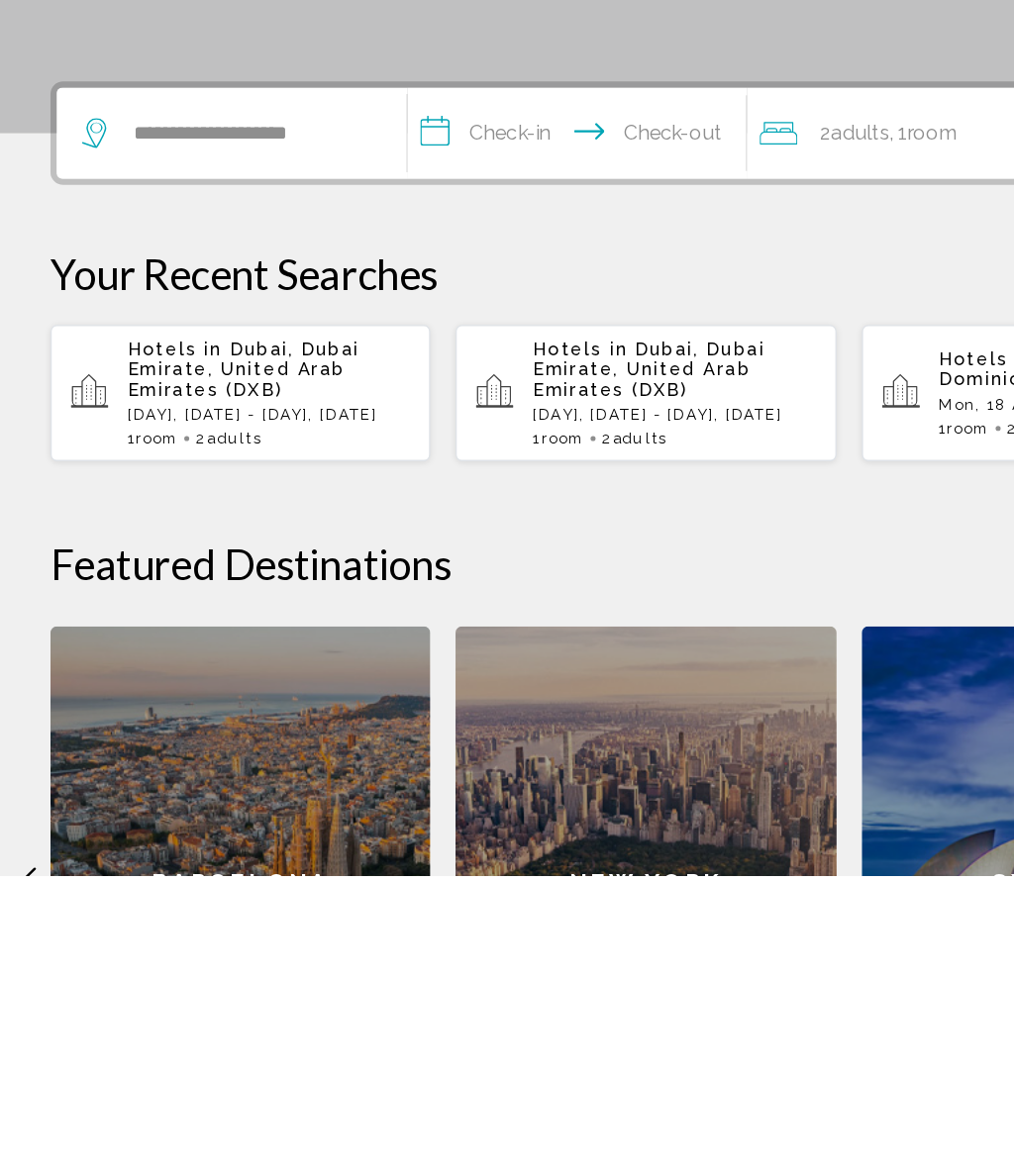 click on "**********" at bounding box center (456, 597) 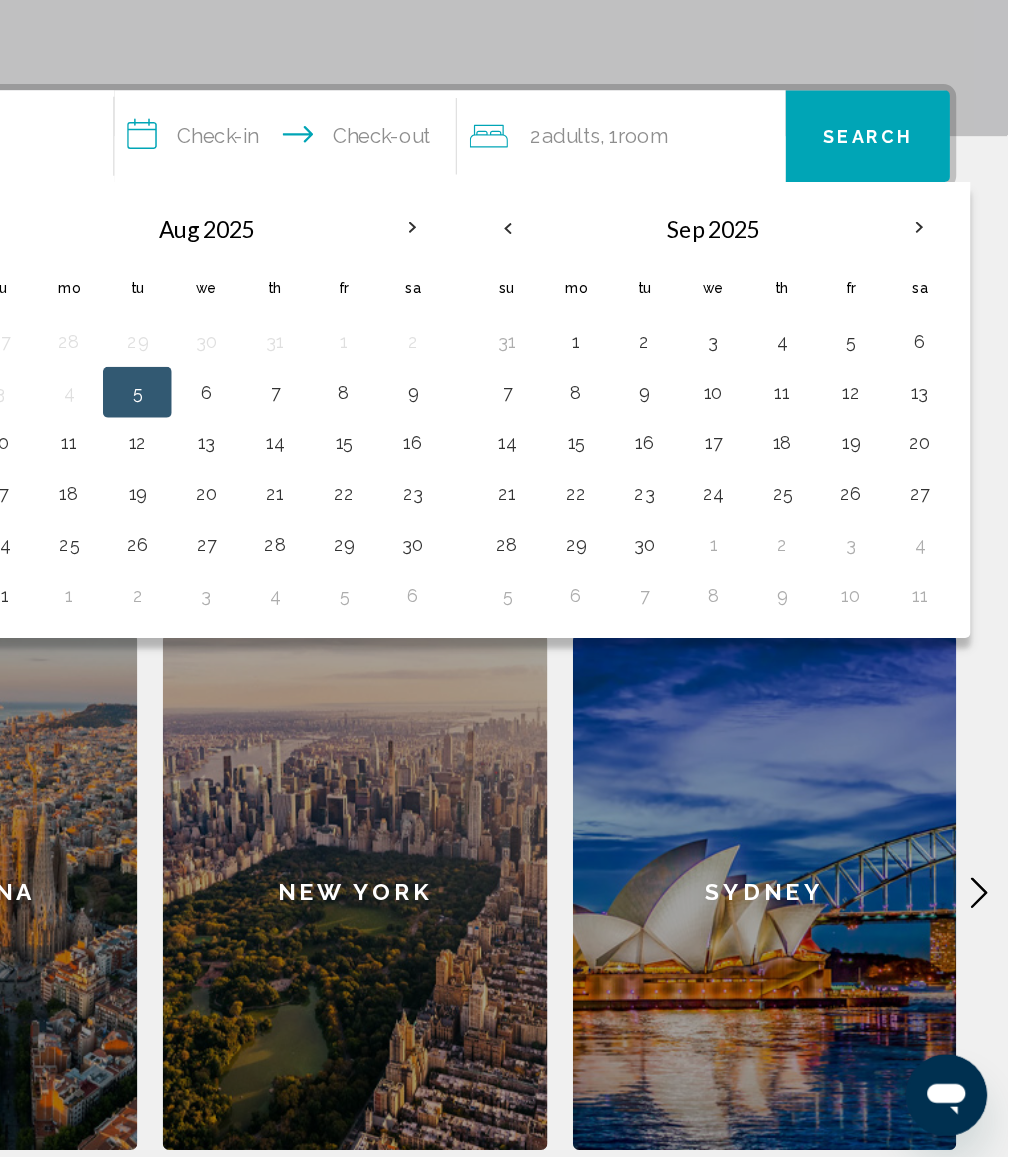 scroll, scrollTop: 295, scrollLeft: 0, axis: vertical 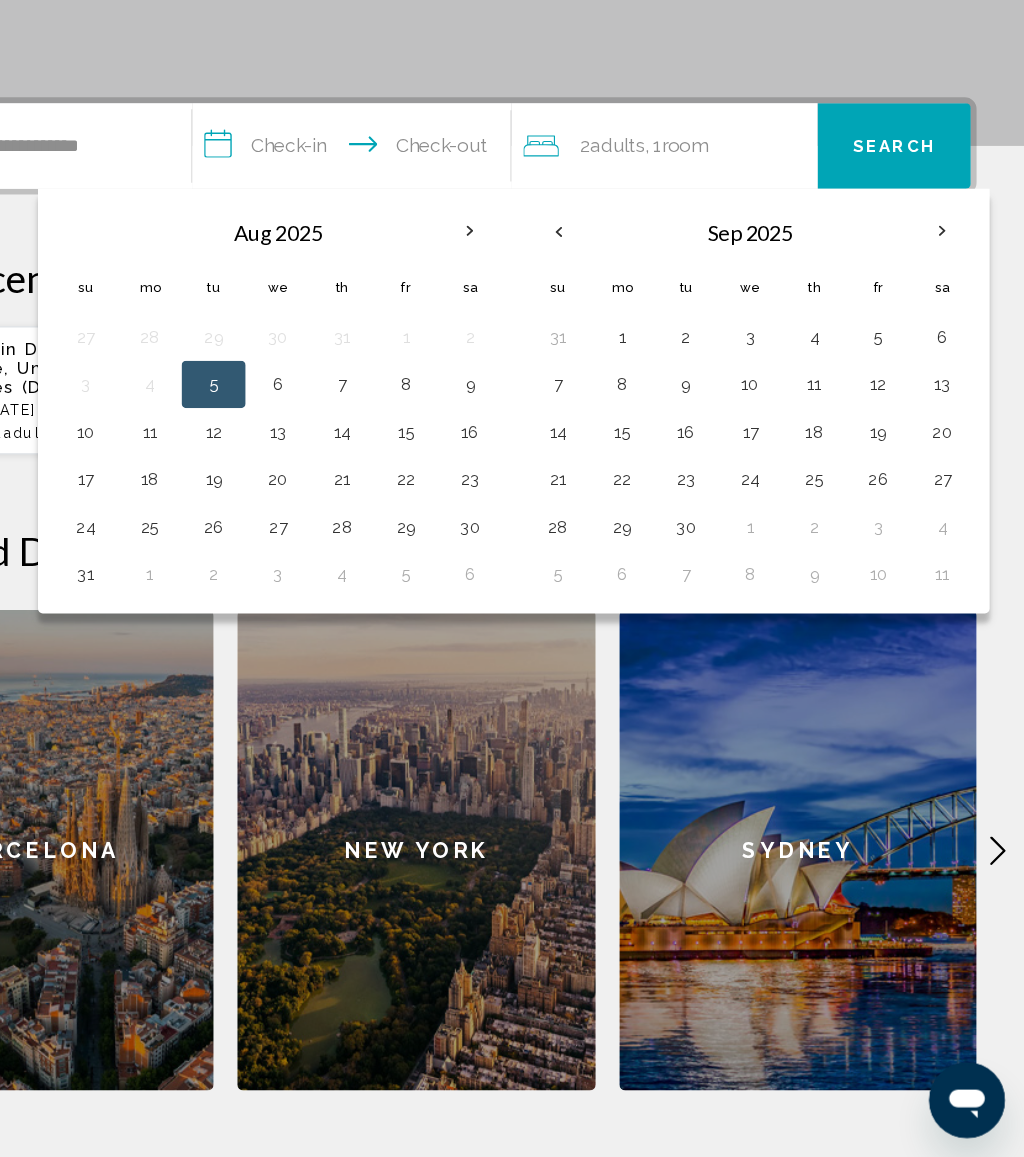 click on "20" at bounding box center (395, 586) 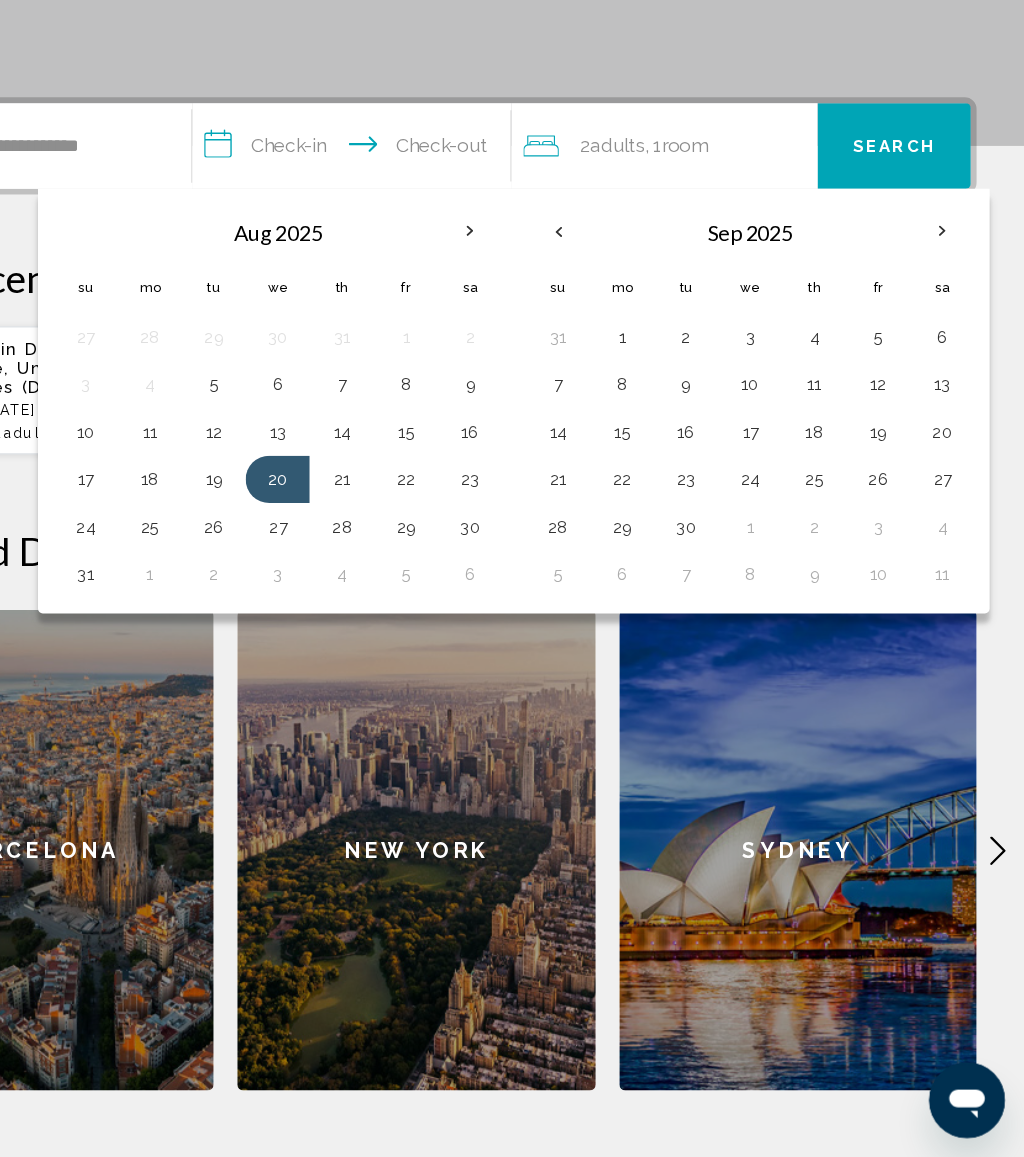 click on "26" at bounding box center (341, 626) 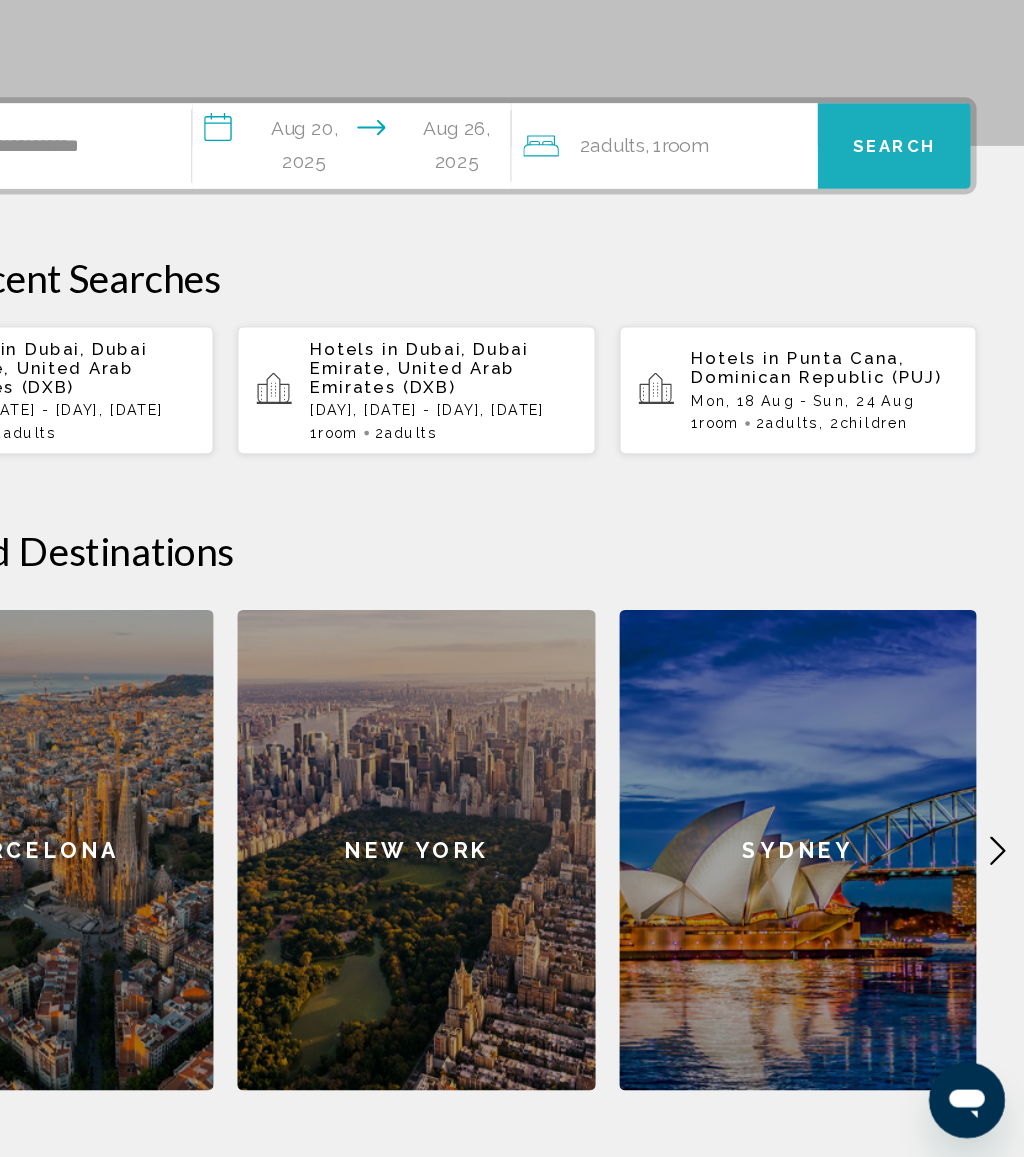 click on "Search" at bounding box center (914, 305) 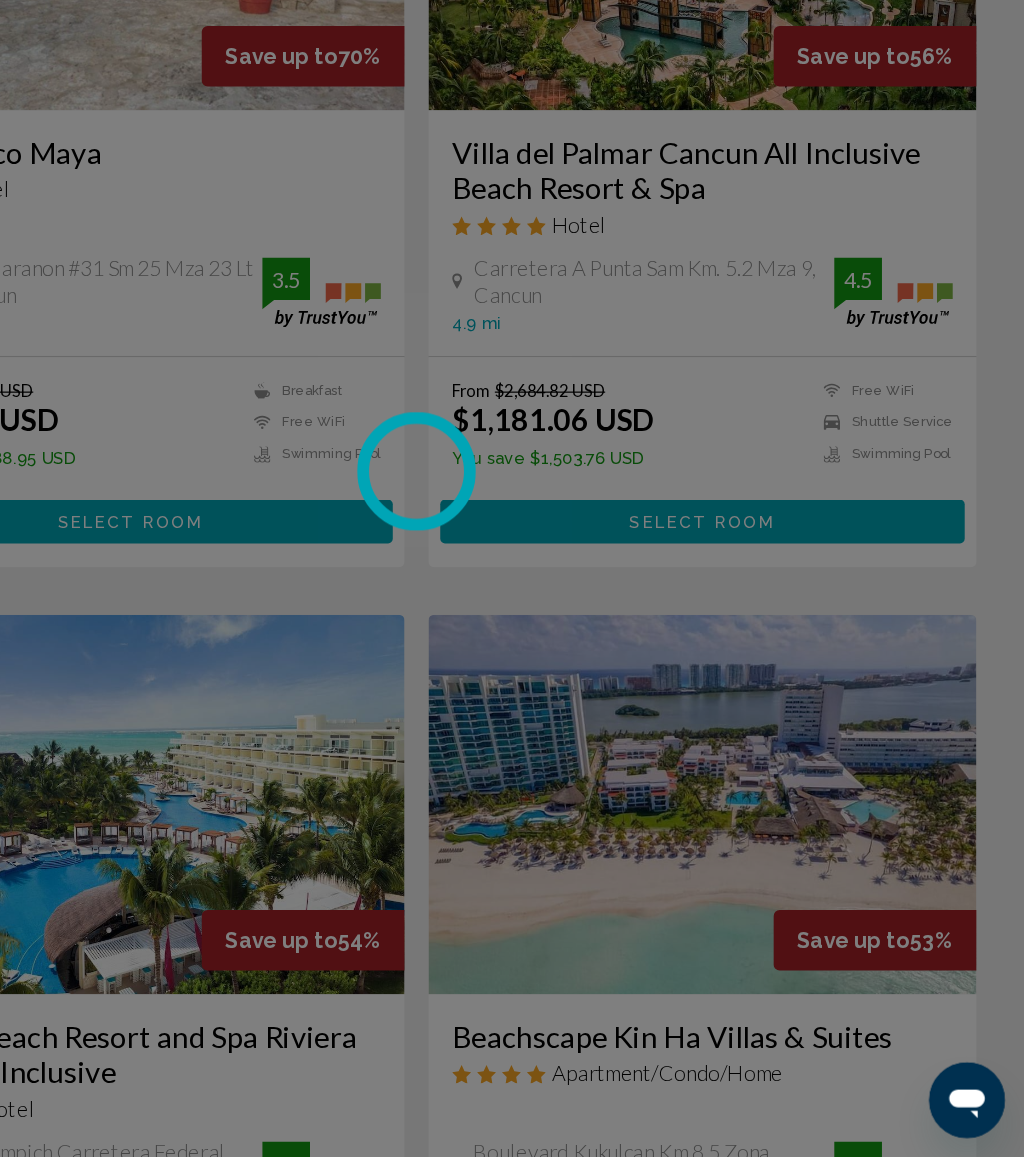 scroll, scrollTop: 0, scrollLeft: 0, axis: both 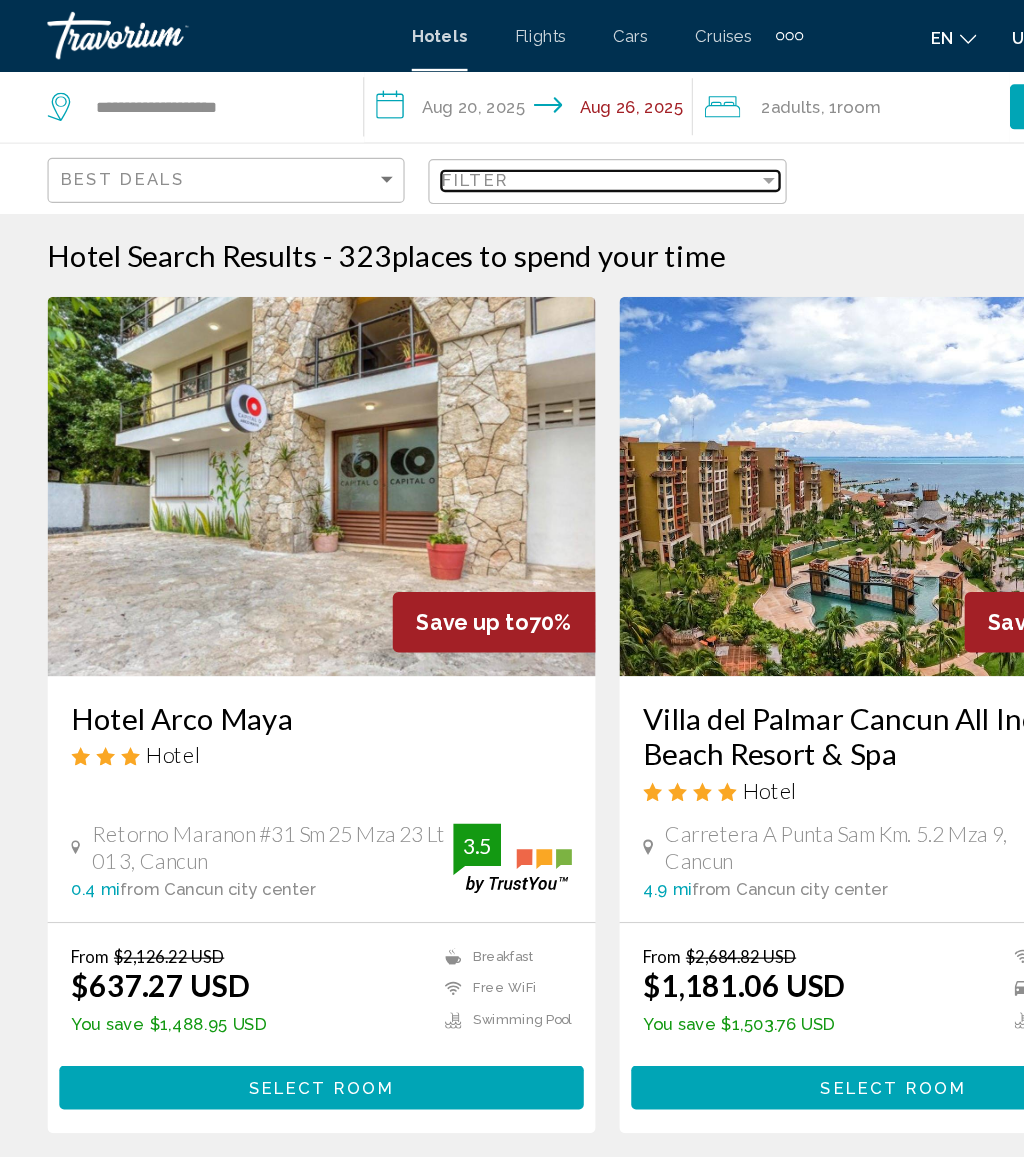 click on "Filter" at bounding box center (505, 152) 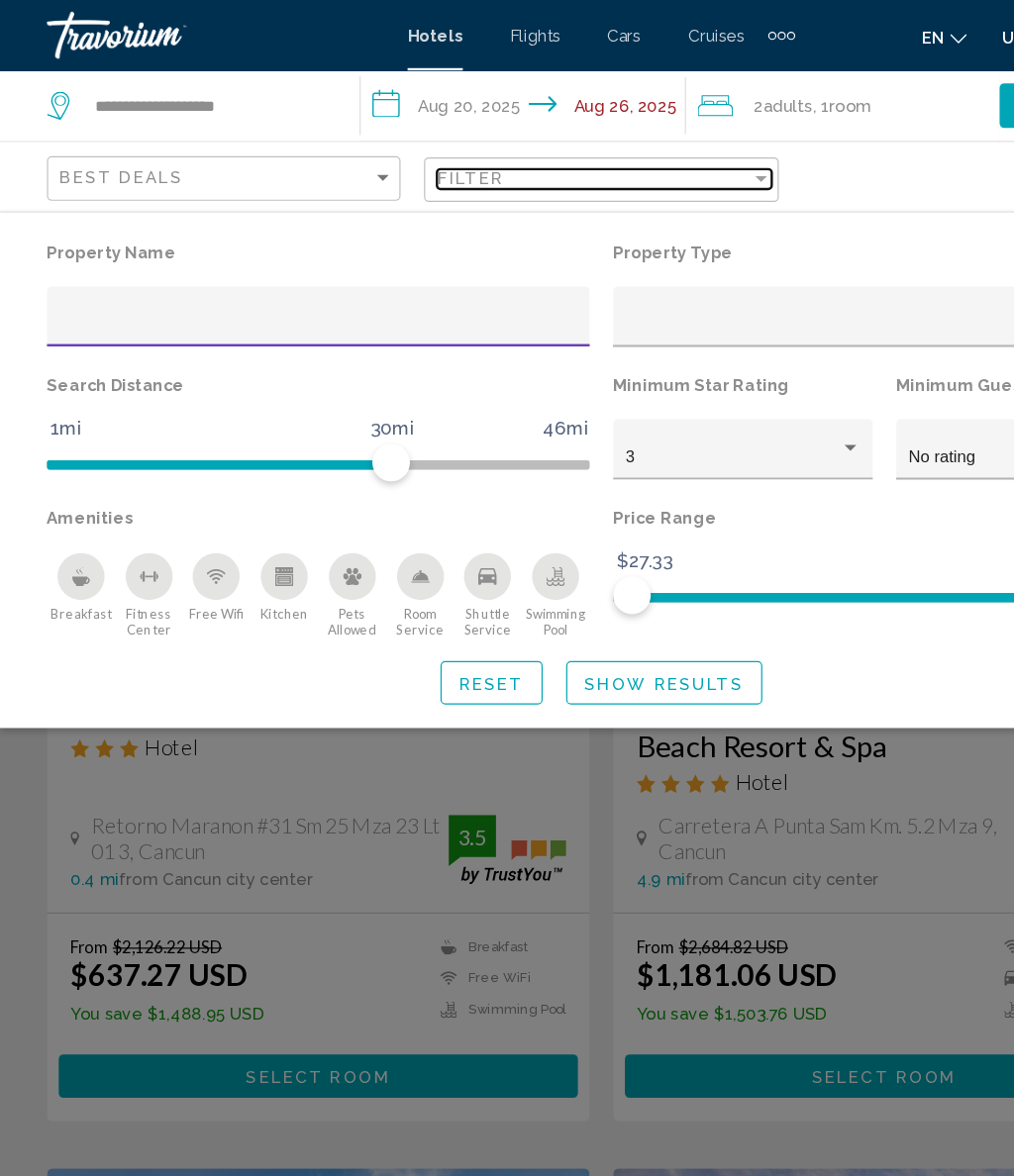 click on "Filter" at bounding box center [500, 150] 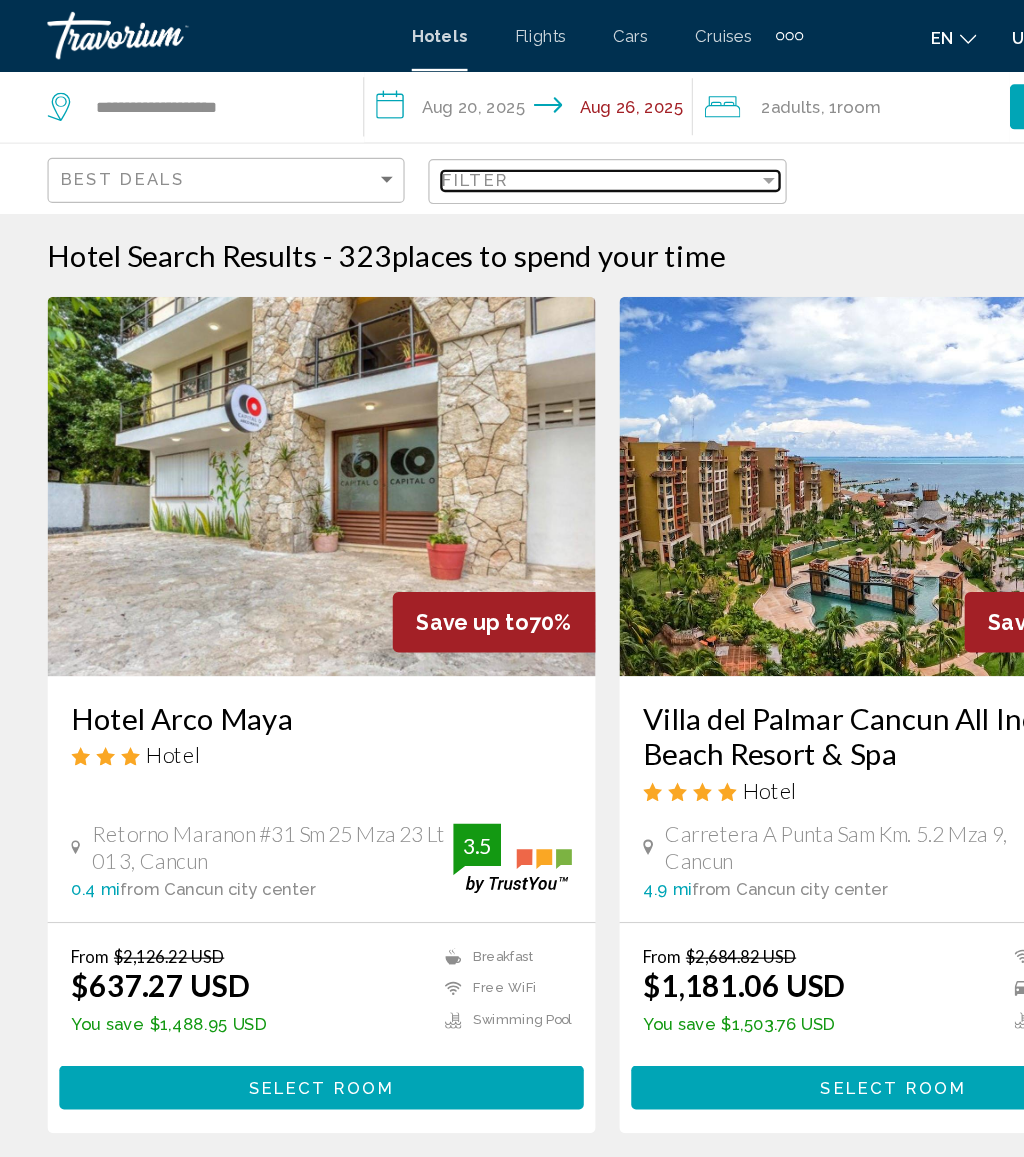 click on "Filter" at bounding box center (505, 152) 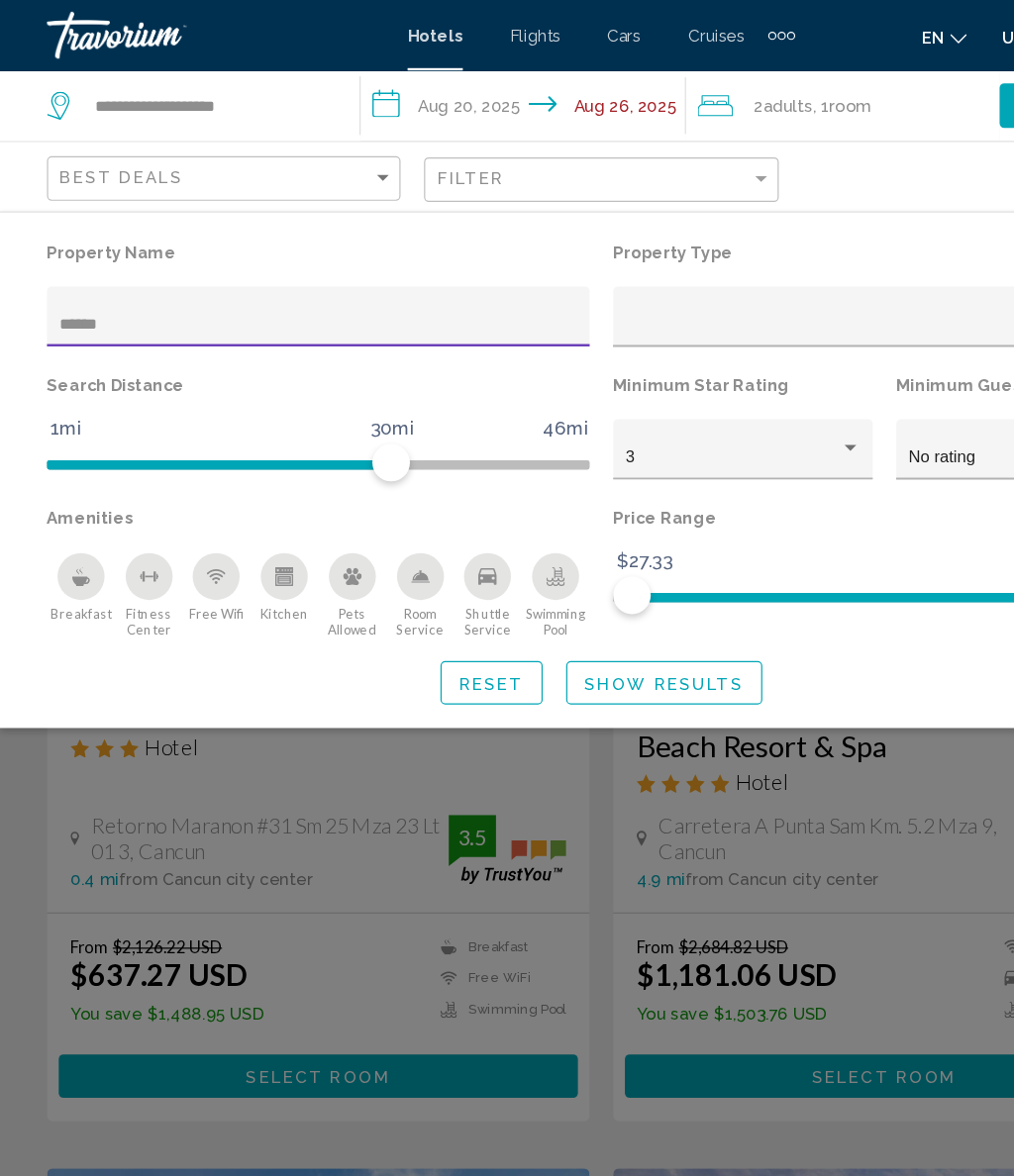 type on "*******" 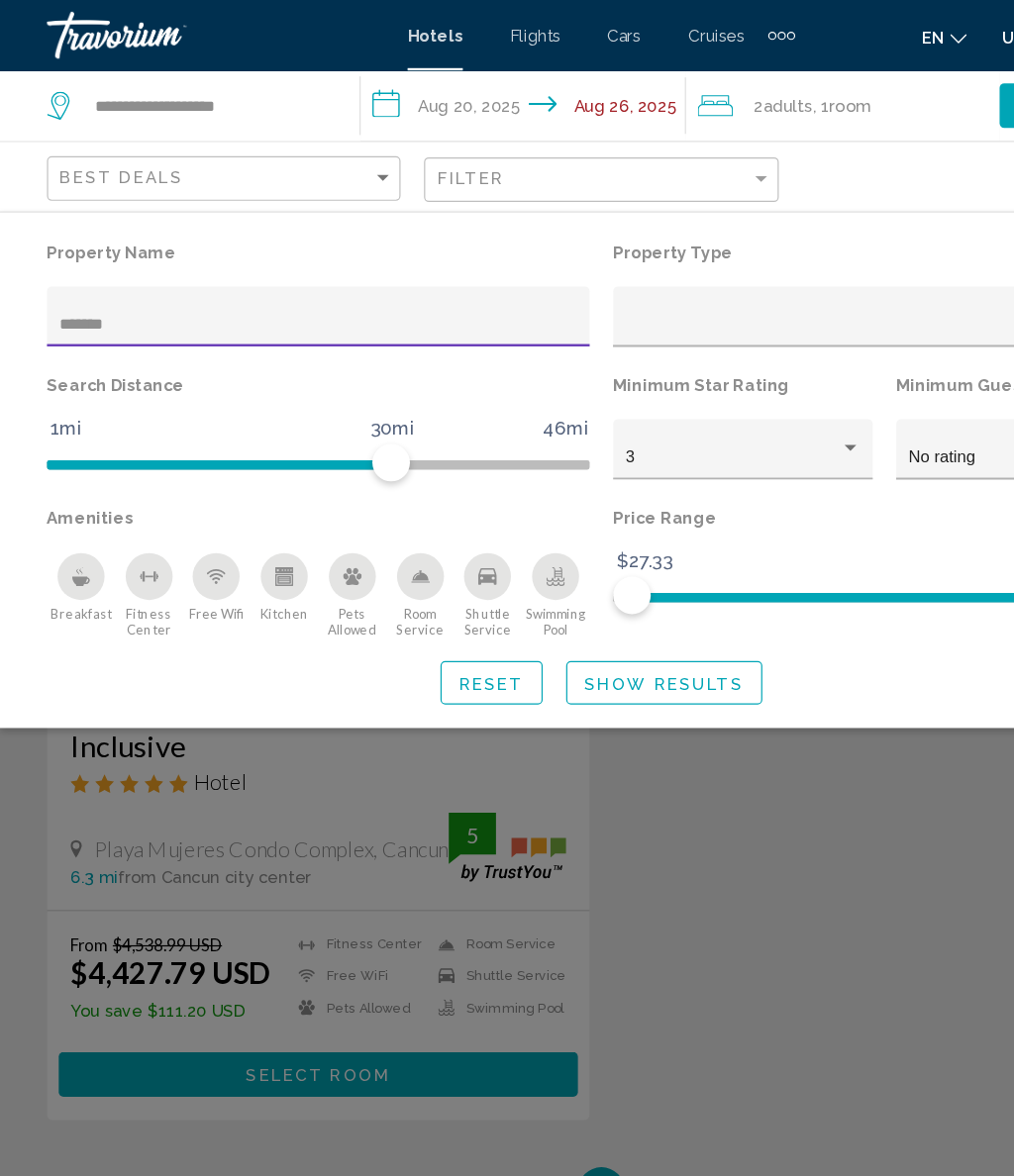 click on "Show Results" 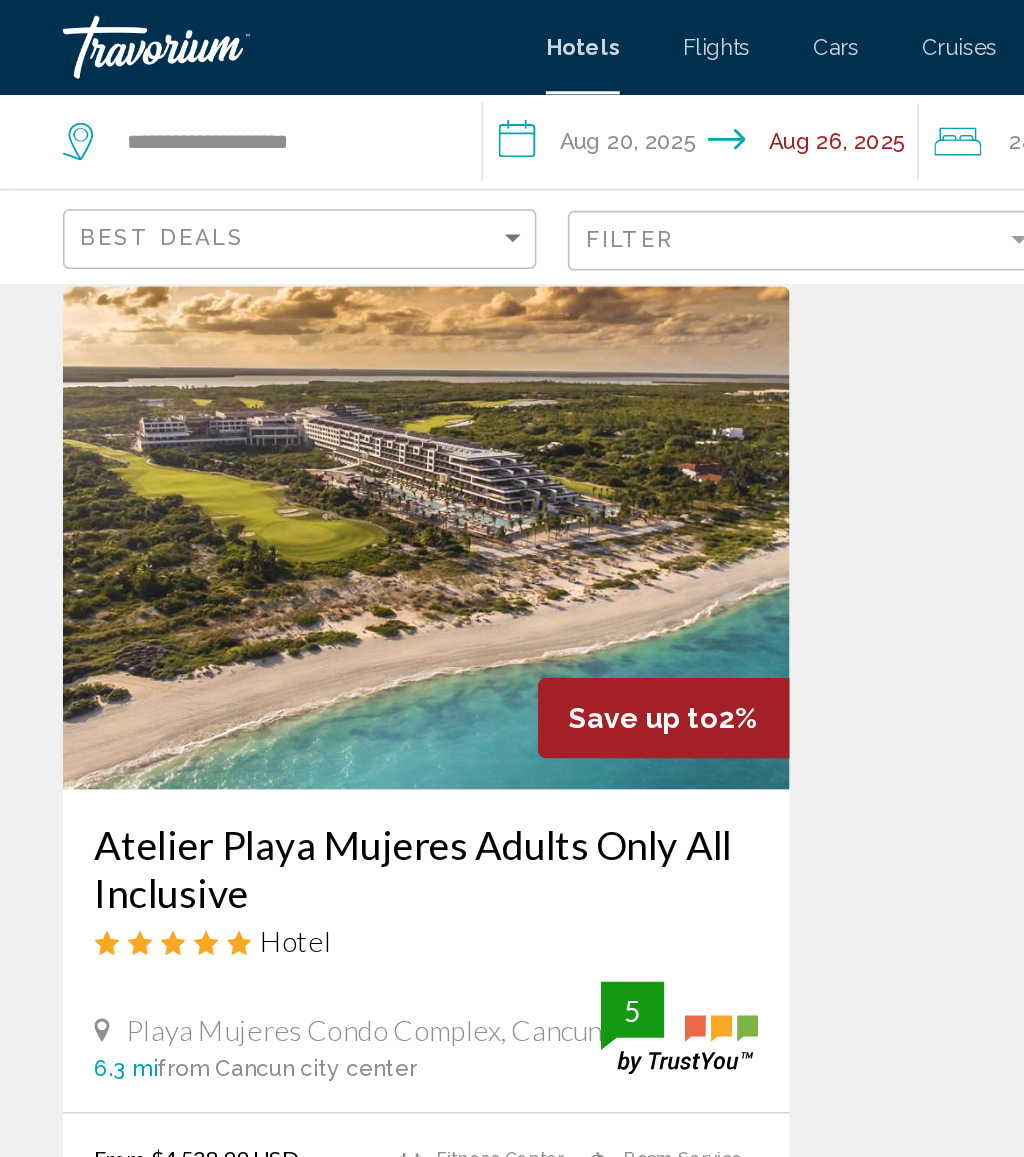 scroll, scrollTop: 0, scrollLeft: 0, axis: both 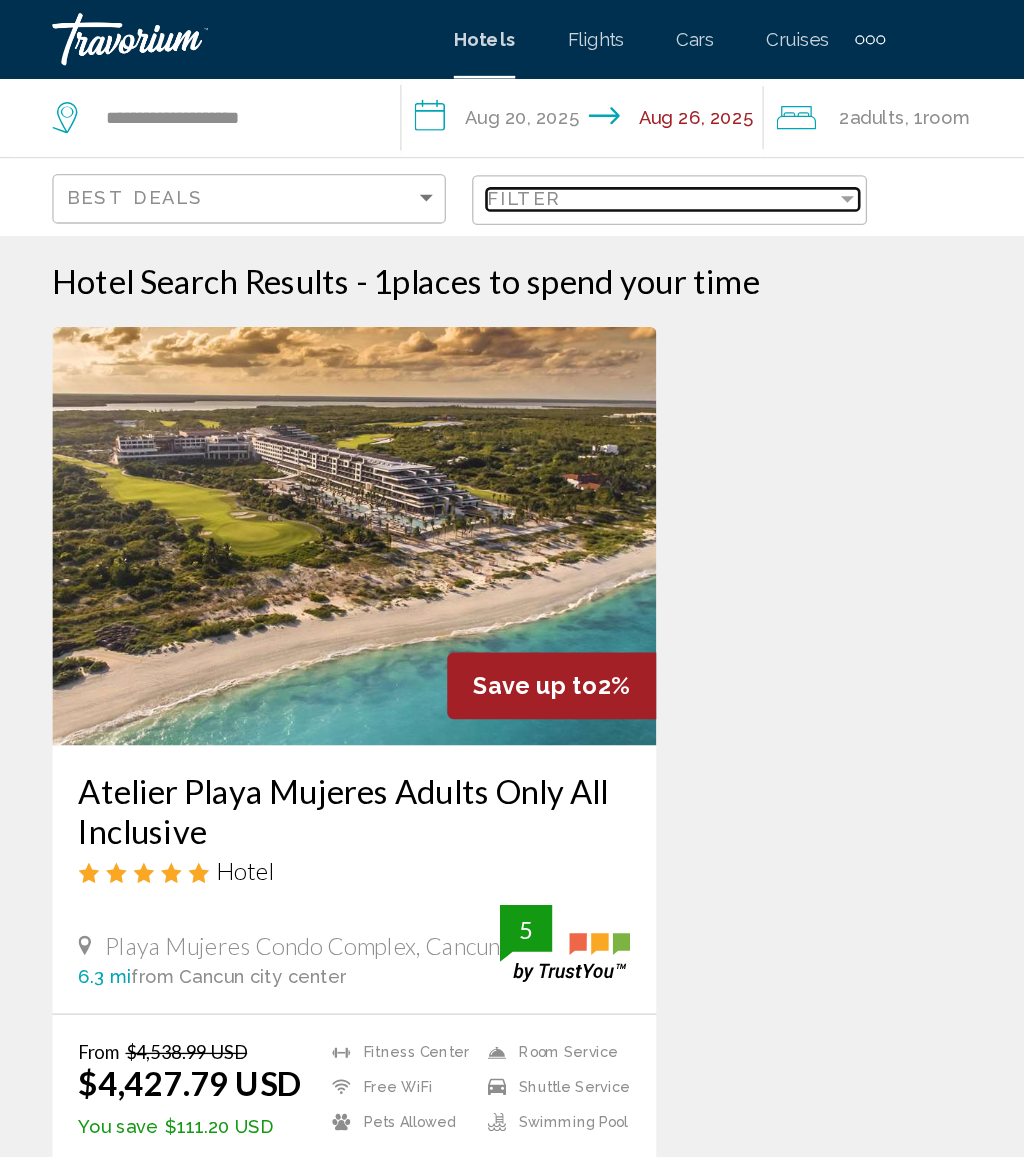 click on "Filter" at bounding box center [505, 152] 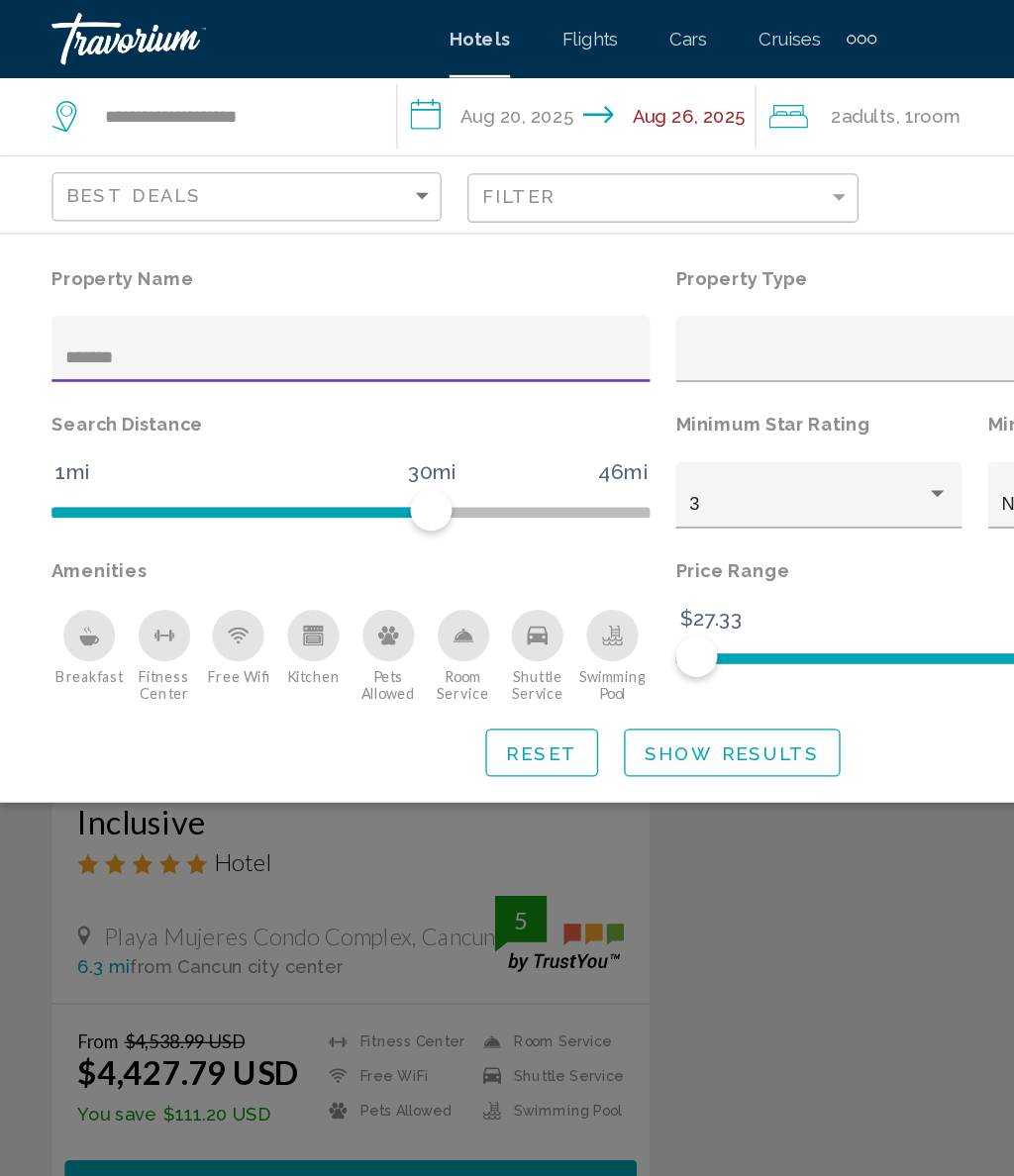 click on "*******" at bounding box center [268, 274] 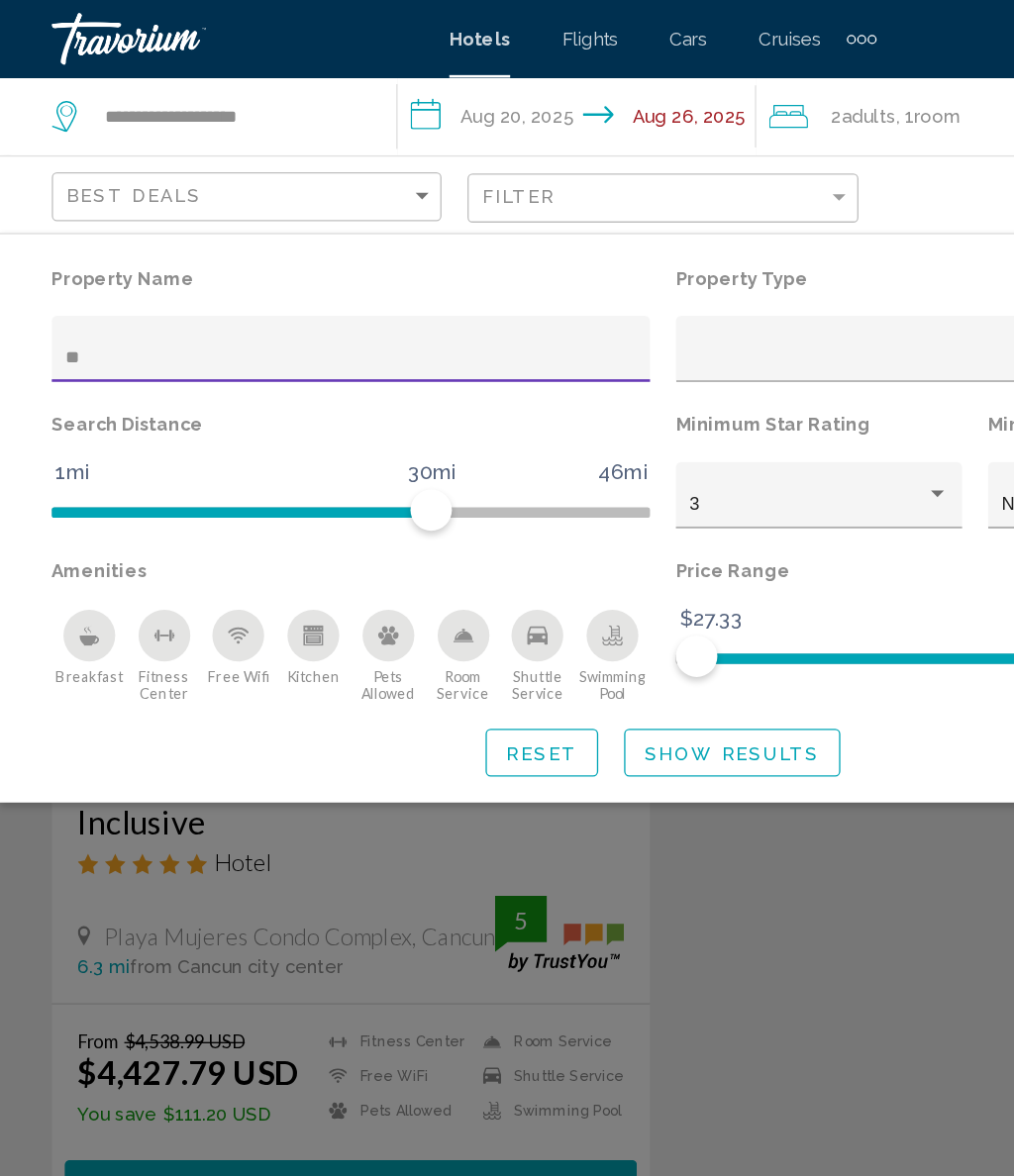 type on "*" 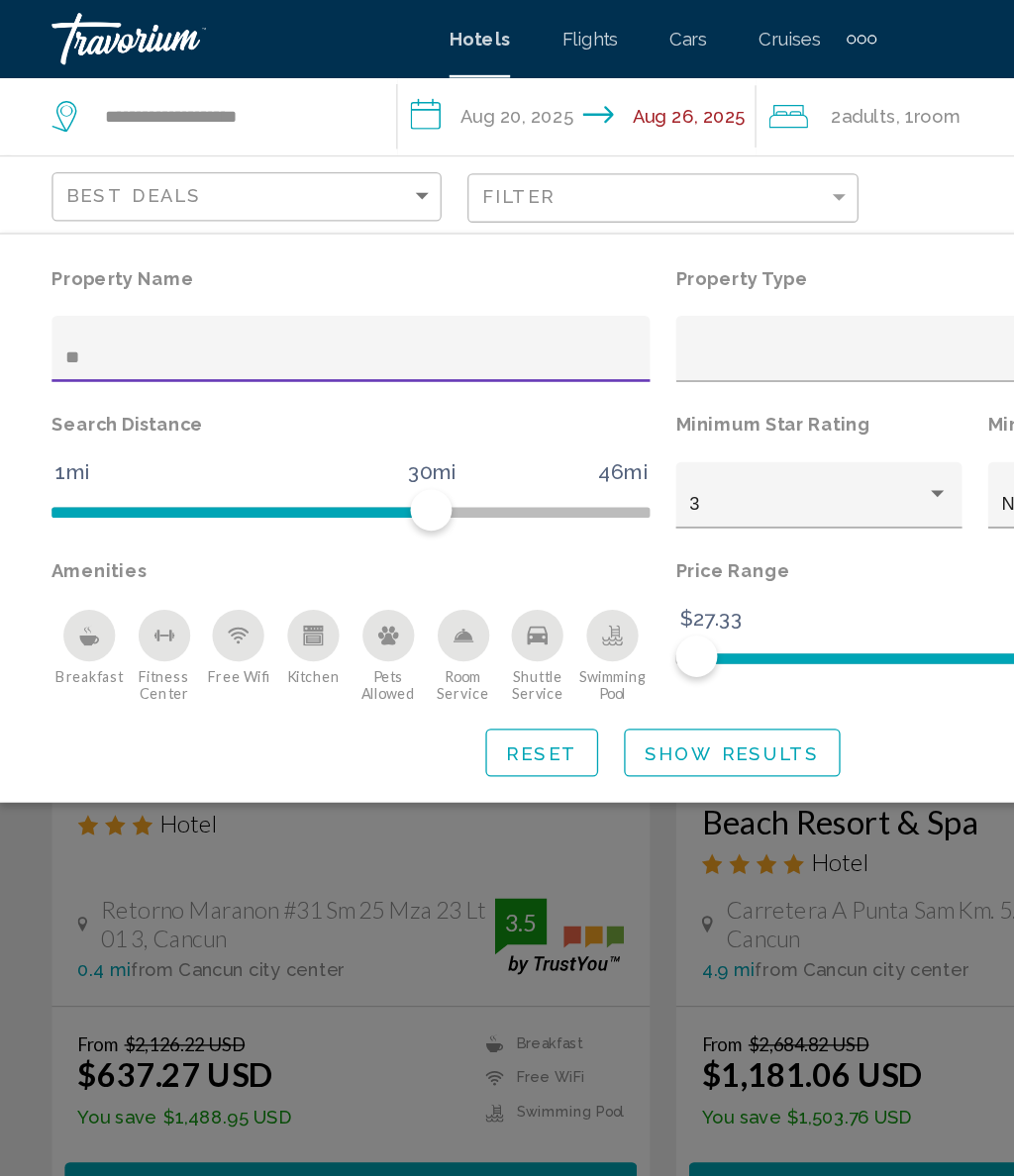 type on "***" 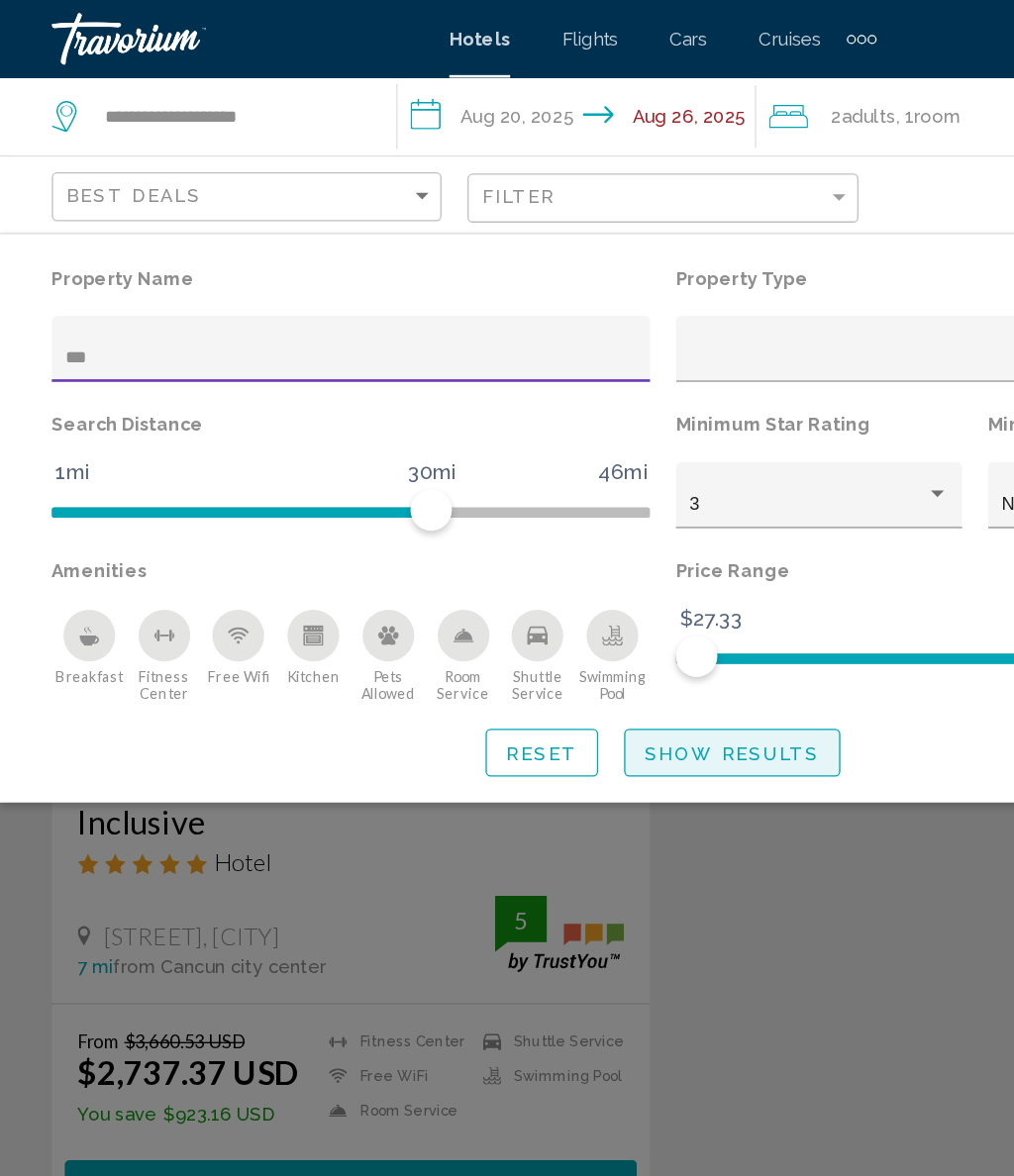click on "Show Results" 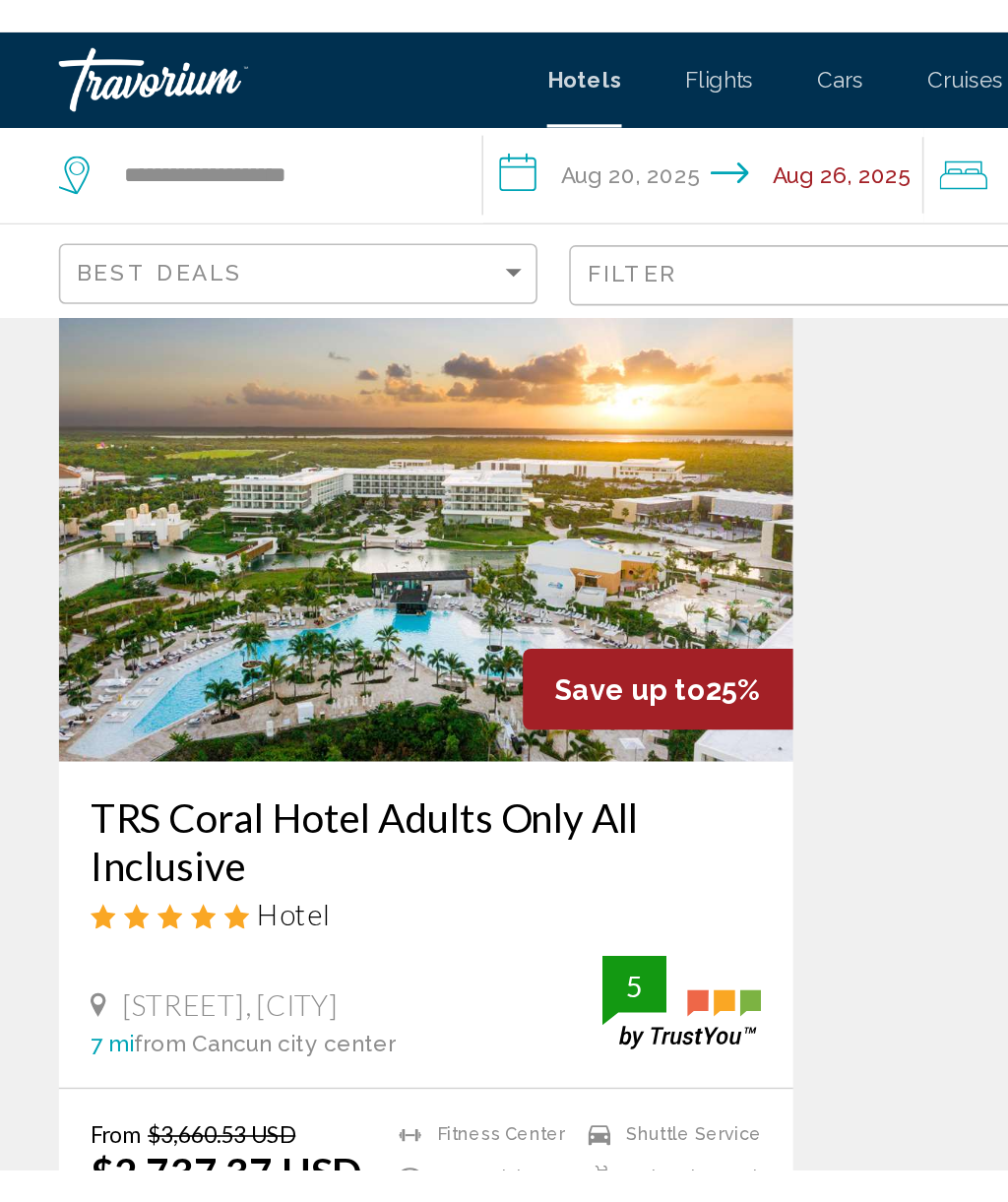 scroll, scrollTop: 101, scrollLeft: 0, axis: vertical 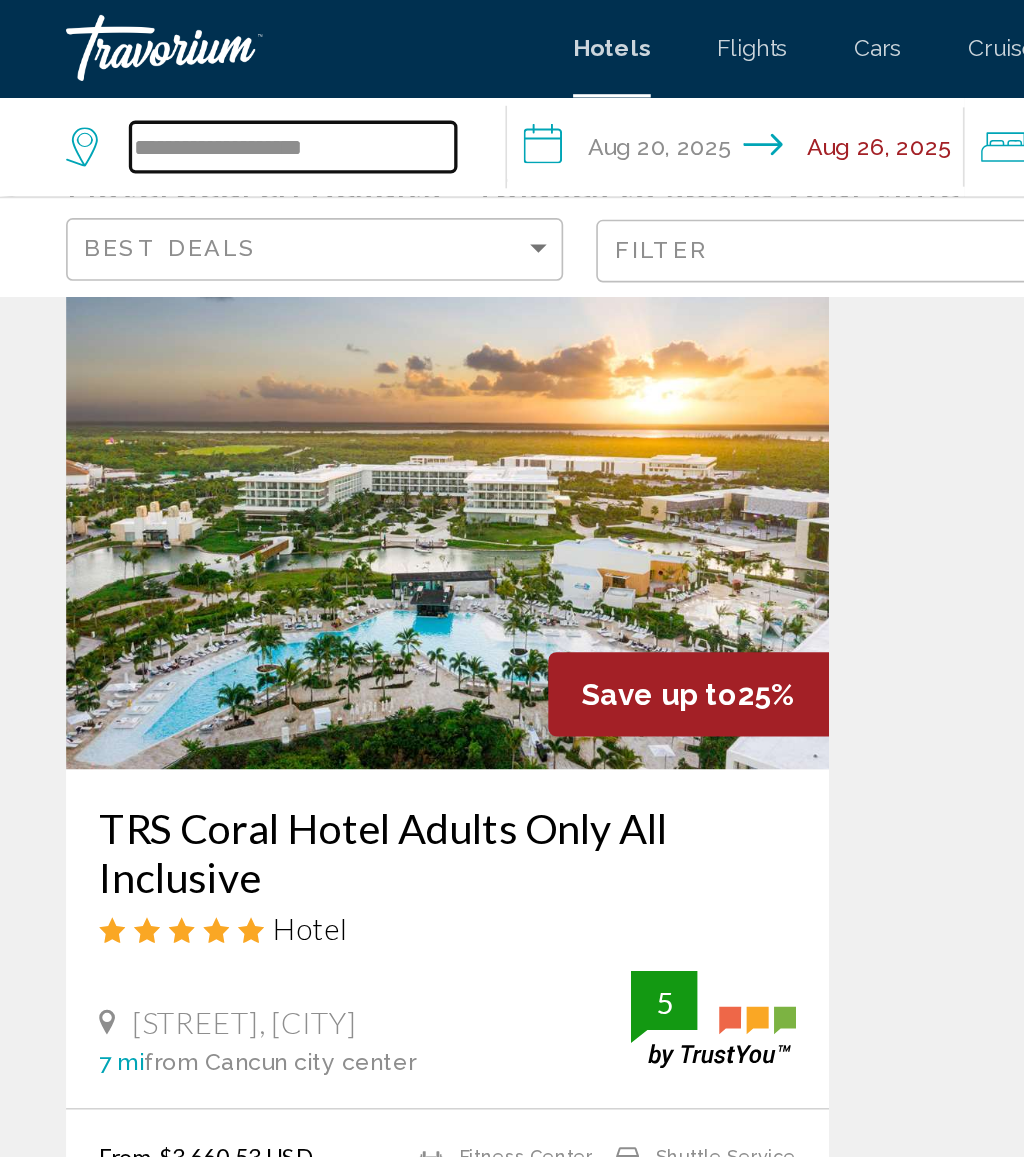 click on "**********" at bounding box center [177, 90] 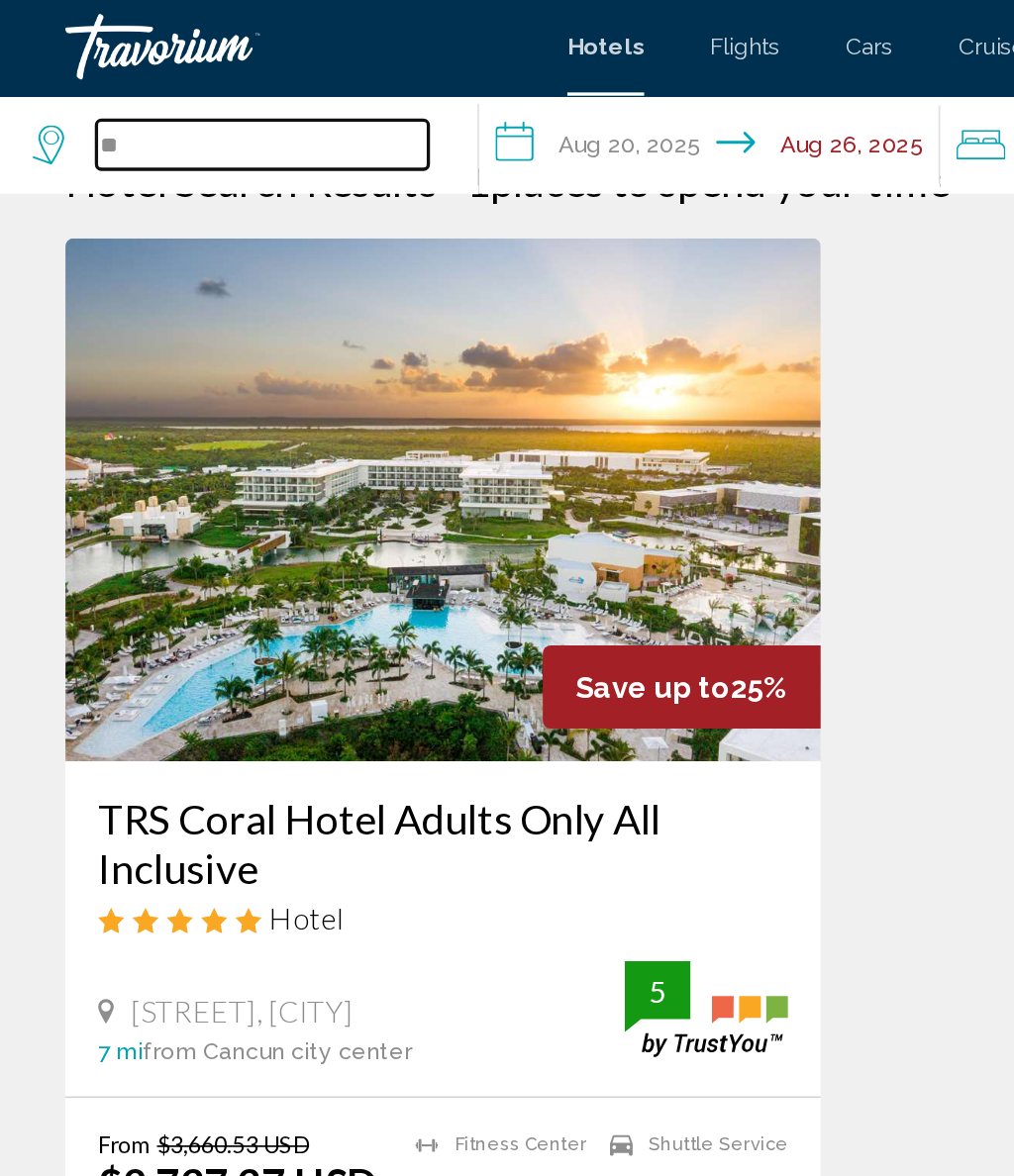 type on "*" 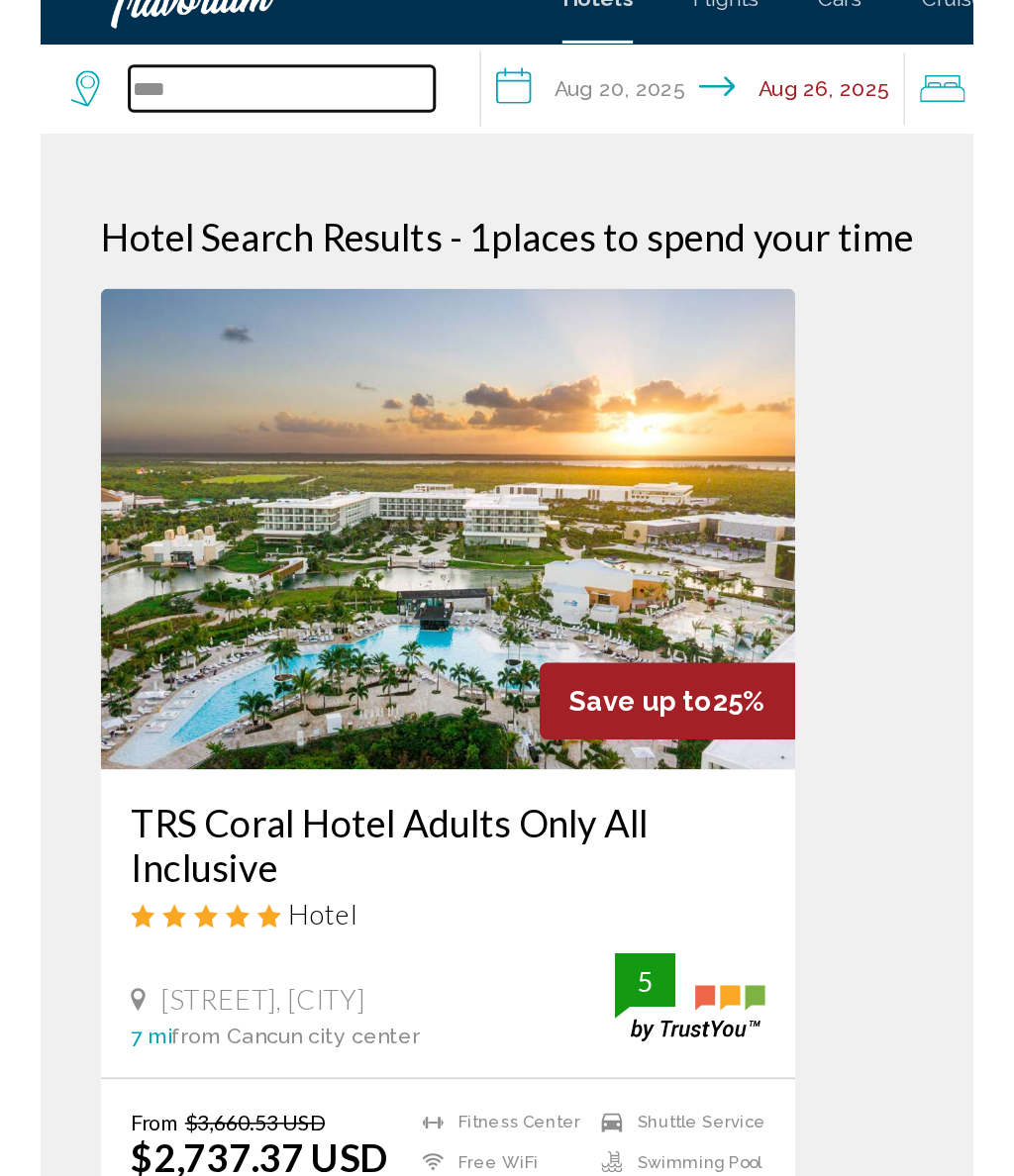 scroll, scrollTop: 26, scrollLeft: 0, axis: vertical 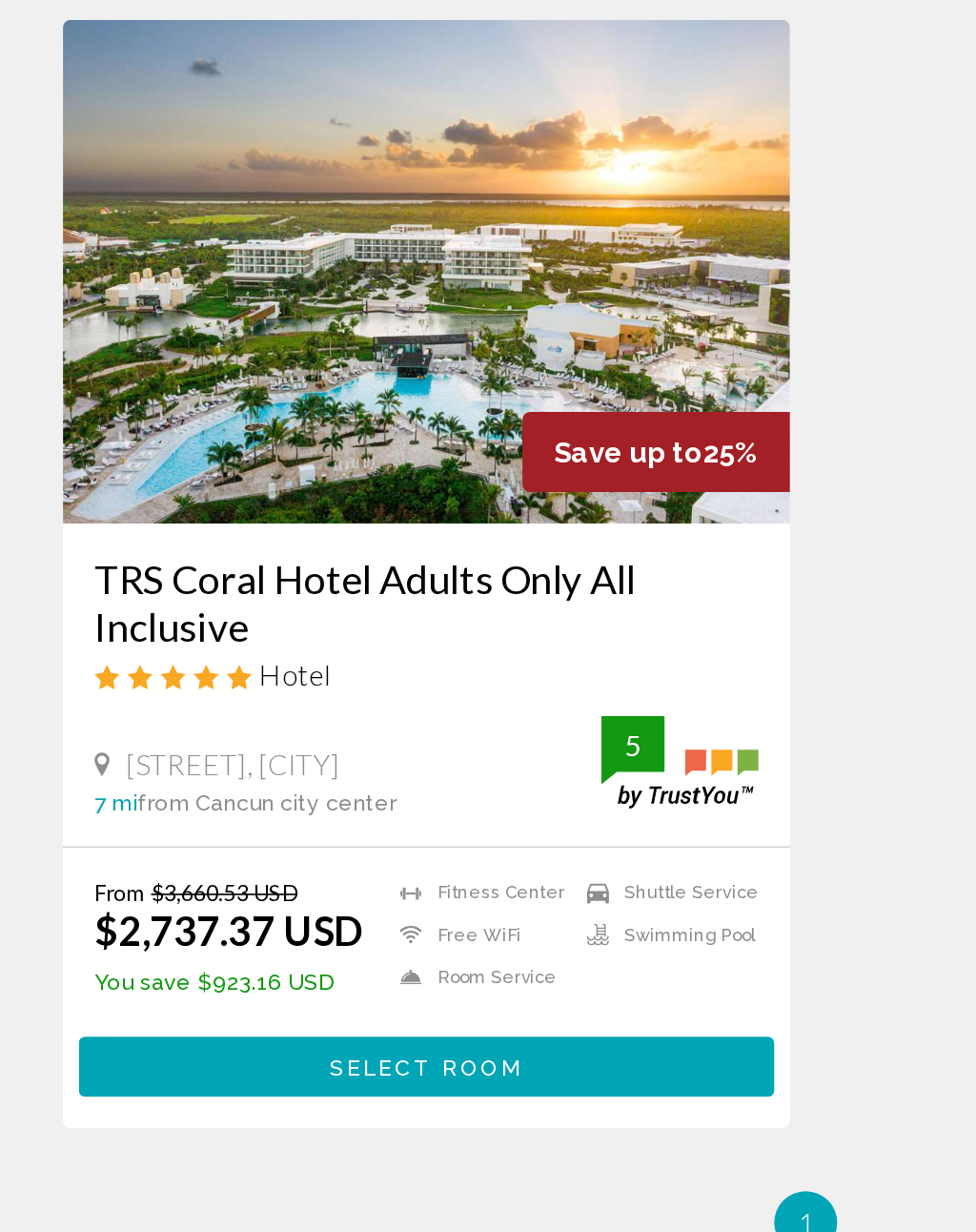 type on "*" 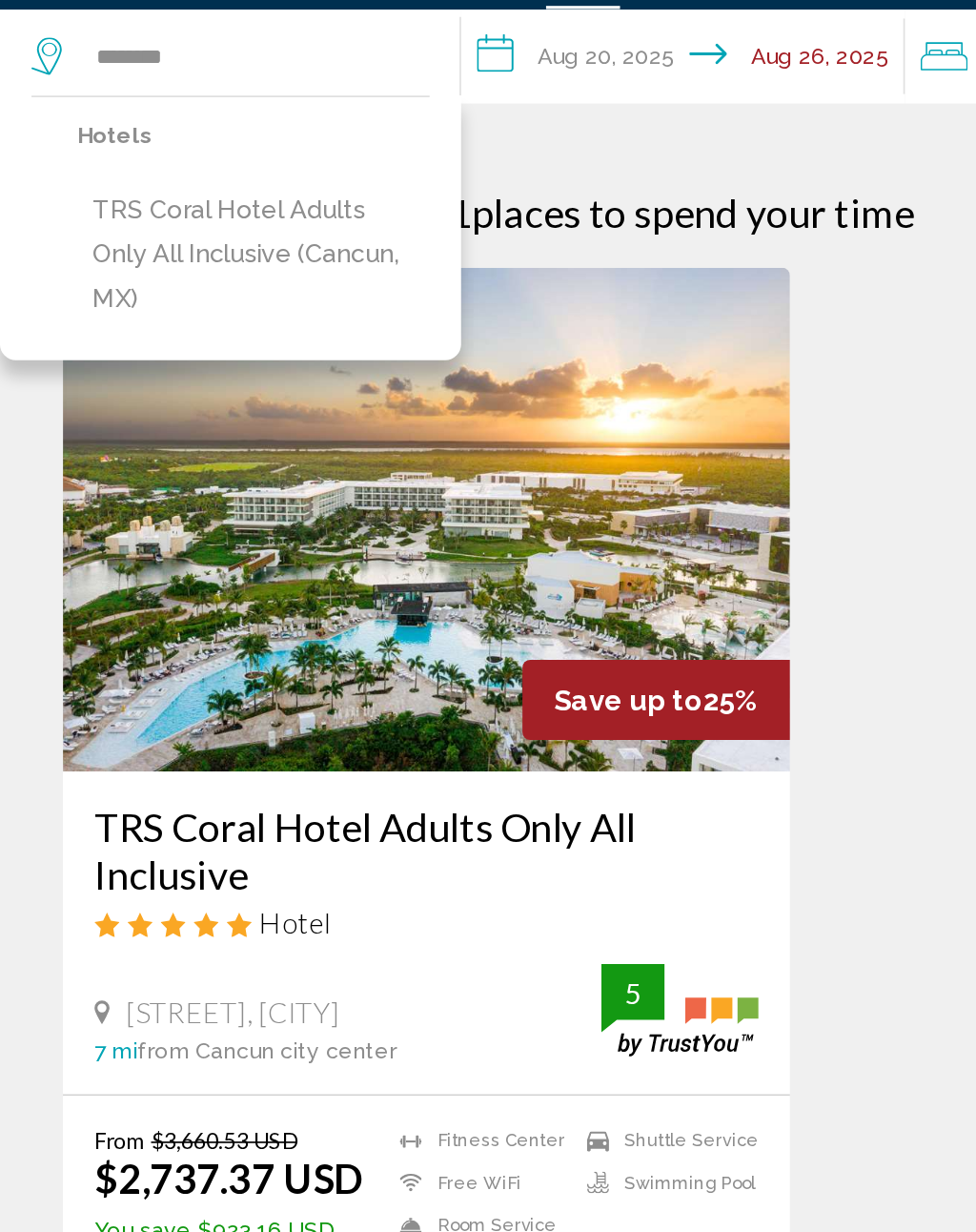click on "TRS Coral Hotel Adults Only All Inclusive (Cancun, MX)" at bounding box center [153, 206] 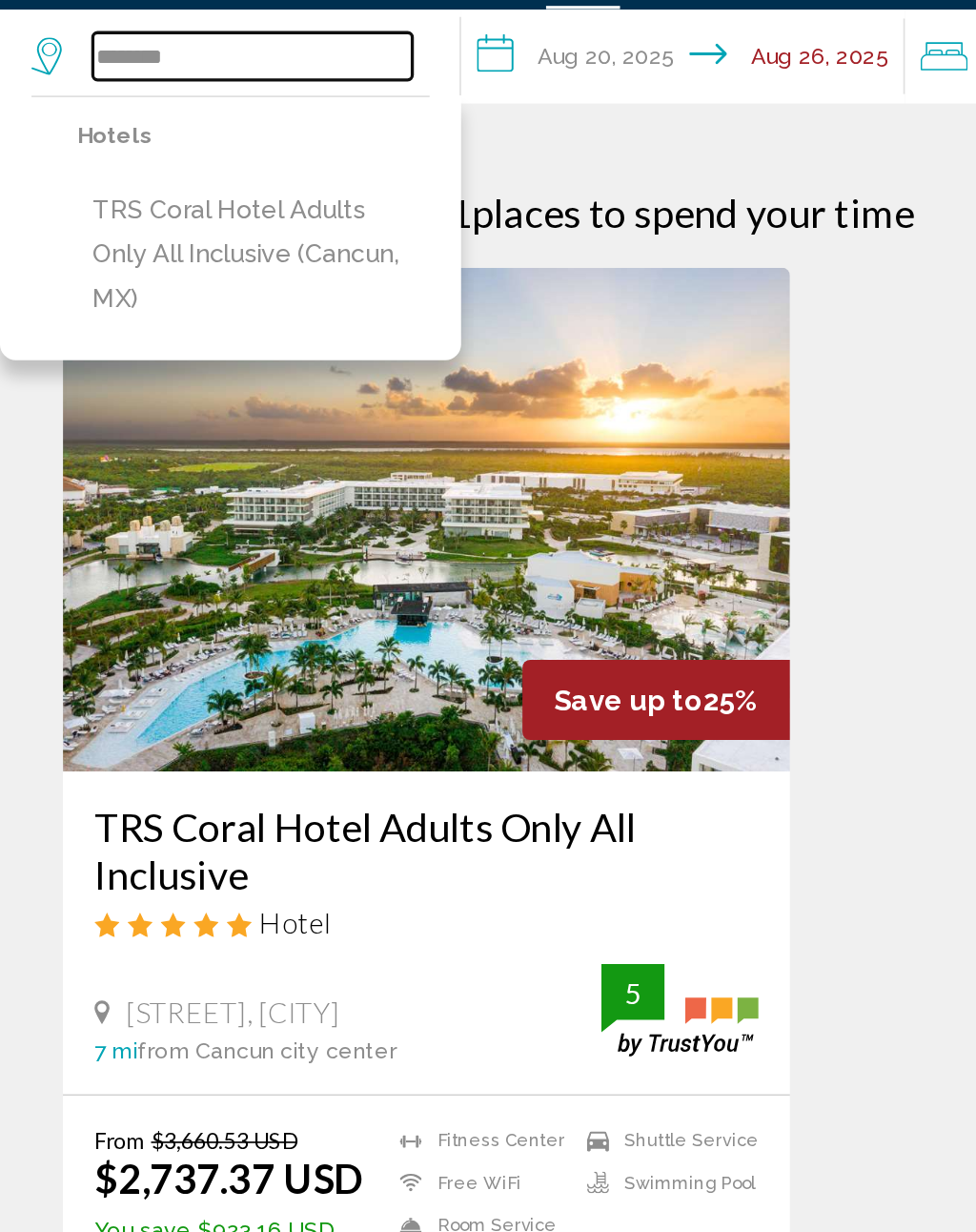 type on "**********" 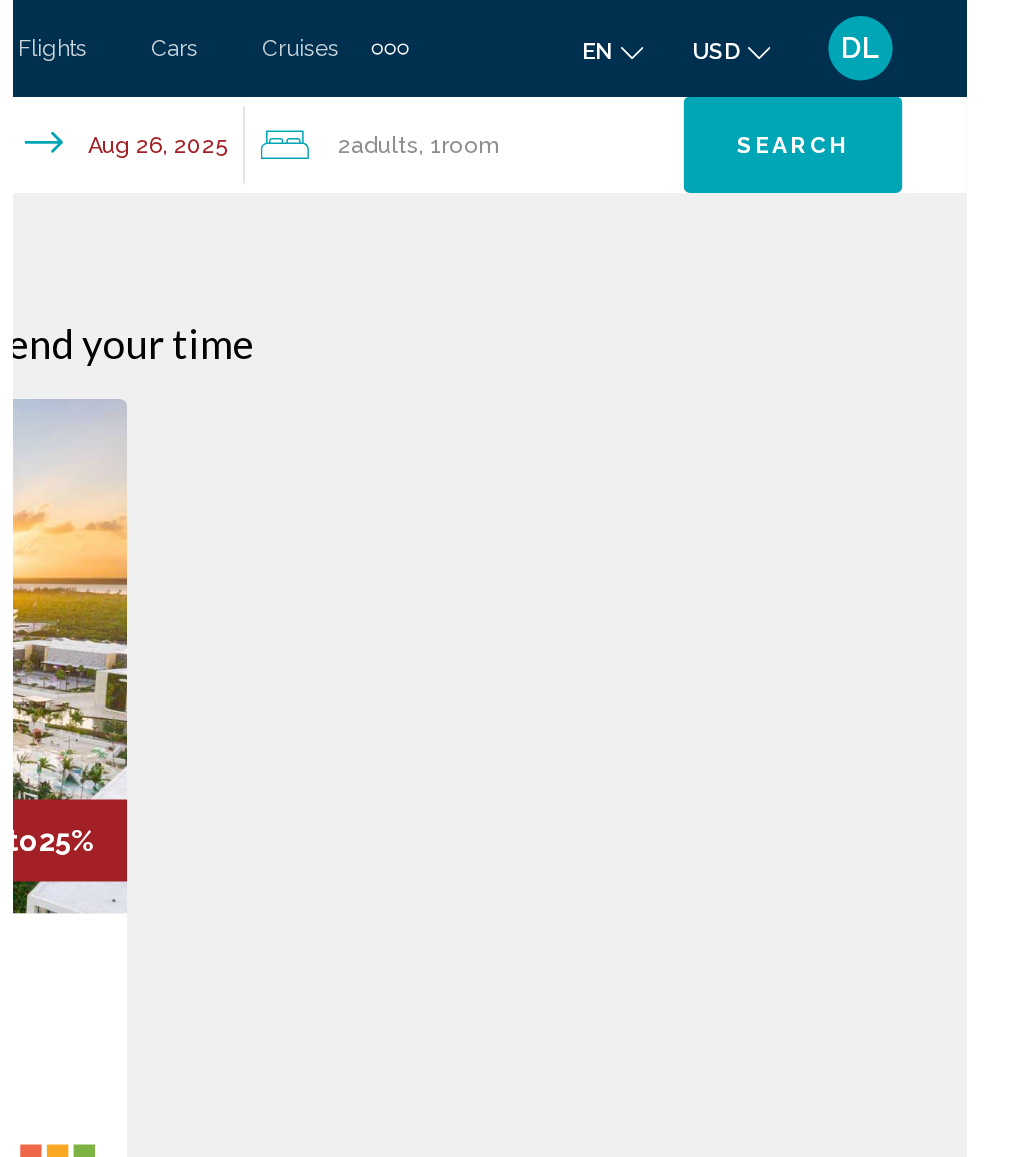 scroll, scrollTop: 0, scrollLeft: 0, axis: both 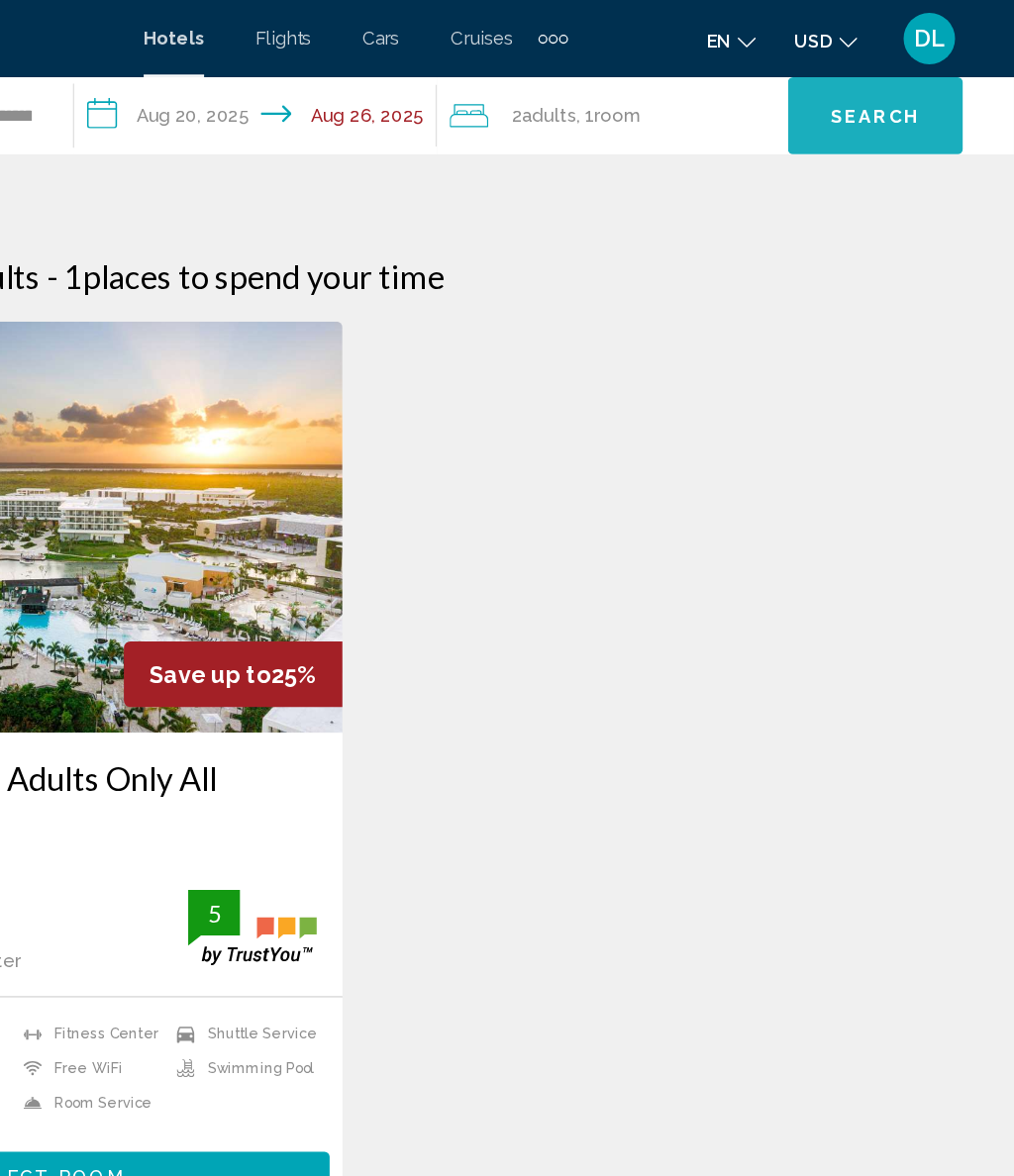click on "Search" 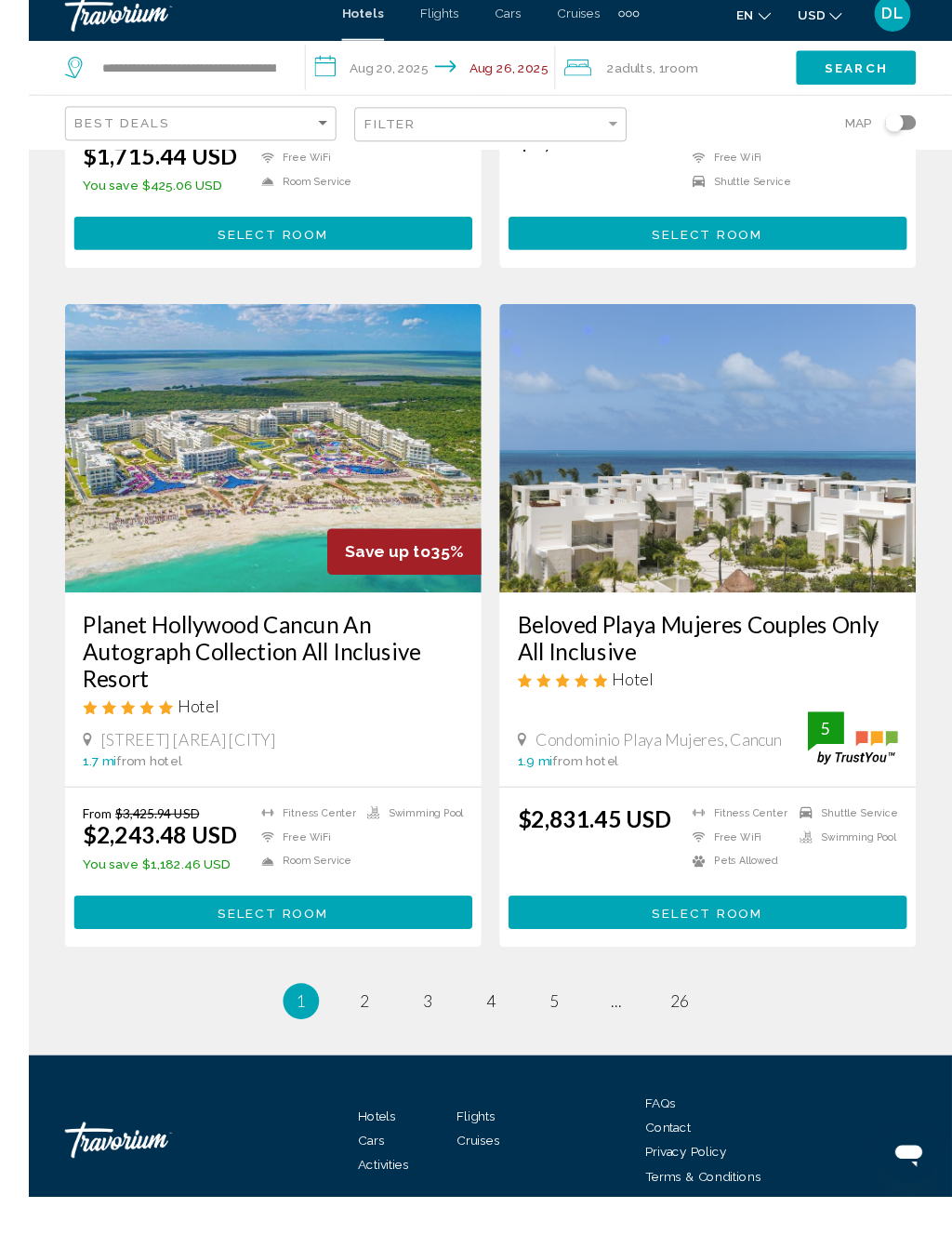 scroll, scrollTop: 3464, scrollLeft: 0, axis: vertical 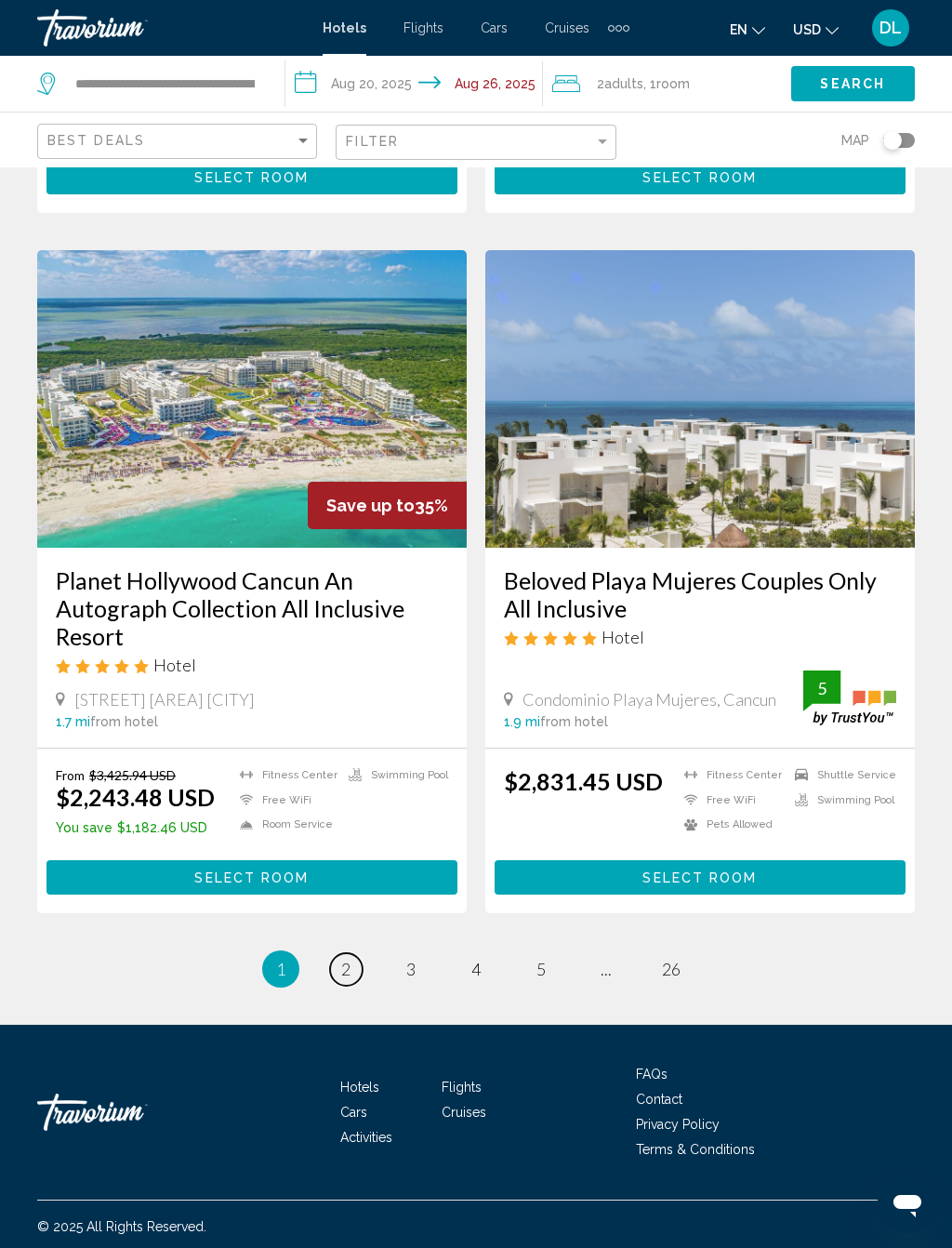click on "2" at bounding box center [346, 969] 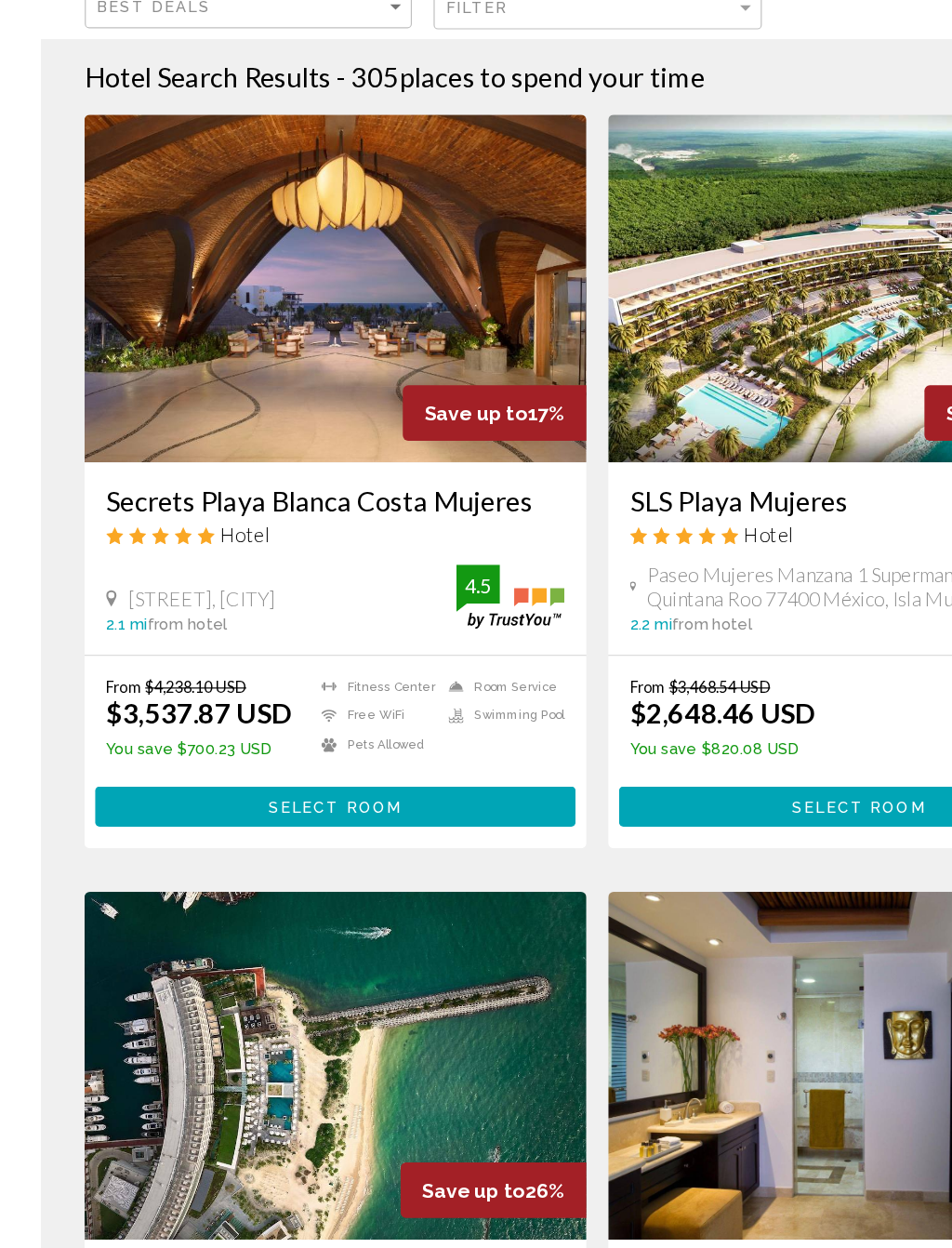 scroll, scrollTop: 13, scrollLeft: 0, axis: vertical 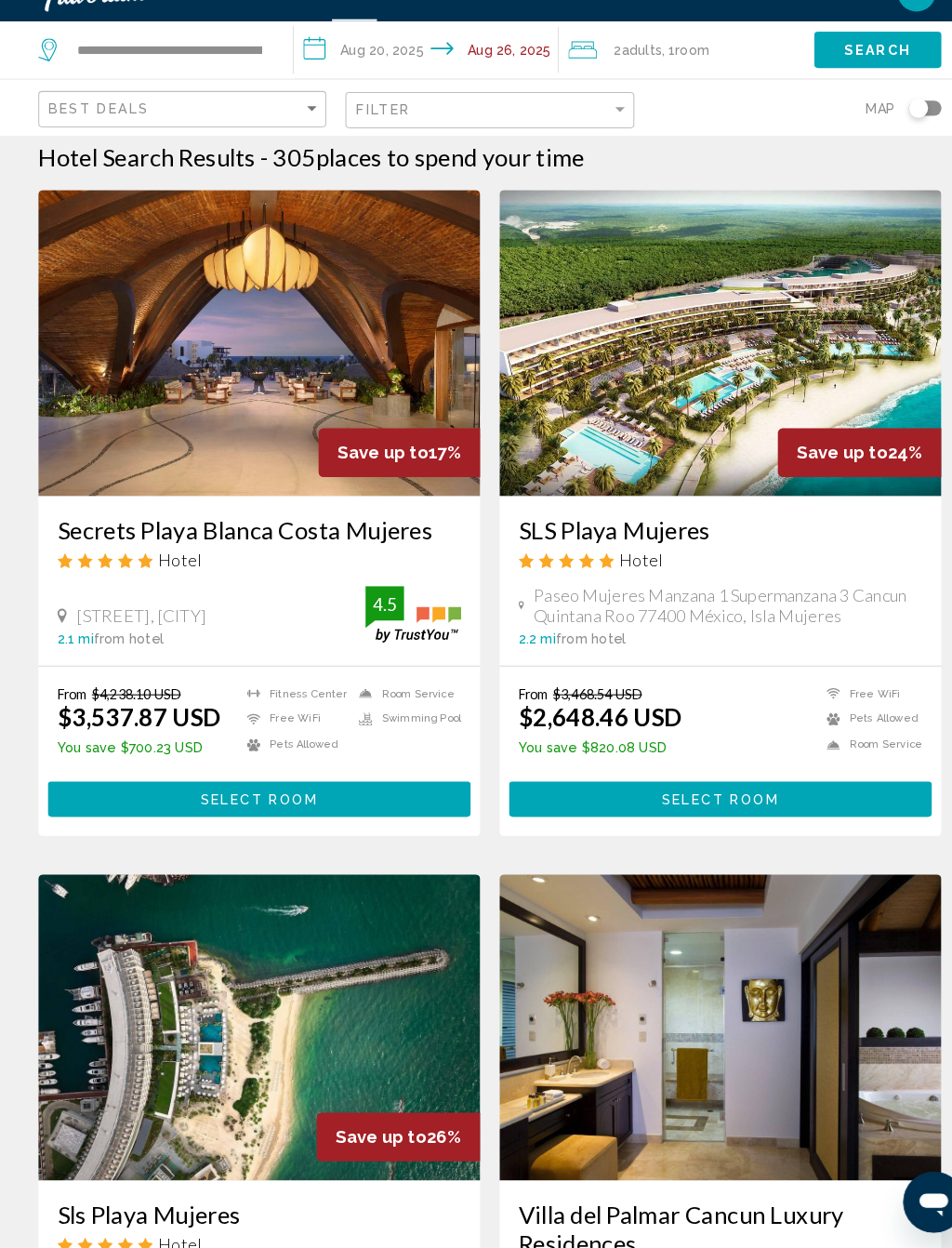 click on "Select Room" at bounding box center [252, 811] 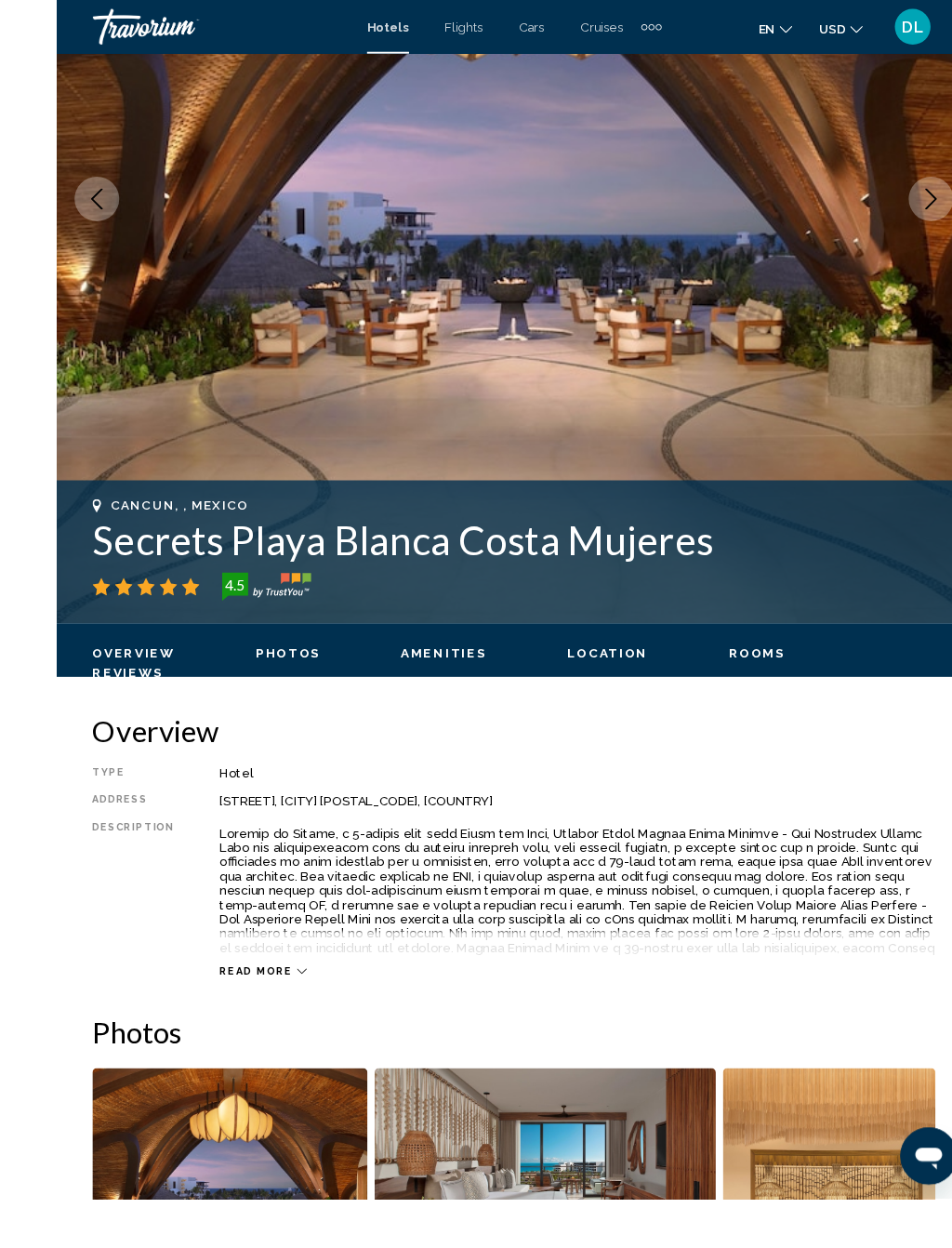 scroll, scrollTop: 300, scrollLeft: 0, axis: vertical 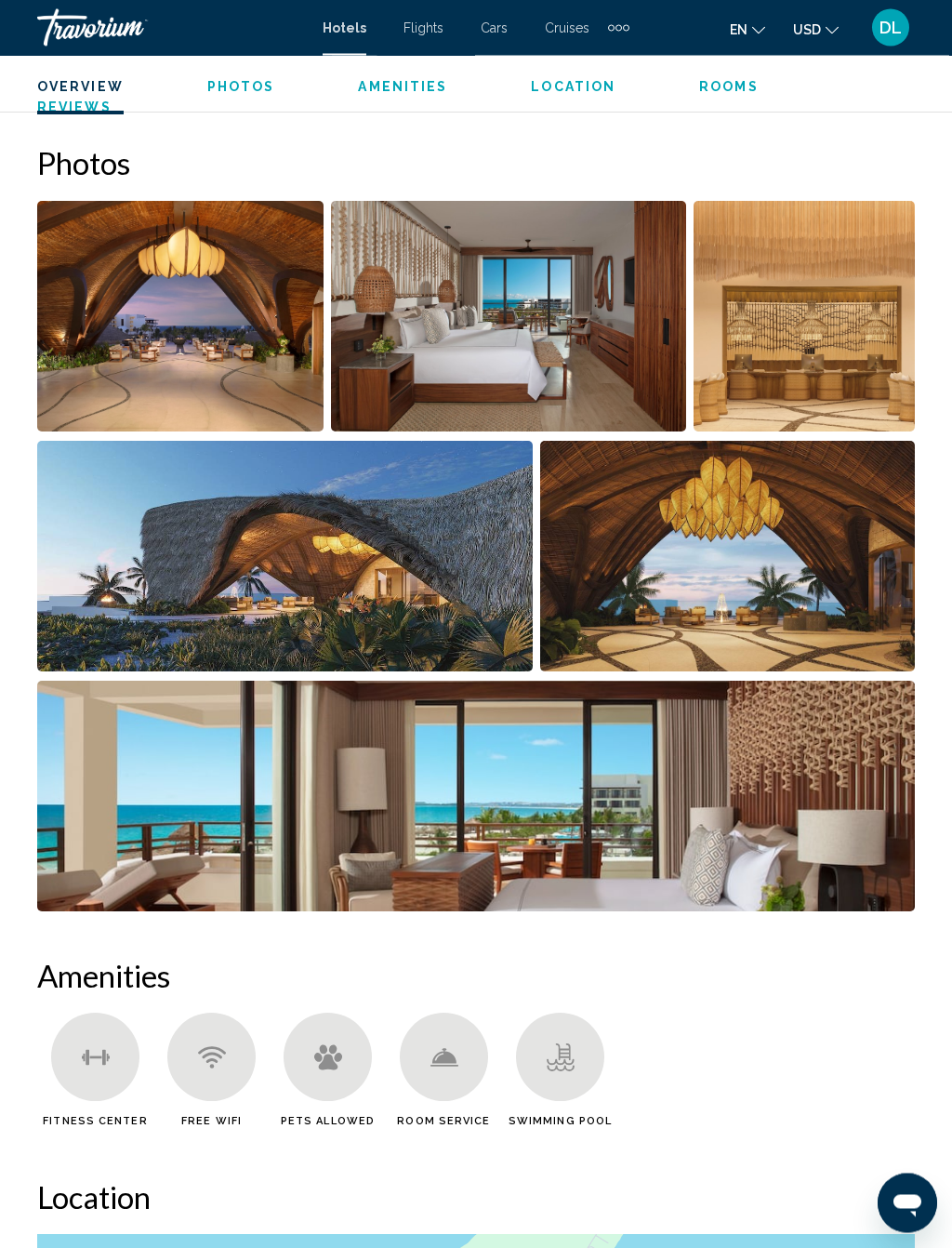 click at bounding box center [180, 317] 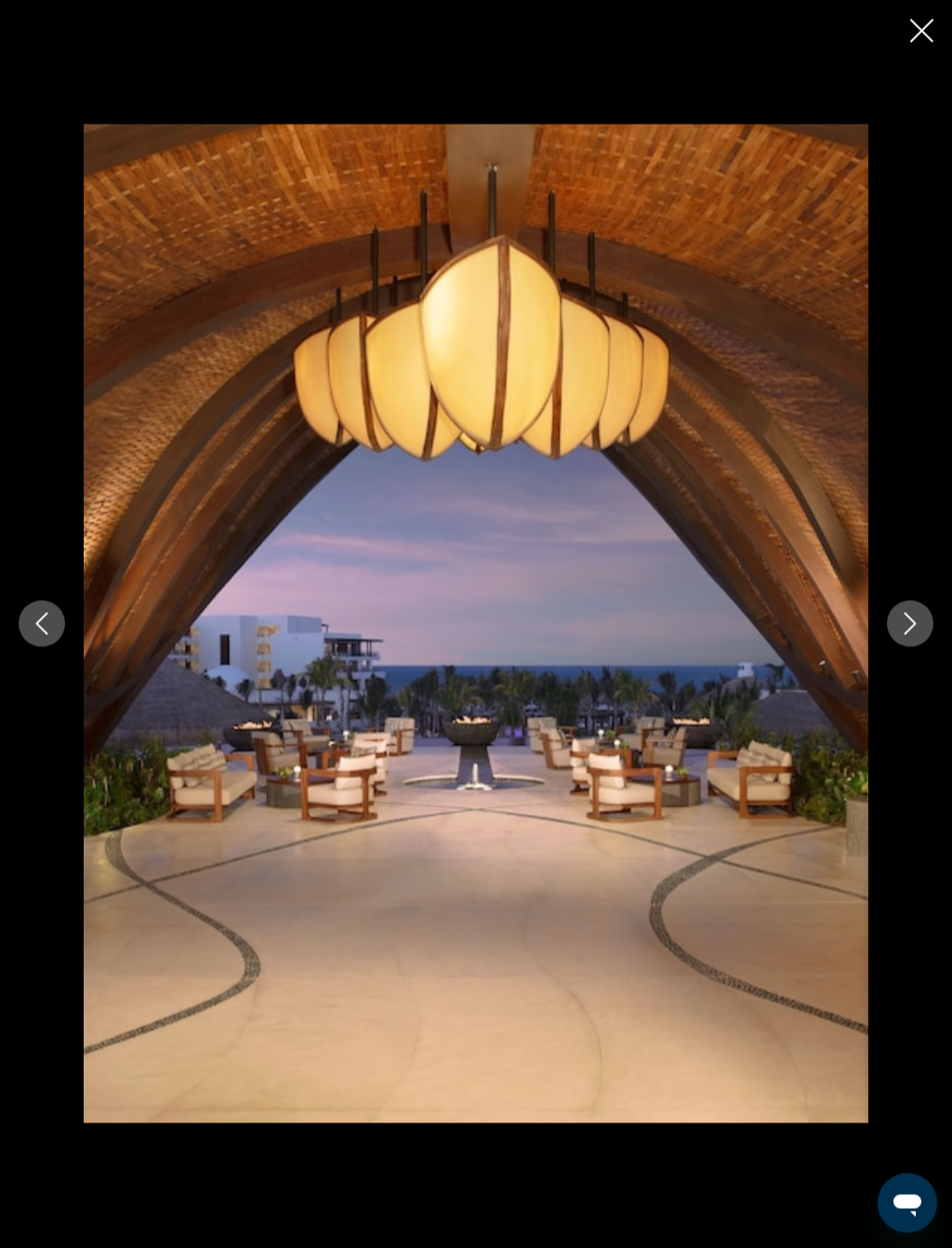 scroll, scrollTop: 1202, scrollLeft: 0, axis: vertical 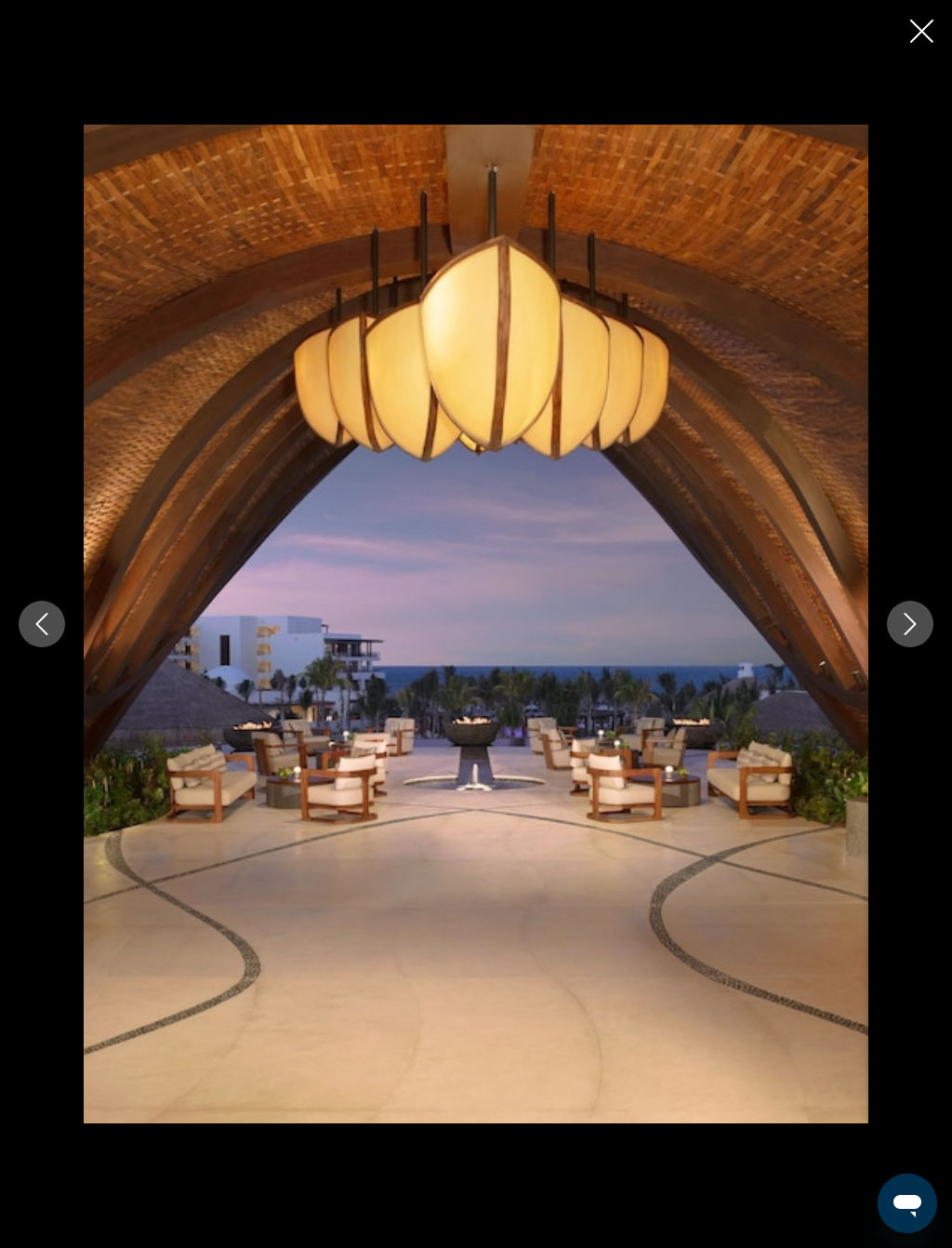 click at bounding box center (910, 624) 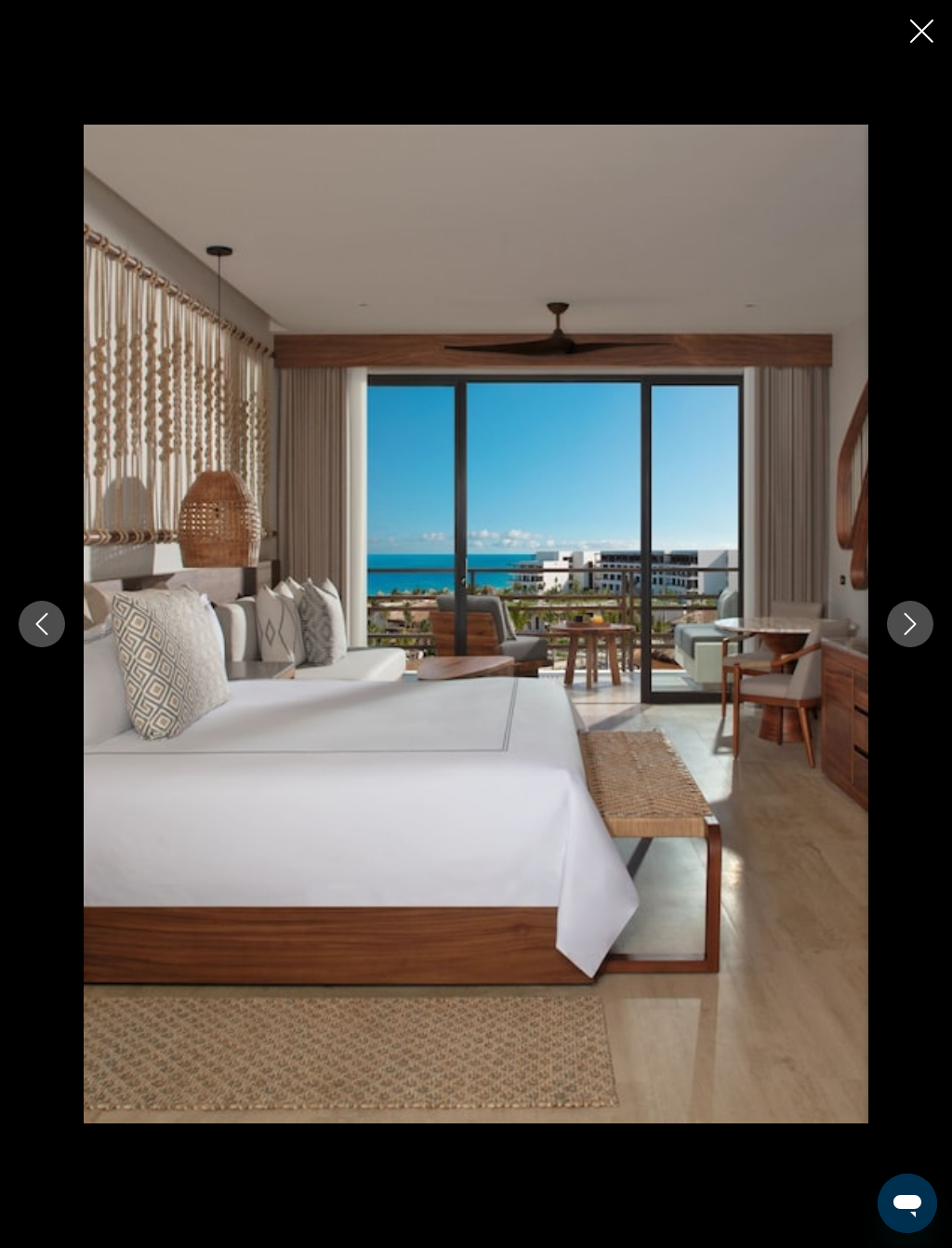 click 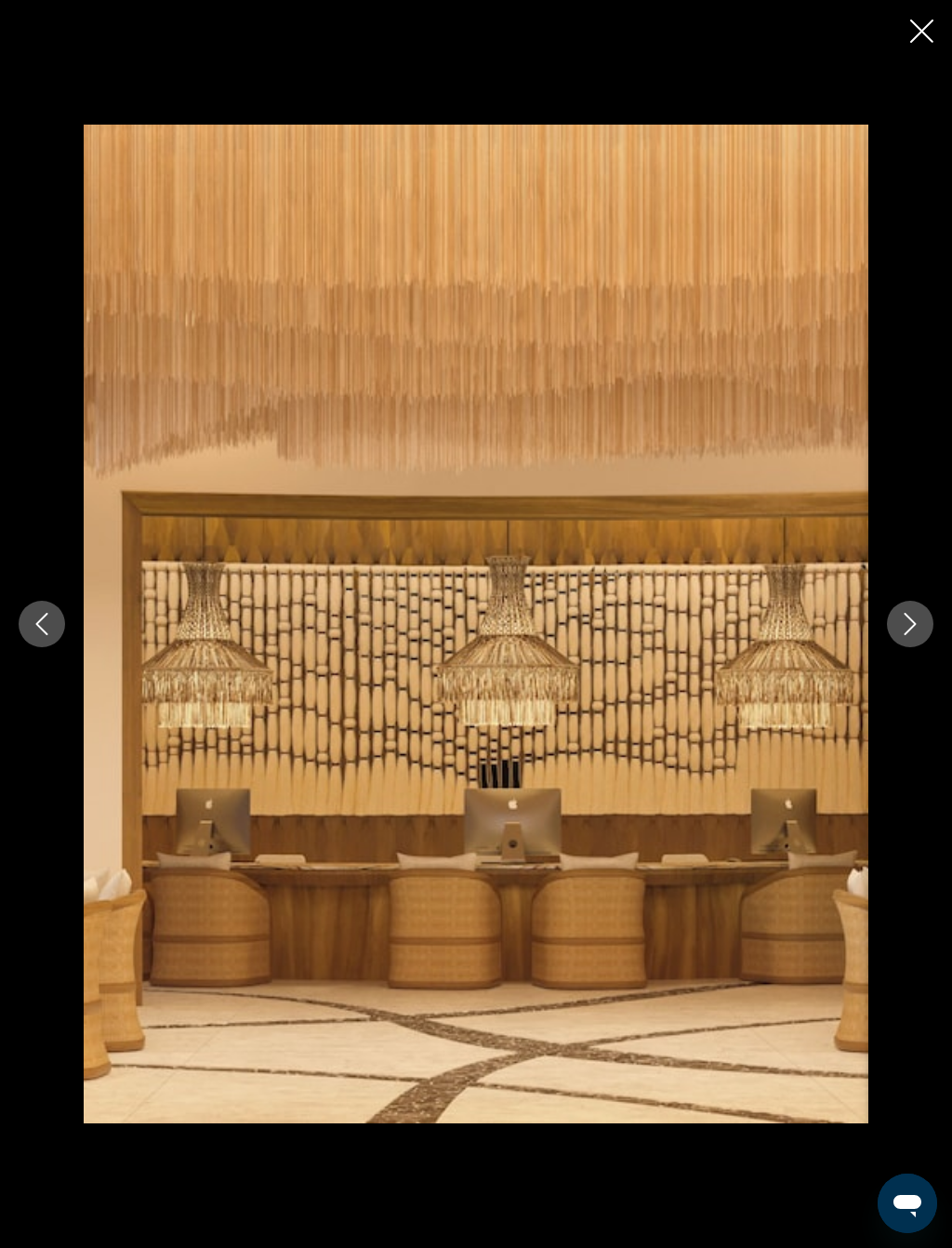 click 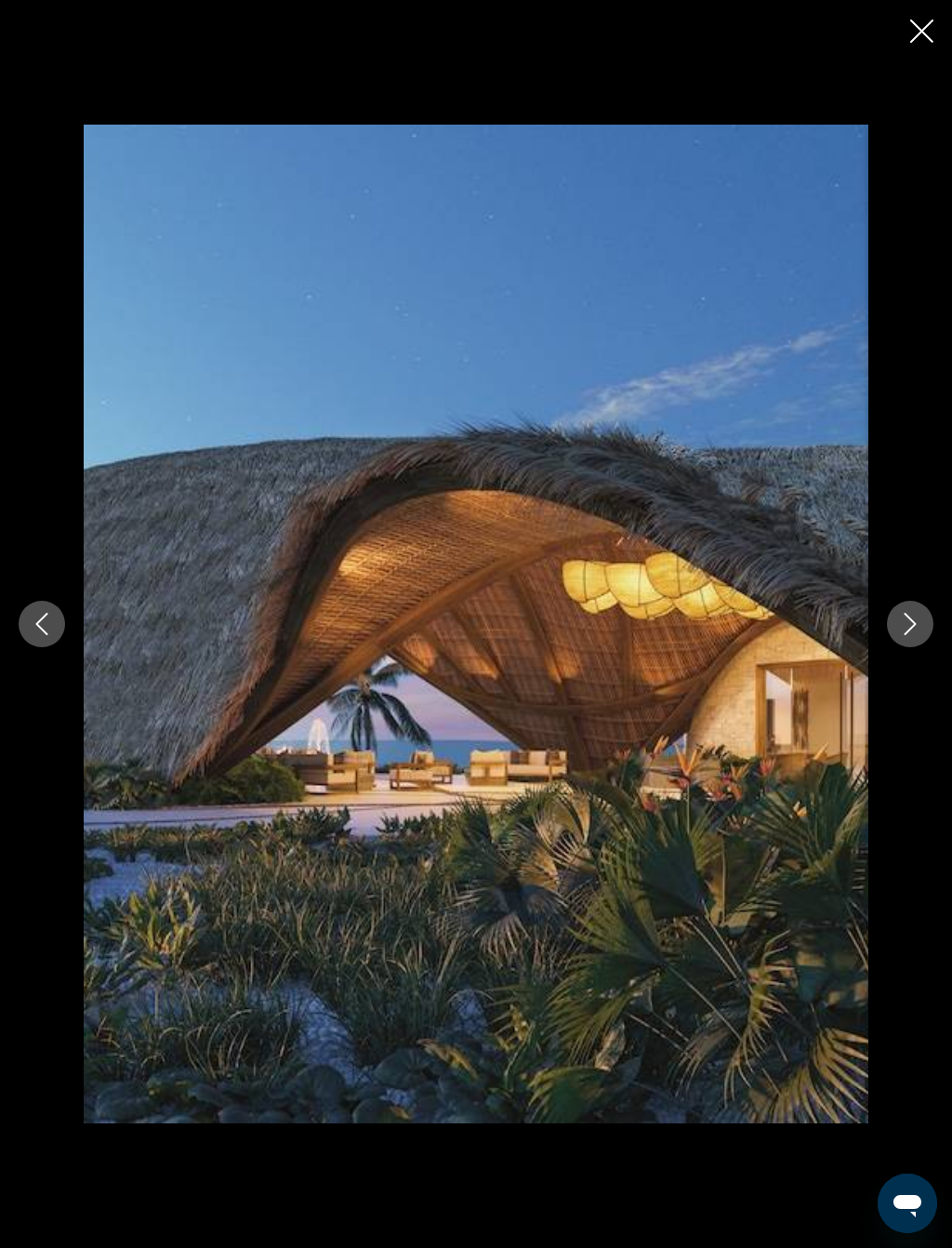 click at bounding box center [910, 624] 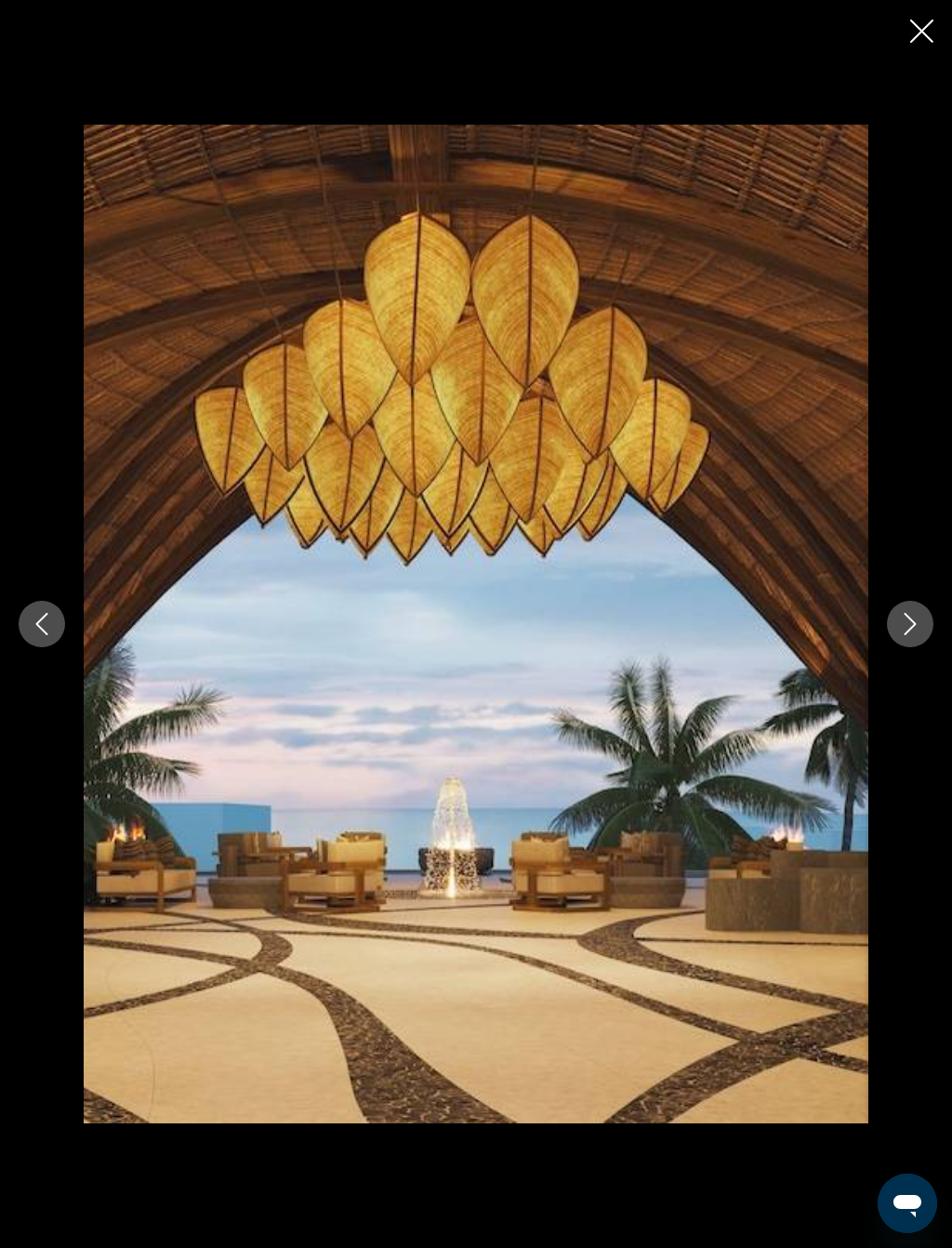 click at bounding box center (910, 624) 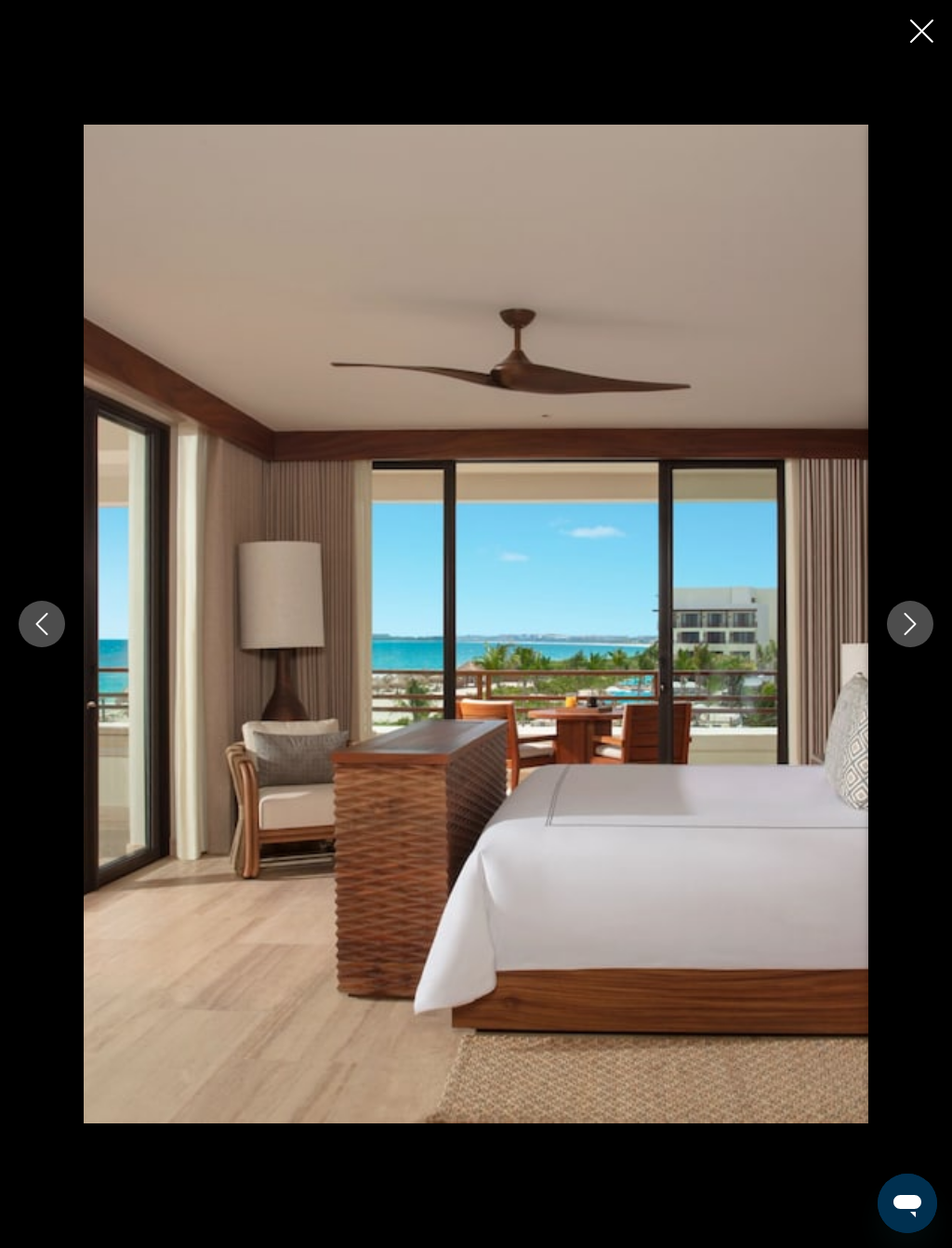 click 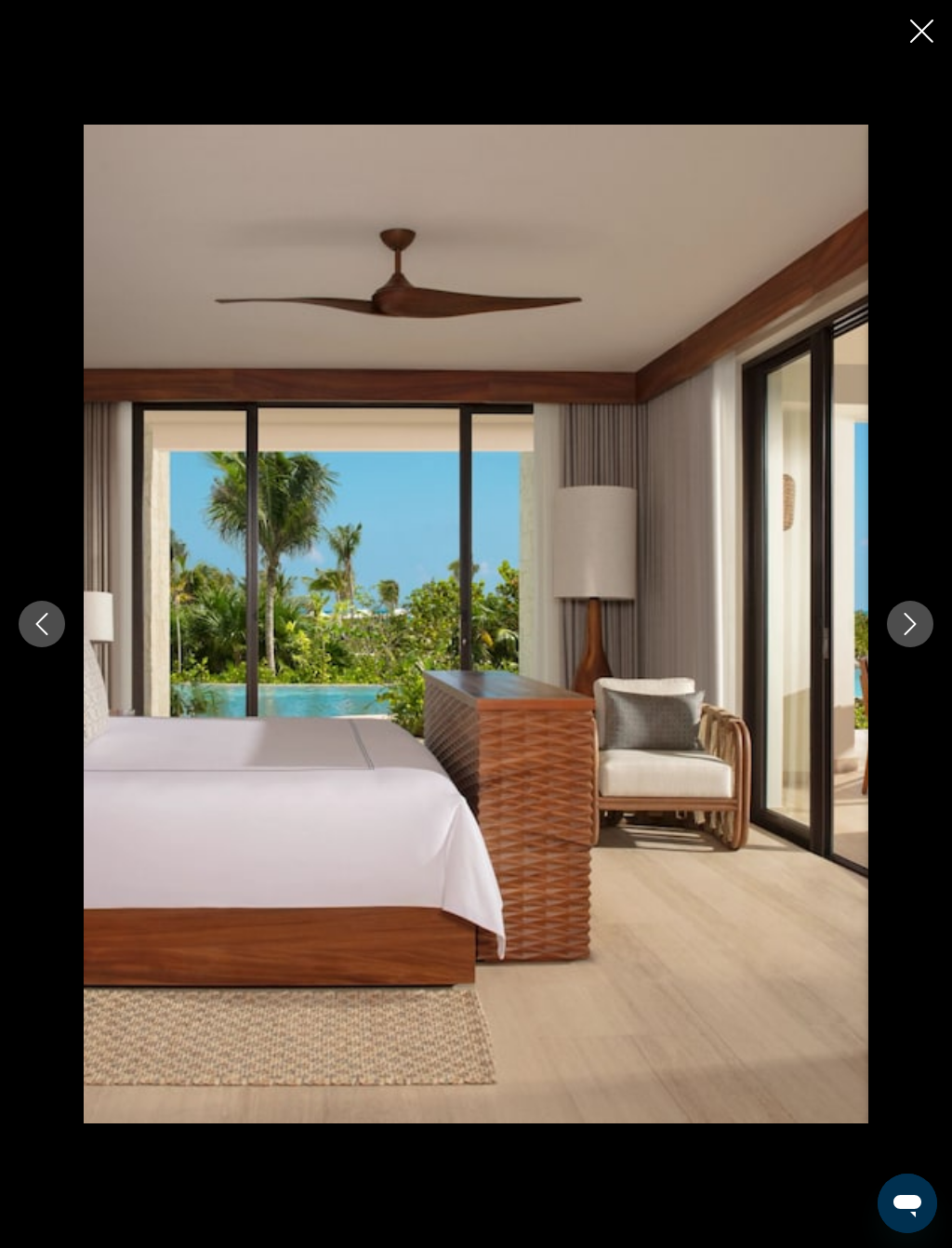 click at bounding box center [910, 624] 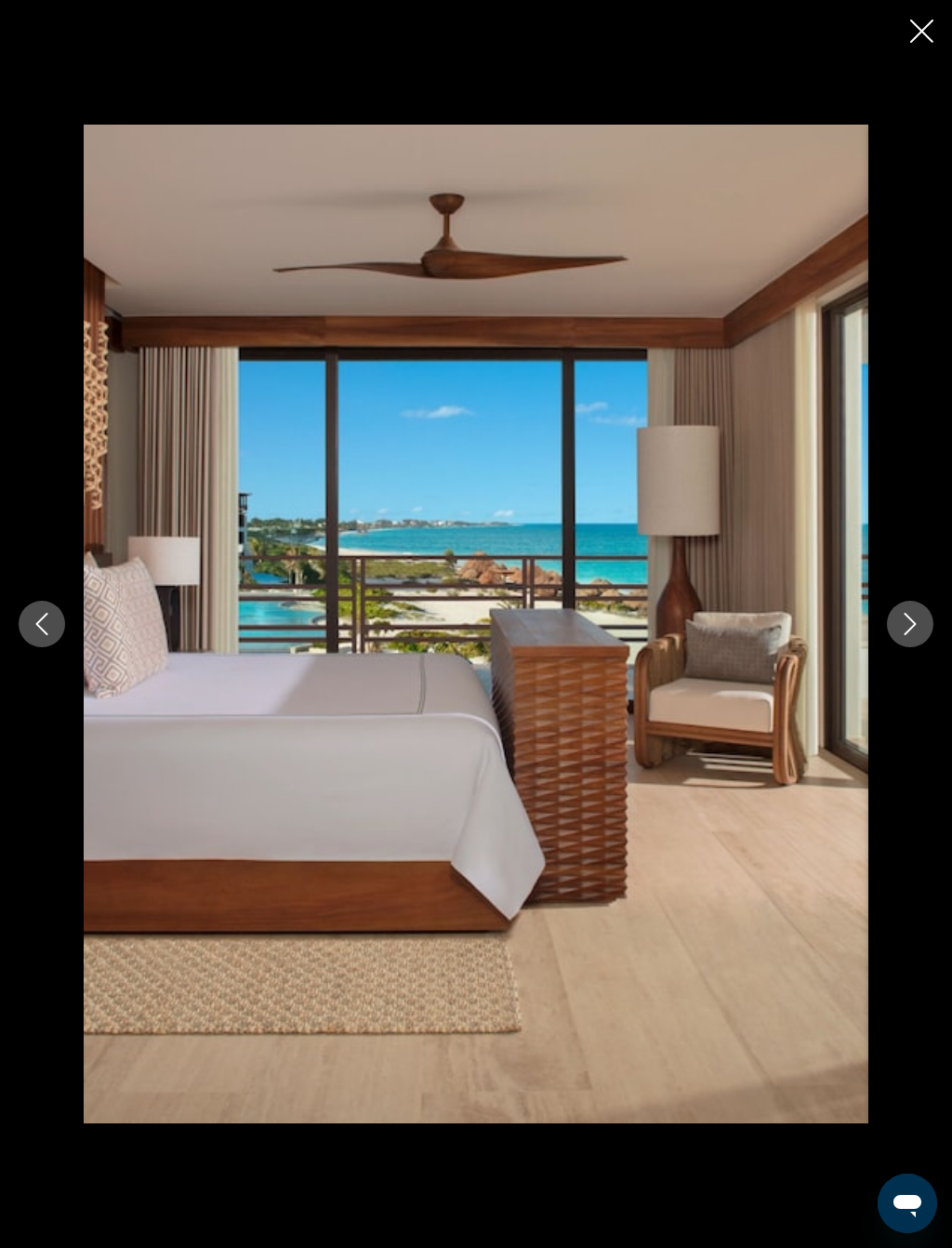 click at bounding box center (910, 624) 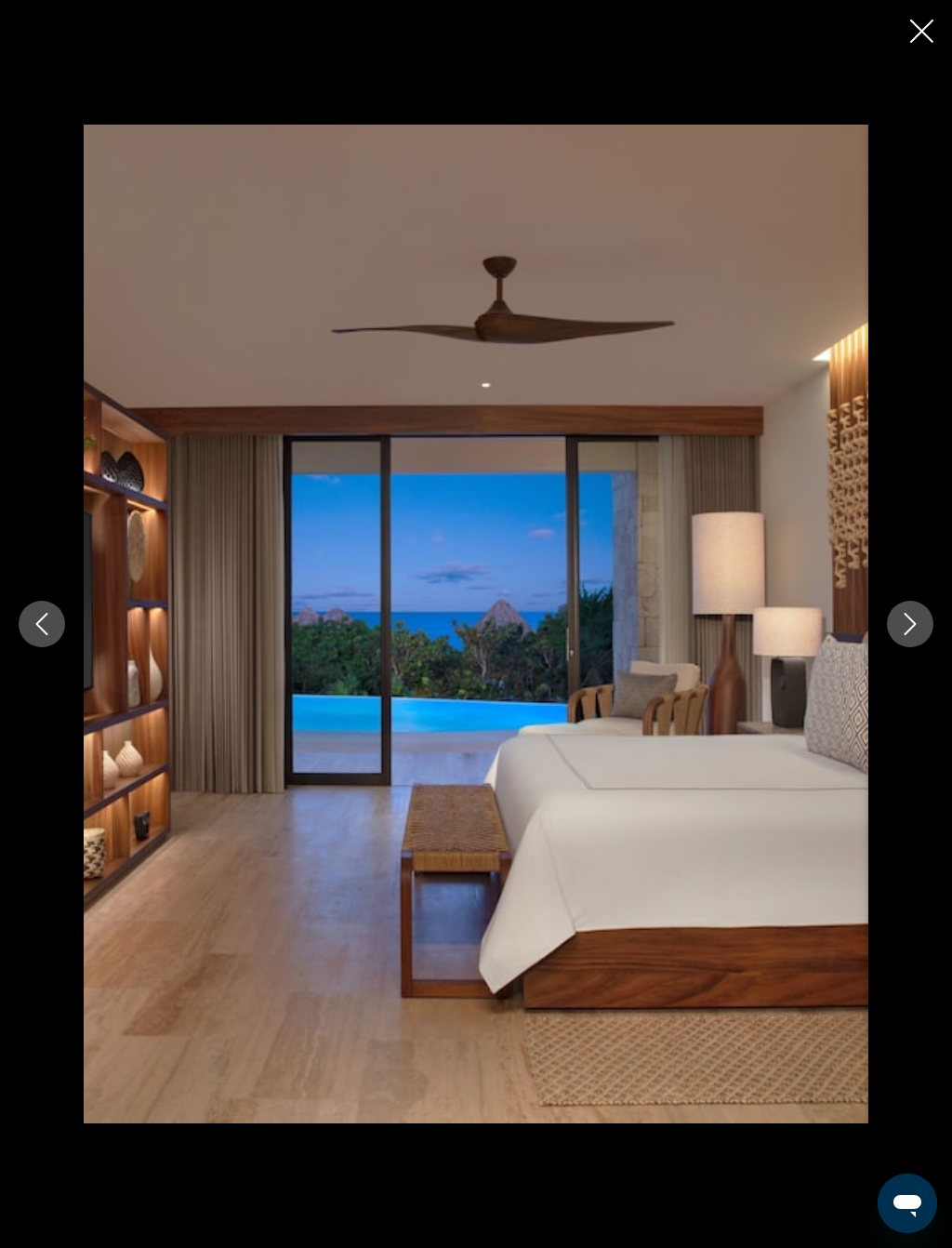 click 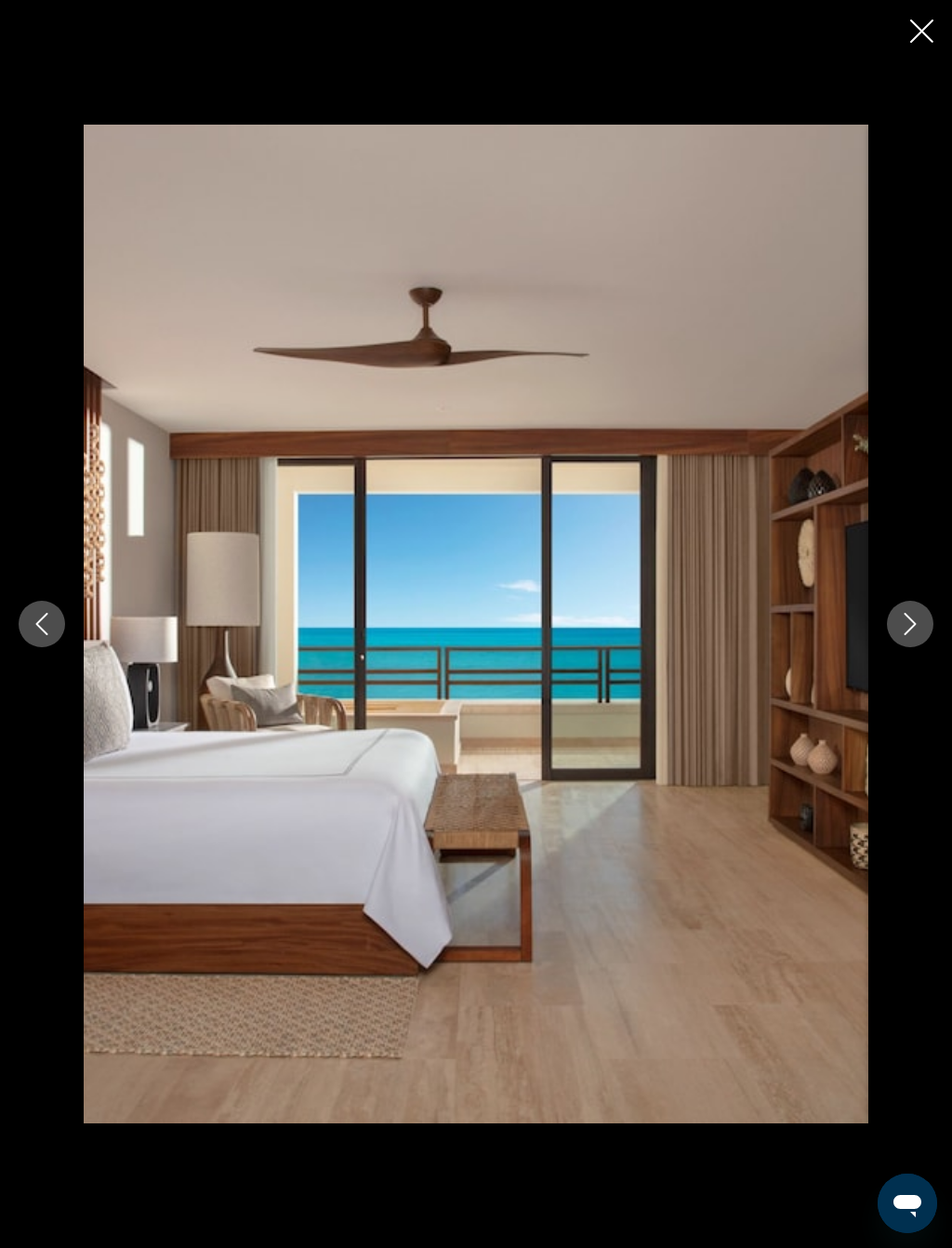 click at bounding box center (910, 624) 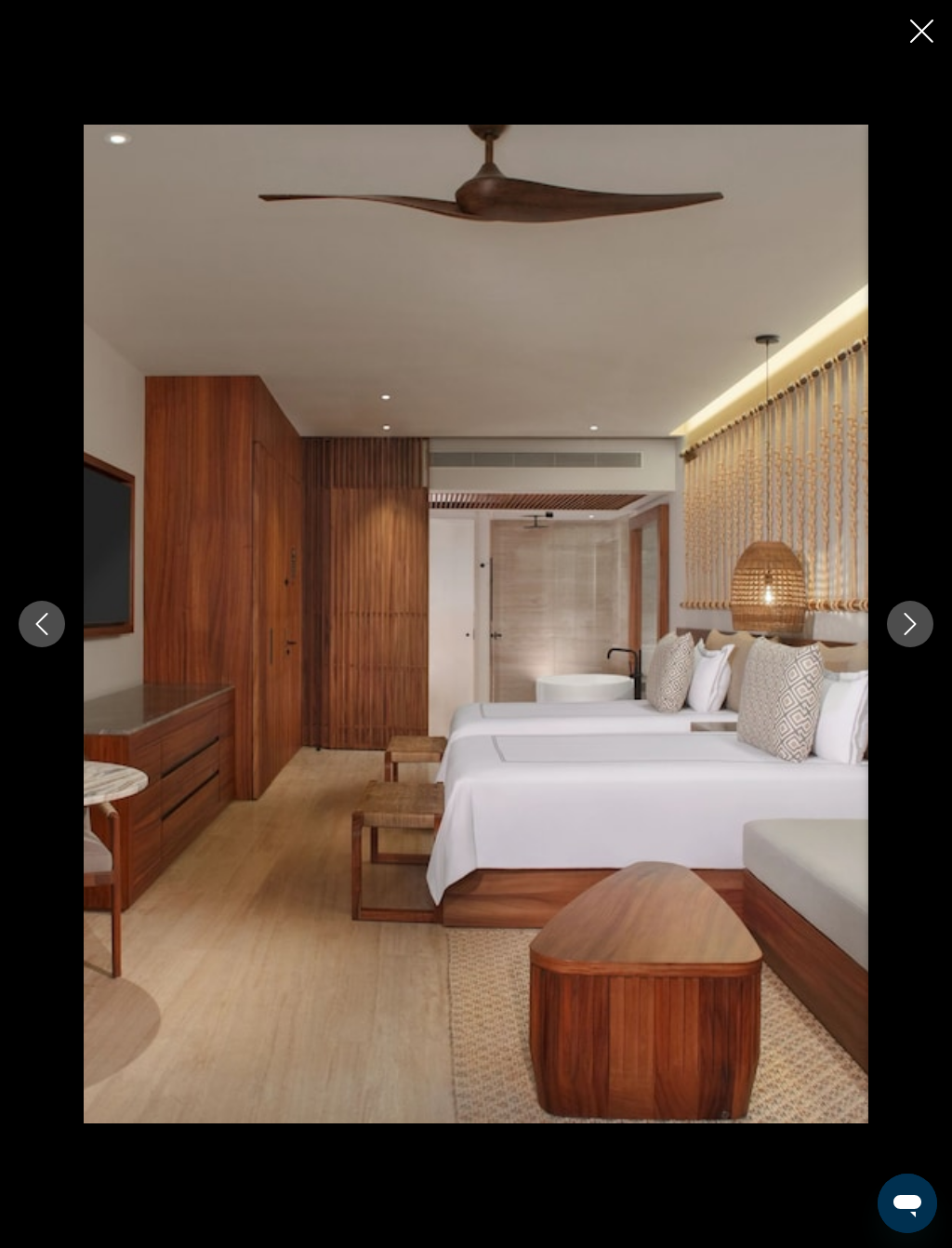 click at bounding box center (910, 624) 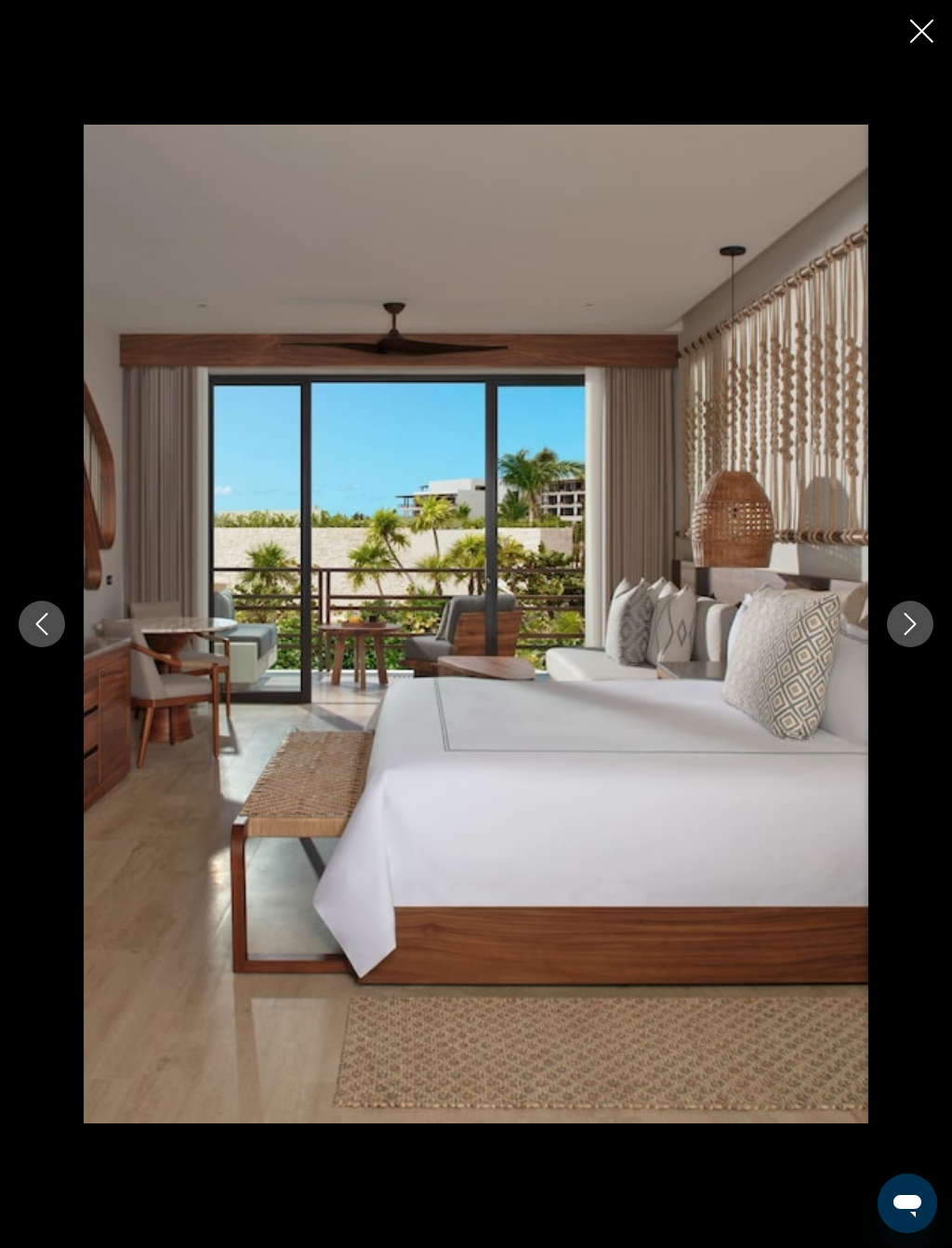 click at bounding box center [910, 624] 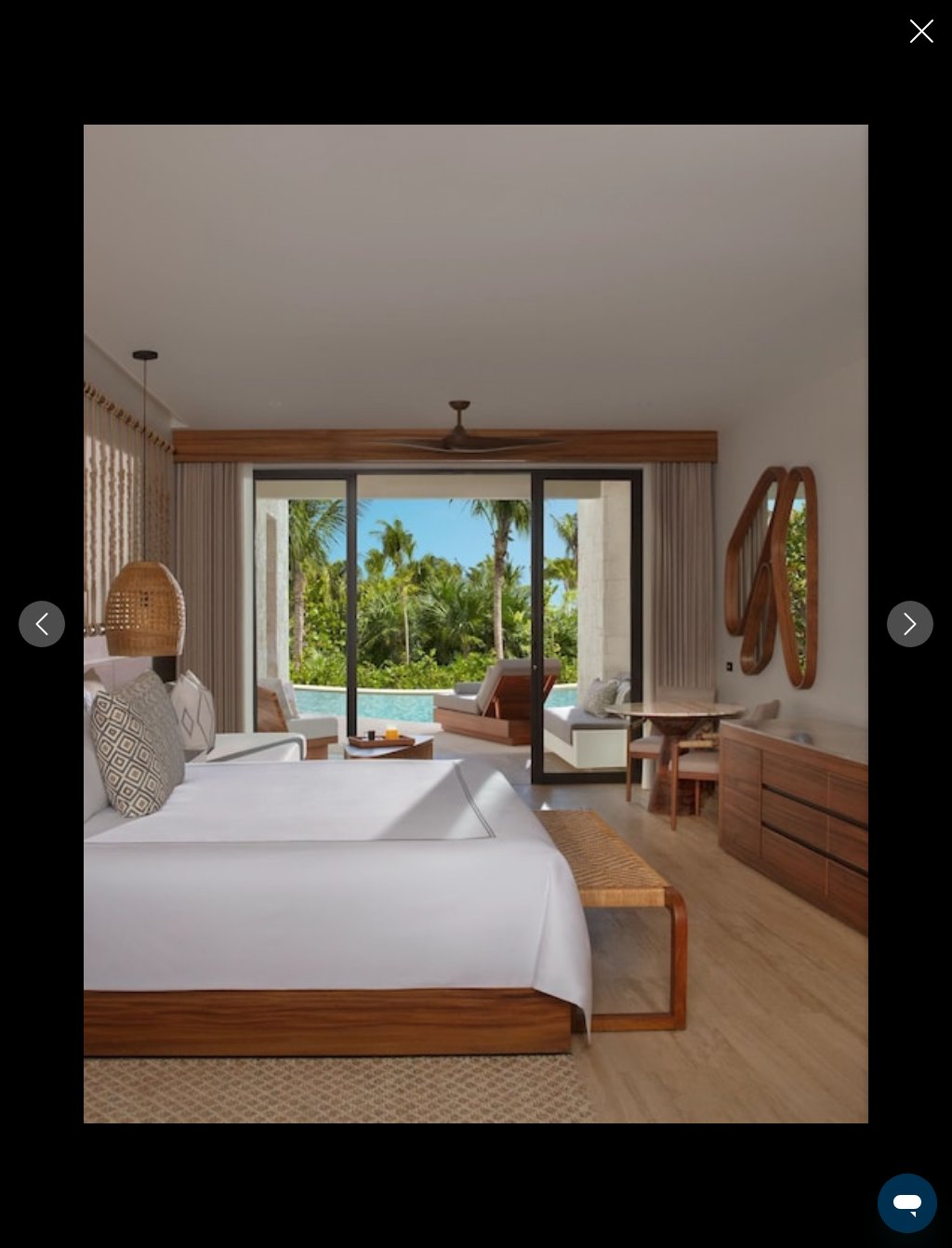 click at bounding box center [910, 624] 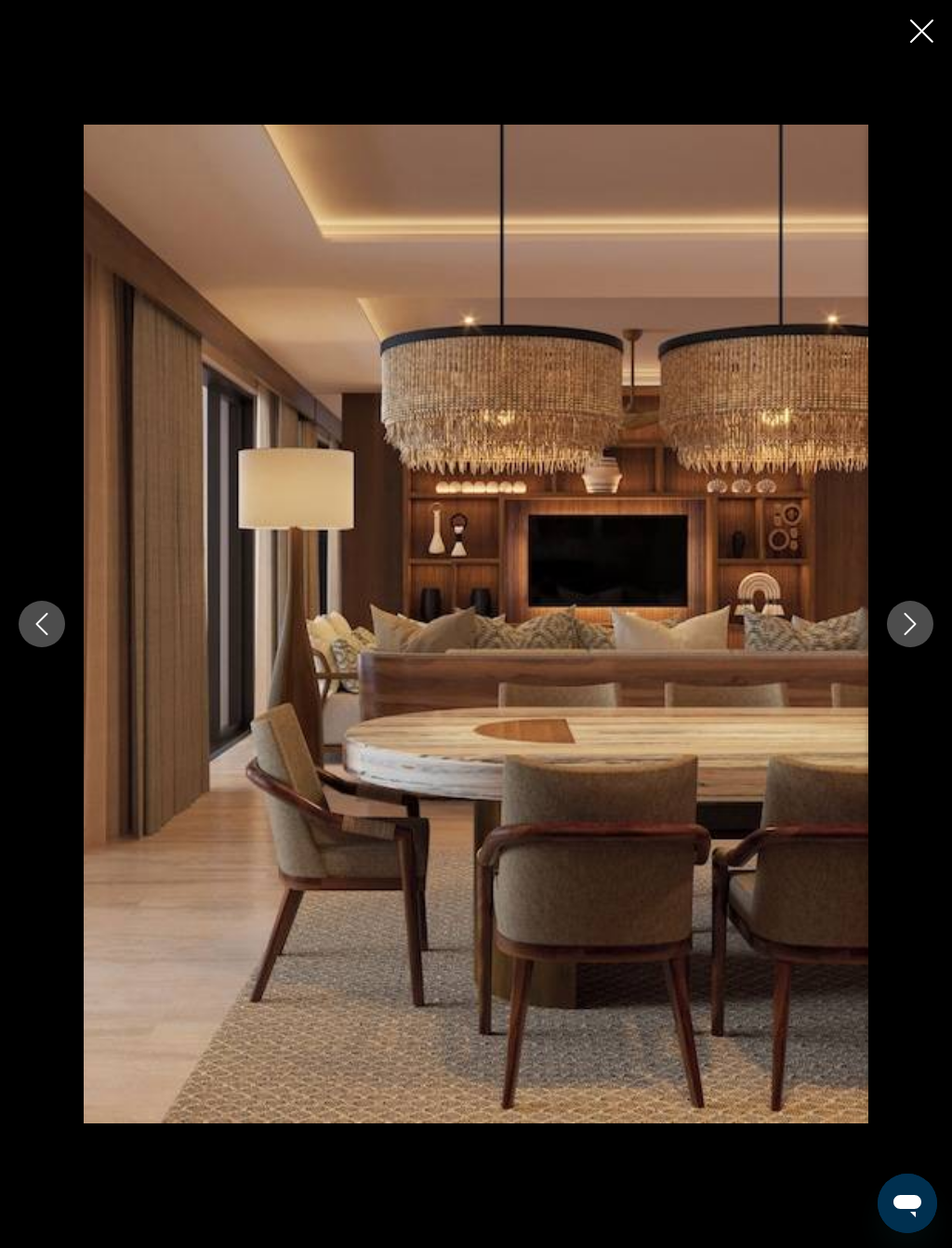 click at bounding box center [910, 624] 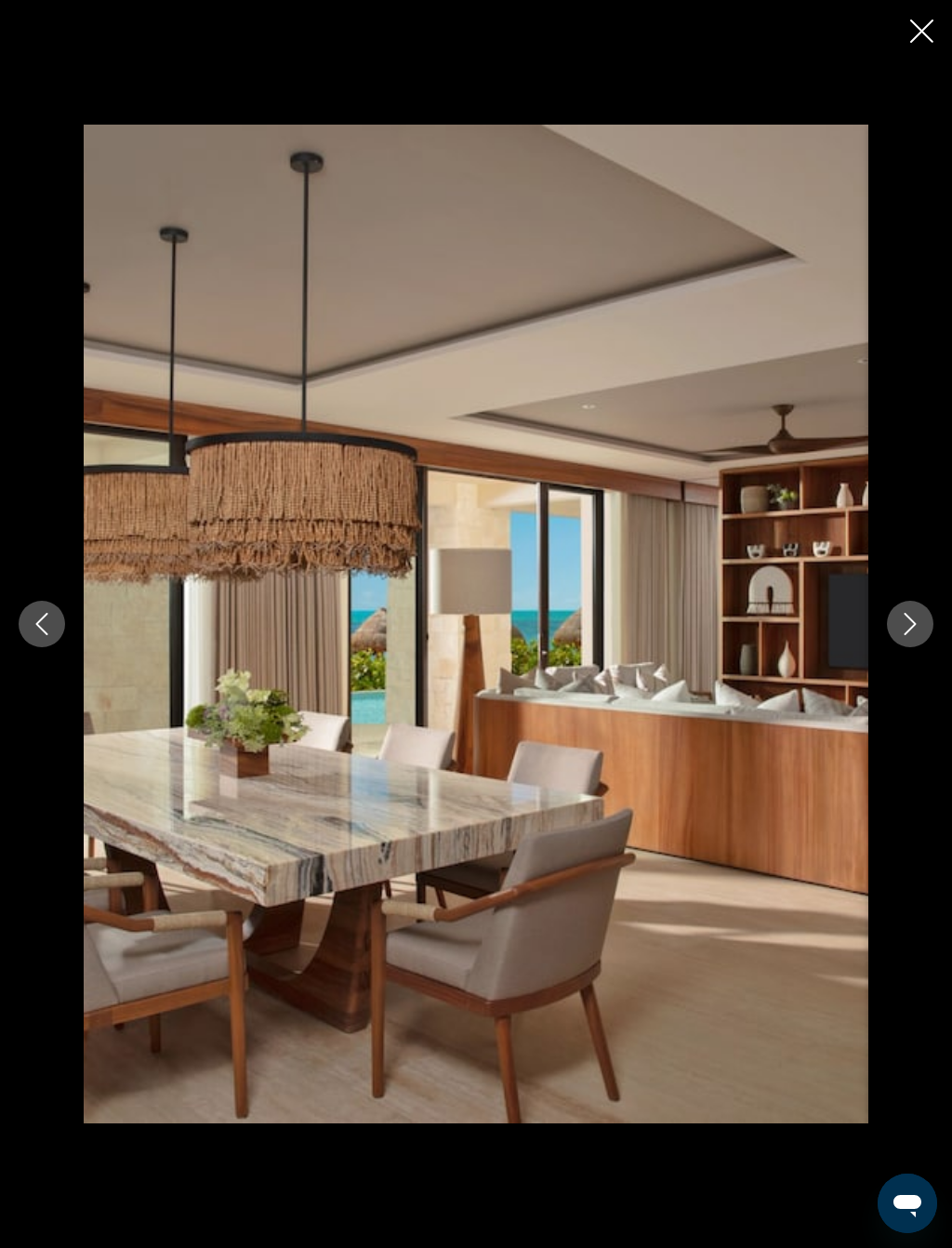 click 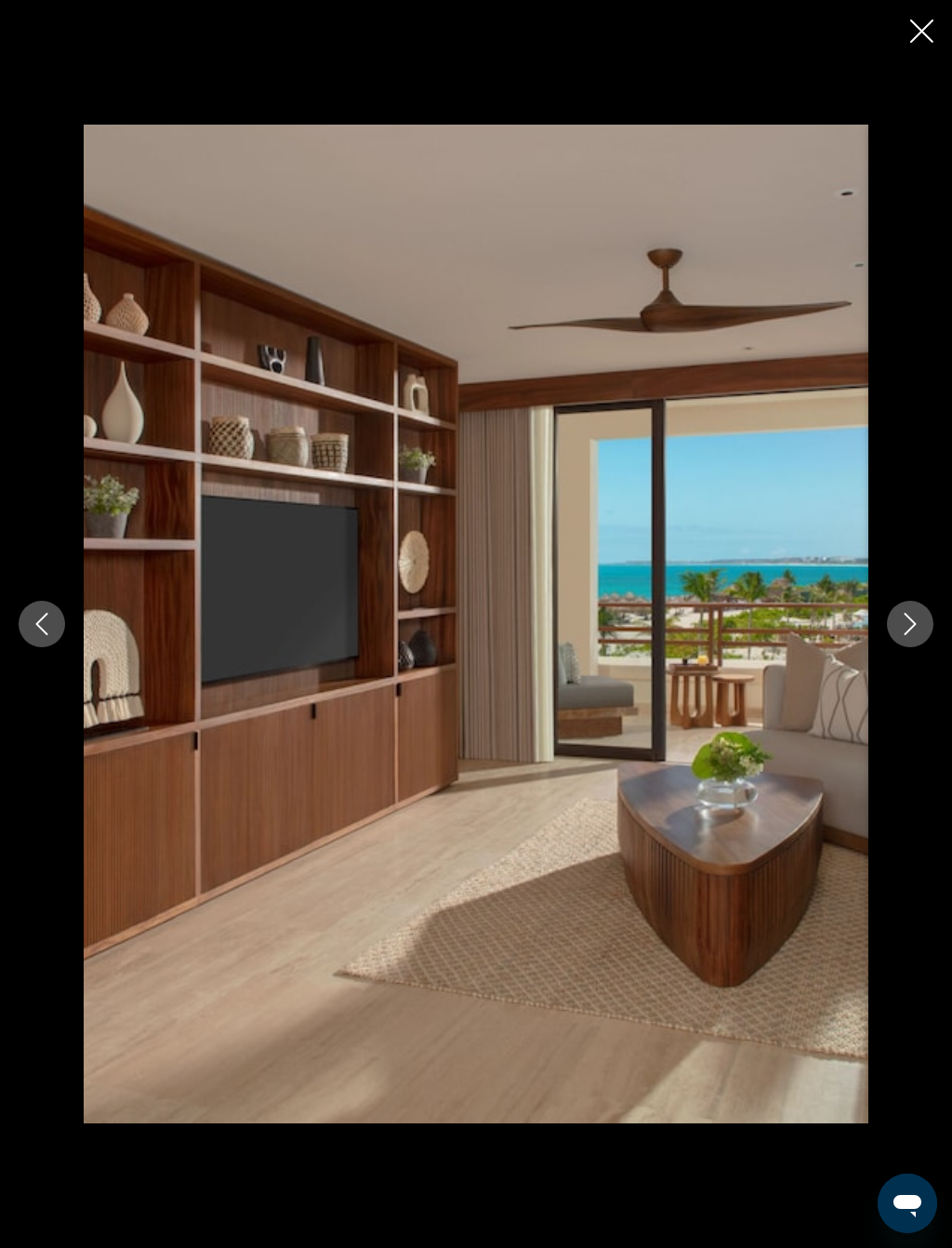 click at bounding box center [910, 624] 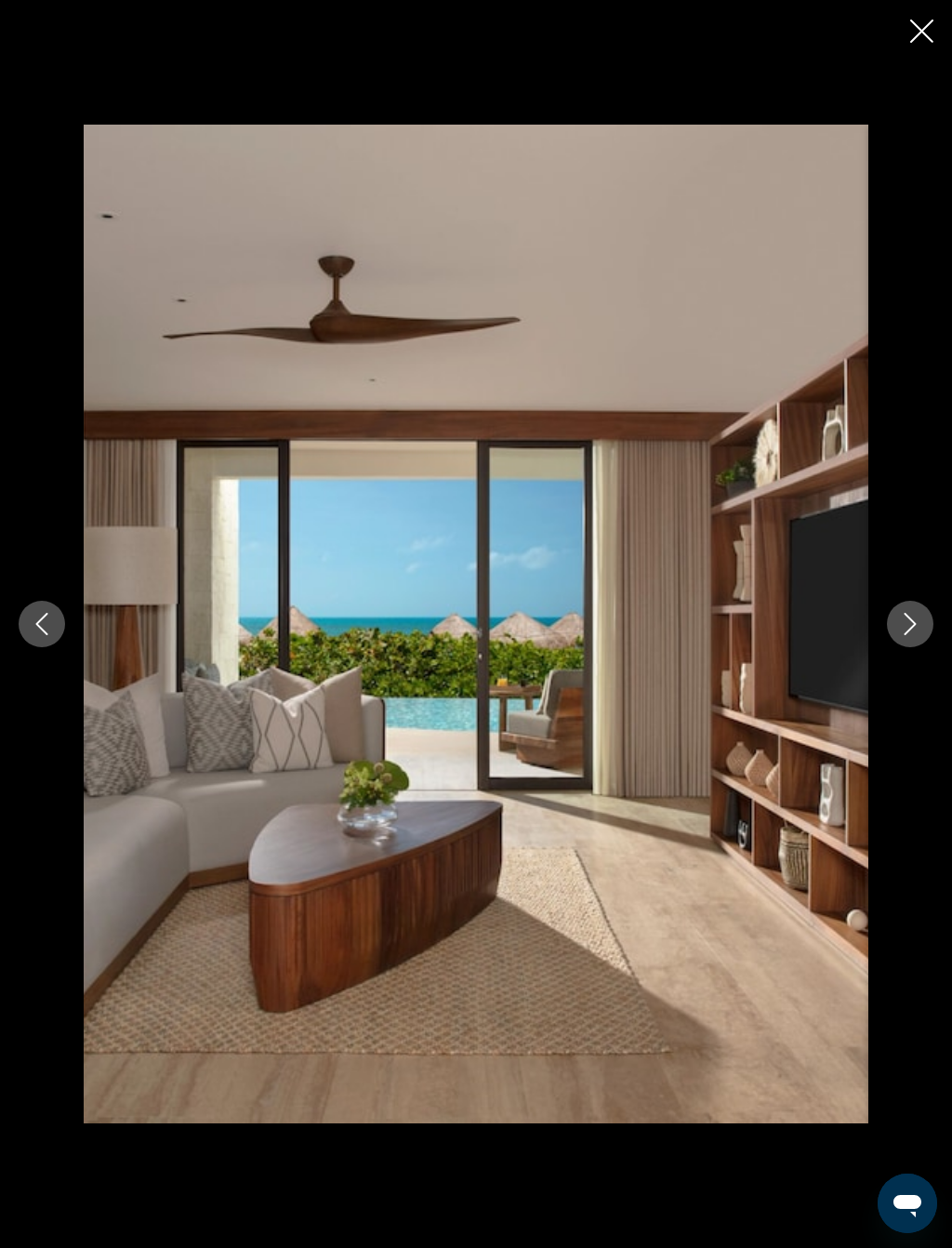 click at bounding box center [910, 624] 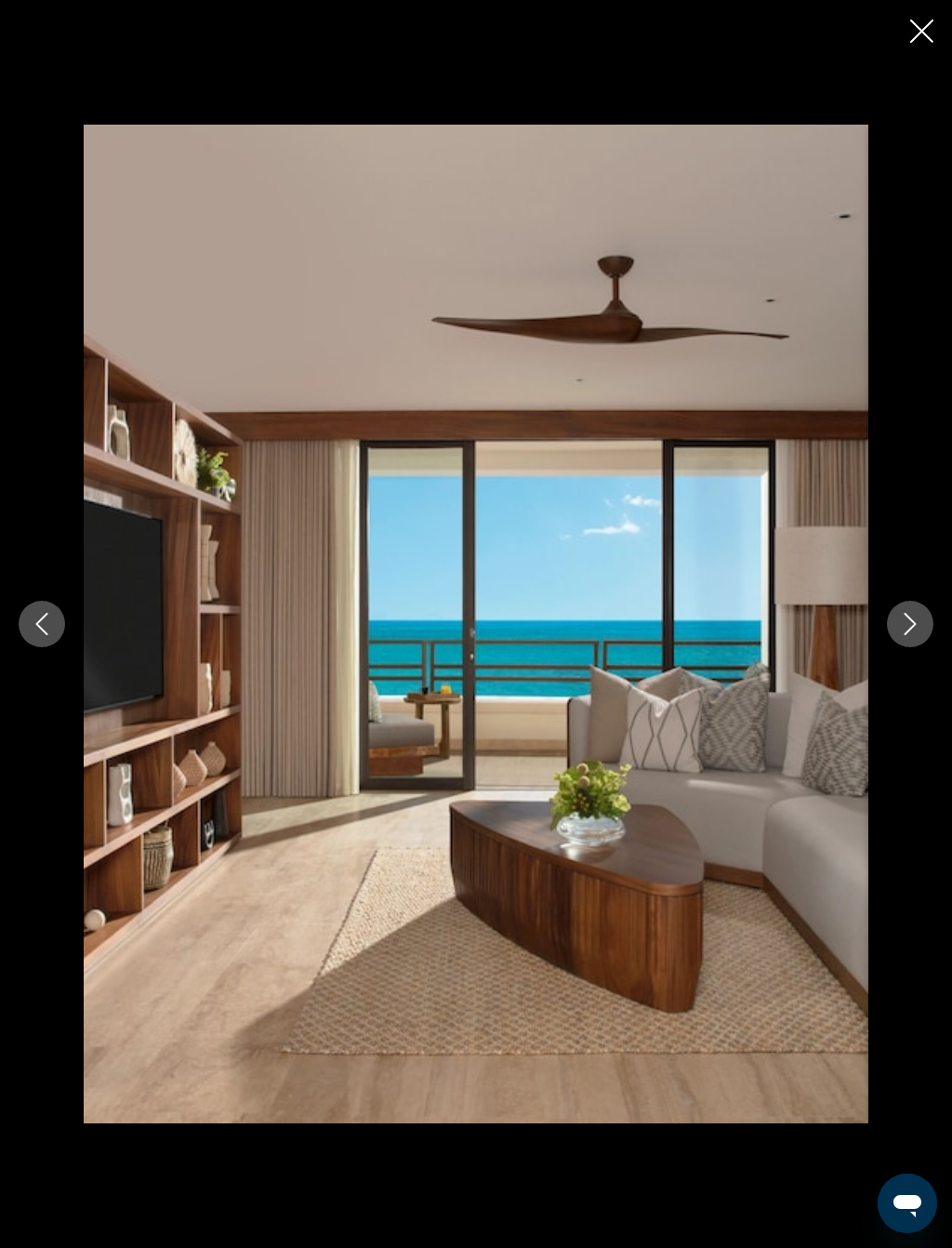 click at bounding box center [910, 624] 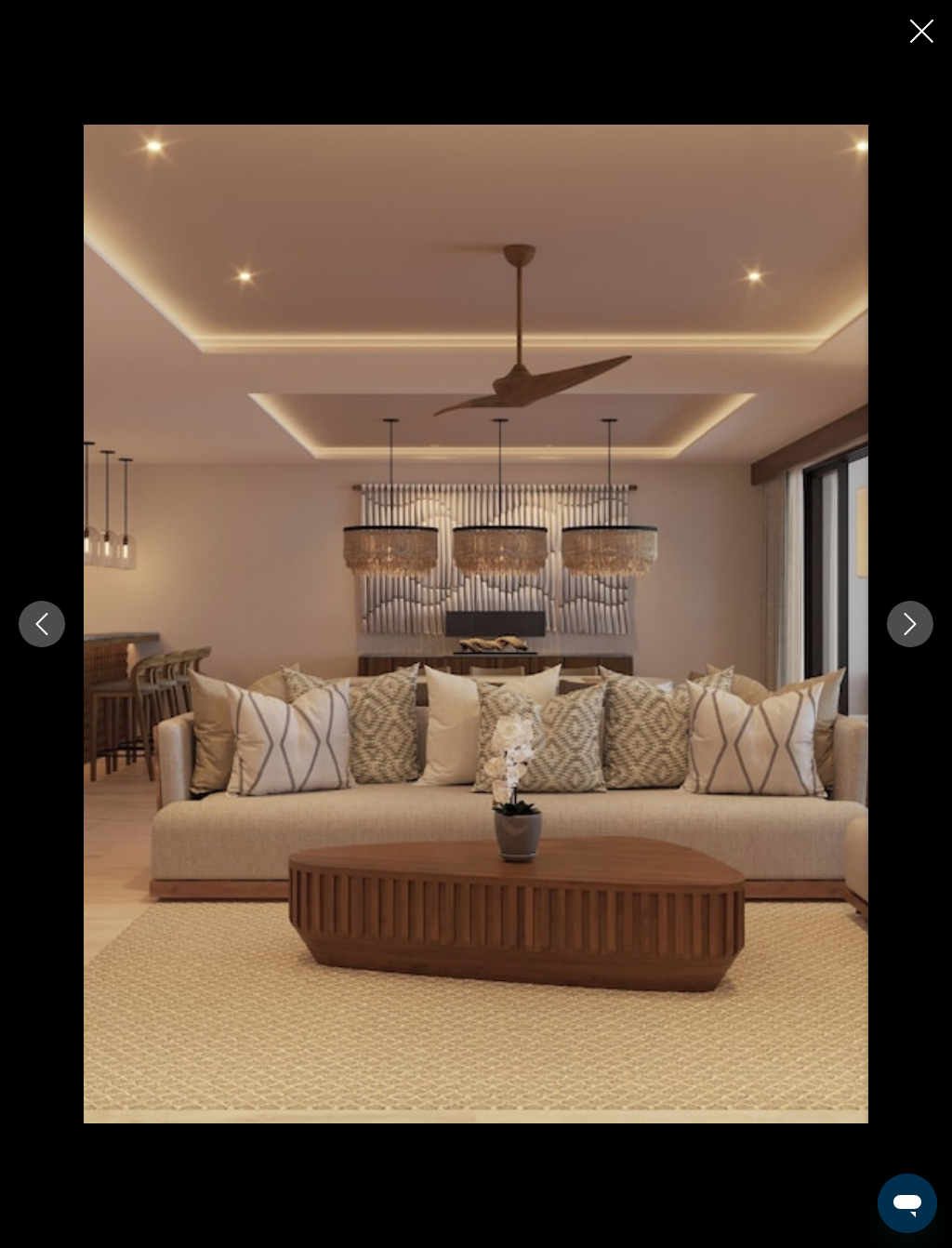 click at bounding box center [910, 624] 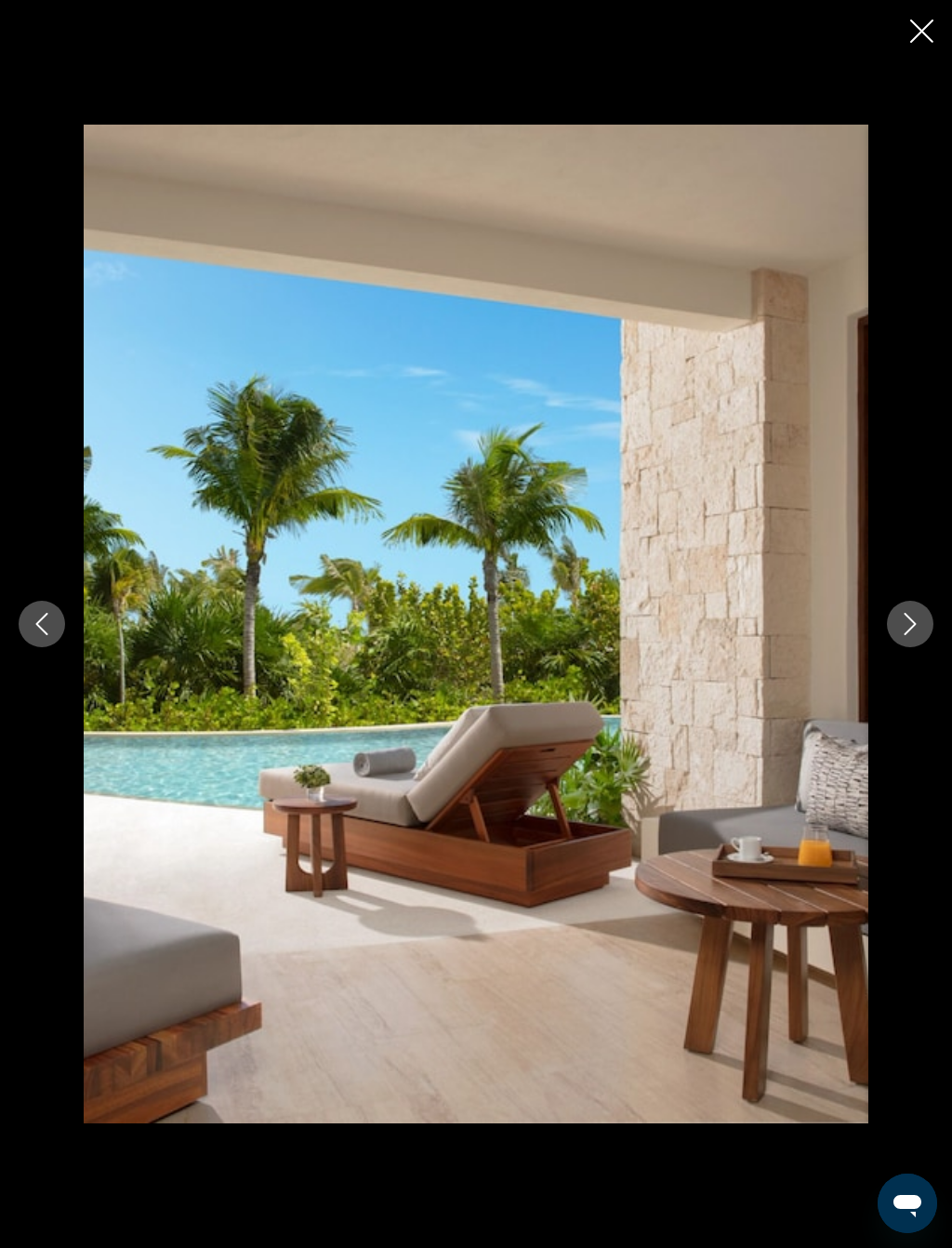 click at bounding box center [910, 624] 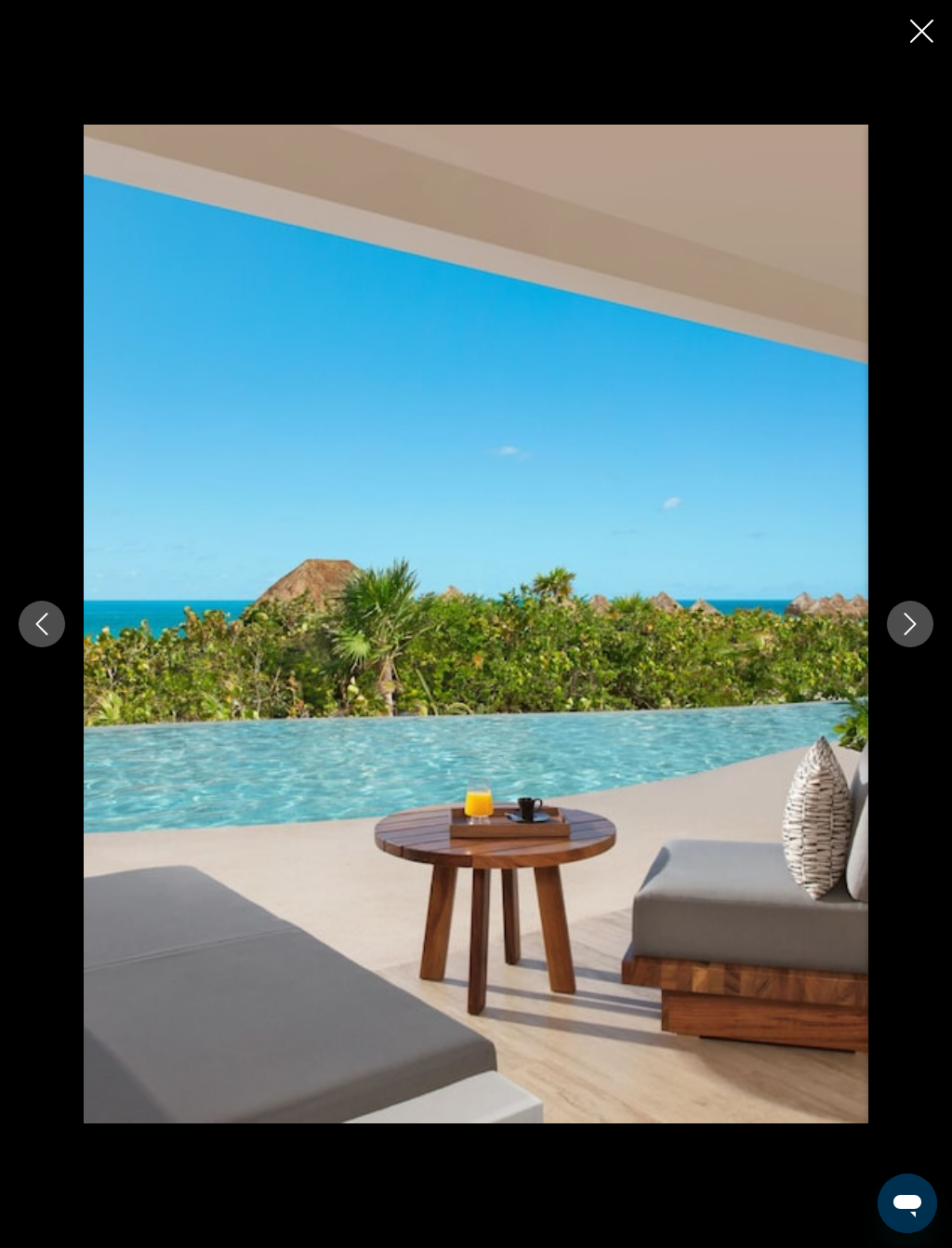 click at bounding box center (910, 624) 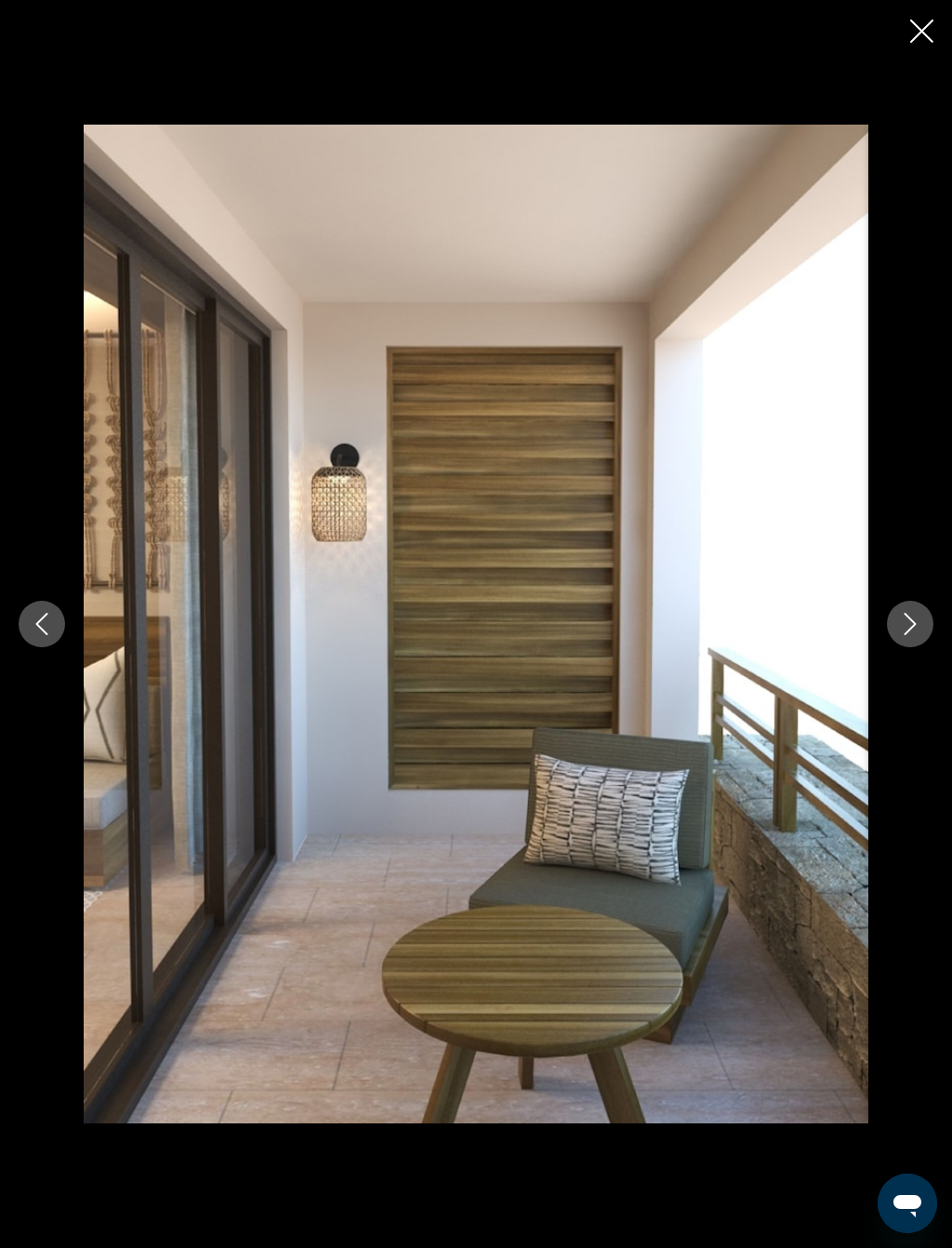 click at bounding box center [910, 624] 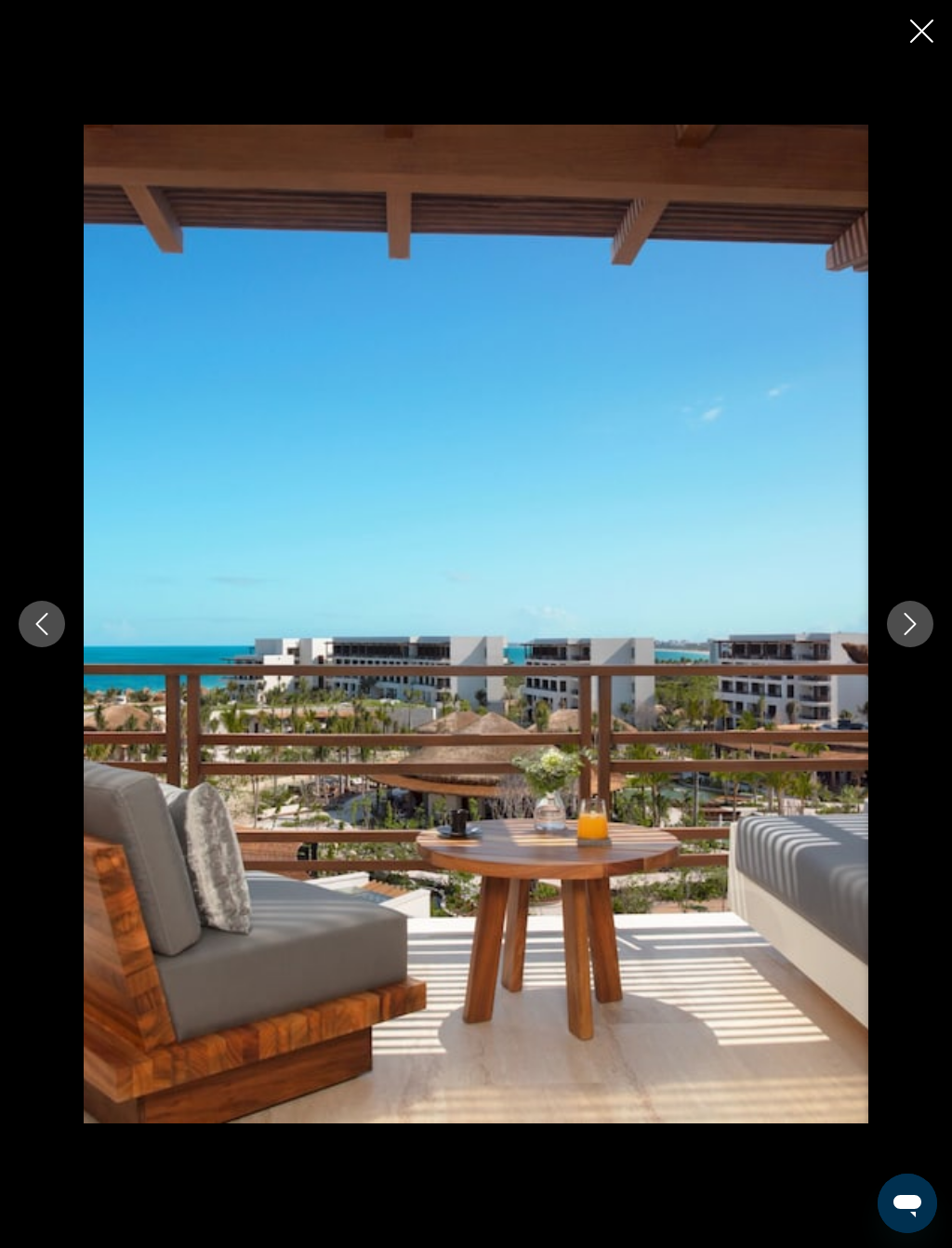 click at bounding box center (910, 624) 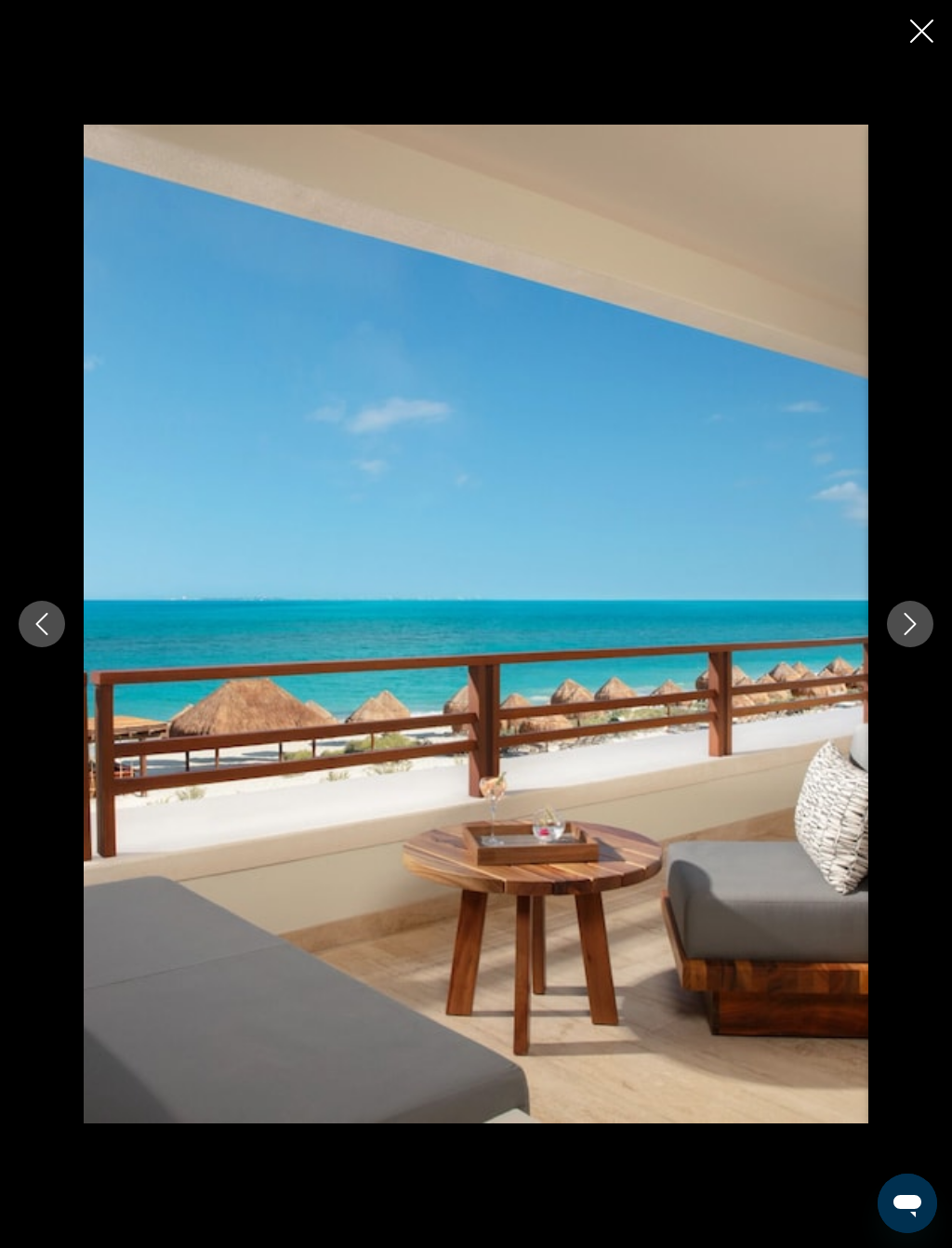 click 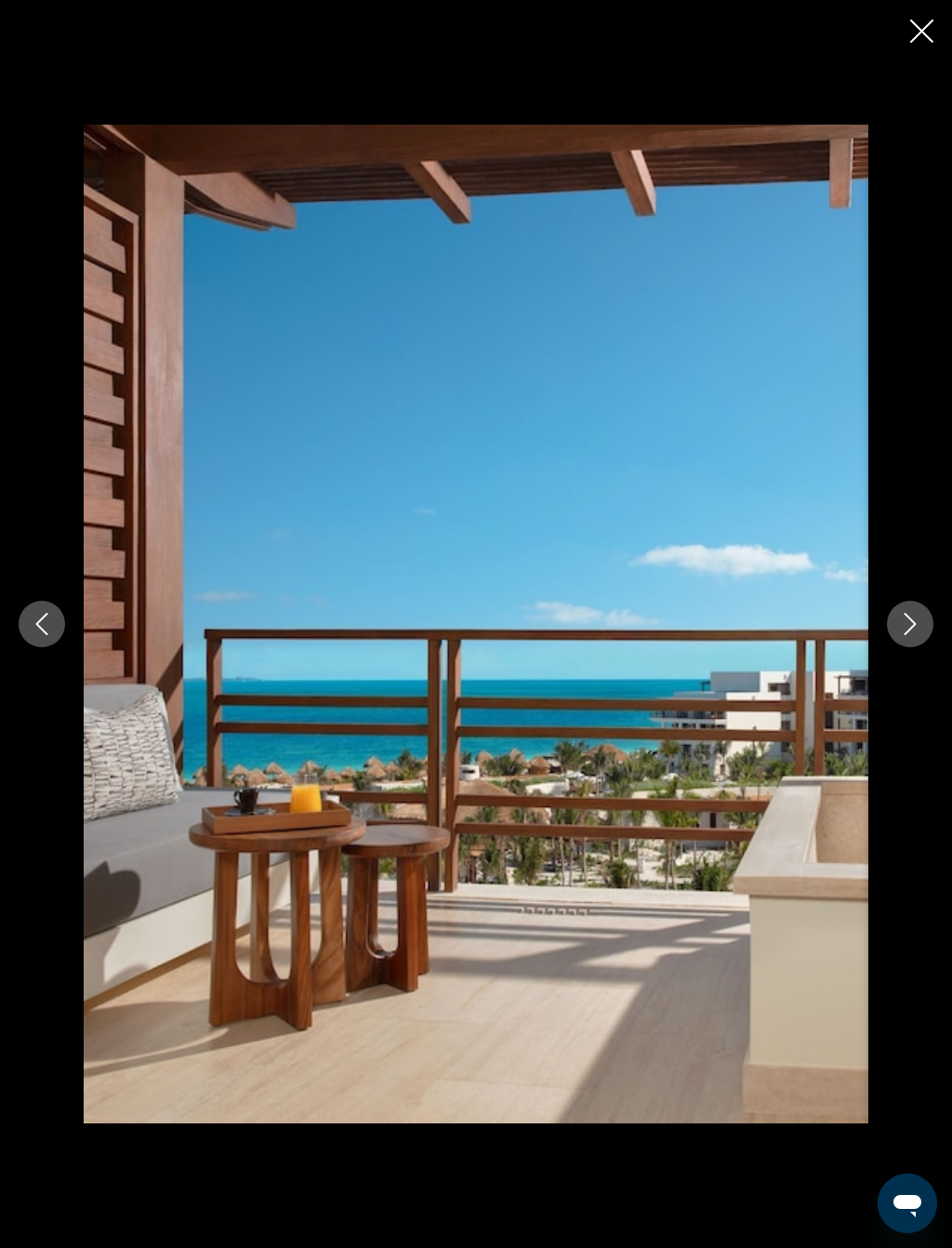 click at bounding box center (910, 624) 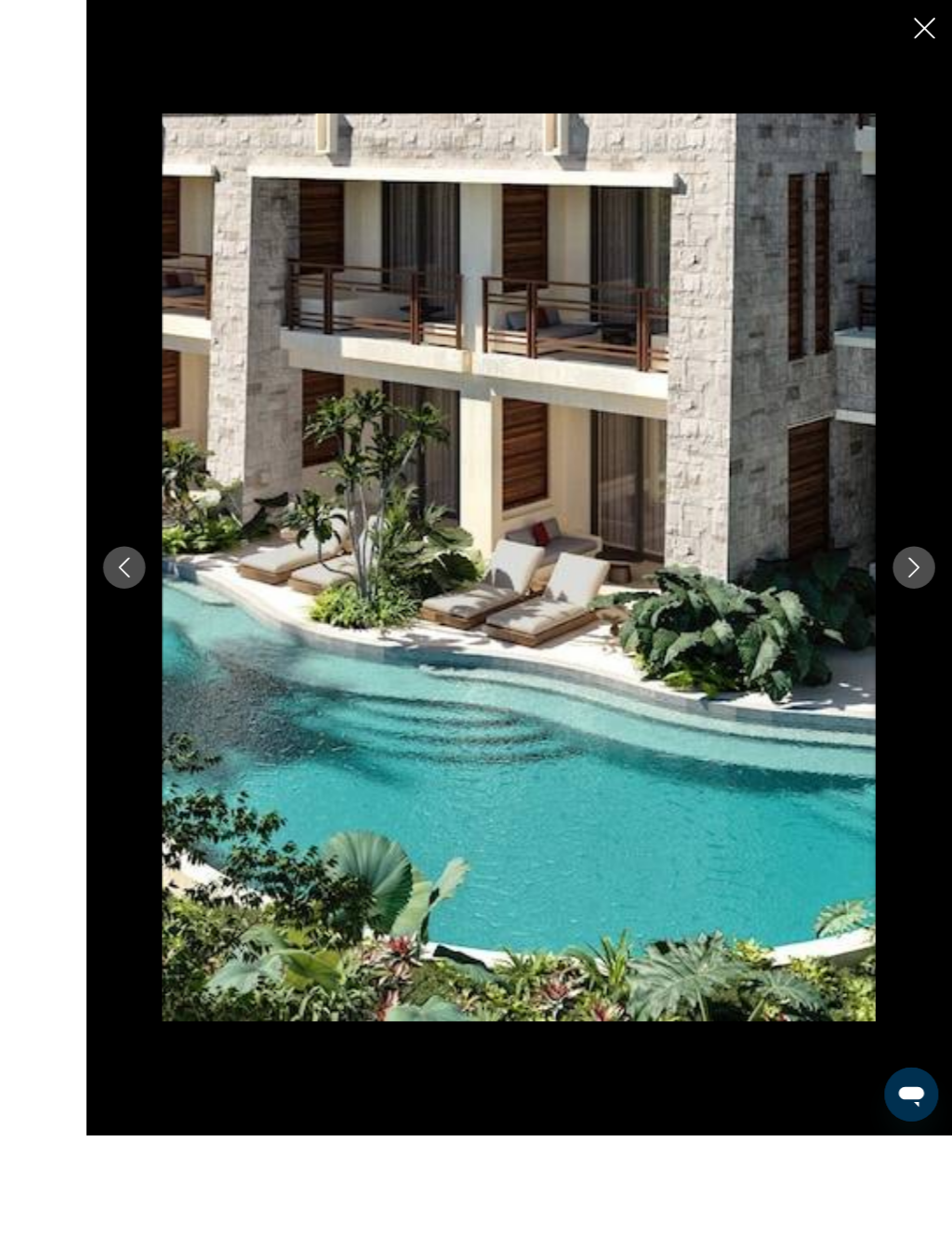 scroll, scrollTop: 1203, scrollLeft: 0, axis: vertical 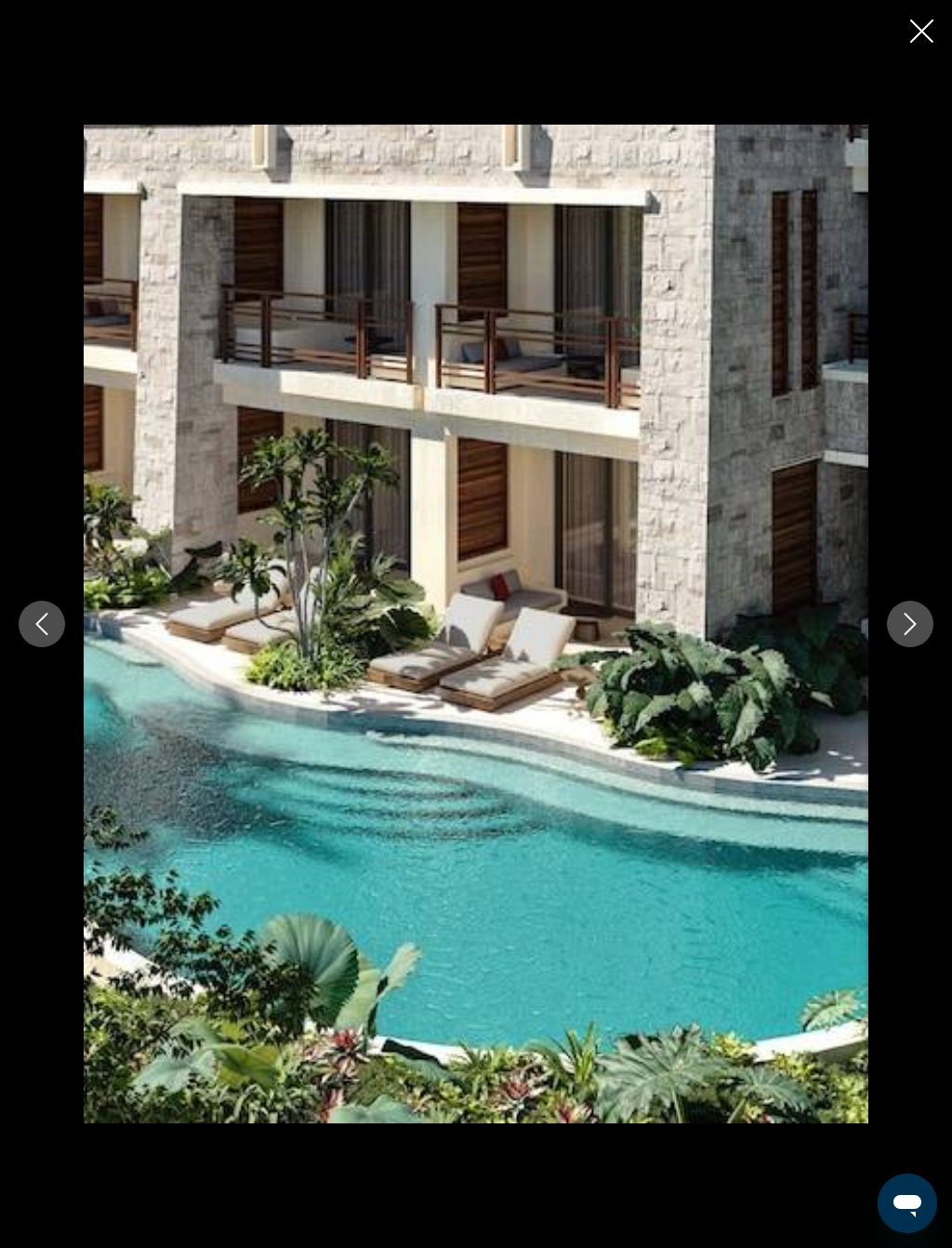 click at bounding box center [910, 624] 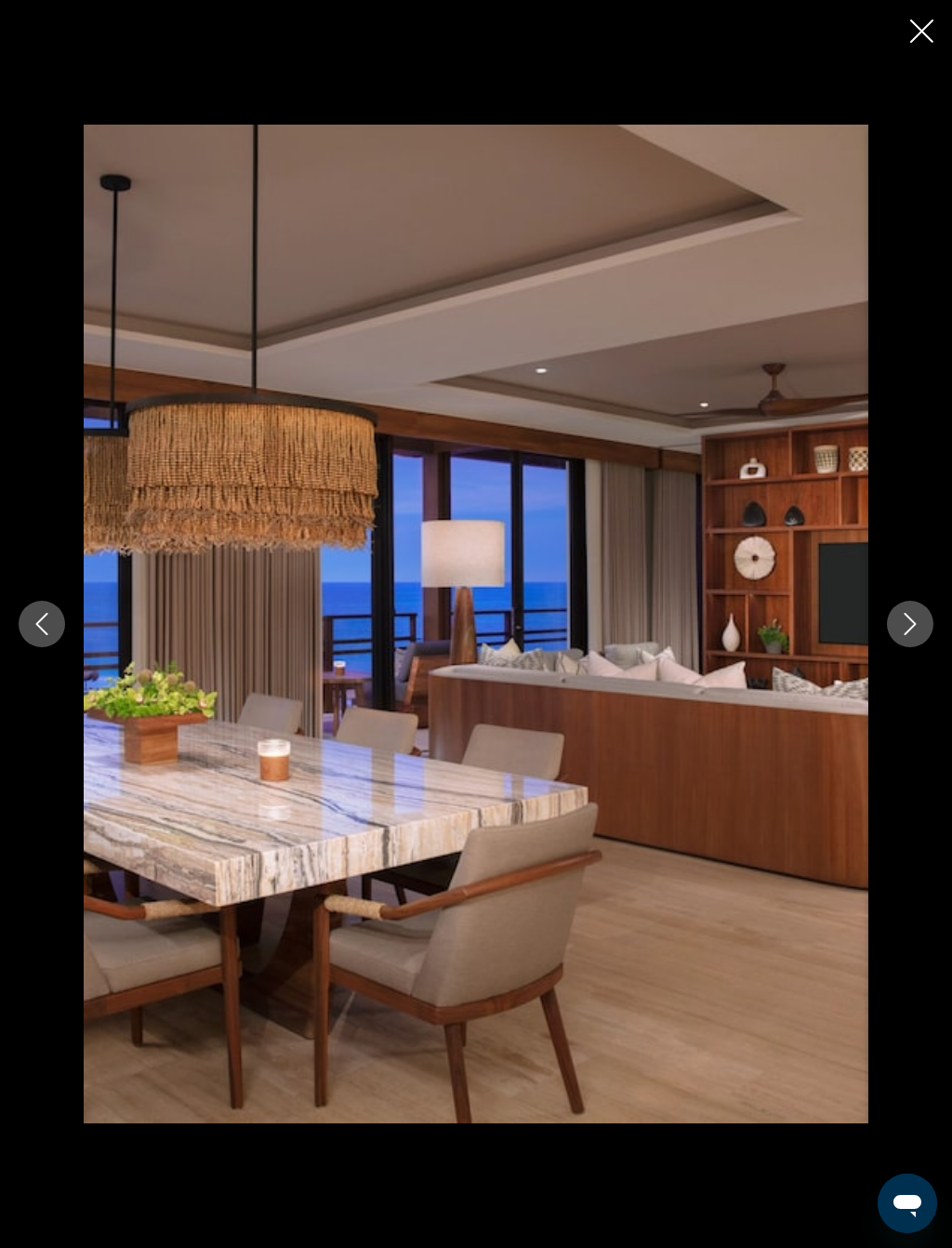 click at bounding box center [910, 624] 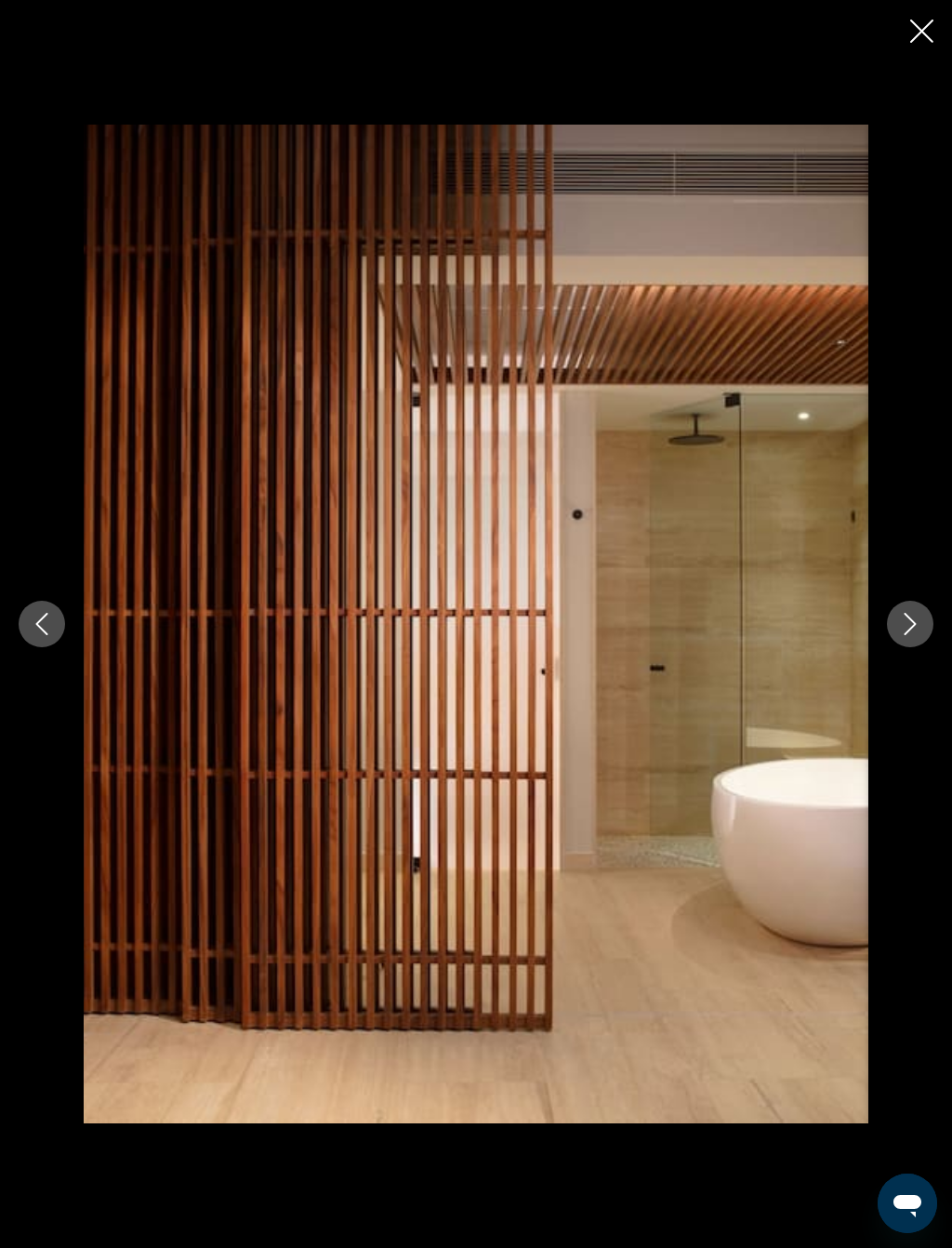 click at bounding box center [910, 624] 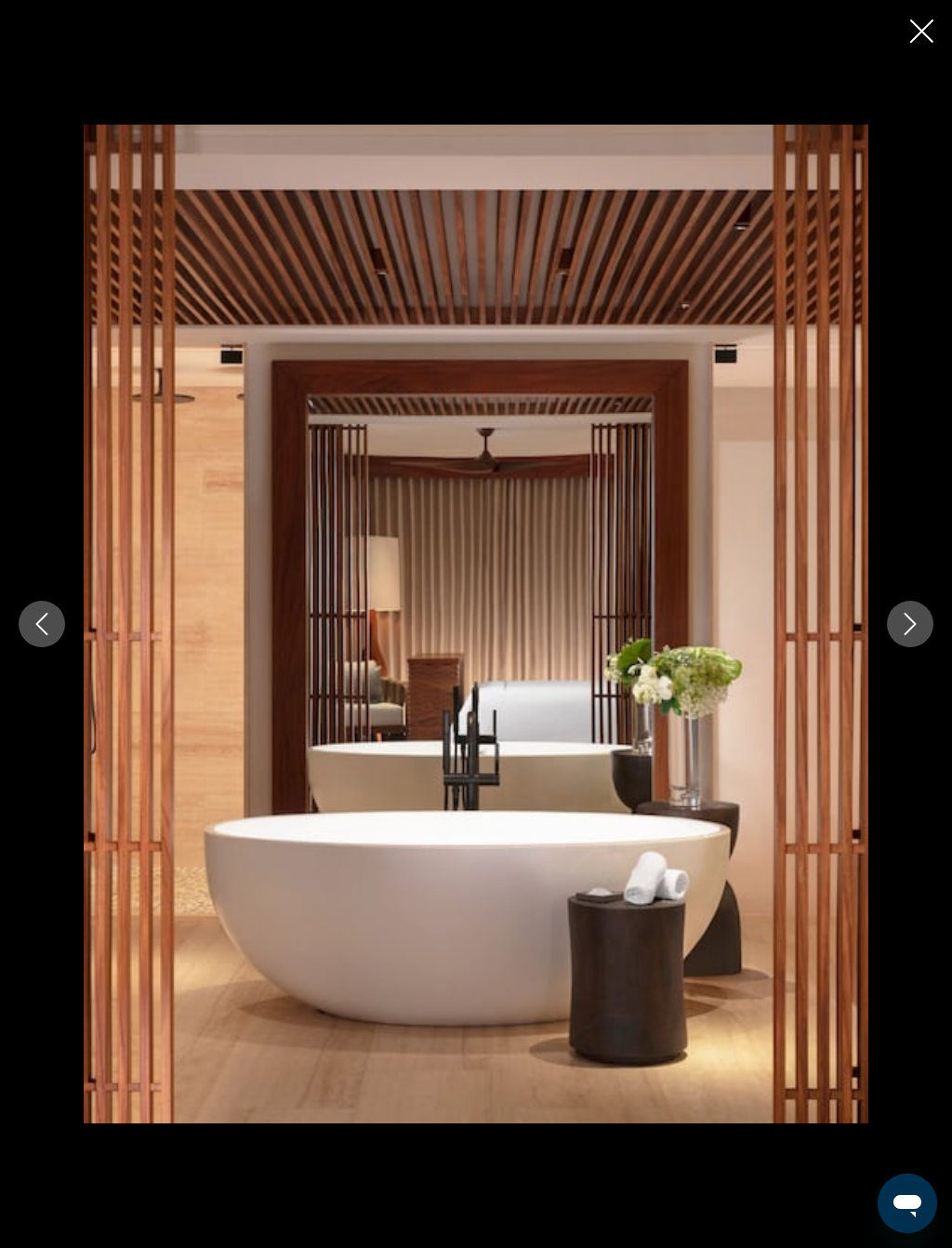 click 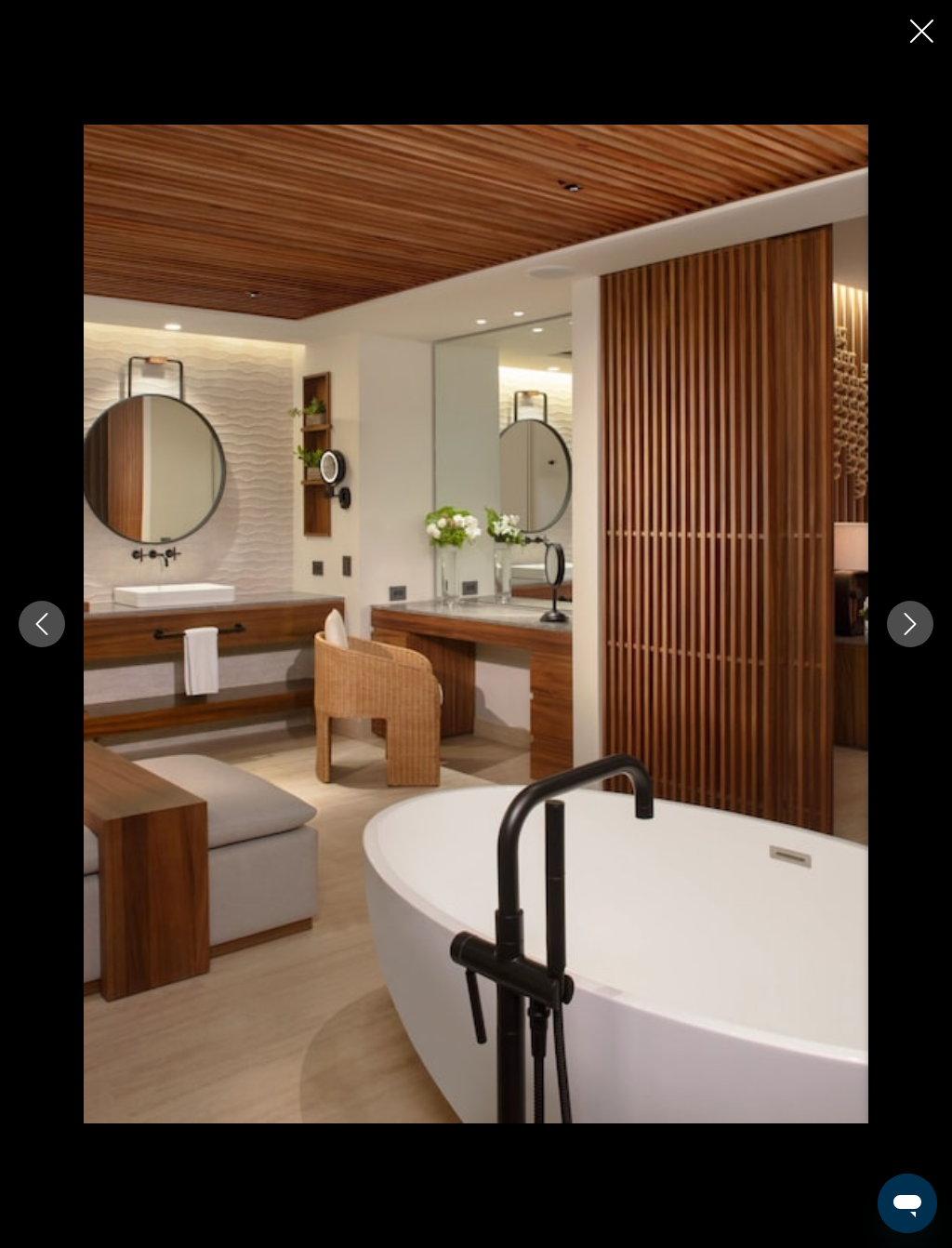 click at bounding box center (910, 624) 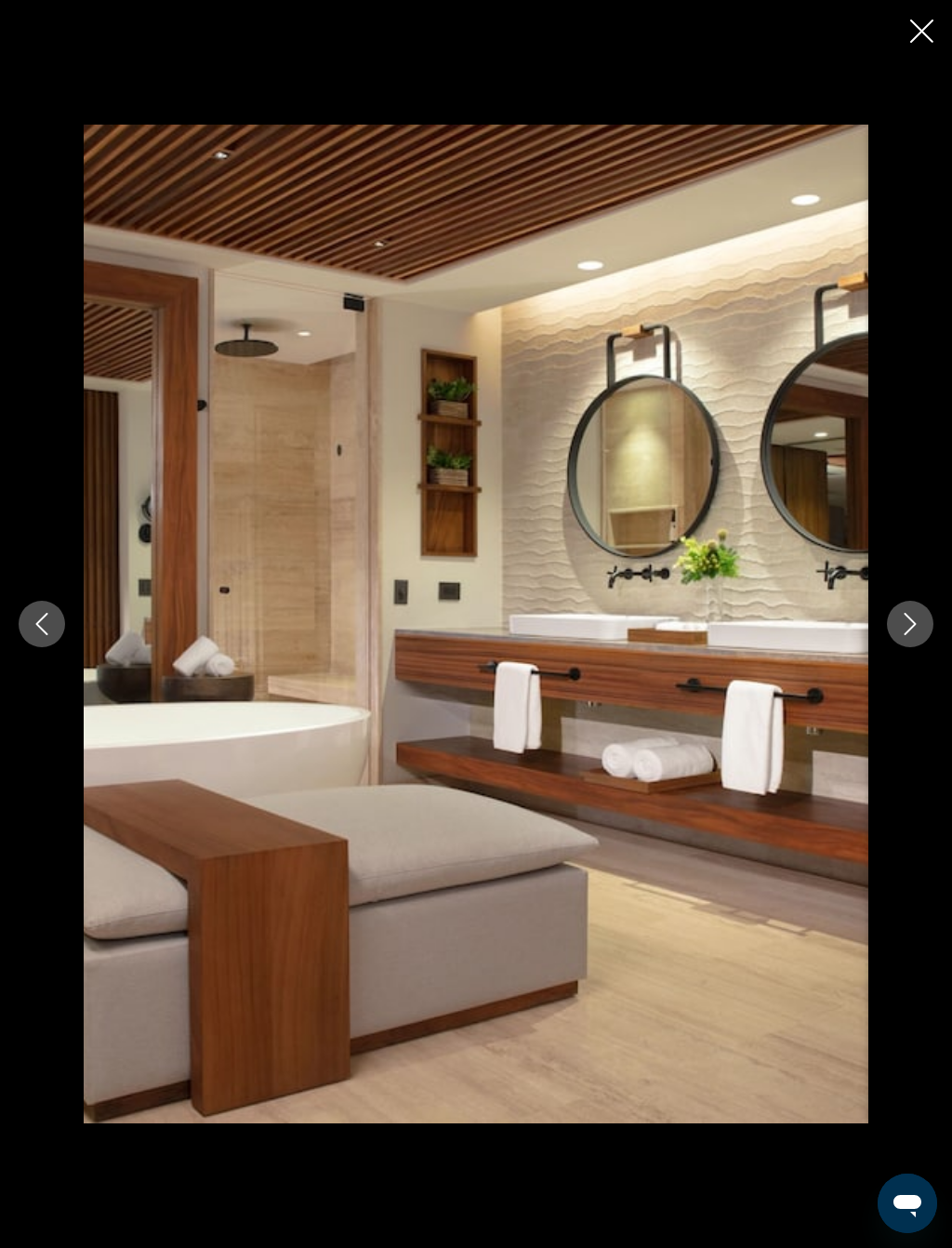 click at bounding box center [910, 624] 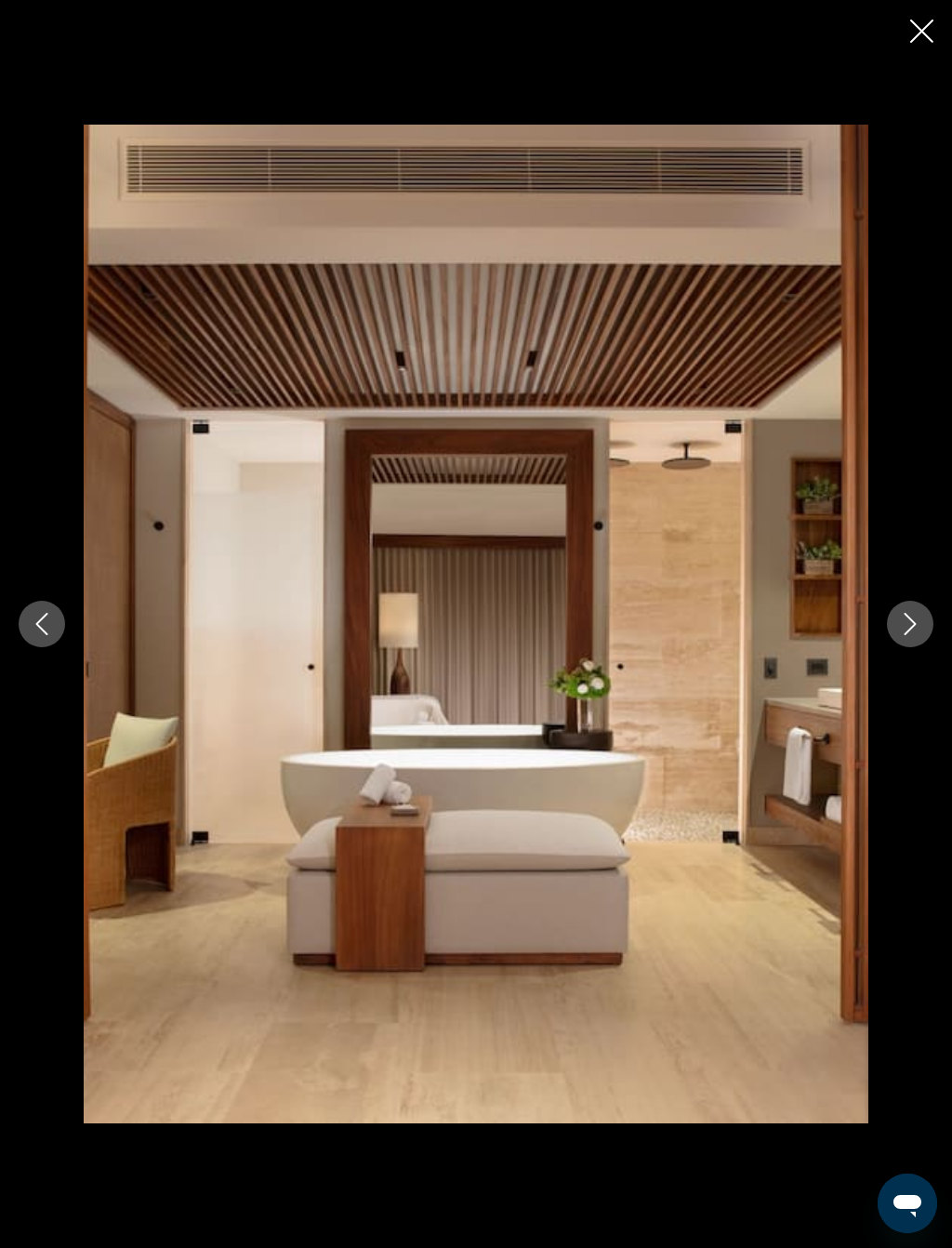 click at bounding box center (910, 624) 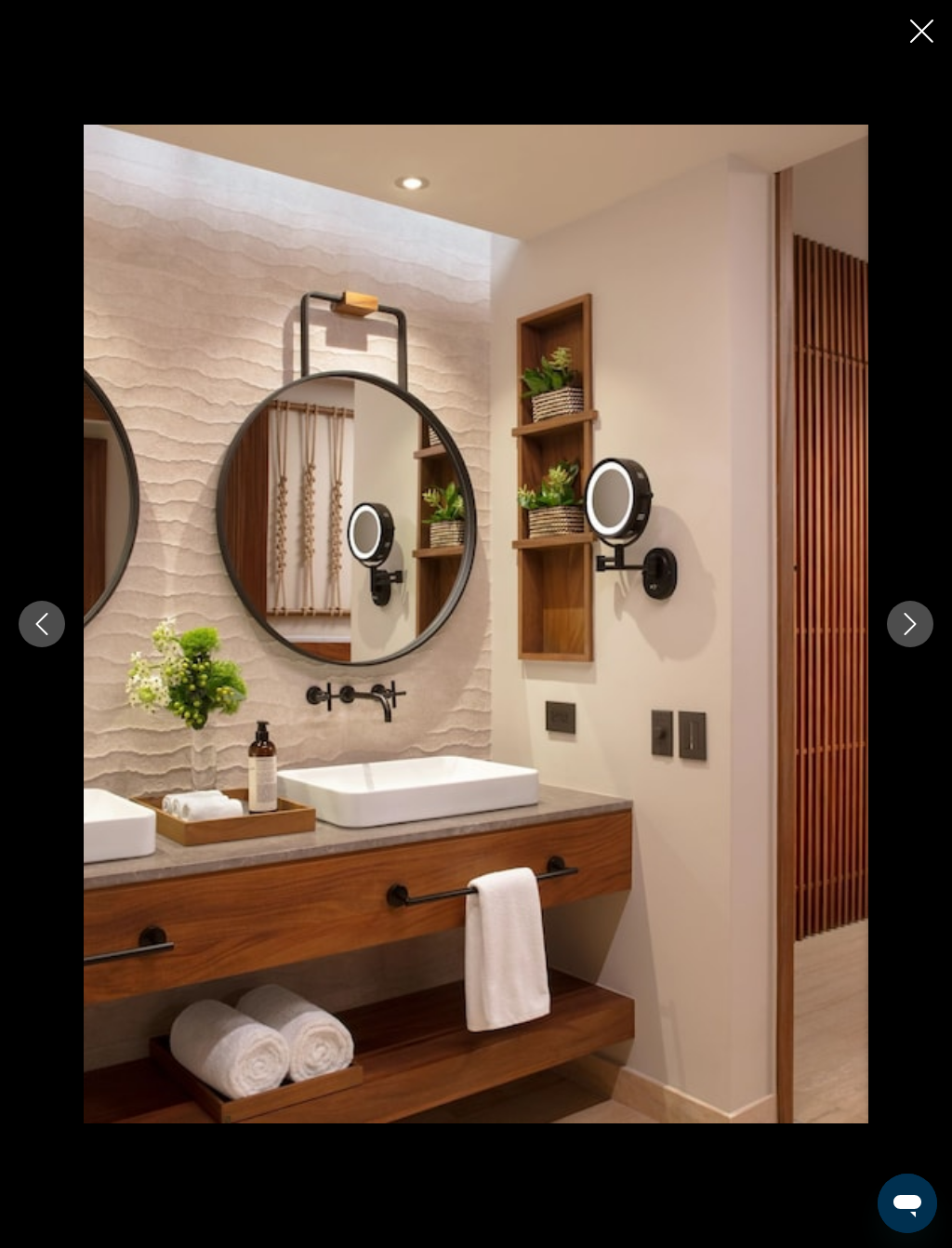 click at bounding box center (910, 624) 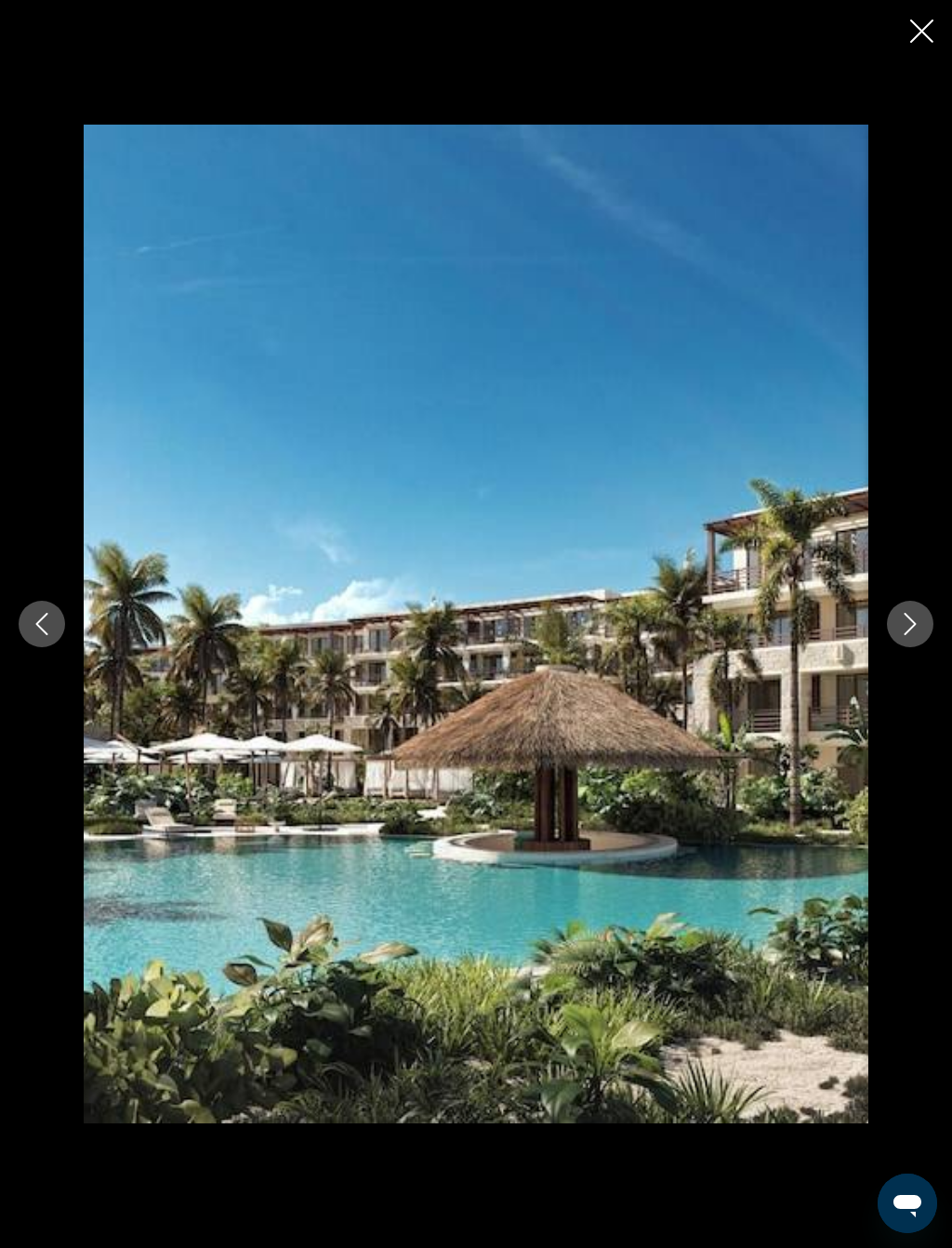 click at bounding box center (910, 624) 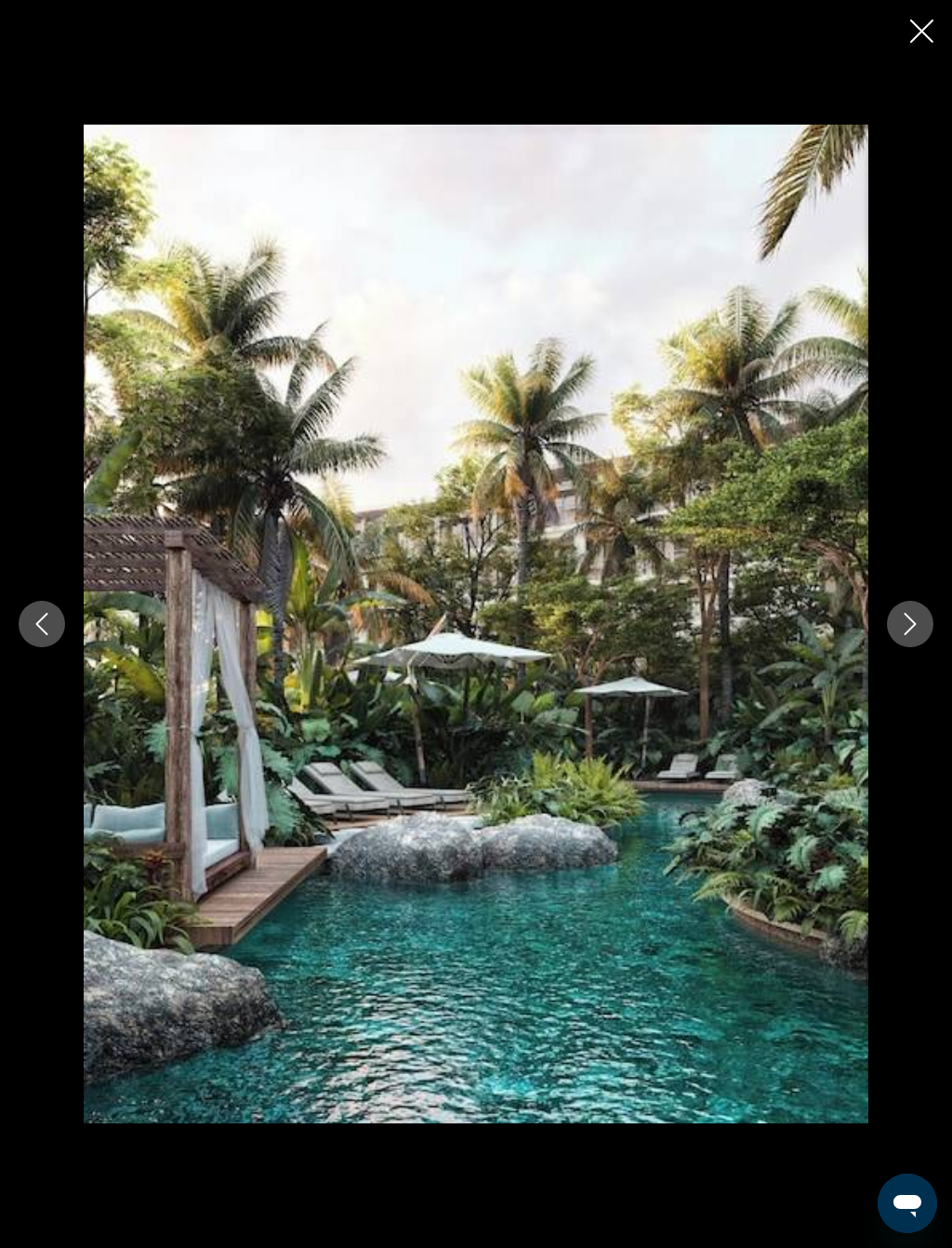 click at bounding box center [910, 624] 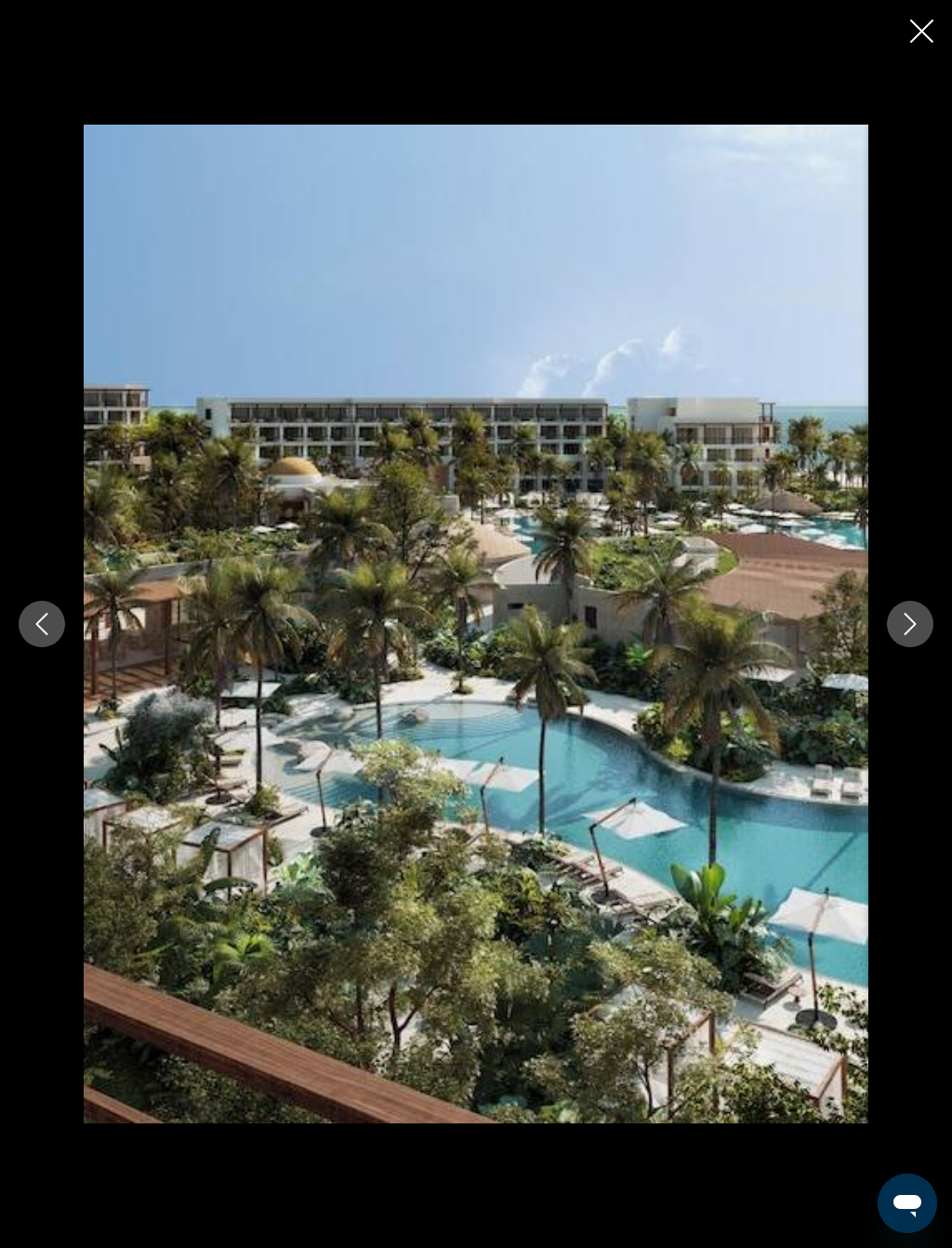 click at bounding box center [910, 624] 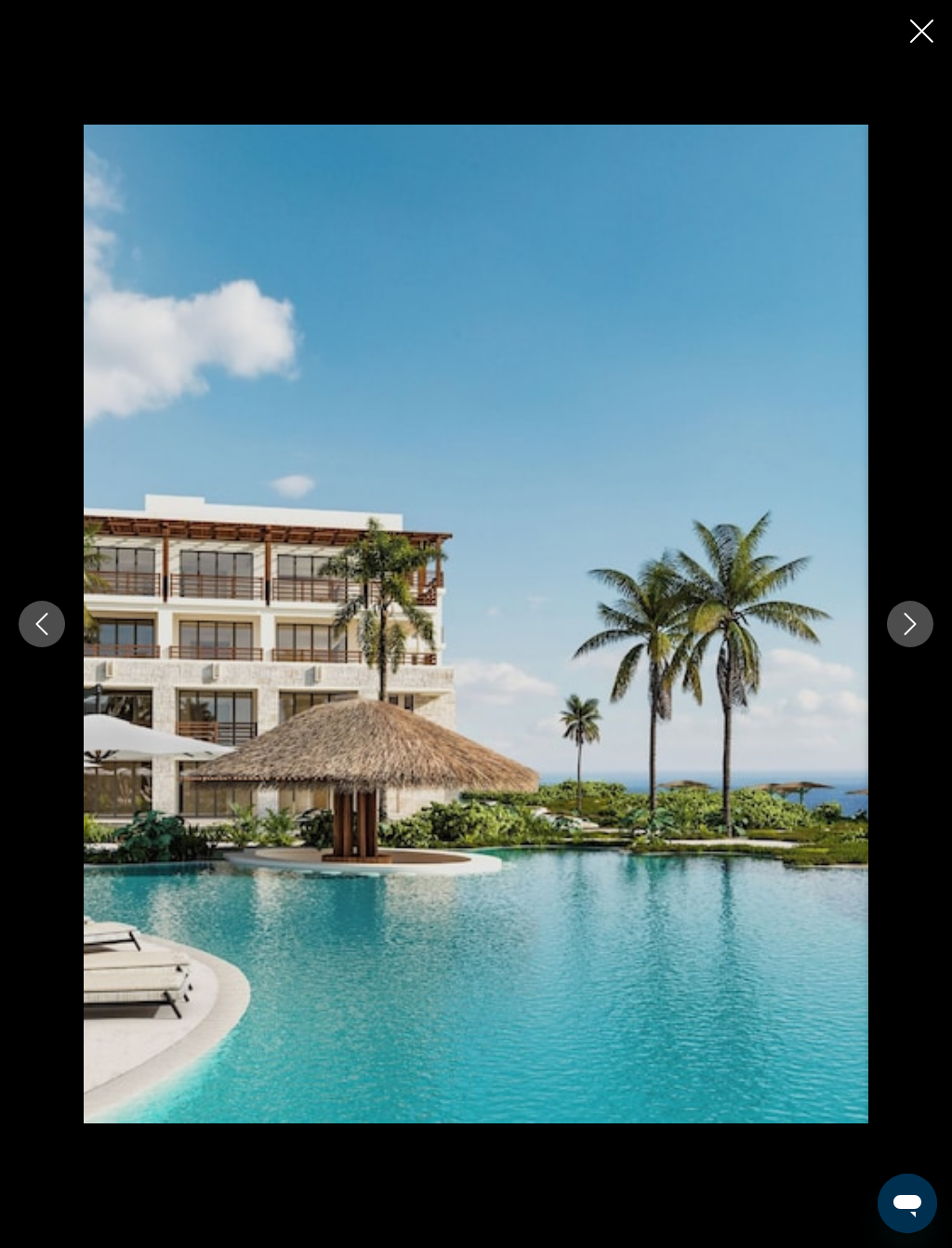click at bounding box center [910, 624] 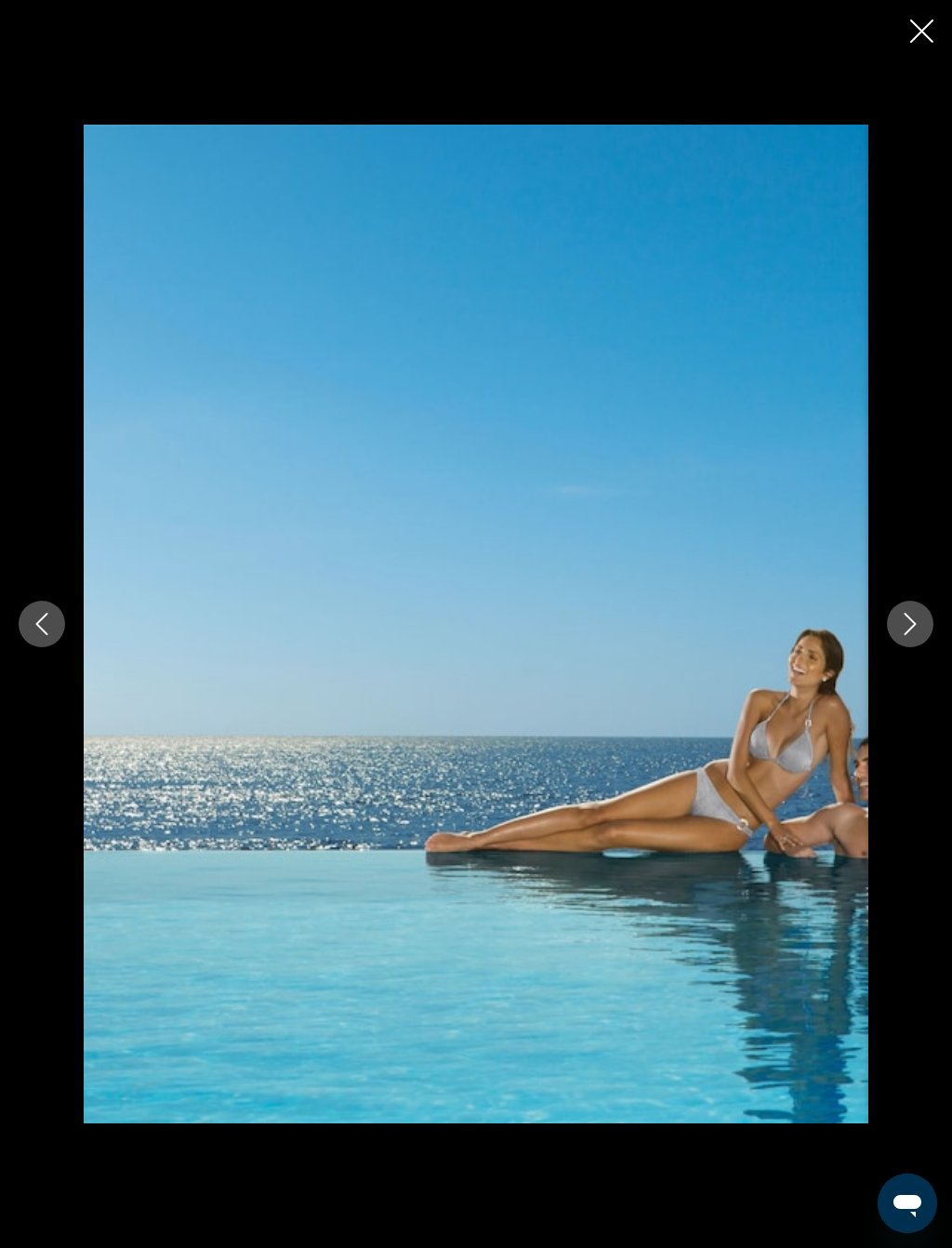 click 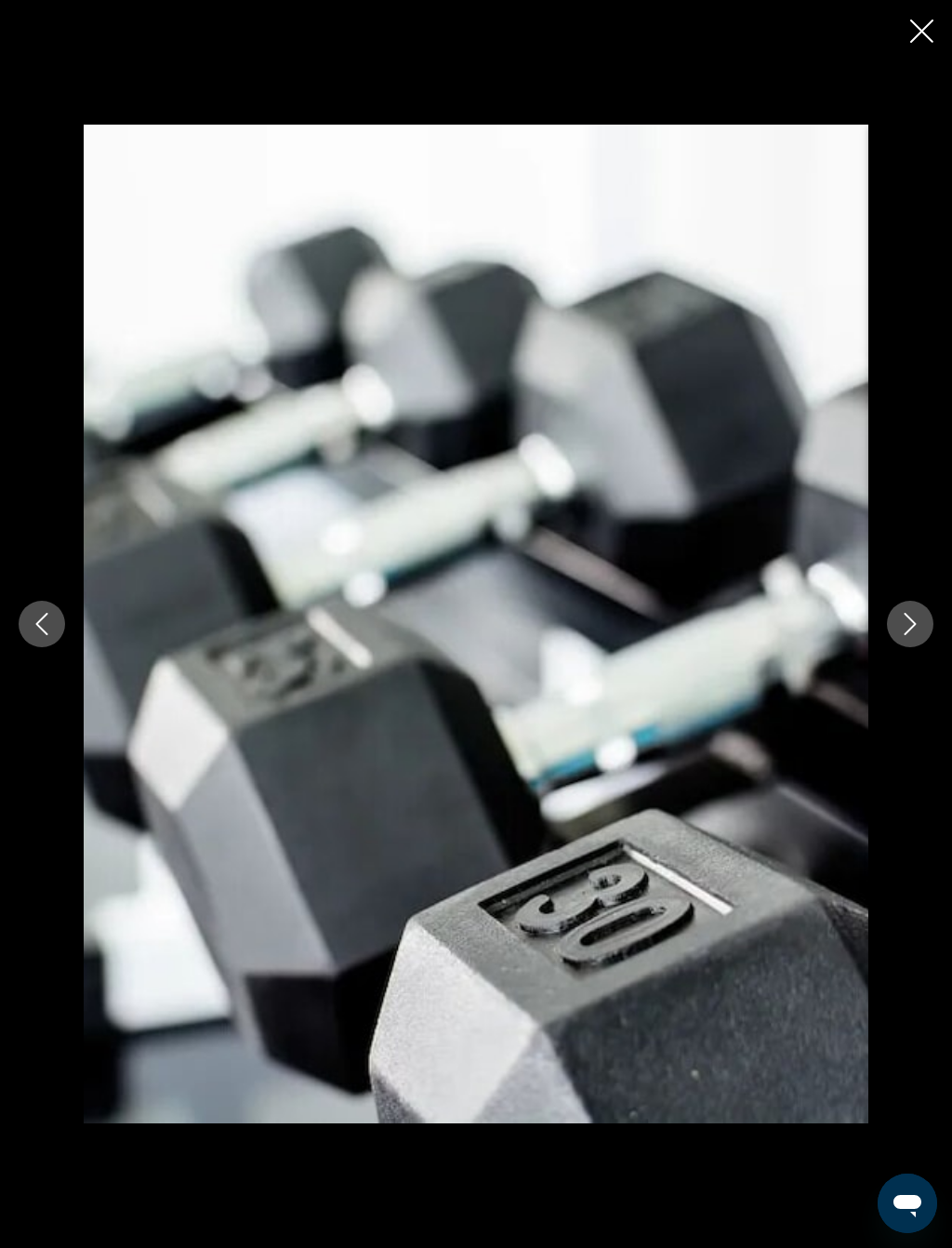 click at bounding box center [910, 624] 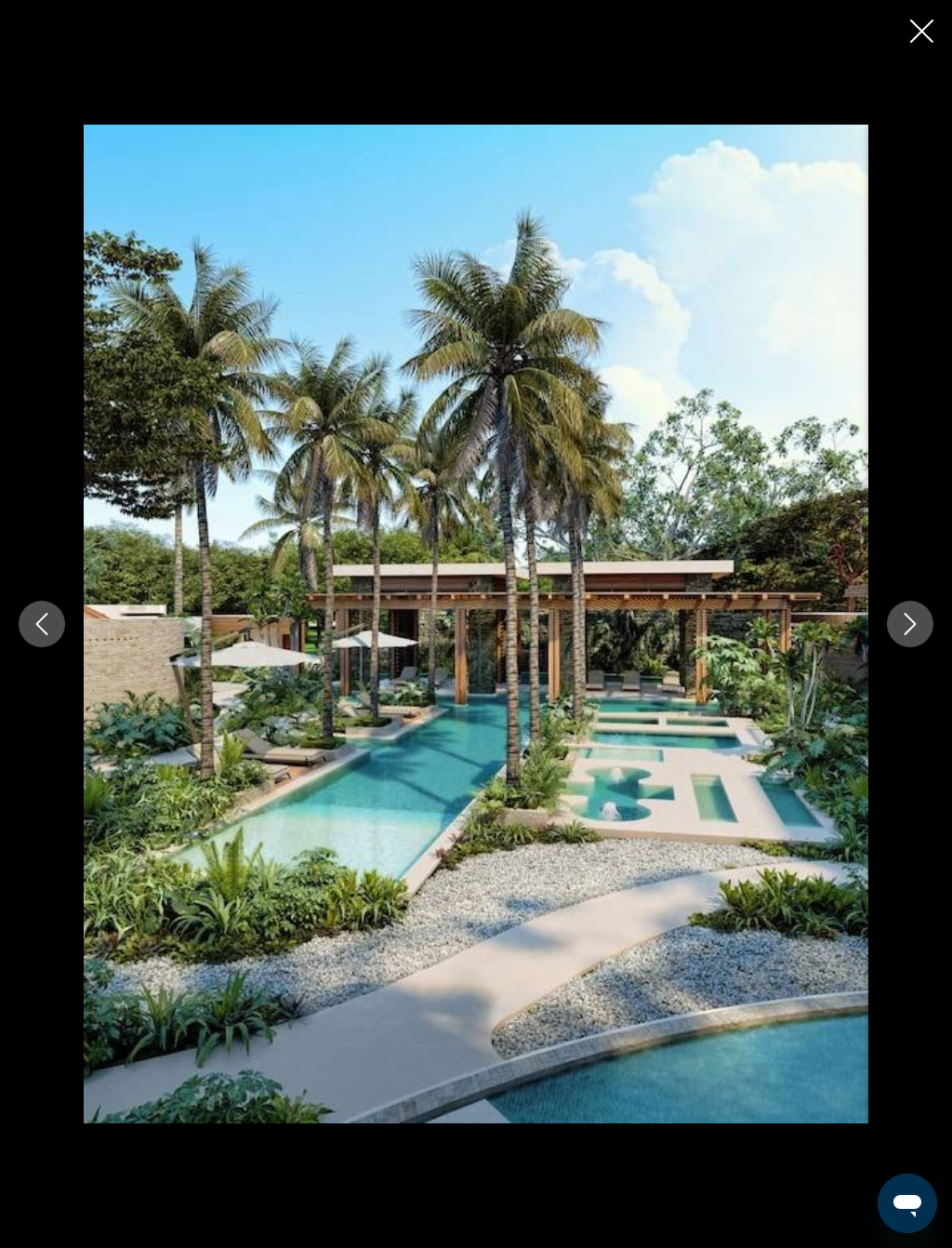click 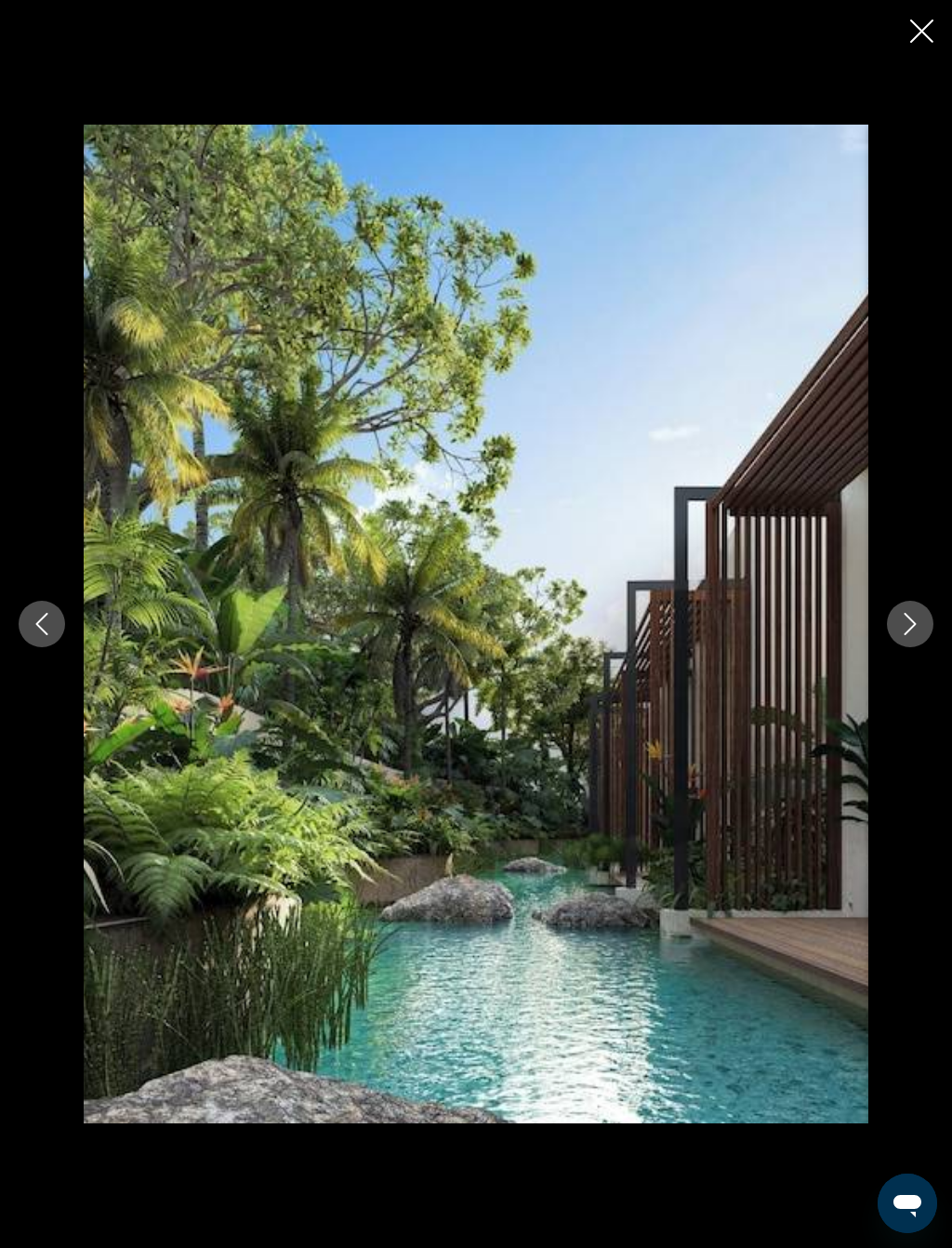 click 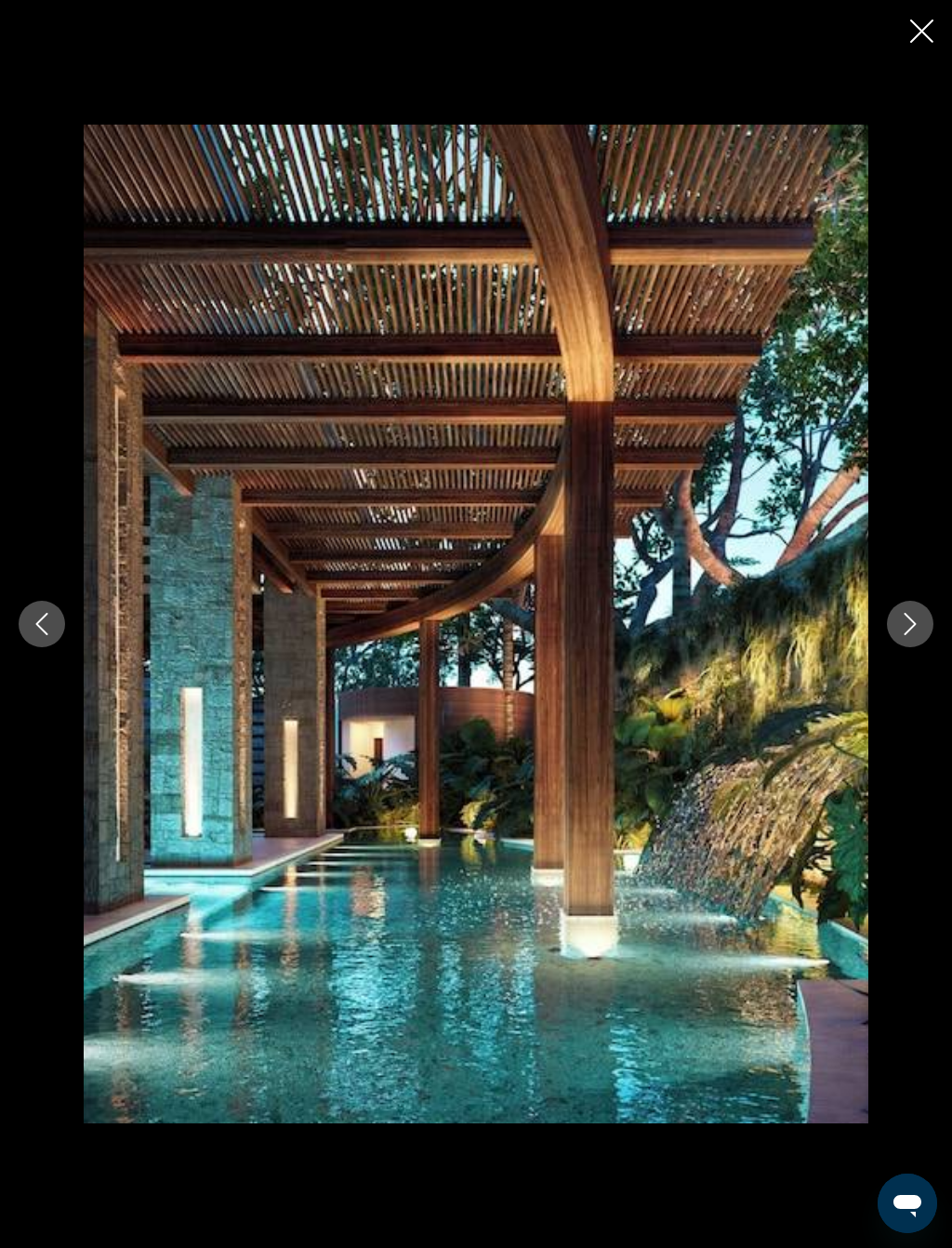 click 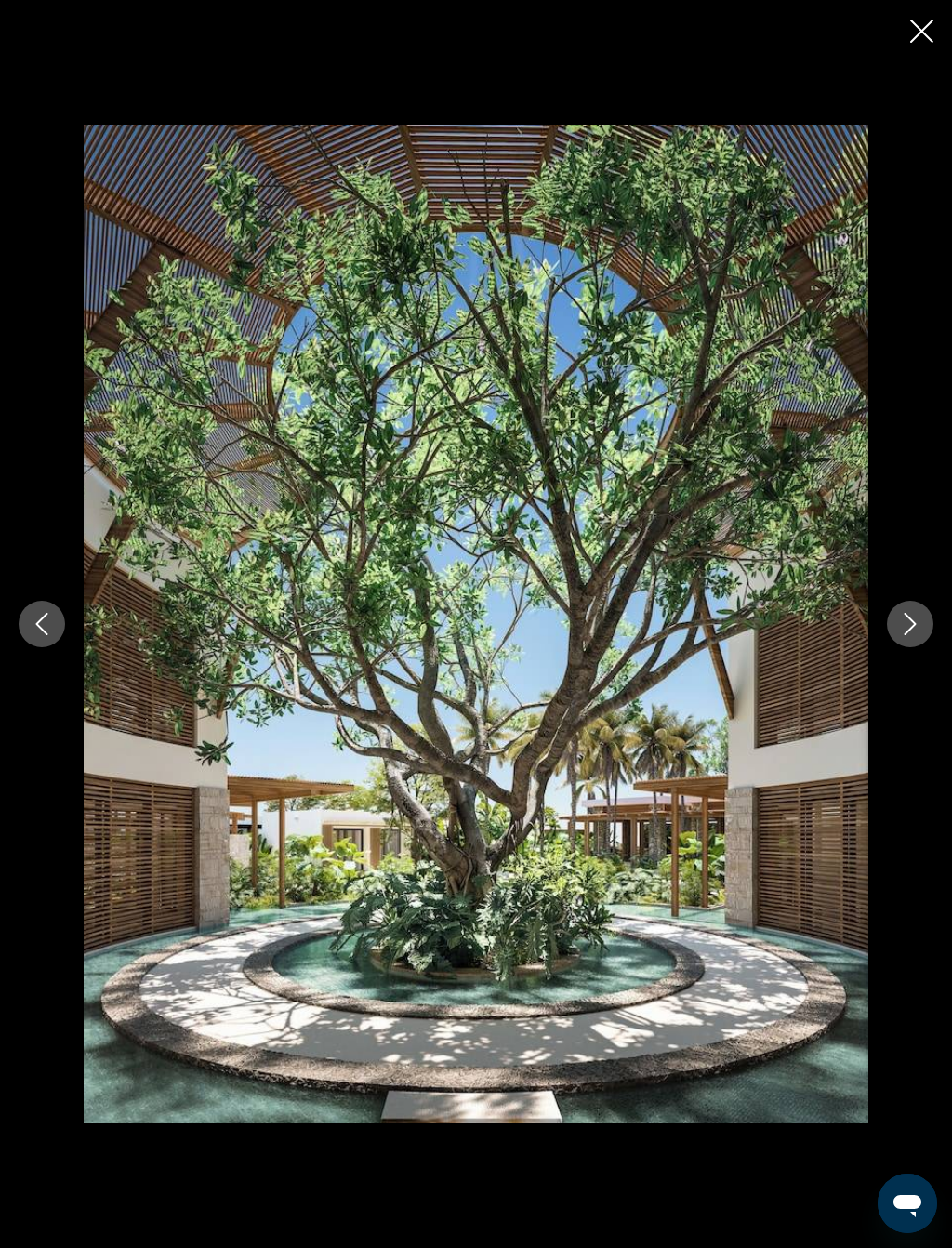 click 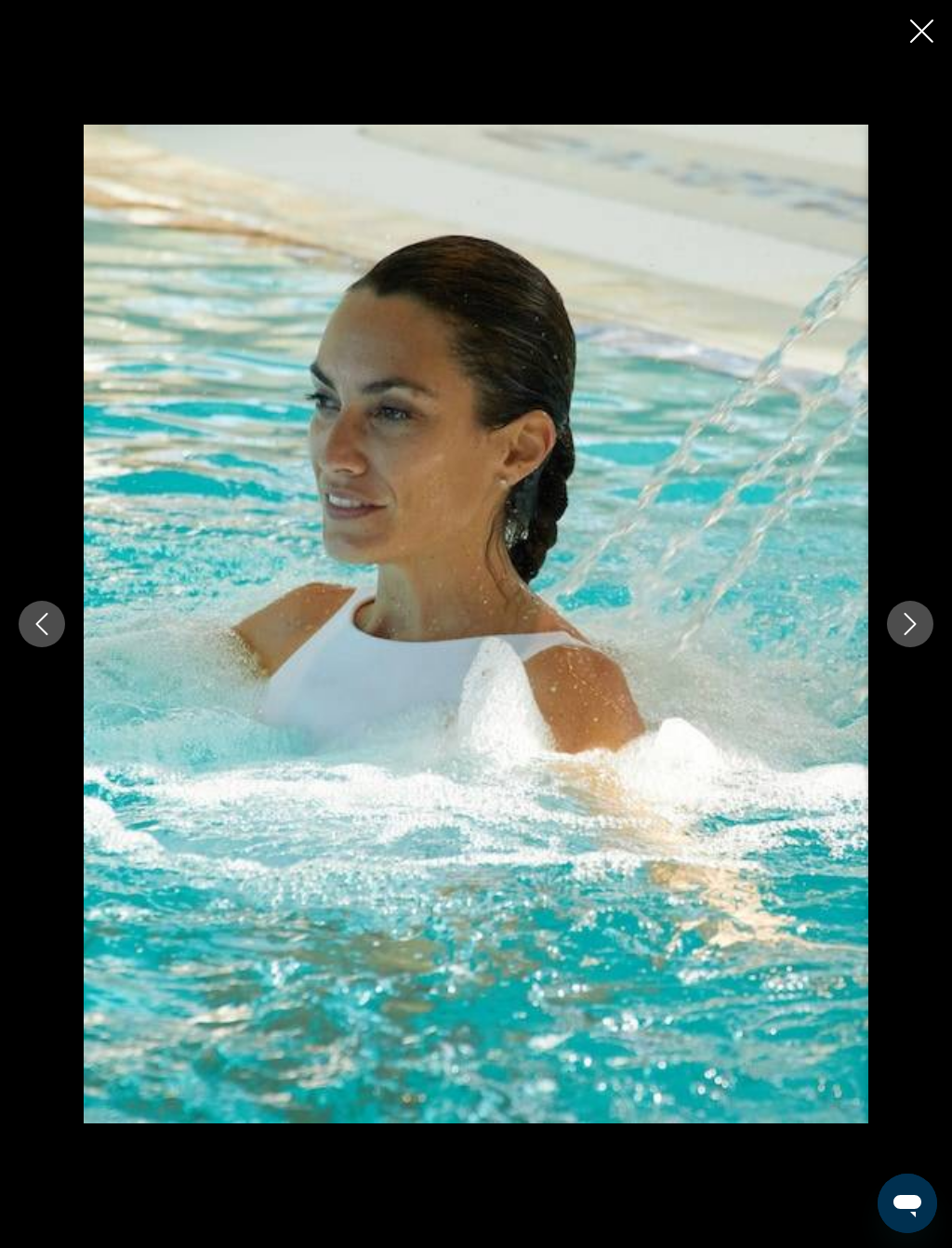 click at bounding box center (910, 624) 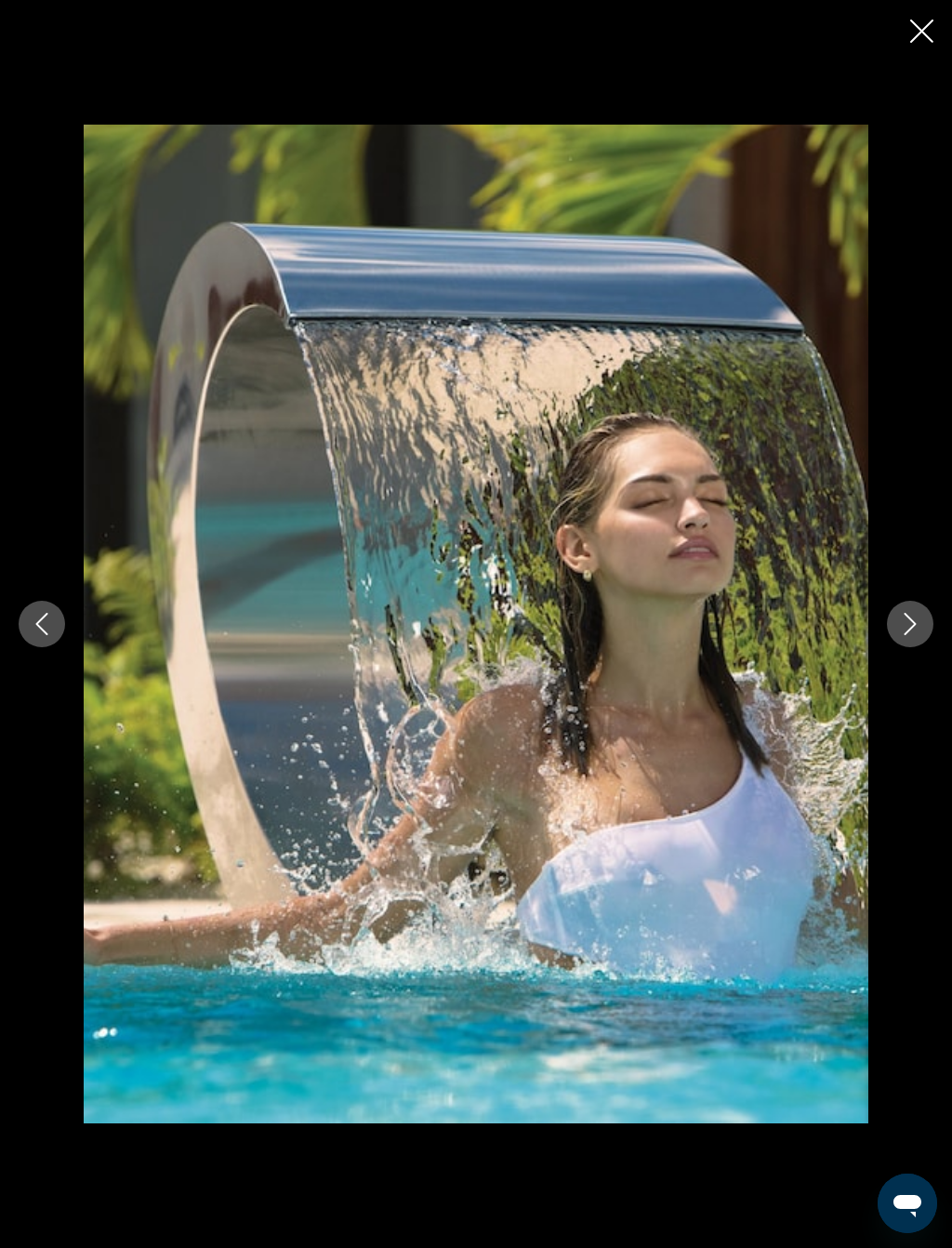 click 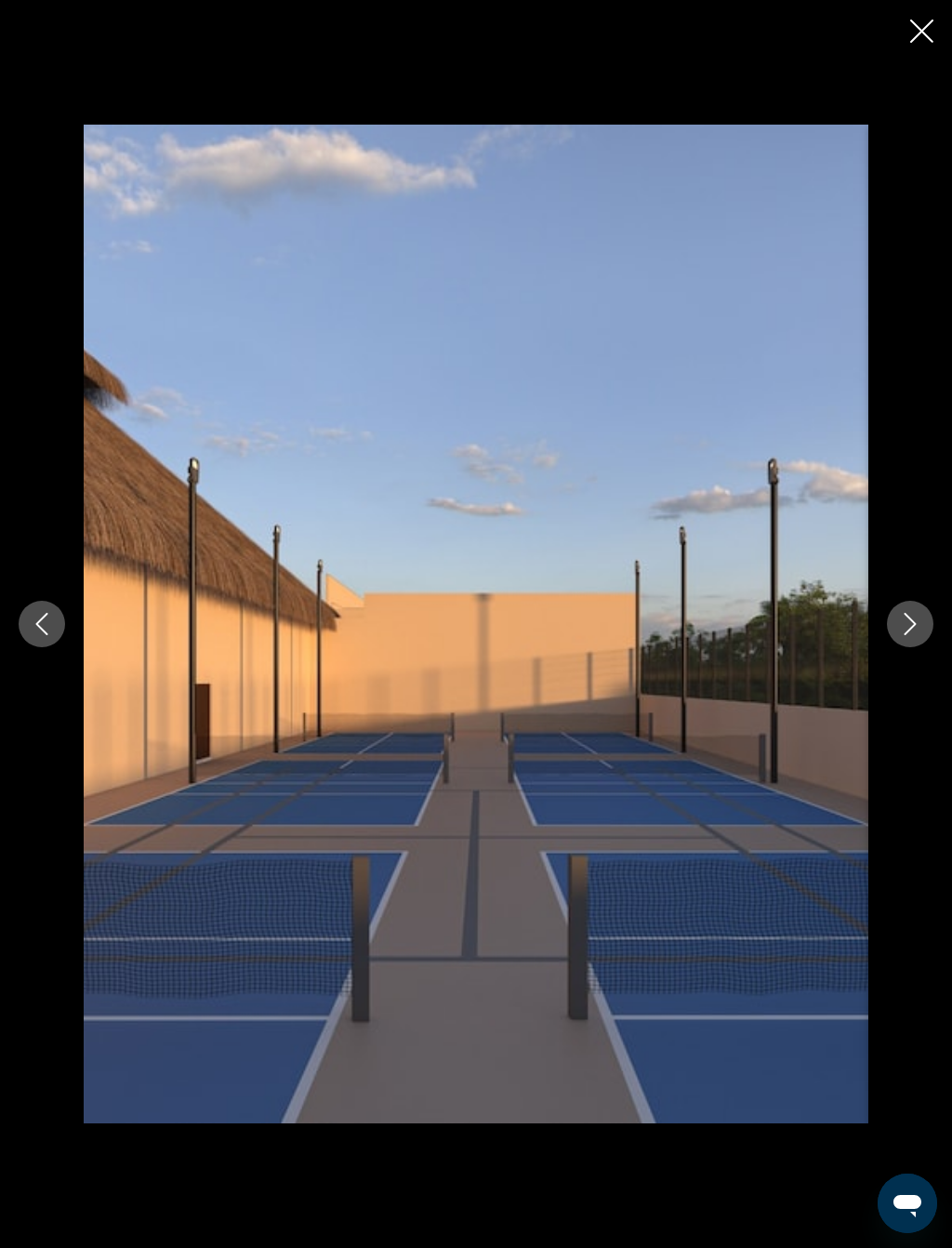 click 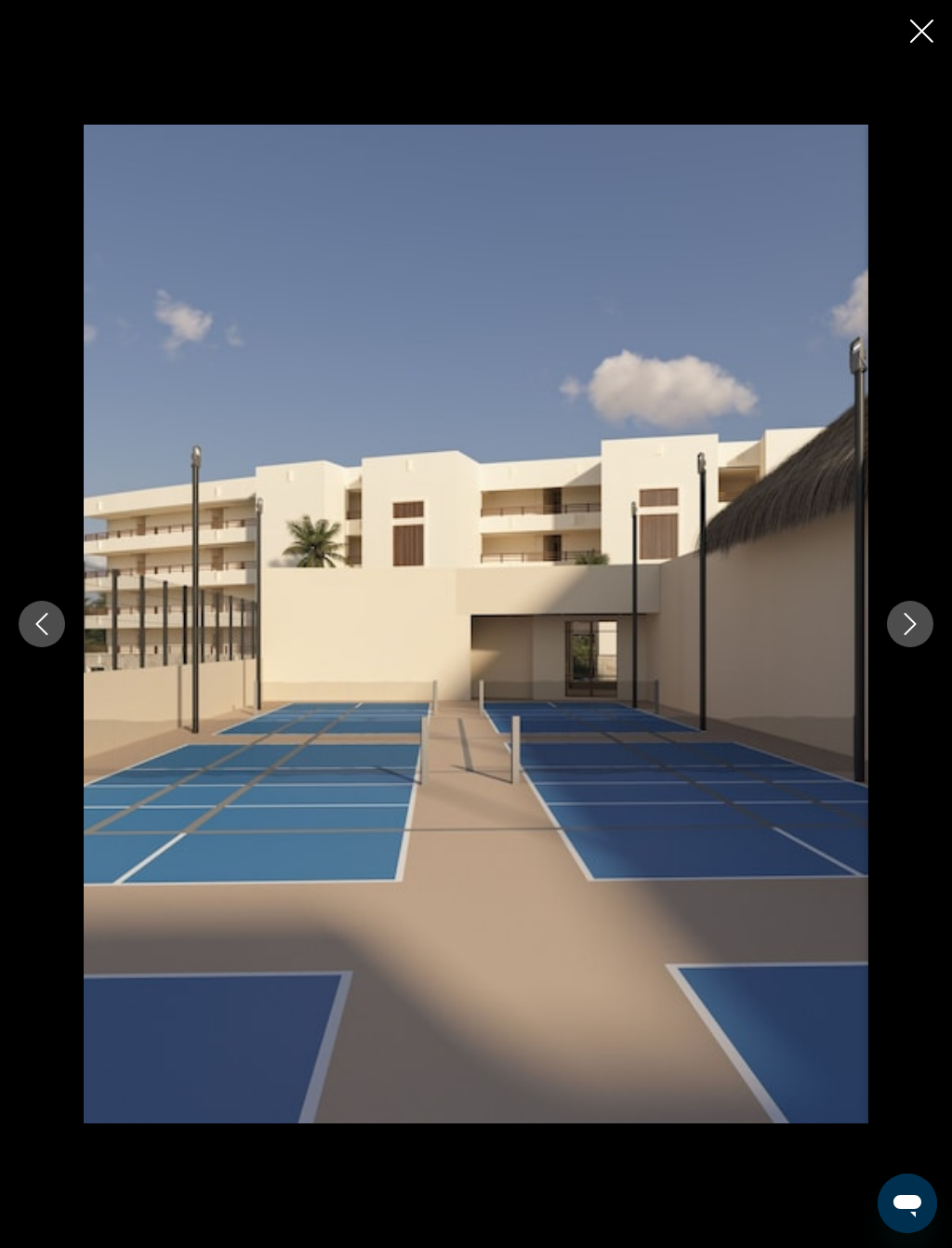 click 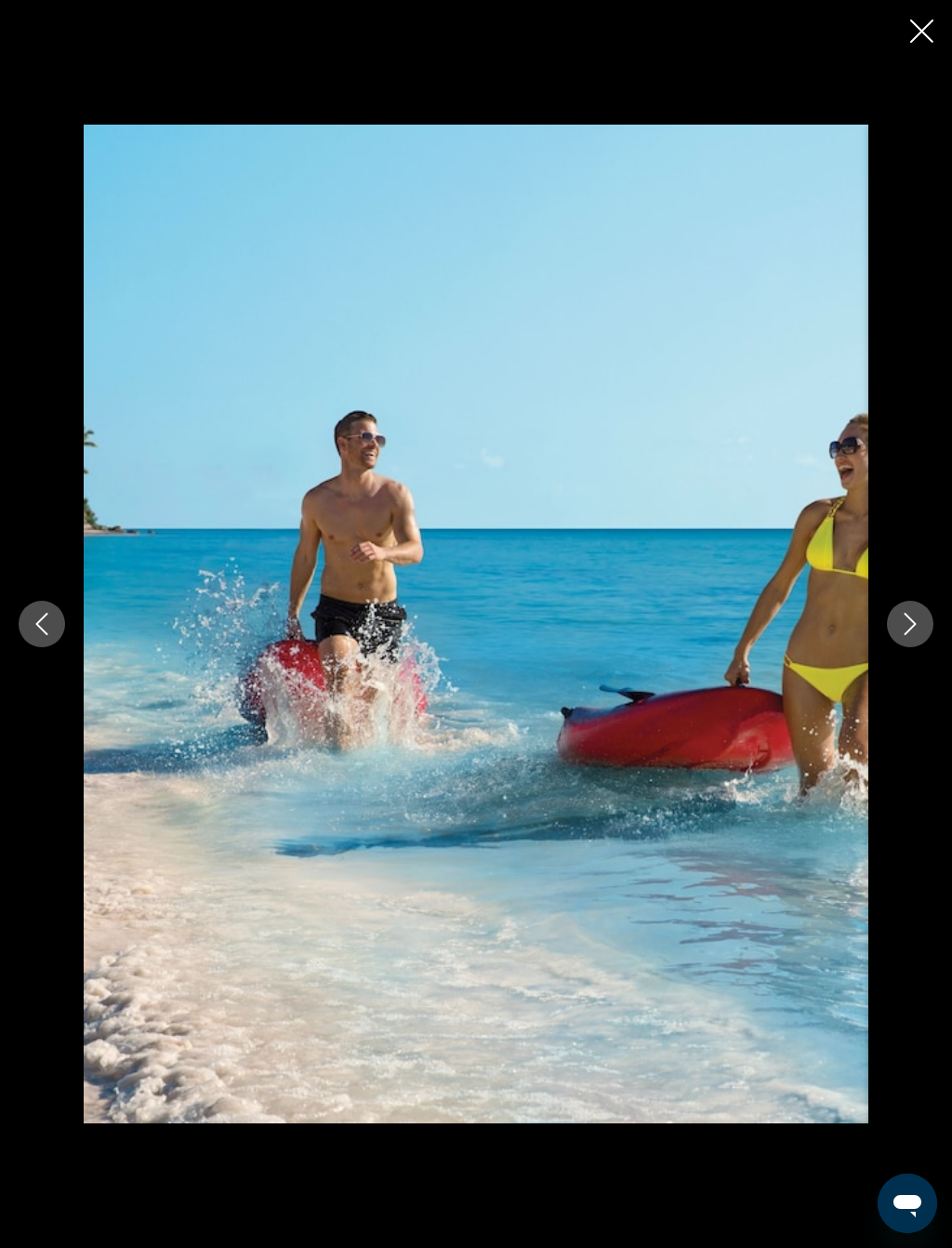 click at bounding box center (910, 624) 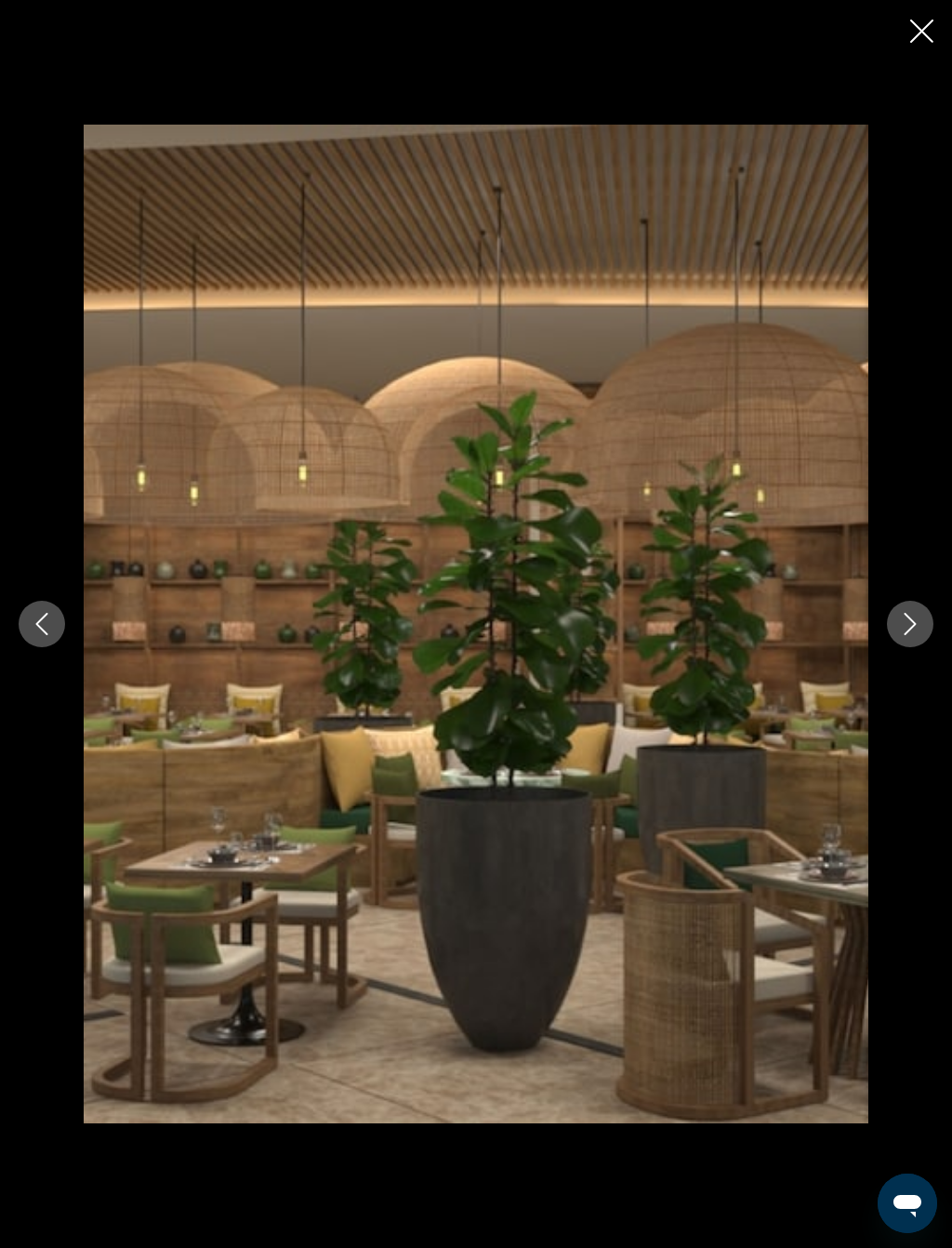 click at bounding box center (910, 624) 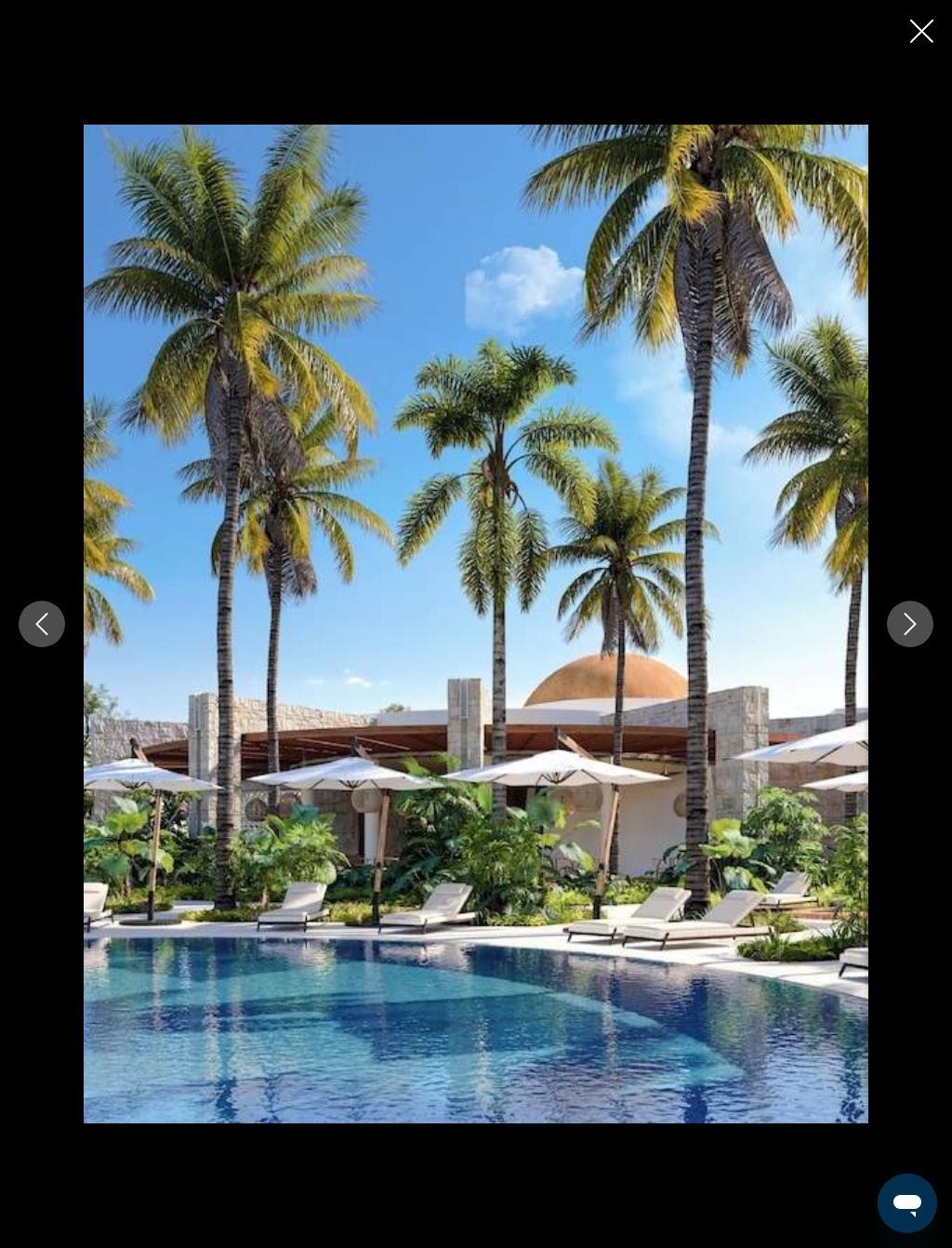 click 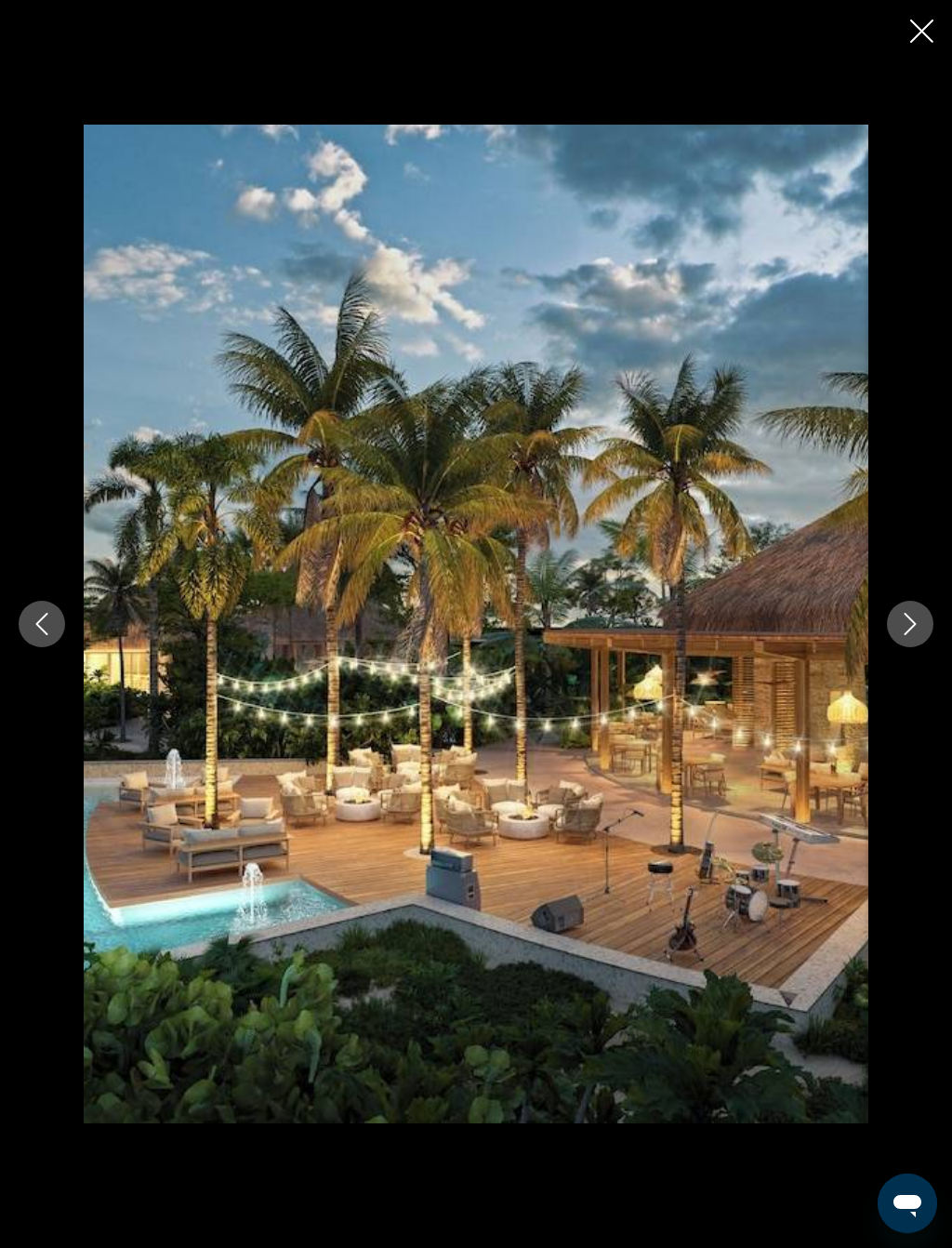 click 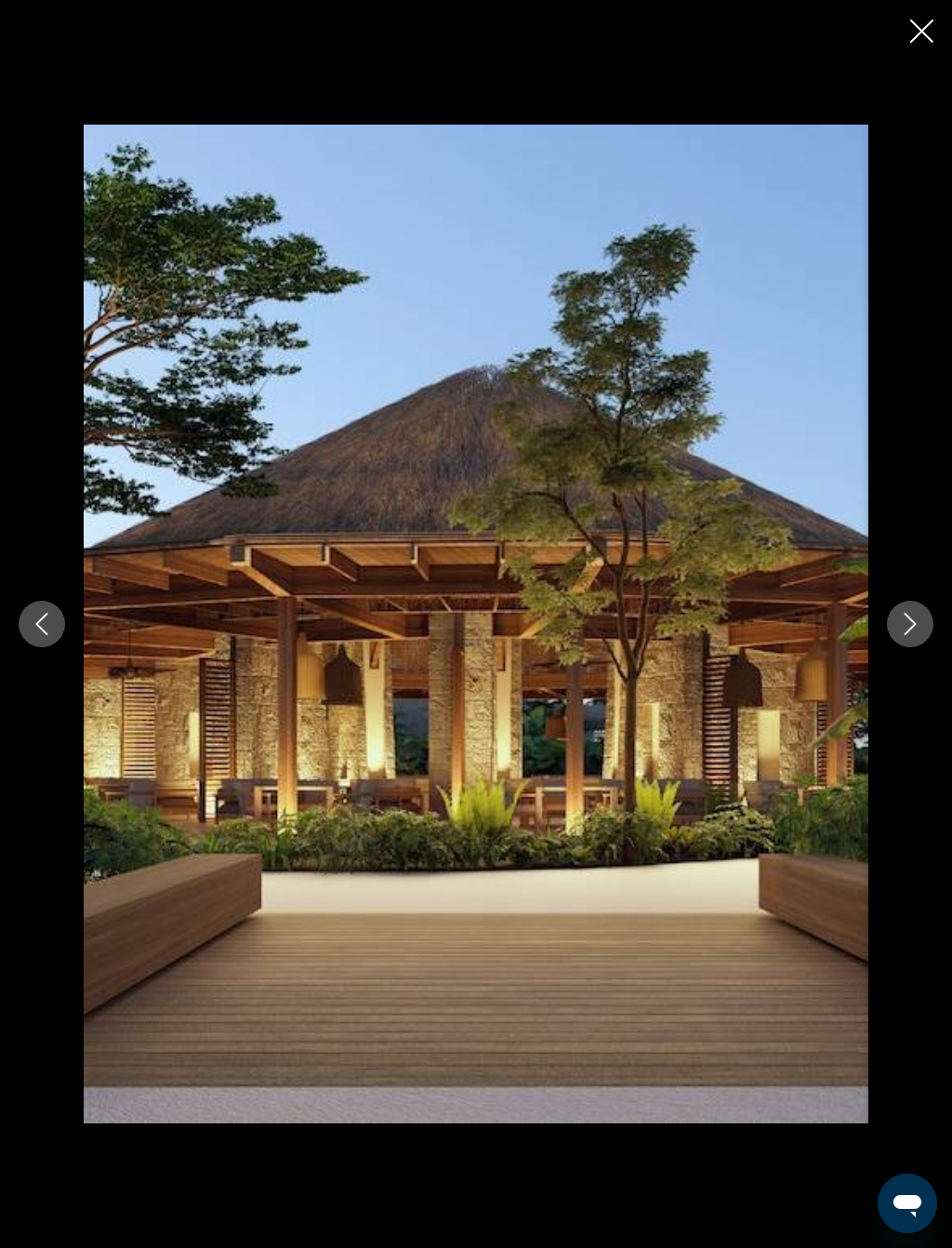 click 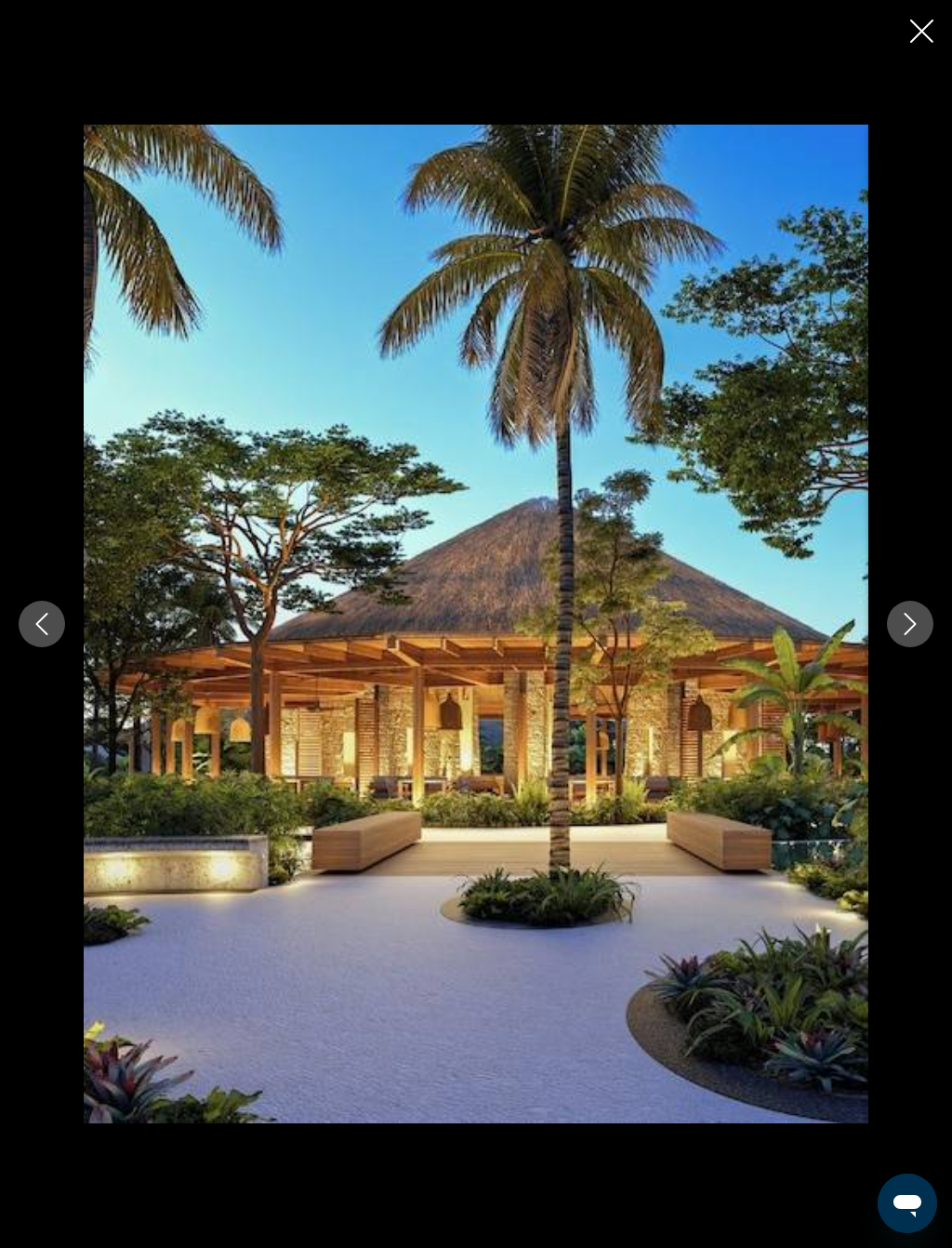 click 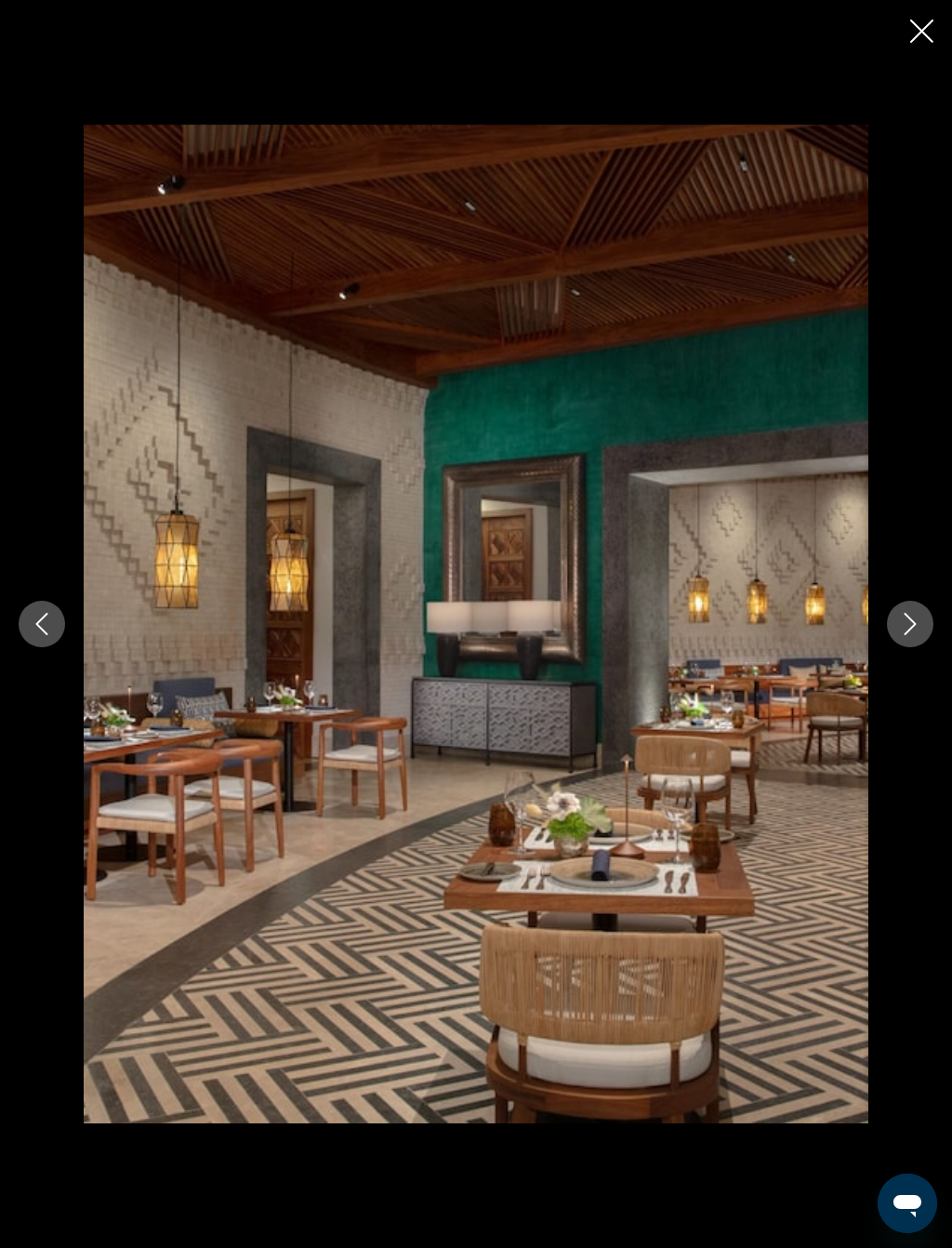 click at bounding box center (910, 624) 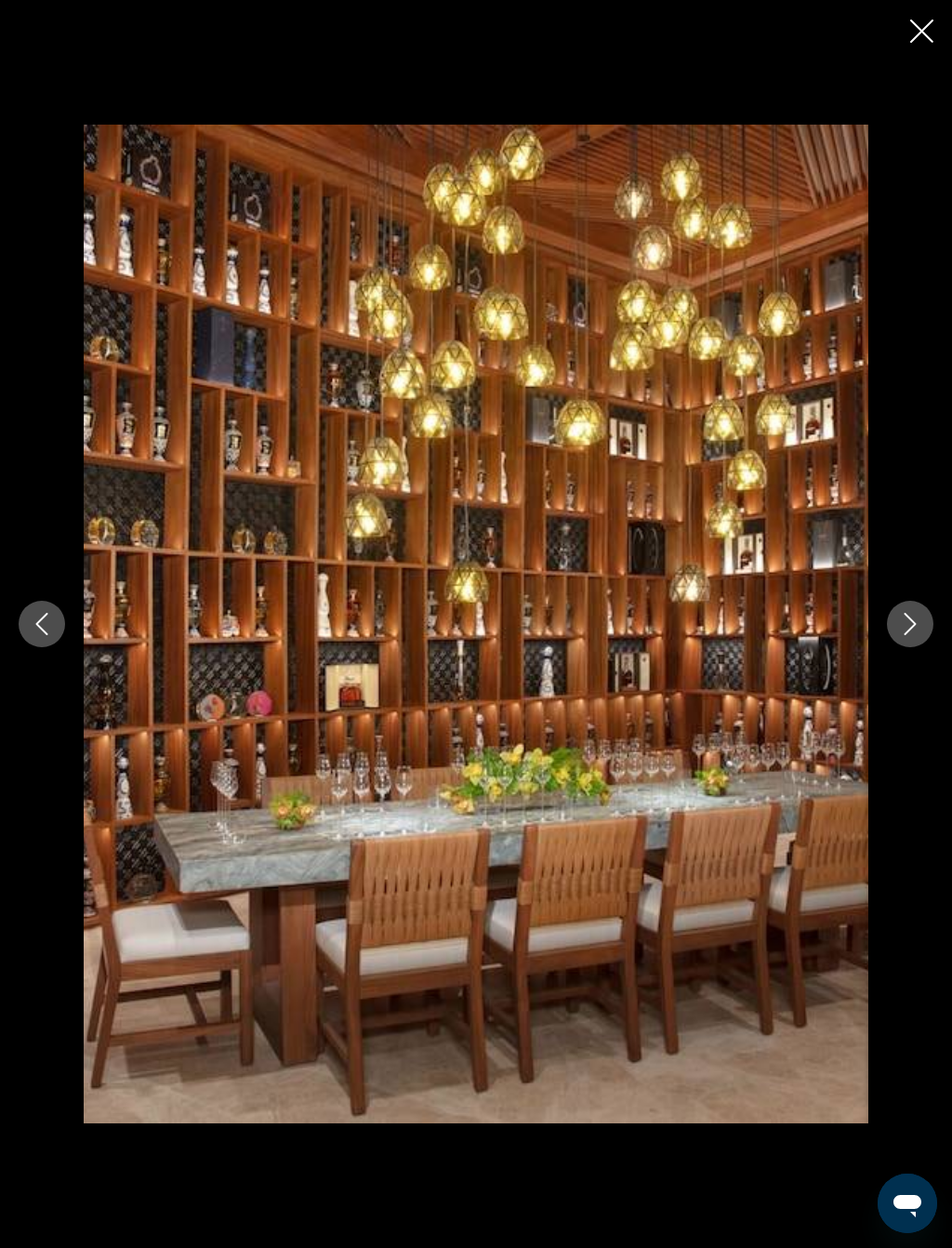 click at bounding box center (476, 624) 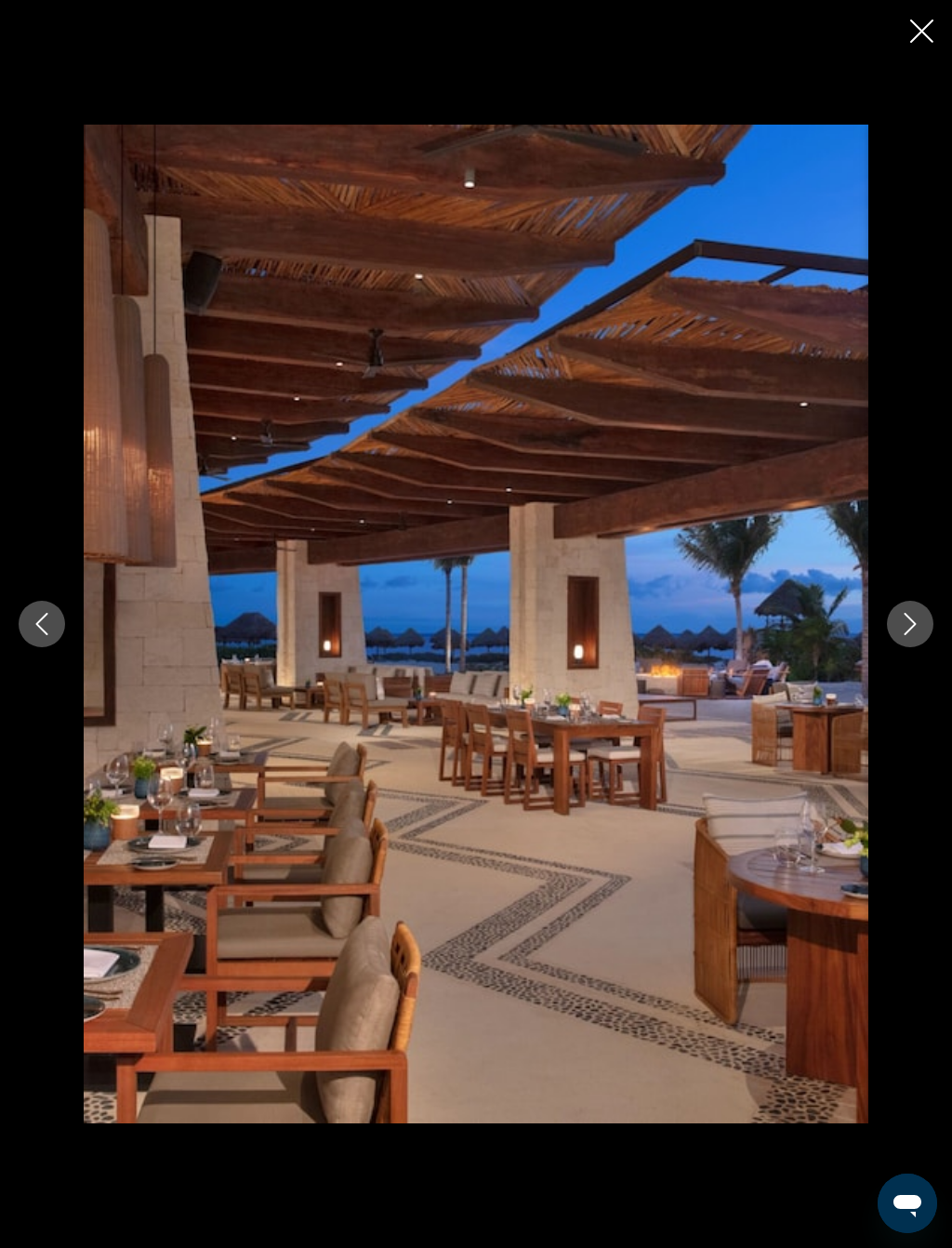 click at bounding box center (910, 624) 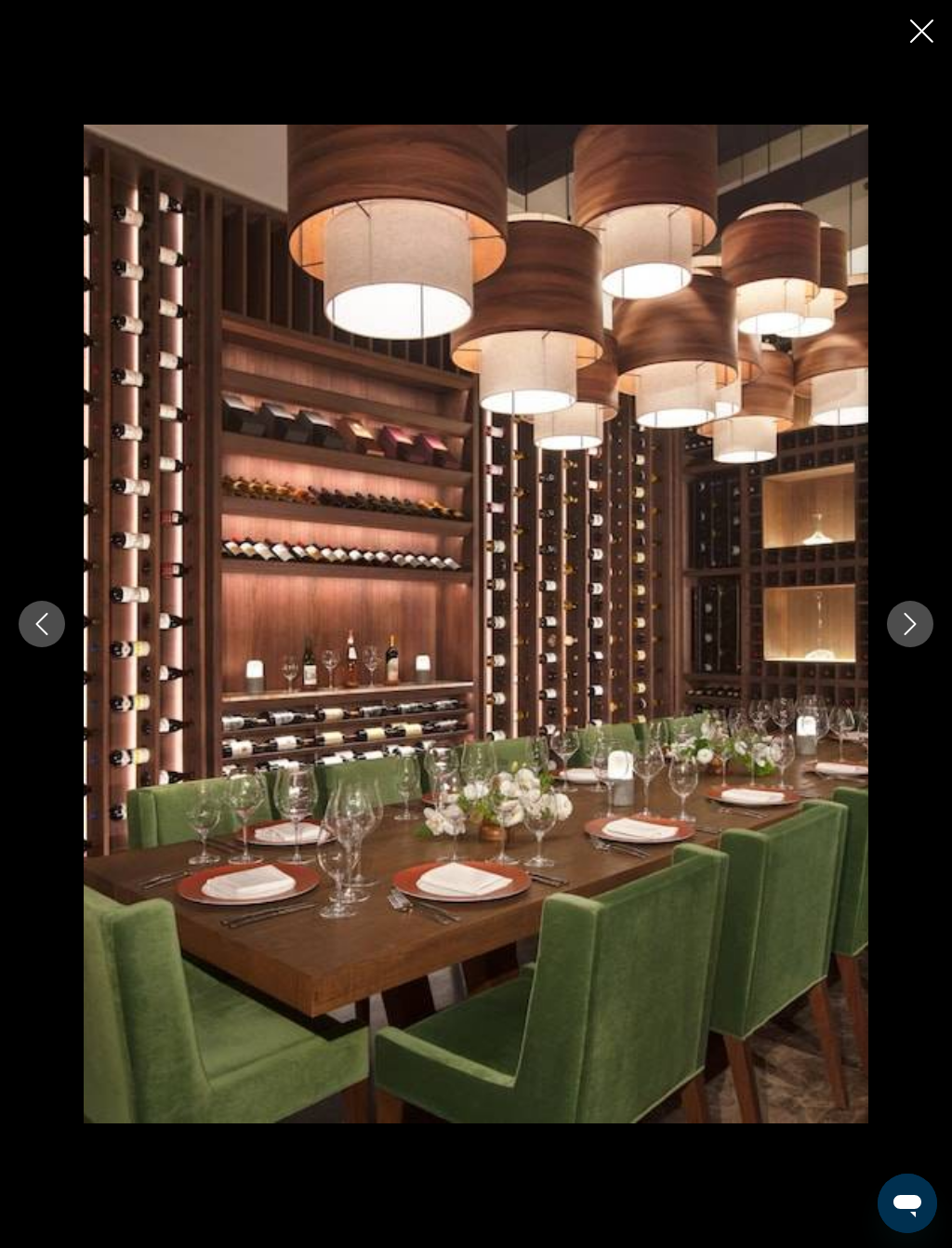 click 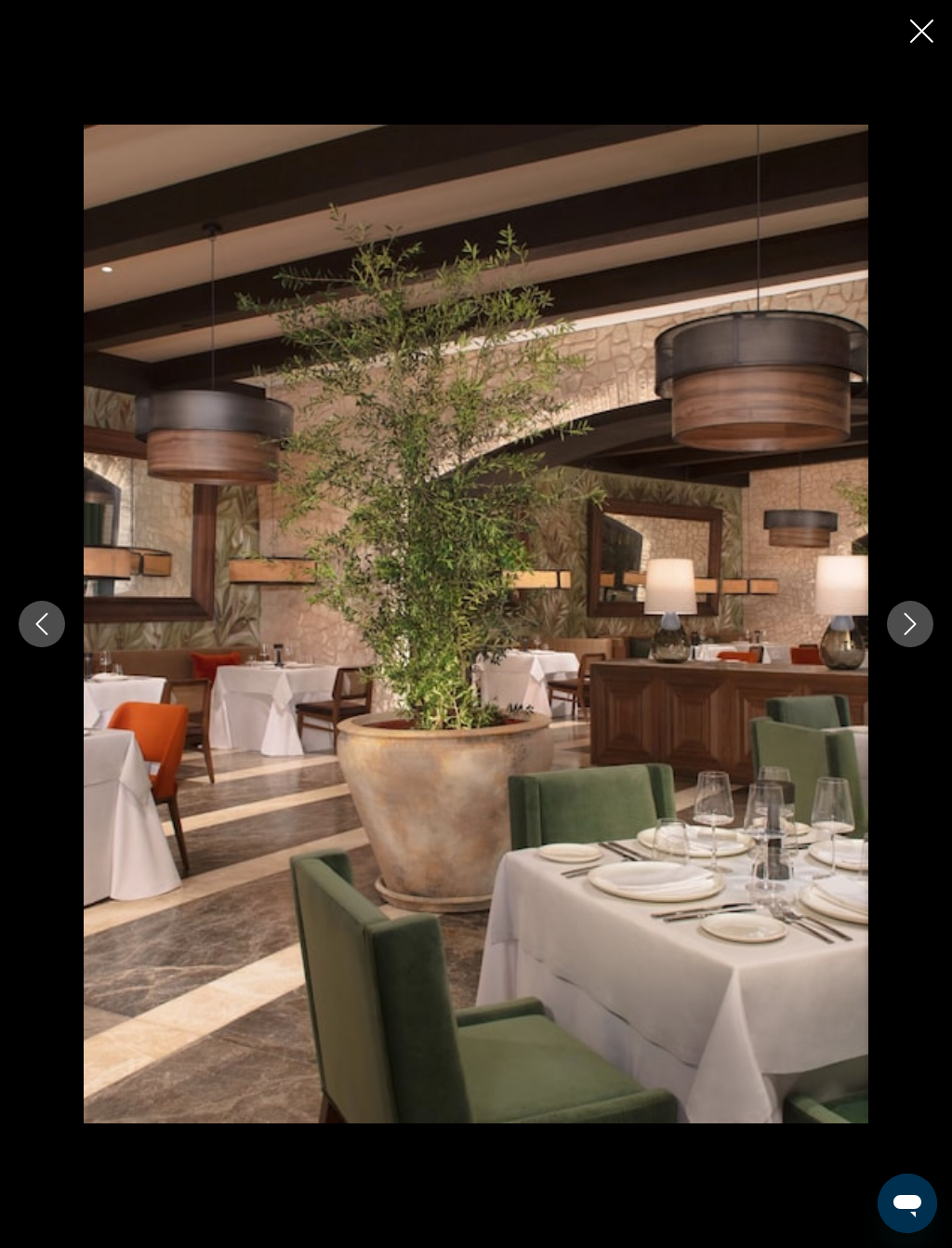 click at bounding box center (476, 624) 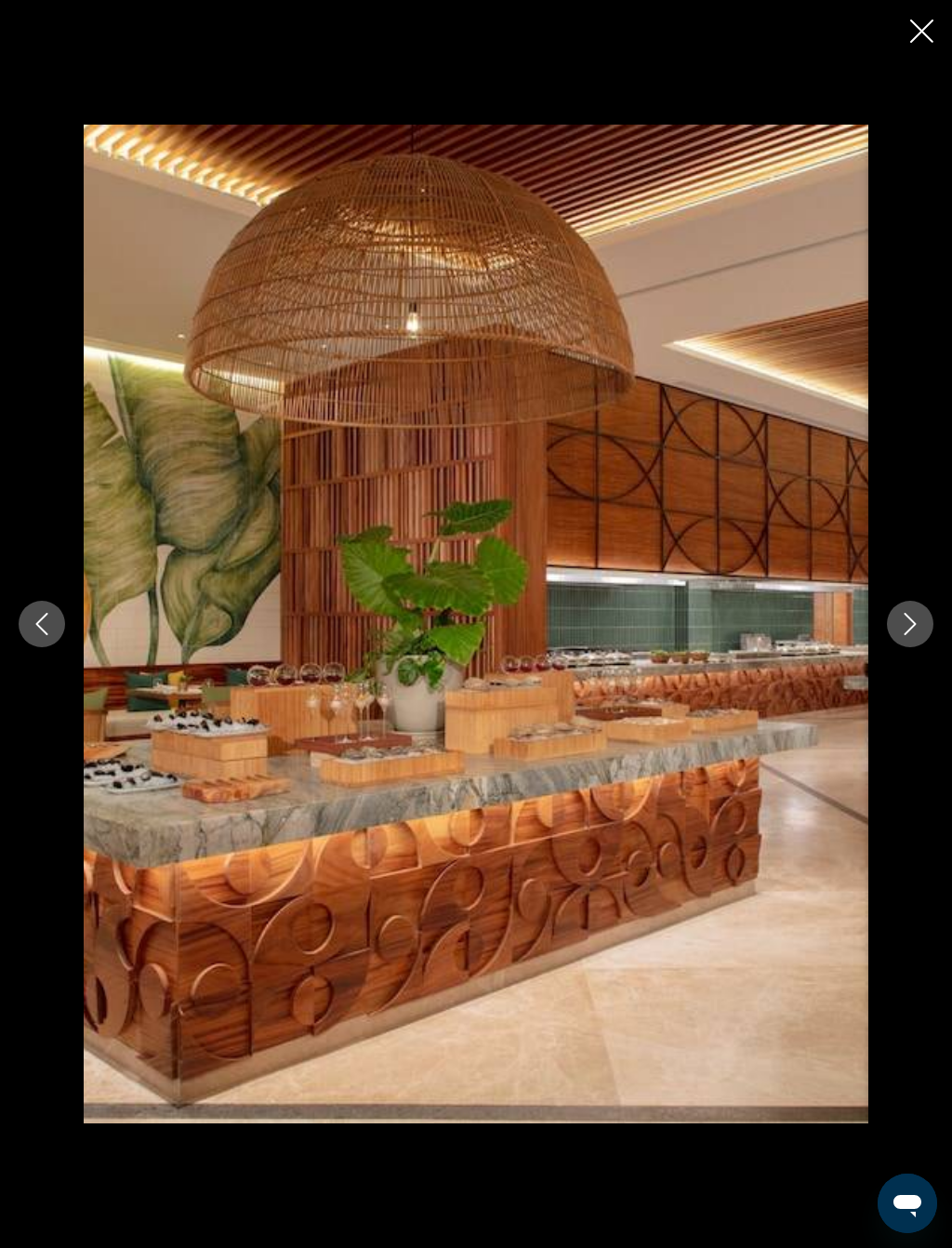 click 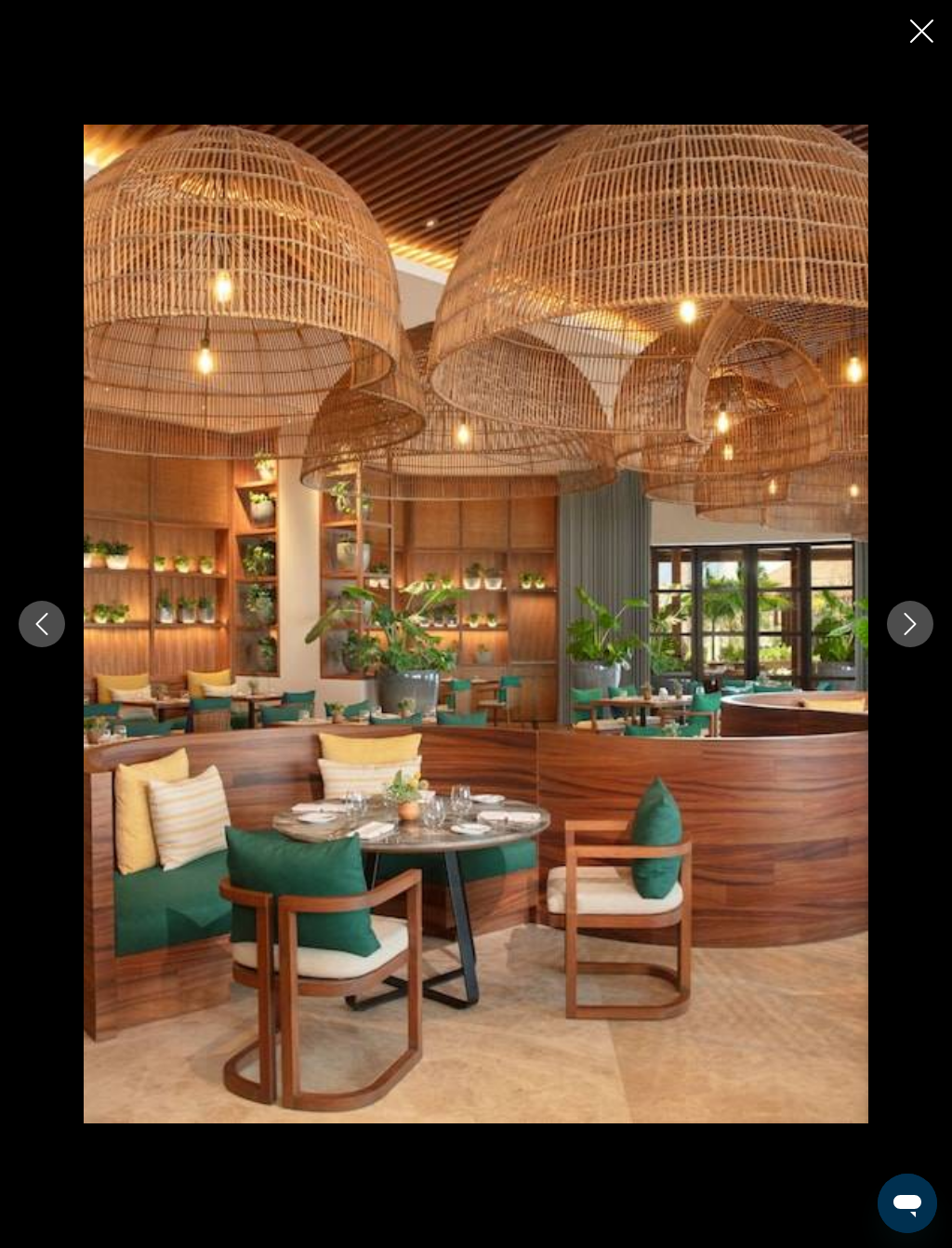 click at bounding box center (910, 624) 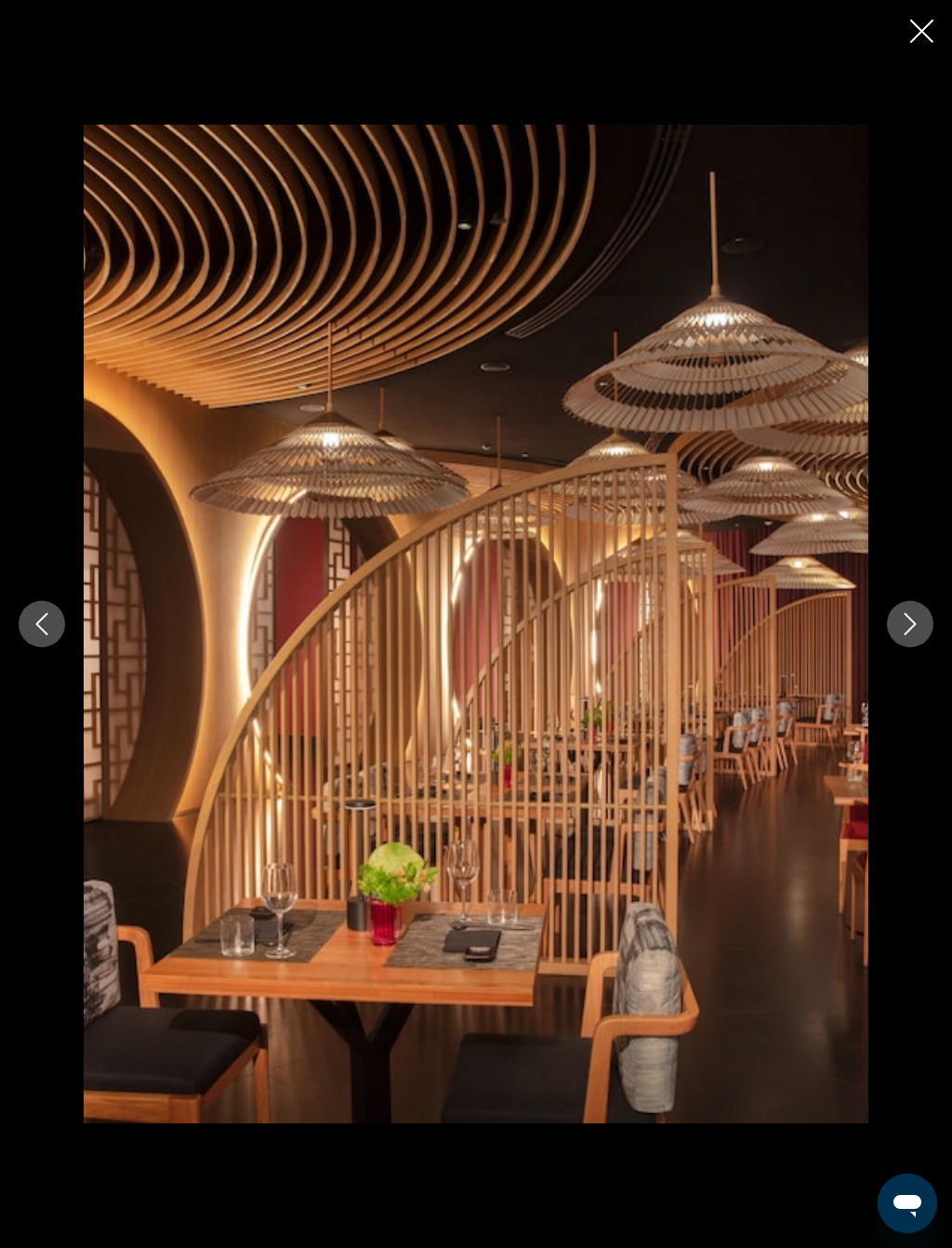 click at bounding box center [910, 624] 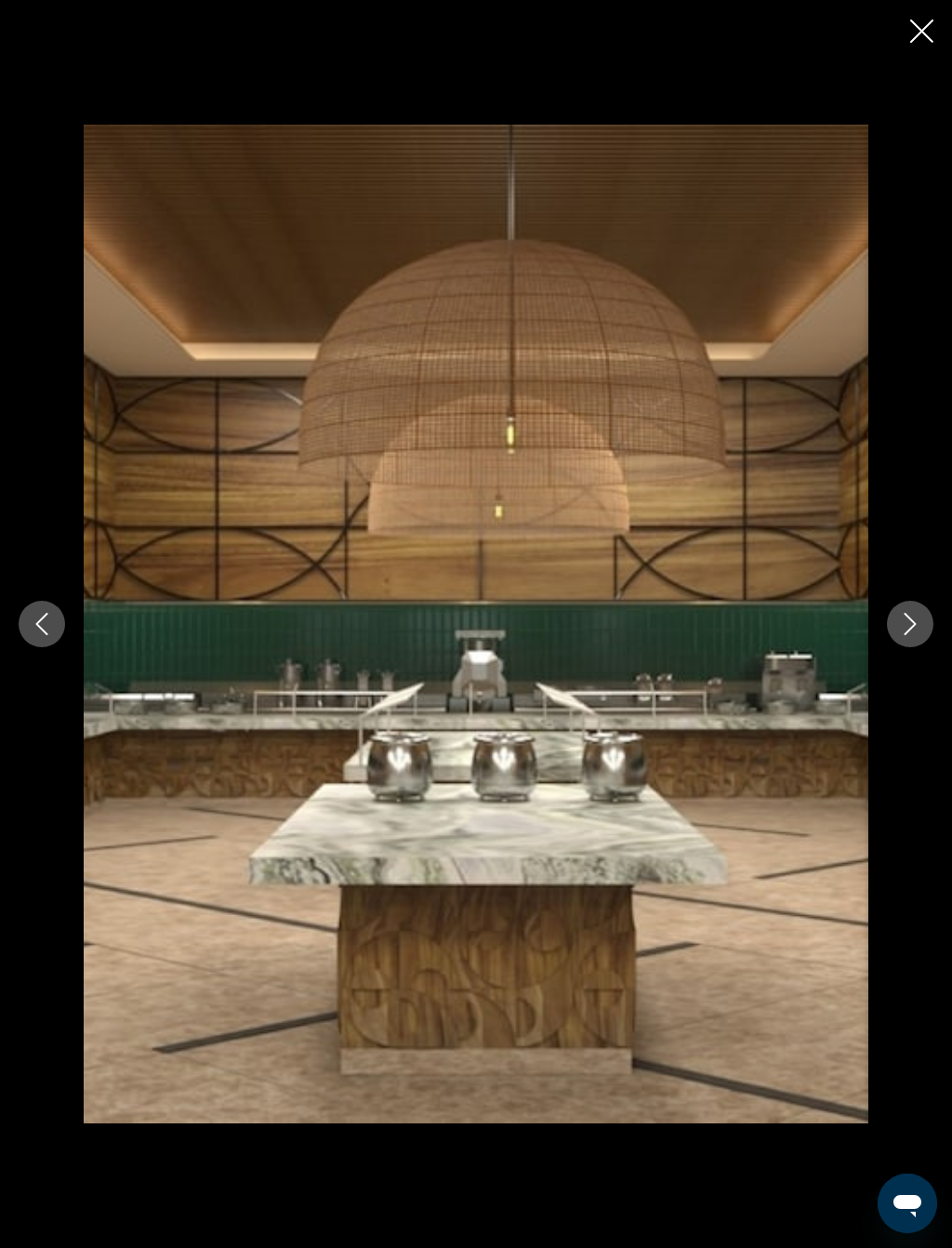 click at bounding box center [910, 624] 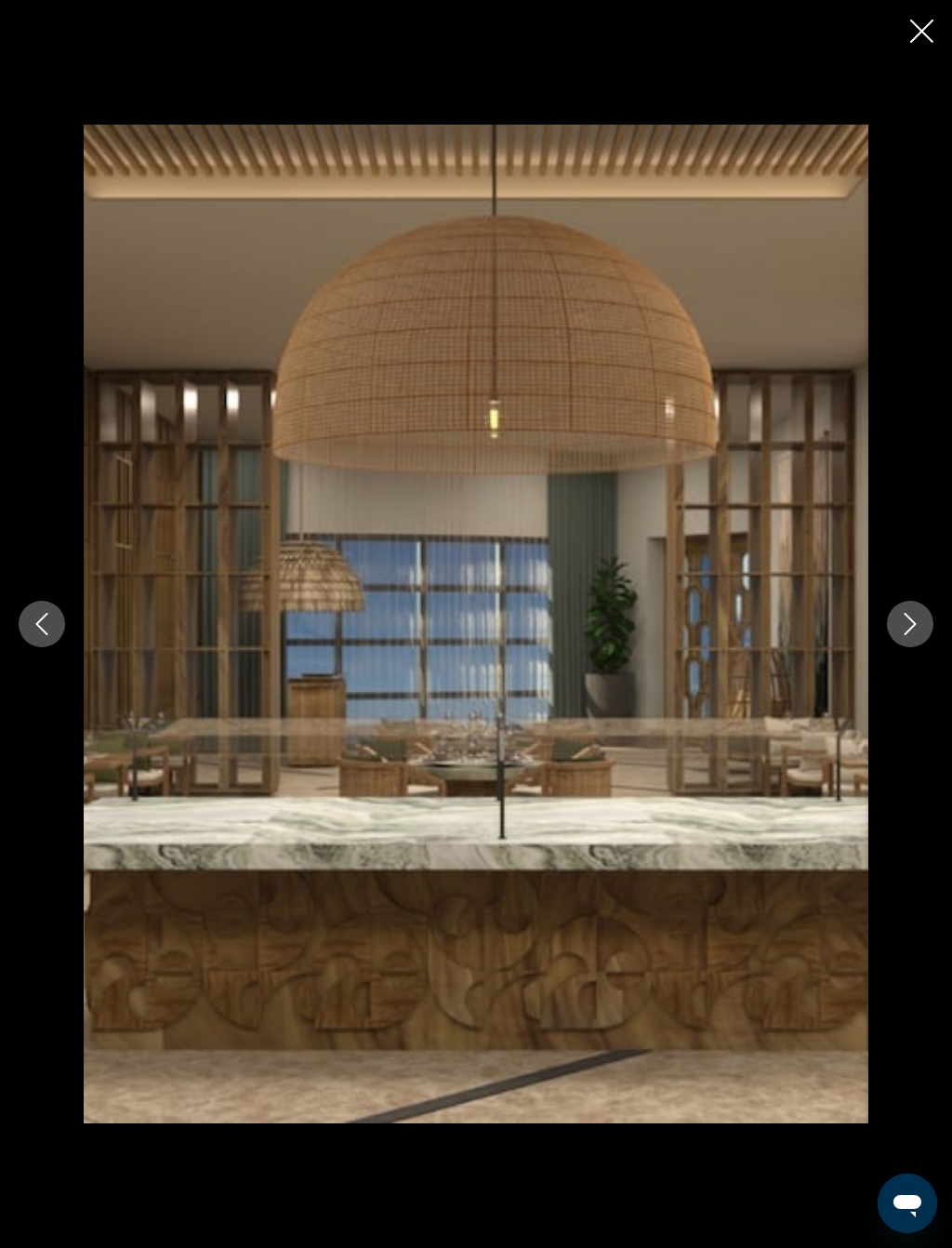 click 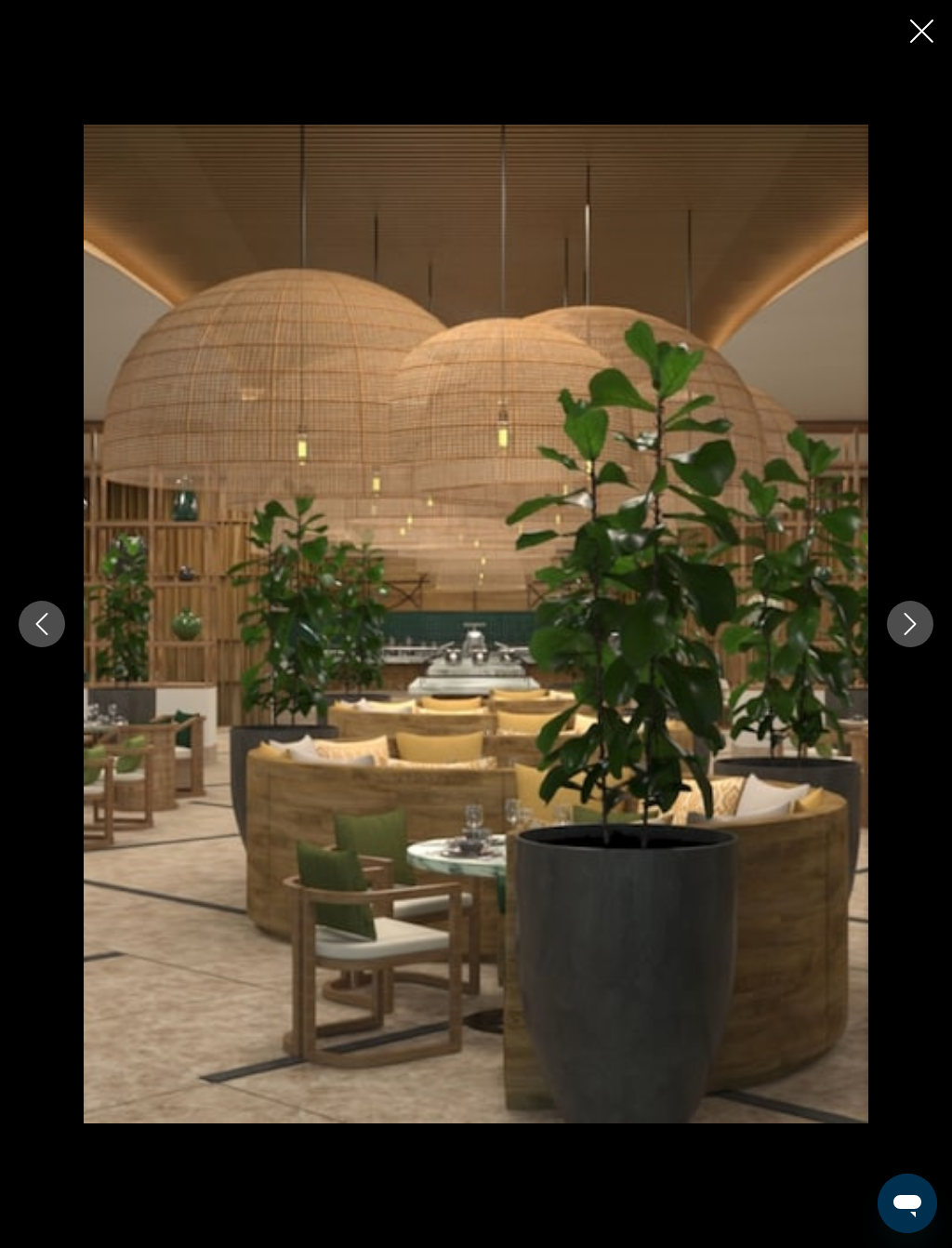 click at bounding box center [910, 624] 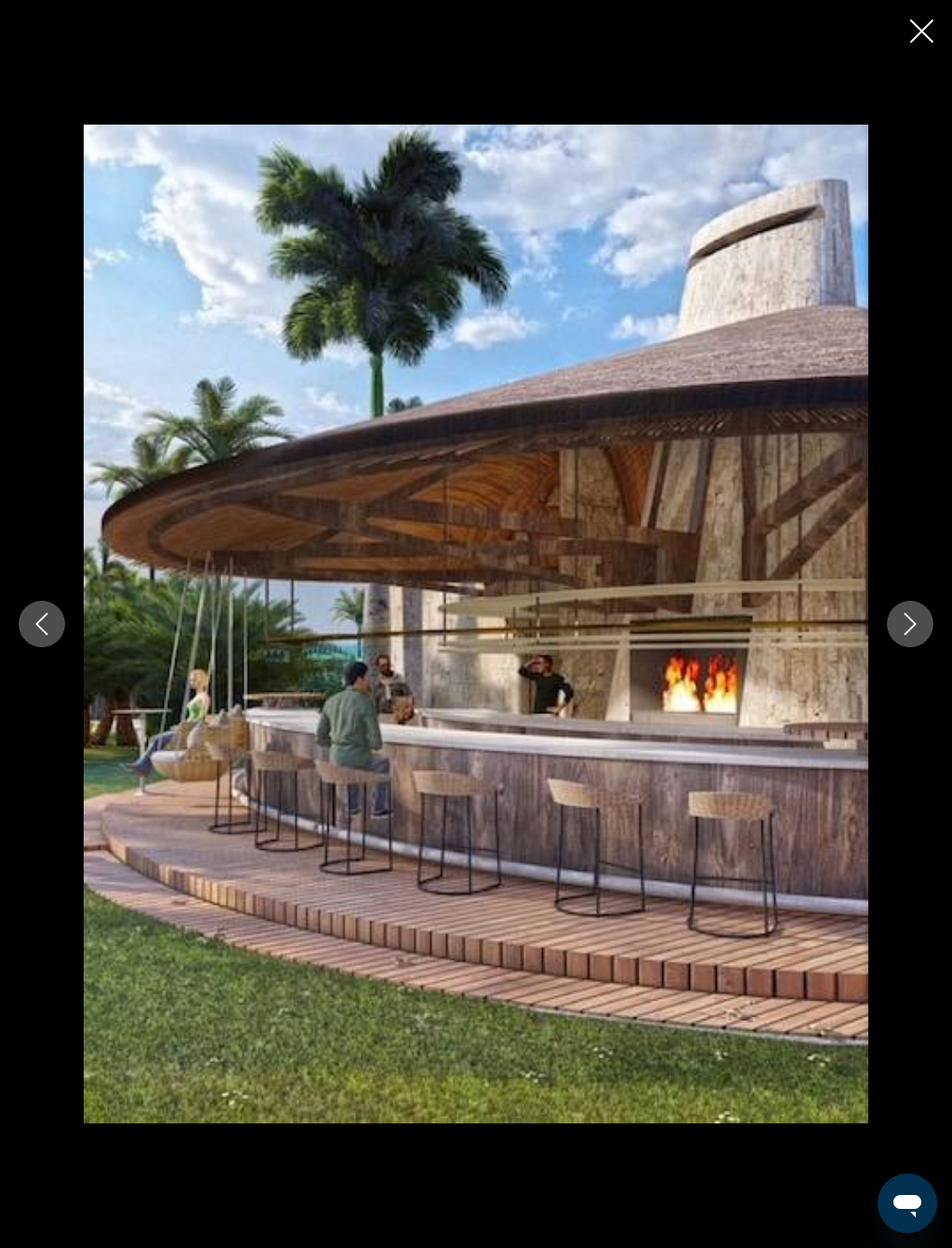 click at bounding box center (910, 624) 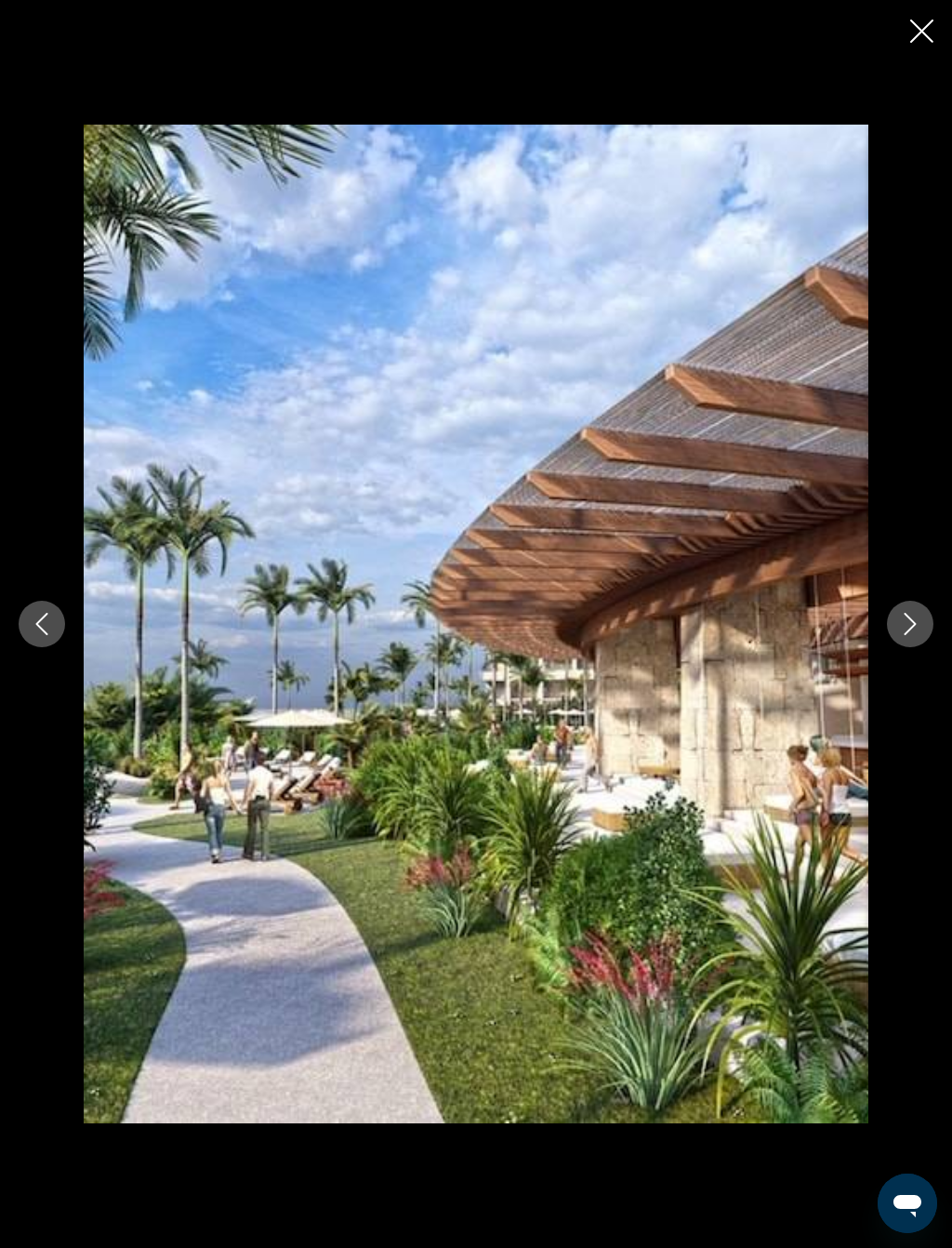click at bounding box center (910, 624) 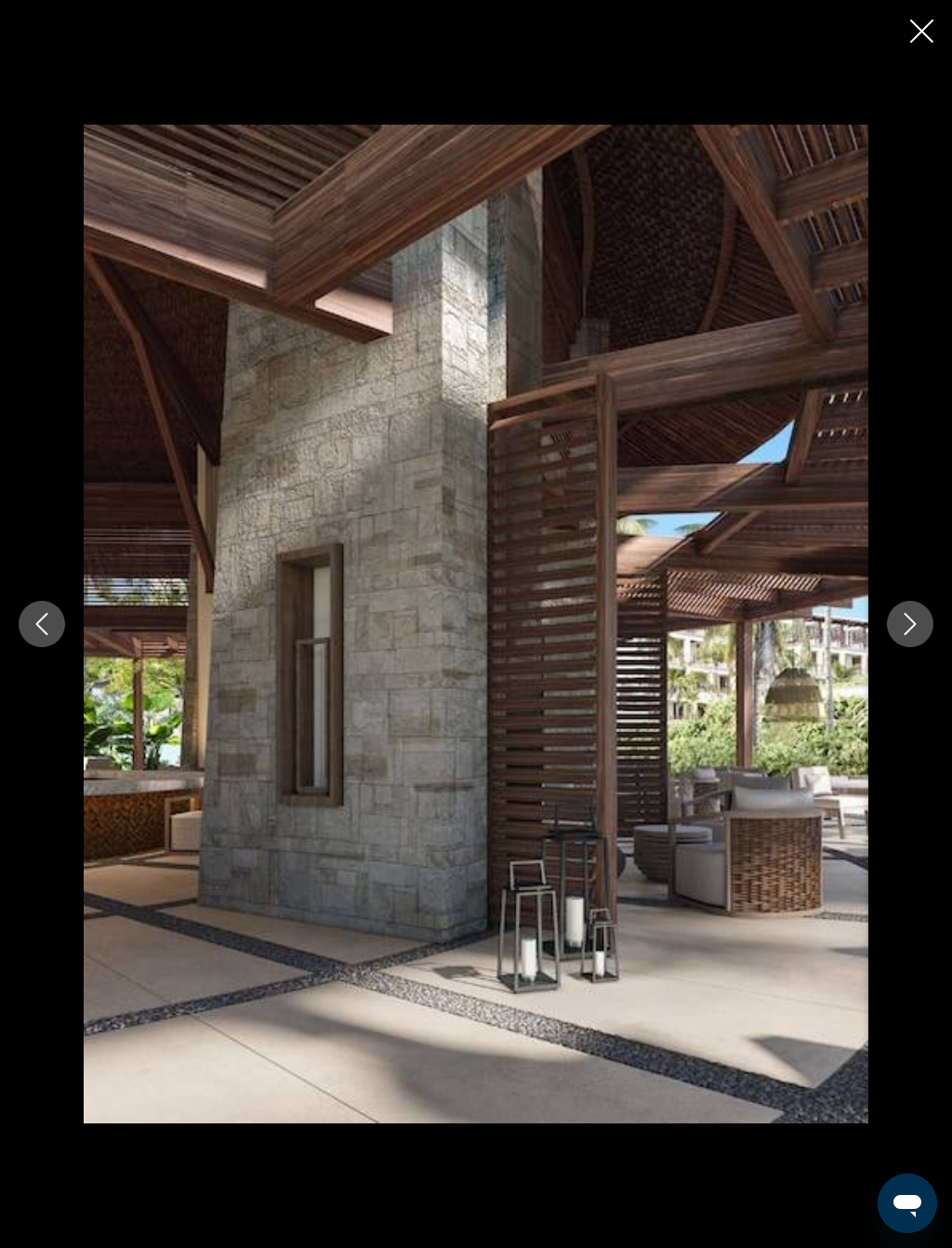 click at bounding box center [476, 624] 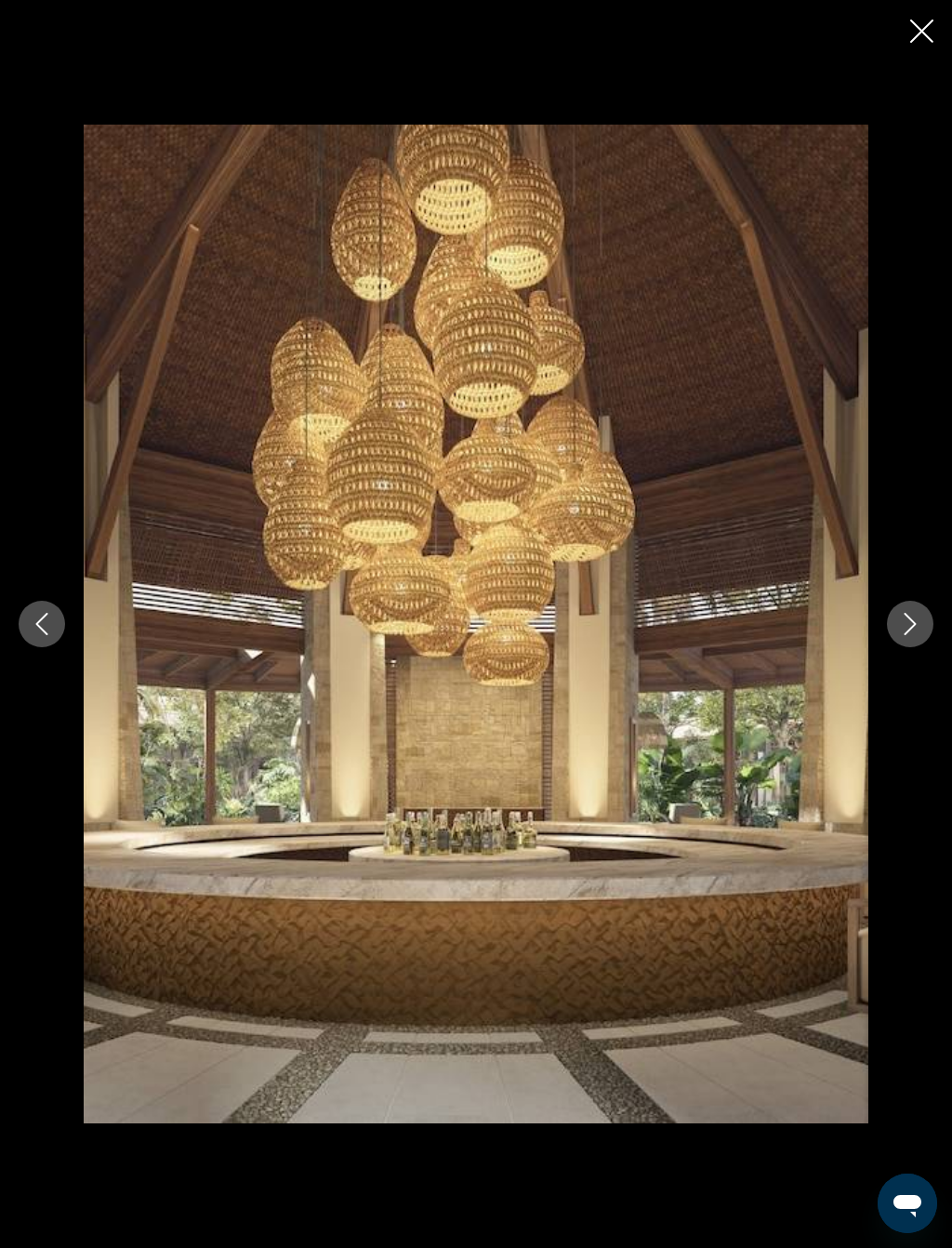 click at bounding box center [910, 624] 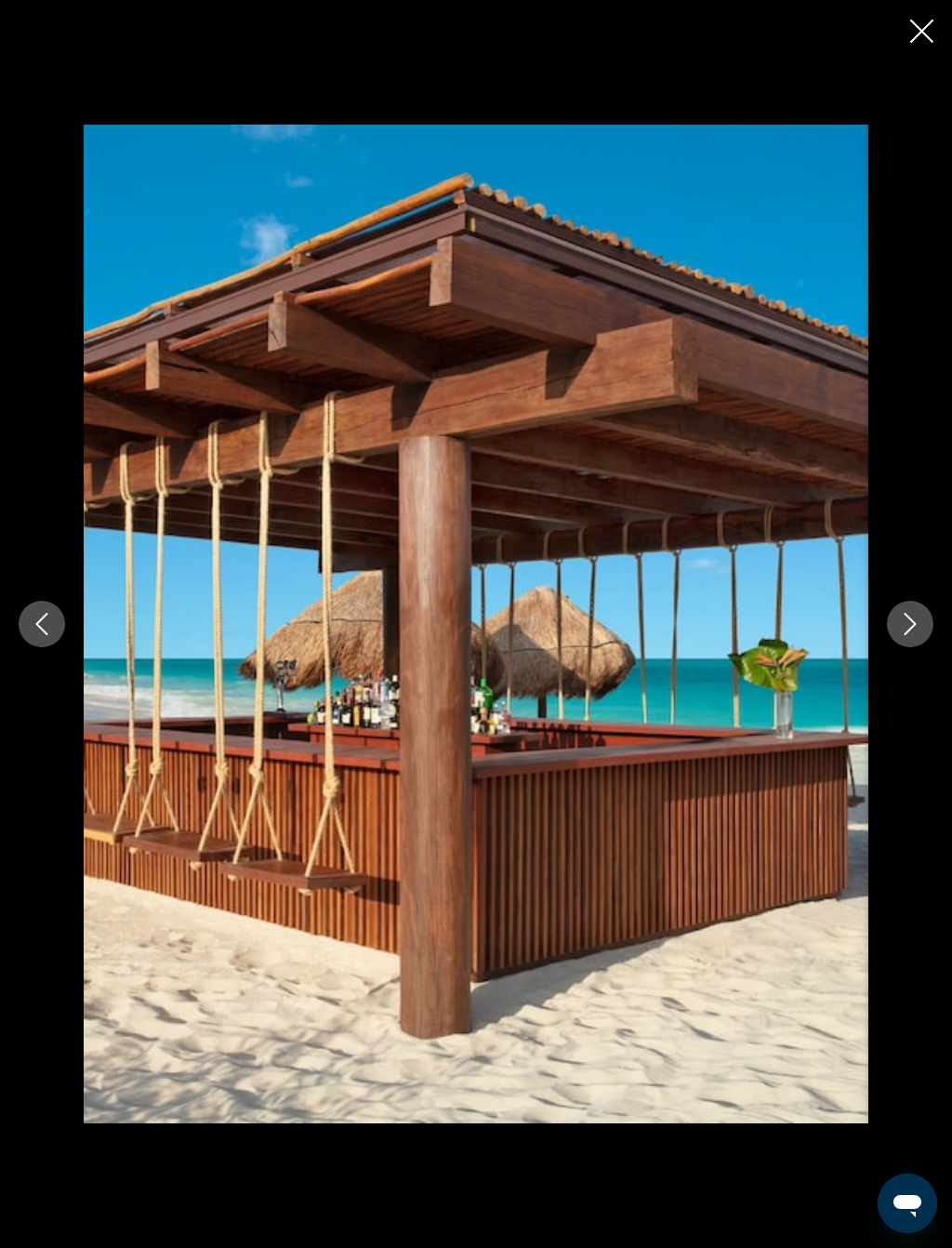 click at bounding box center (910, 624) 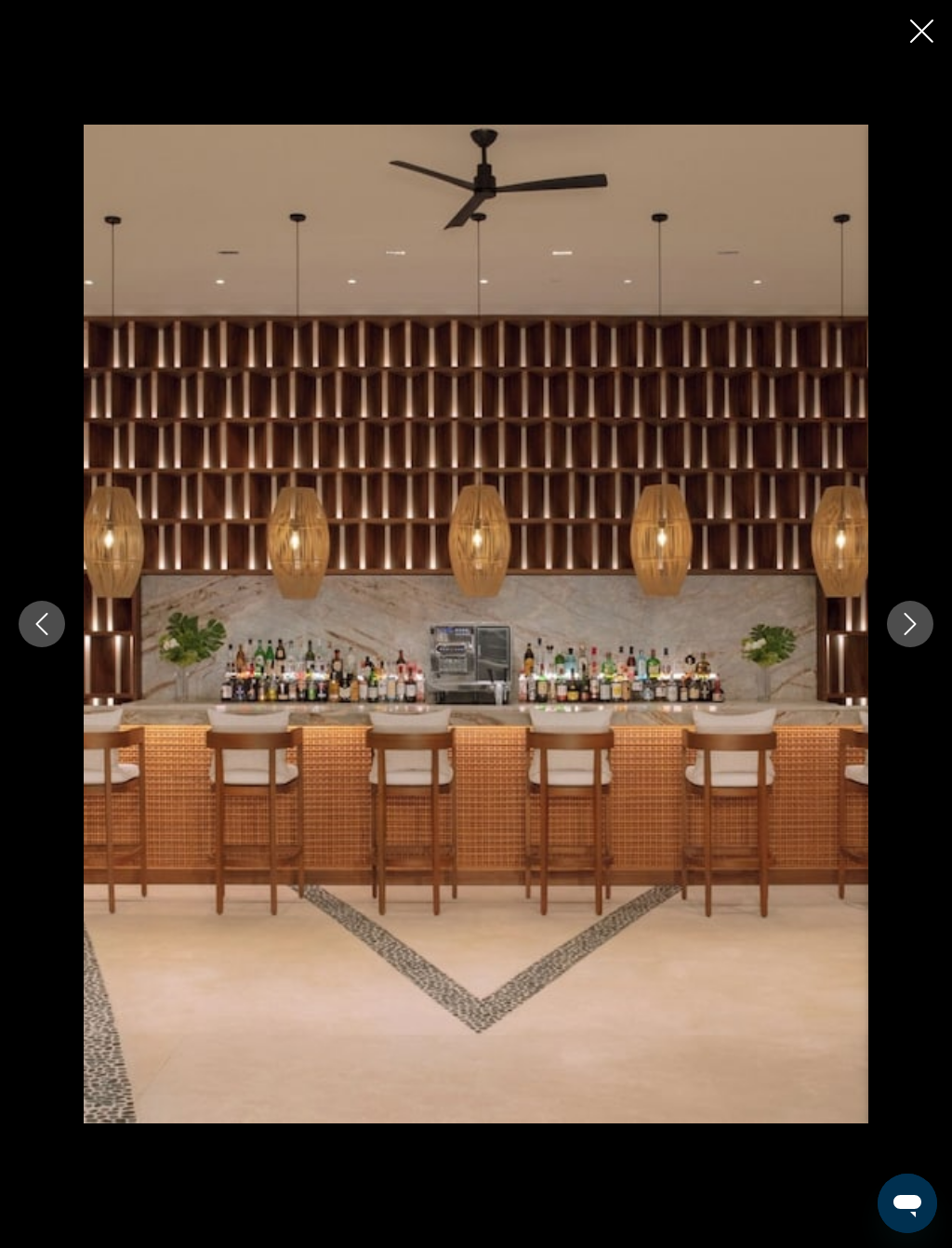 click at bounding box center [910, 624] 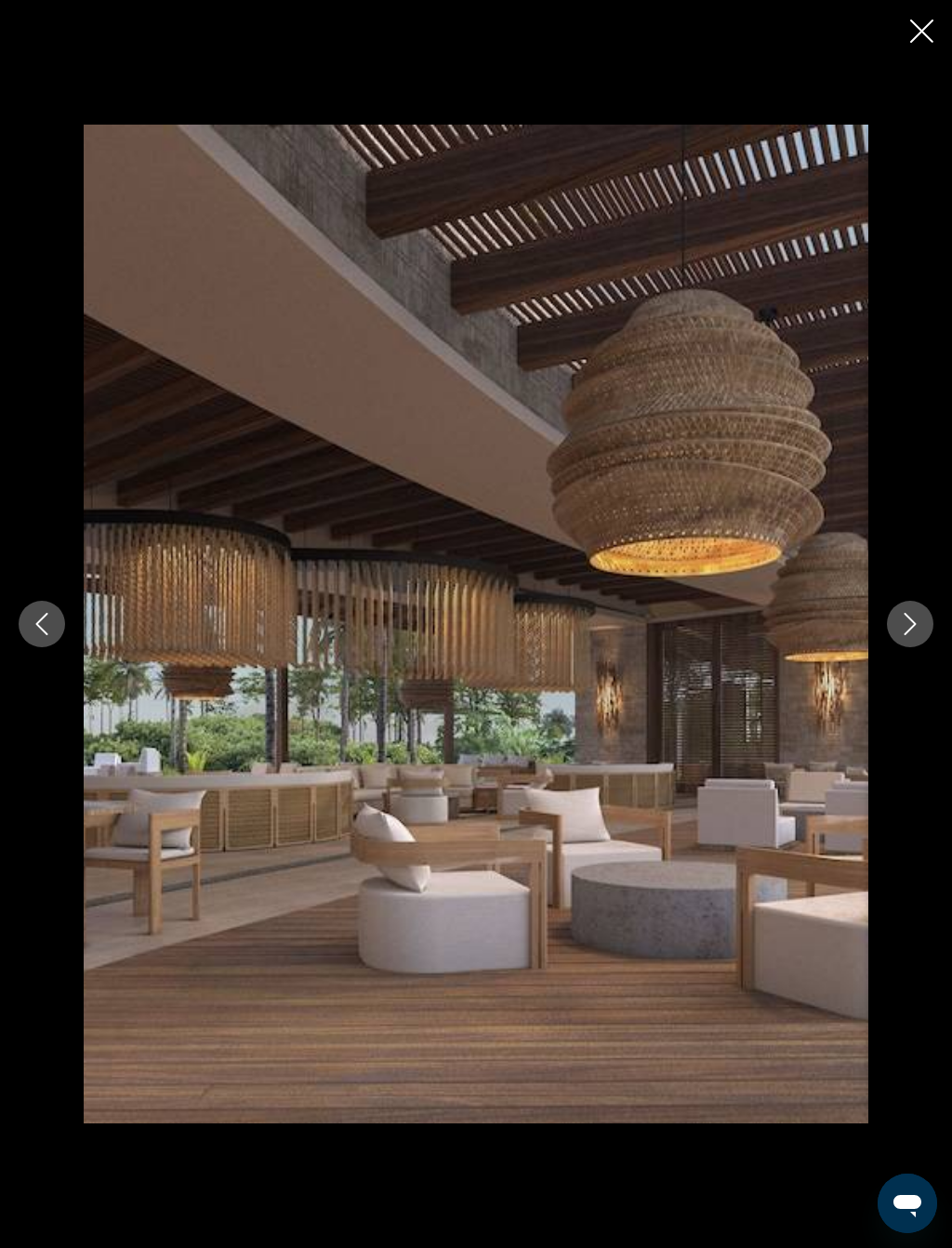 click at bounding box center (910, 624) 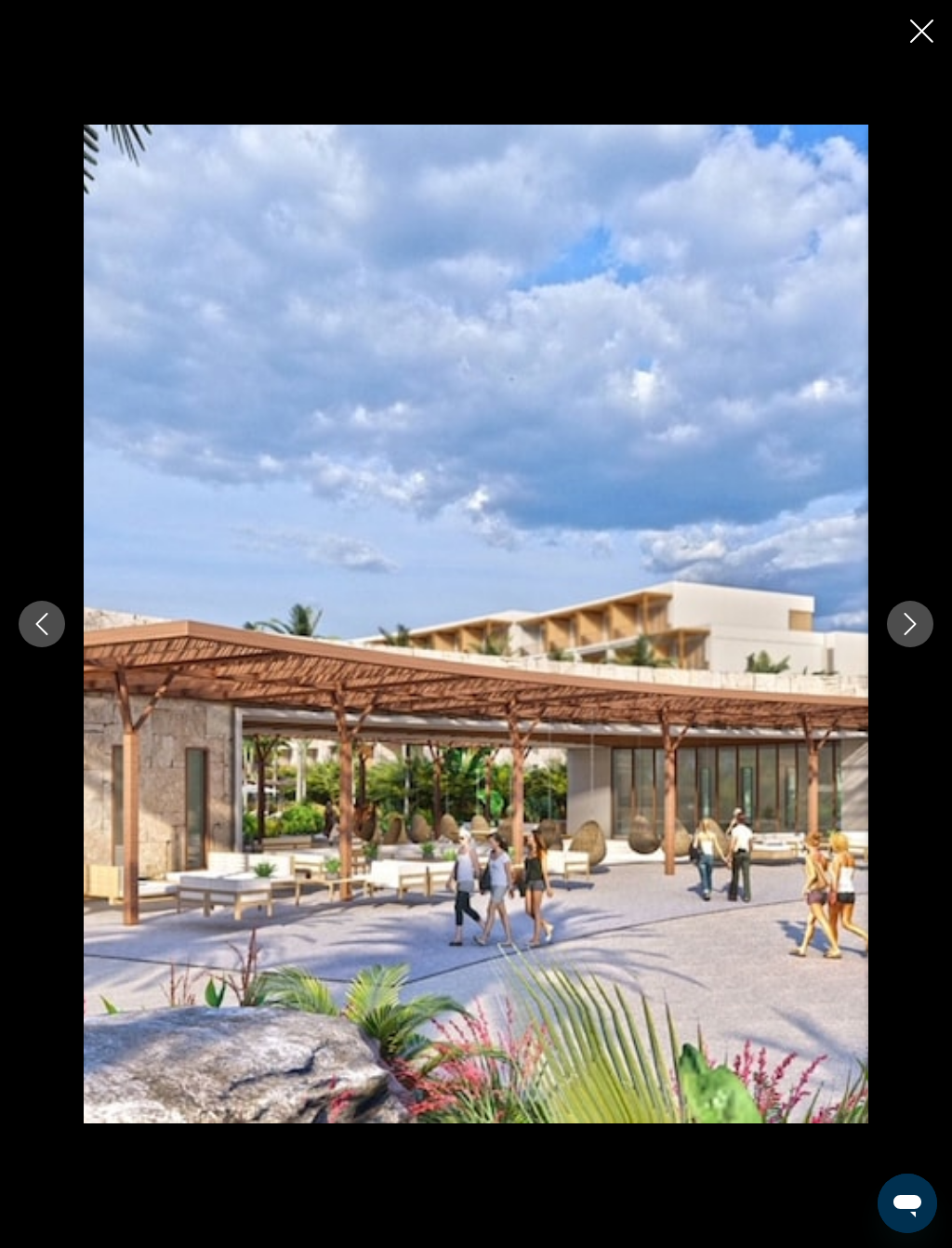 click 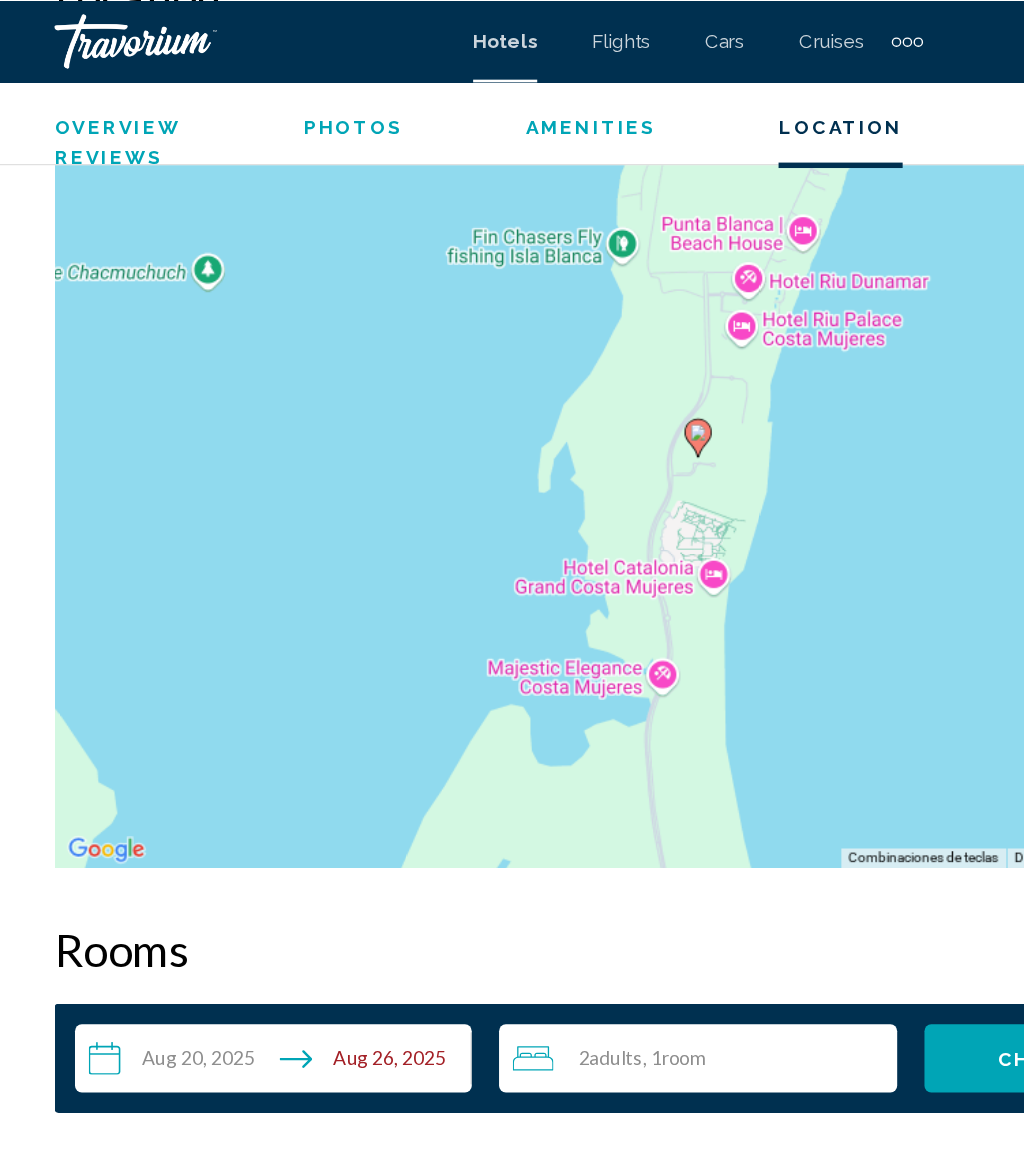 scroll, scrollTop: 2582, scrollLeft: 0, axis: vertical 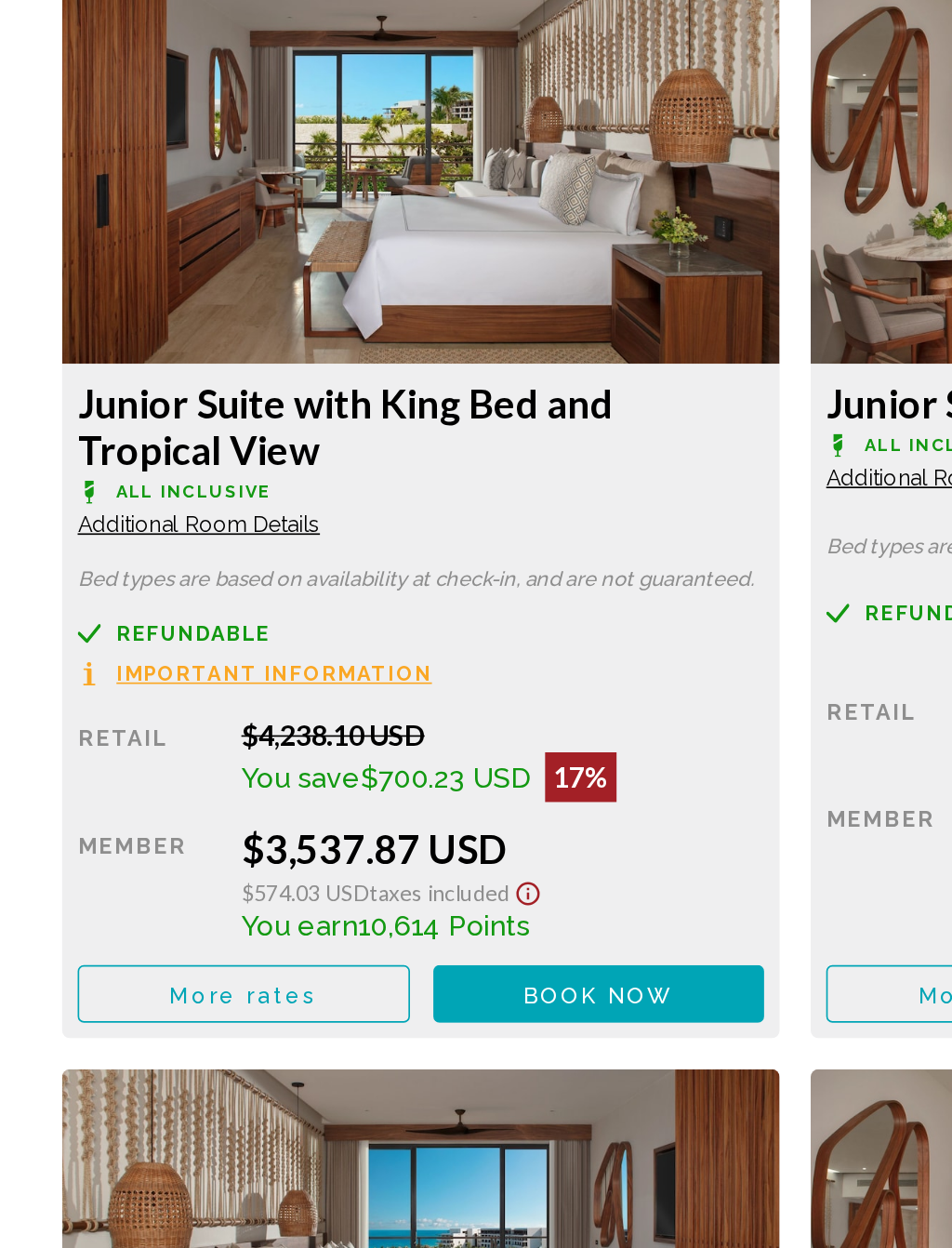 click on "Book now" at bounding box center [358, 905] 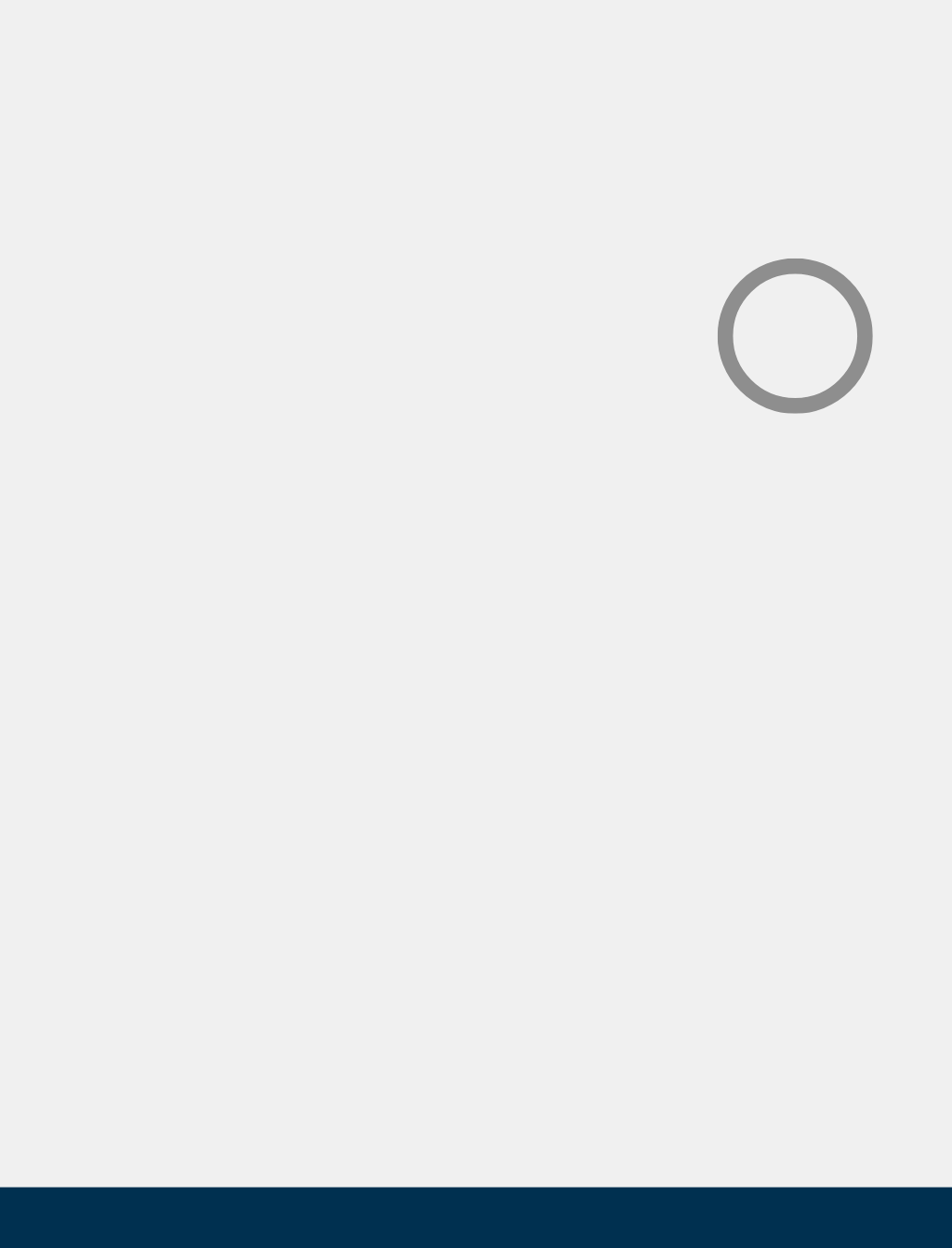 scroll, scrollTop: 0, scrollLeft: 0, axis: both 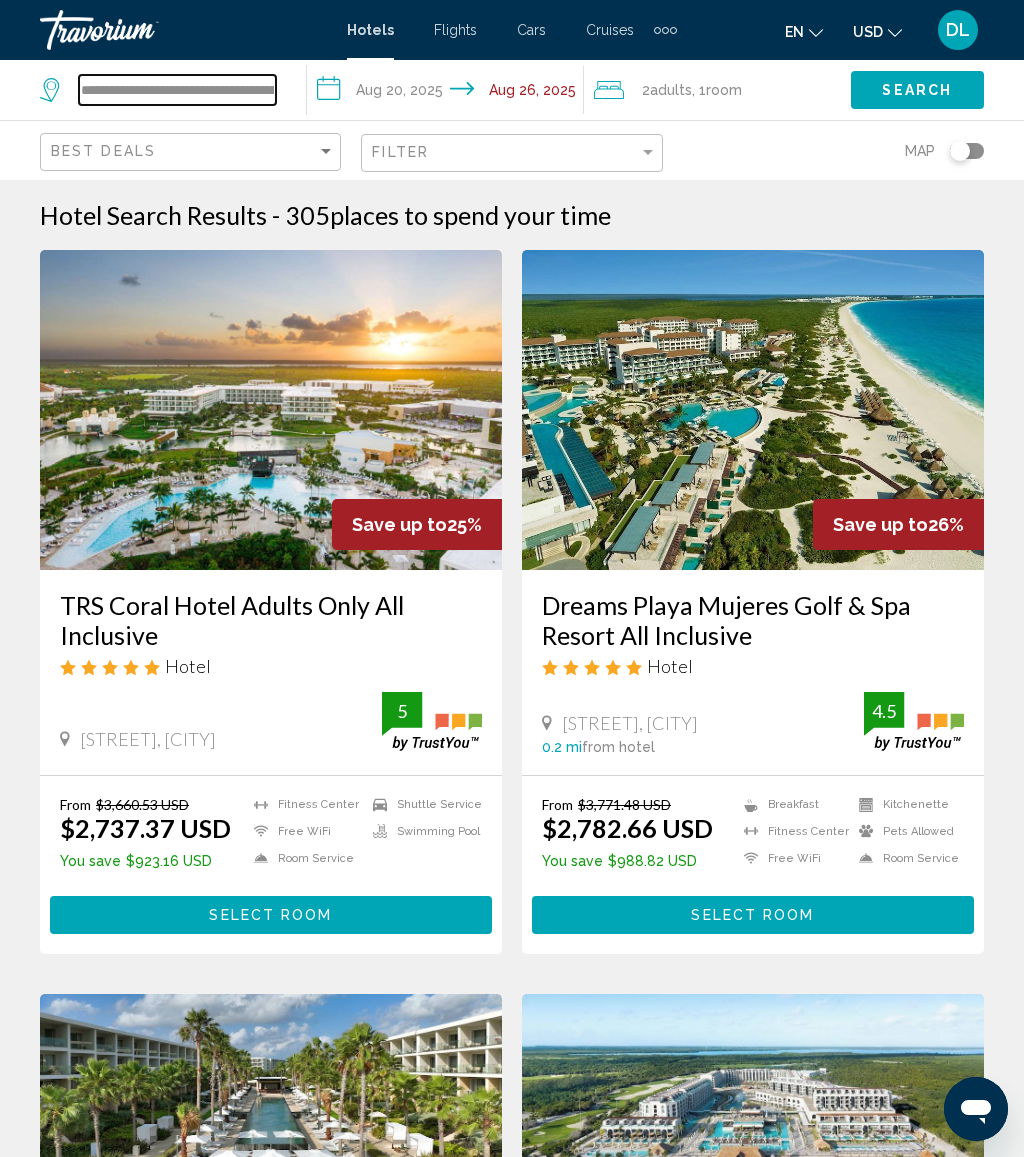 click on "**********" at bounding box center (177, 90) 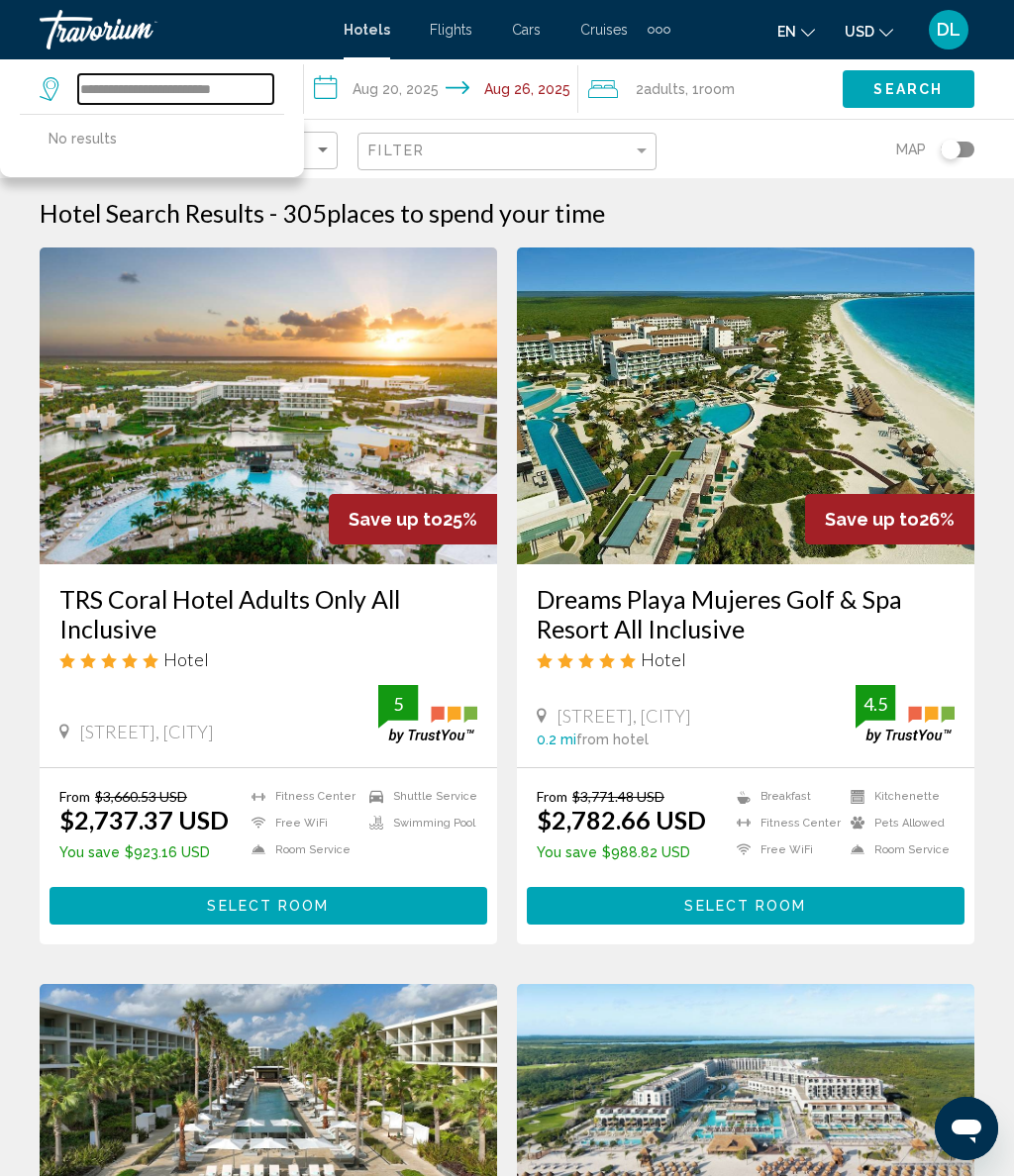 click on "**********" at bounding box center [175, 89] 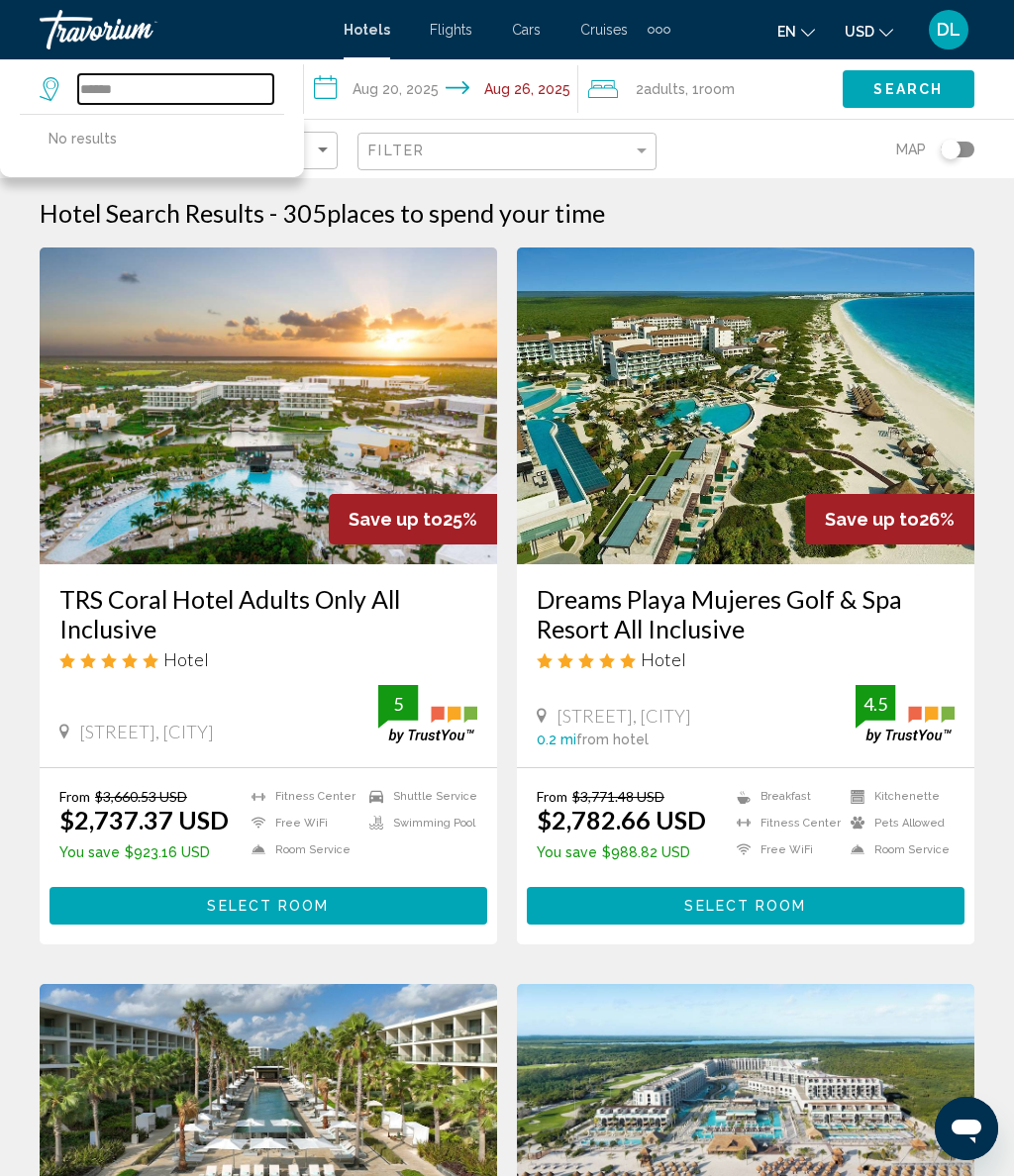 type on "*****" 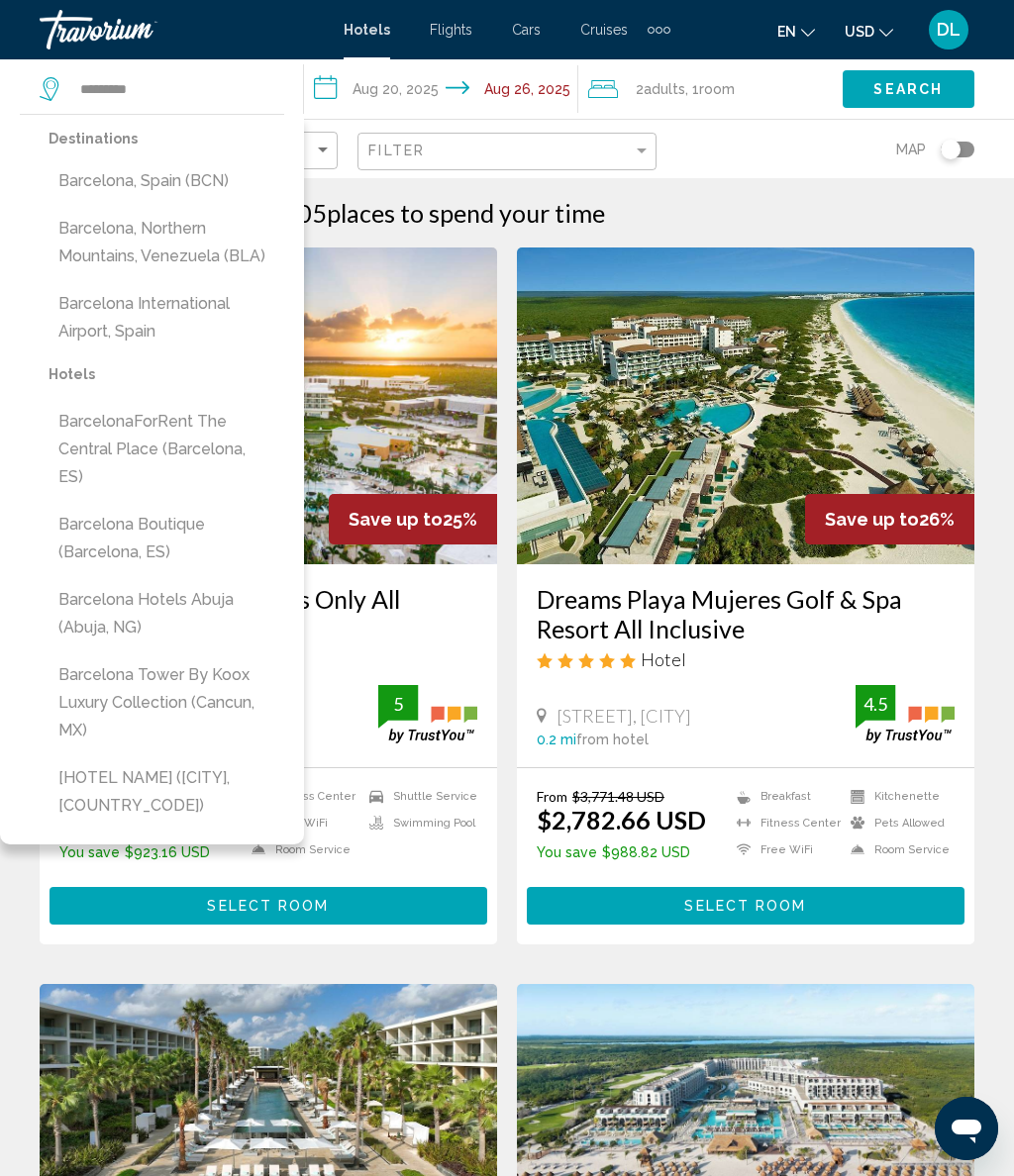 click on "Barcelona, Spain (BCN)" at bounding box center (166, 181) 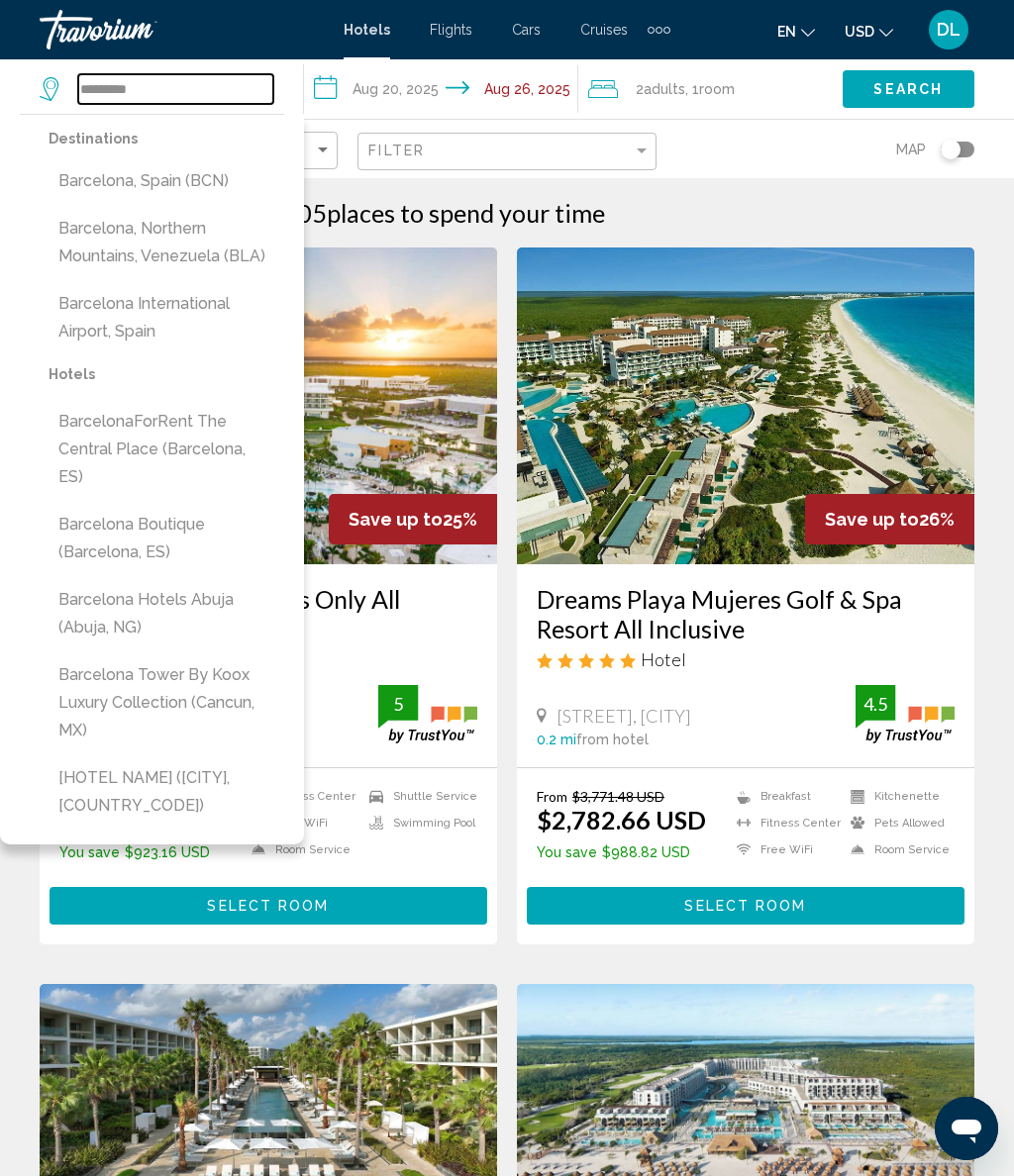 type on "**********" 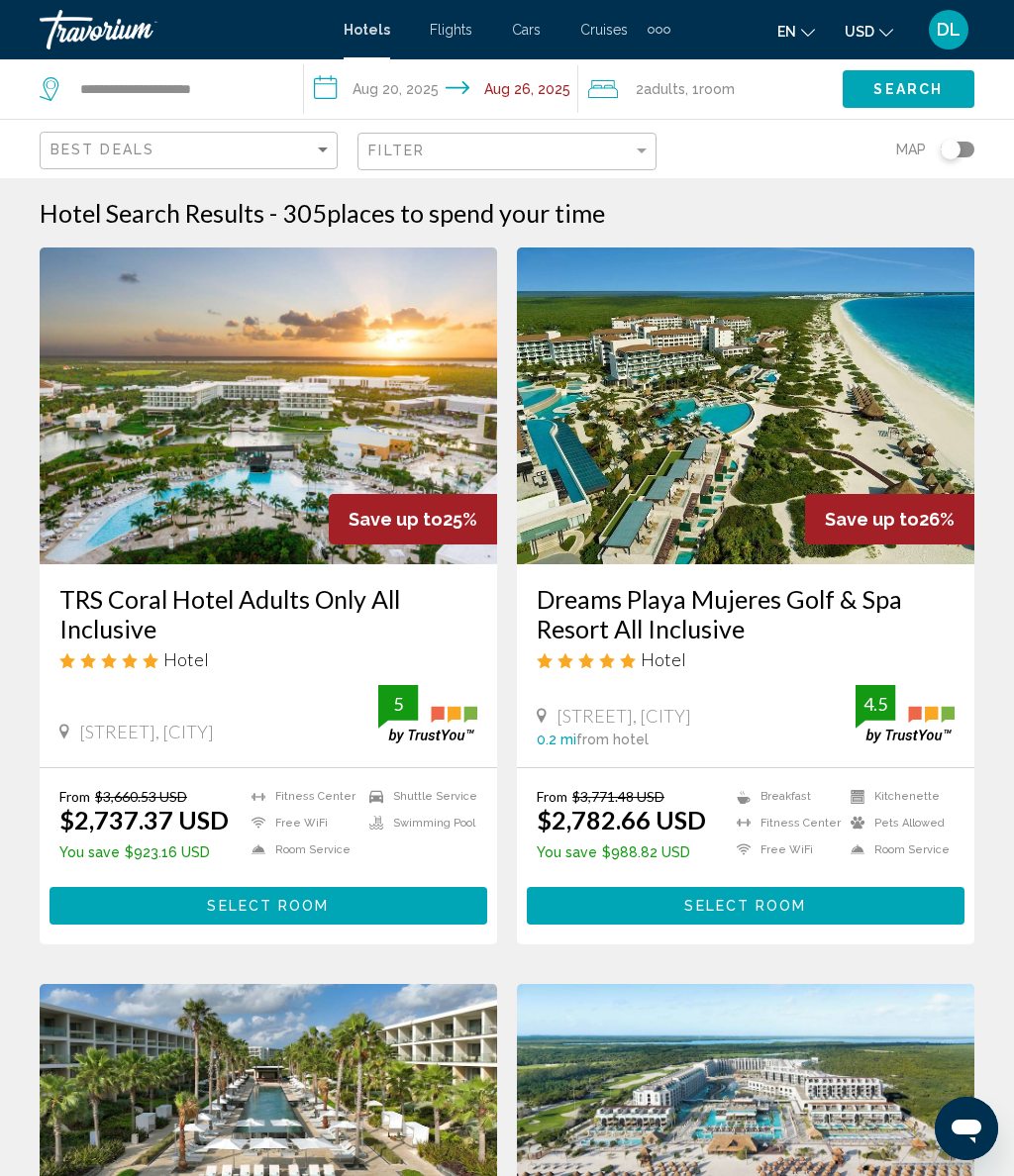 click on "**********" at bounding box center (445, 92) 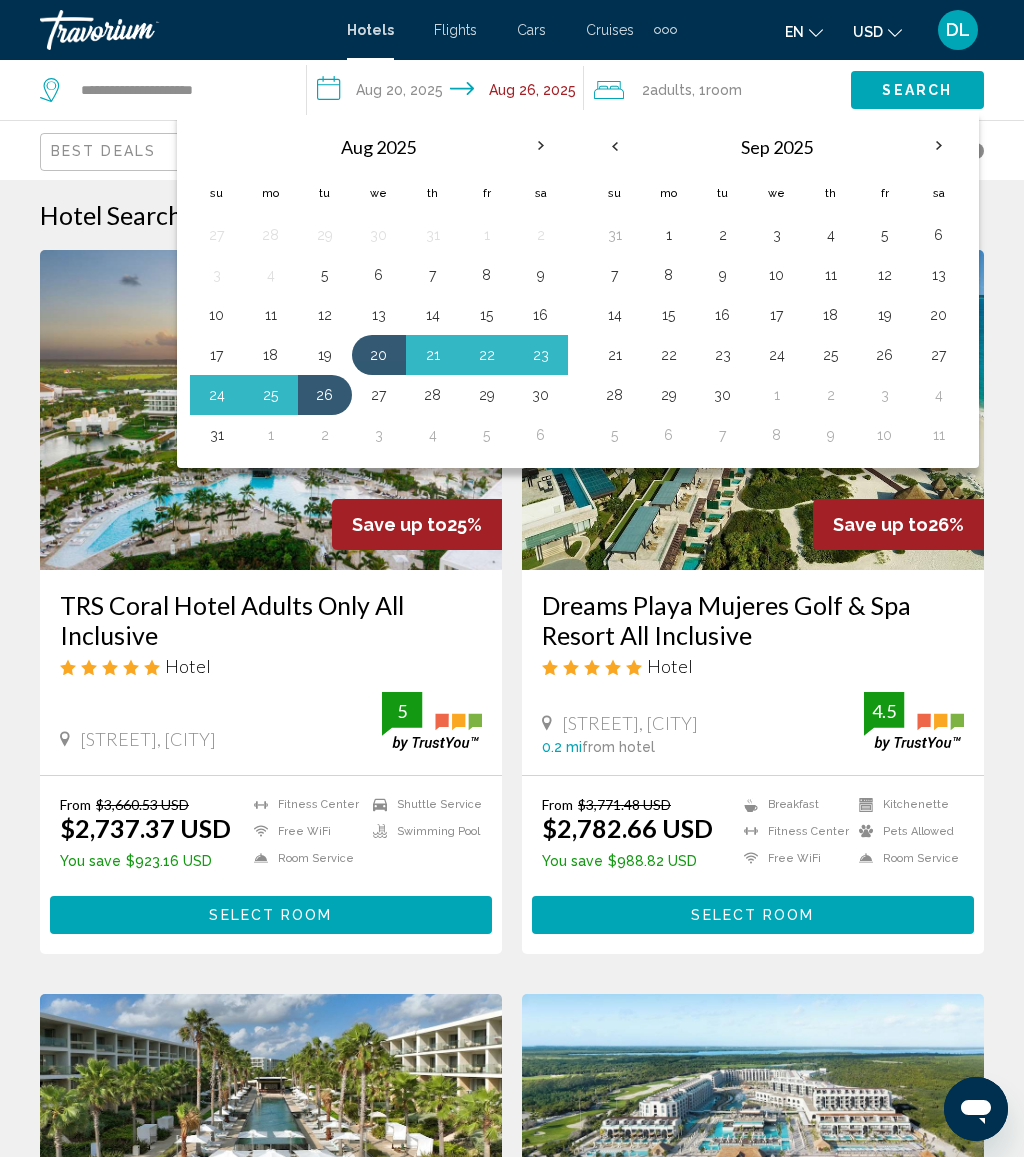 click at bounding box center [939, 146] 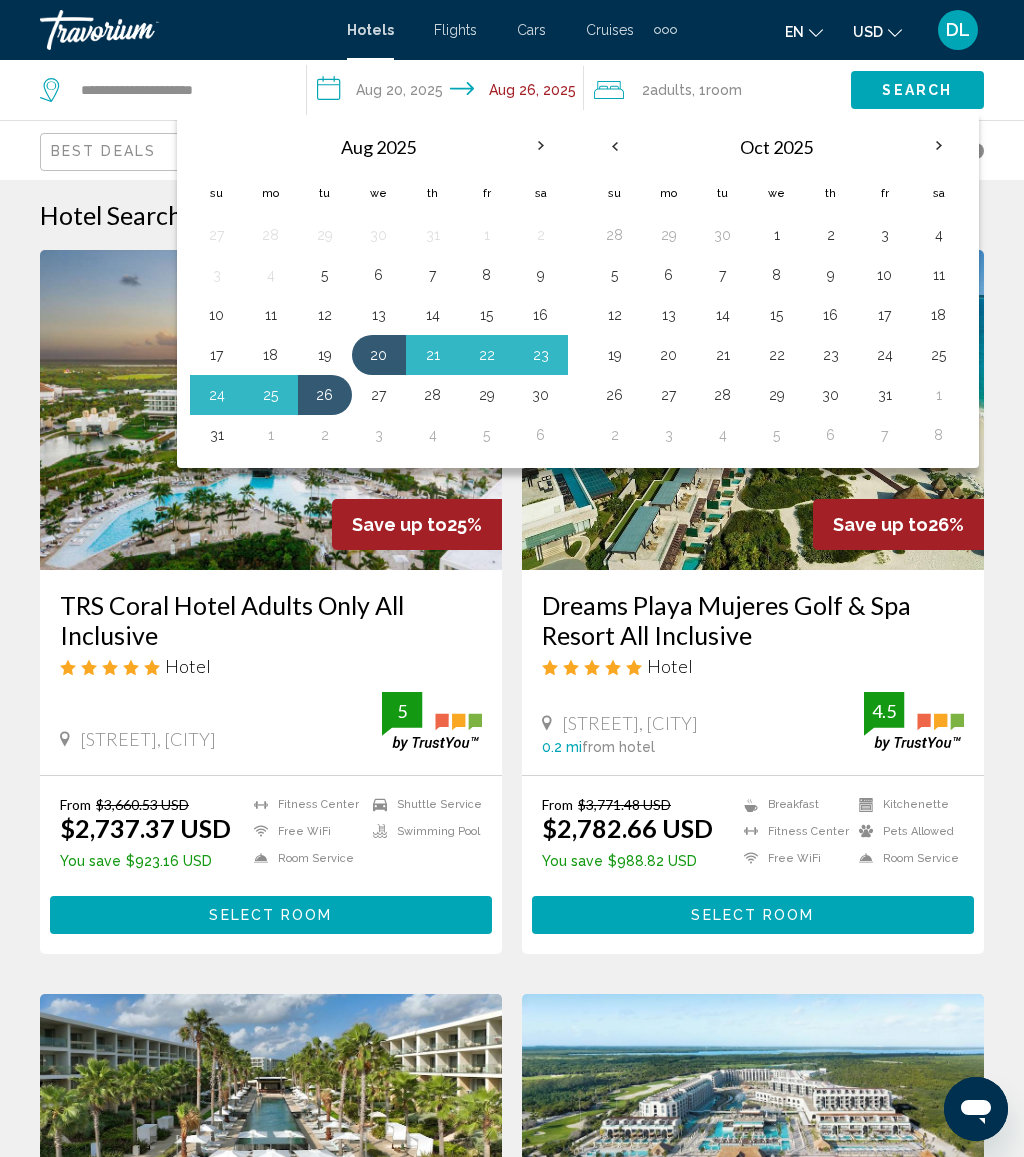 click at bounding box center (939, 146) 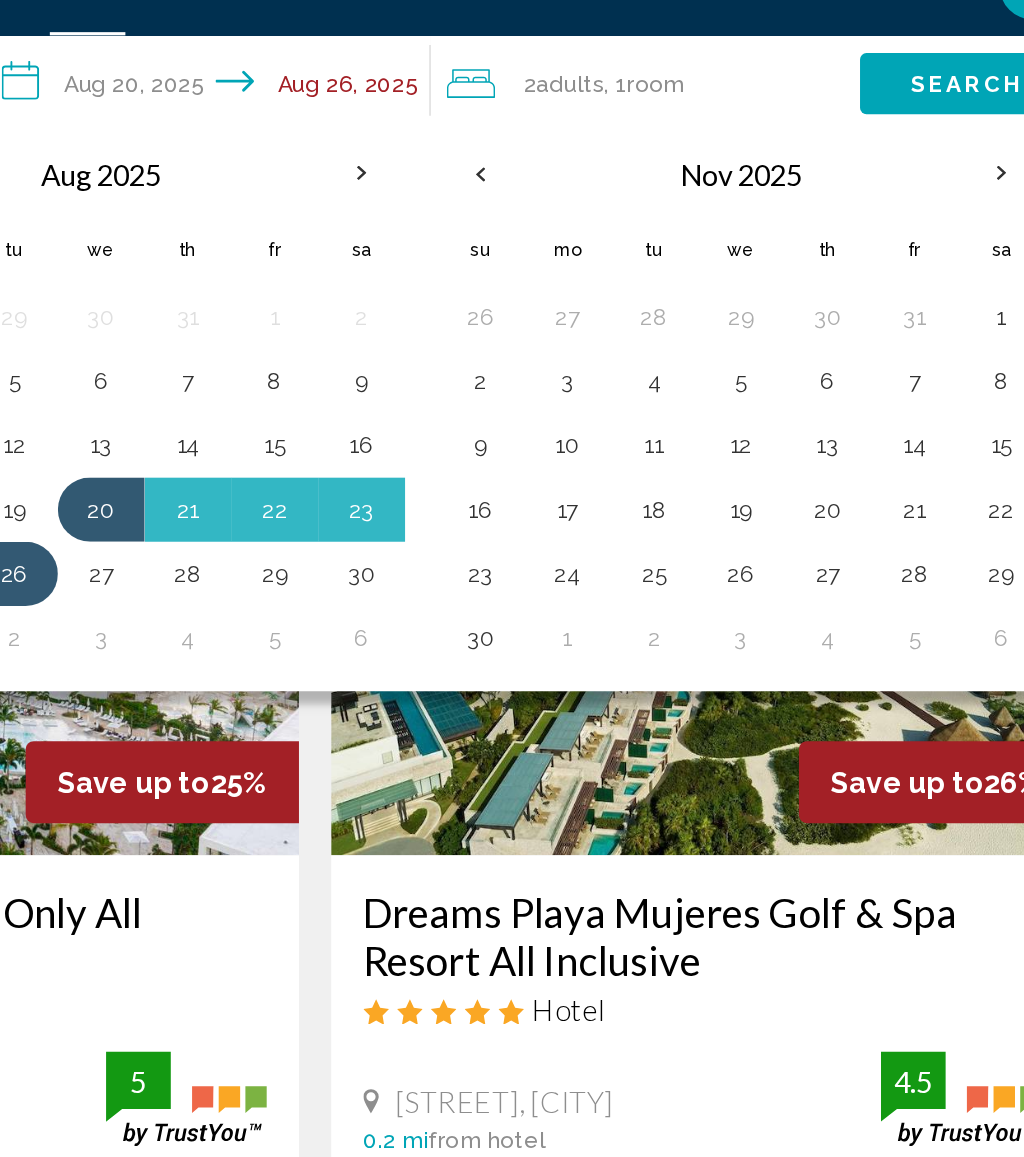 click at bounding box center (615, 146) 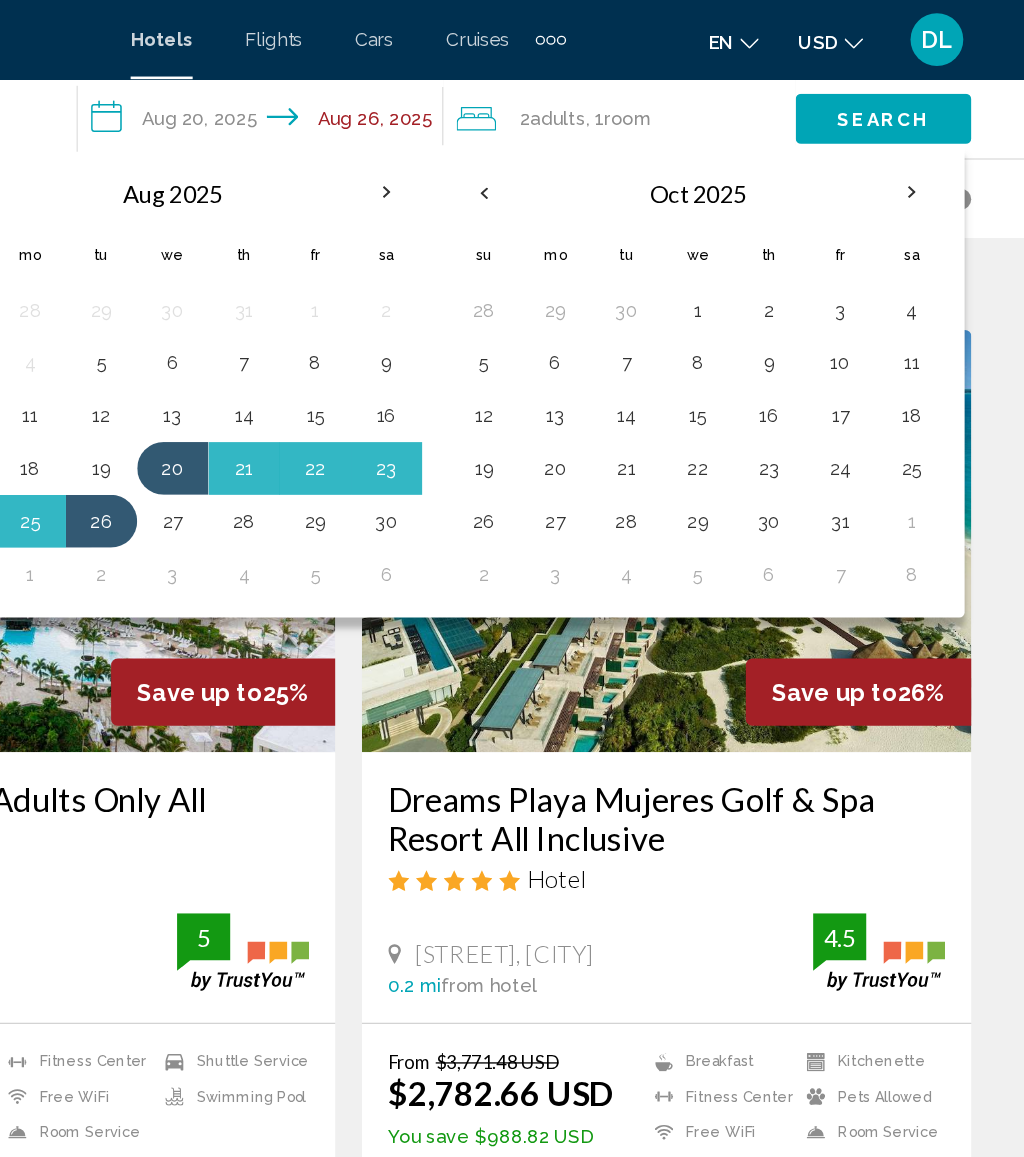 click on "9" at bounding box center (831, 275) 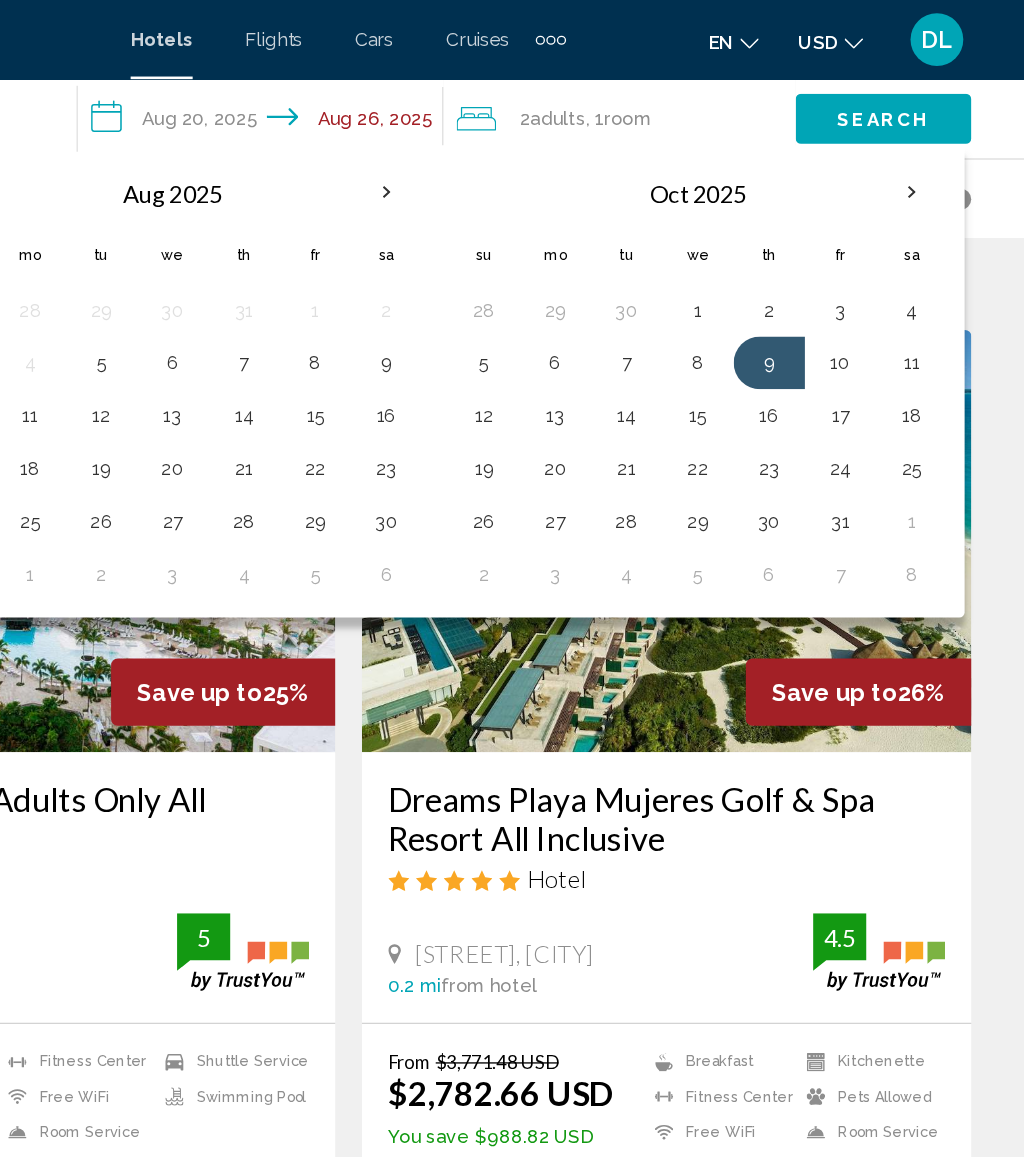 click on "15" at bounding box center (777, 315) 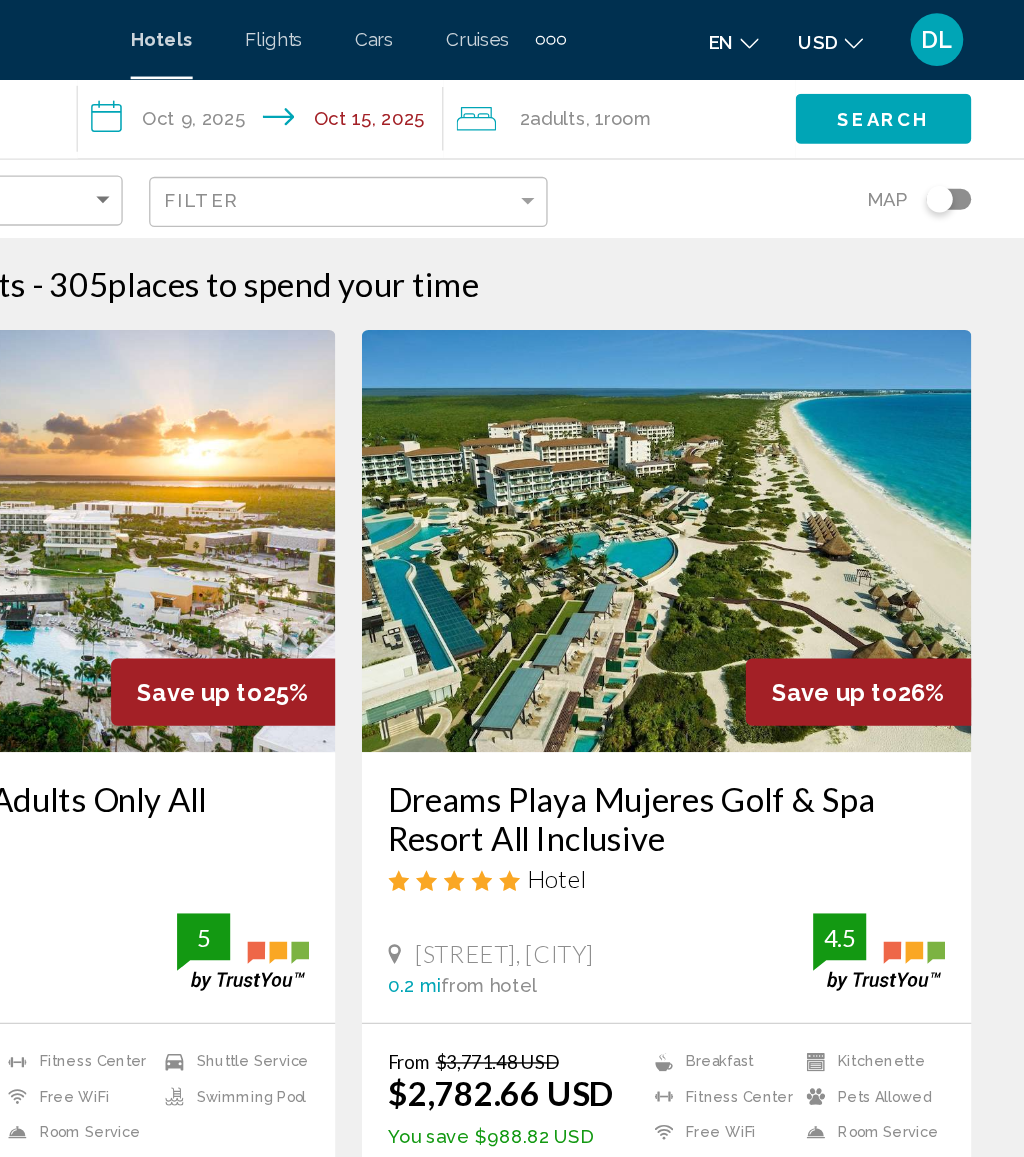 click on "Search" 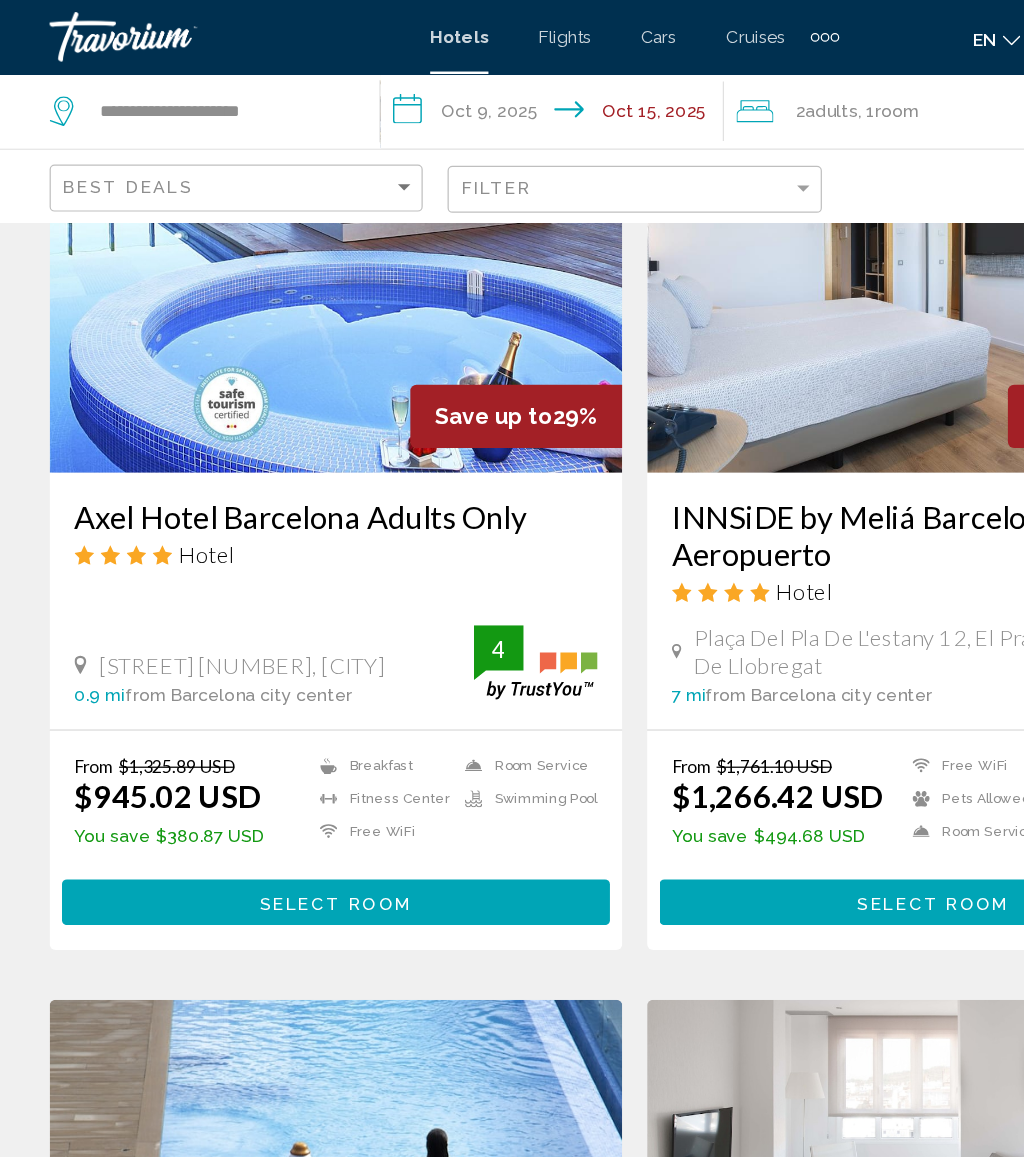 scroll, scrollTop: 897, scrollLeft: 0, axis: vertical 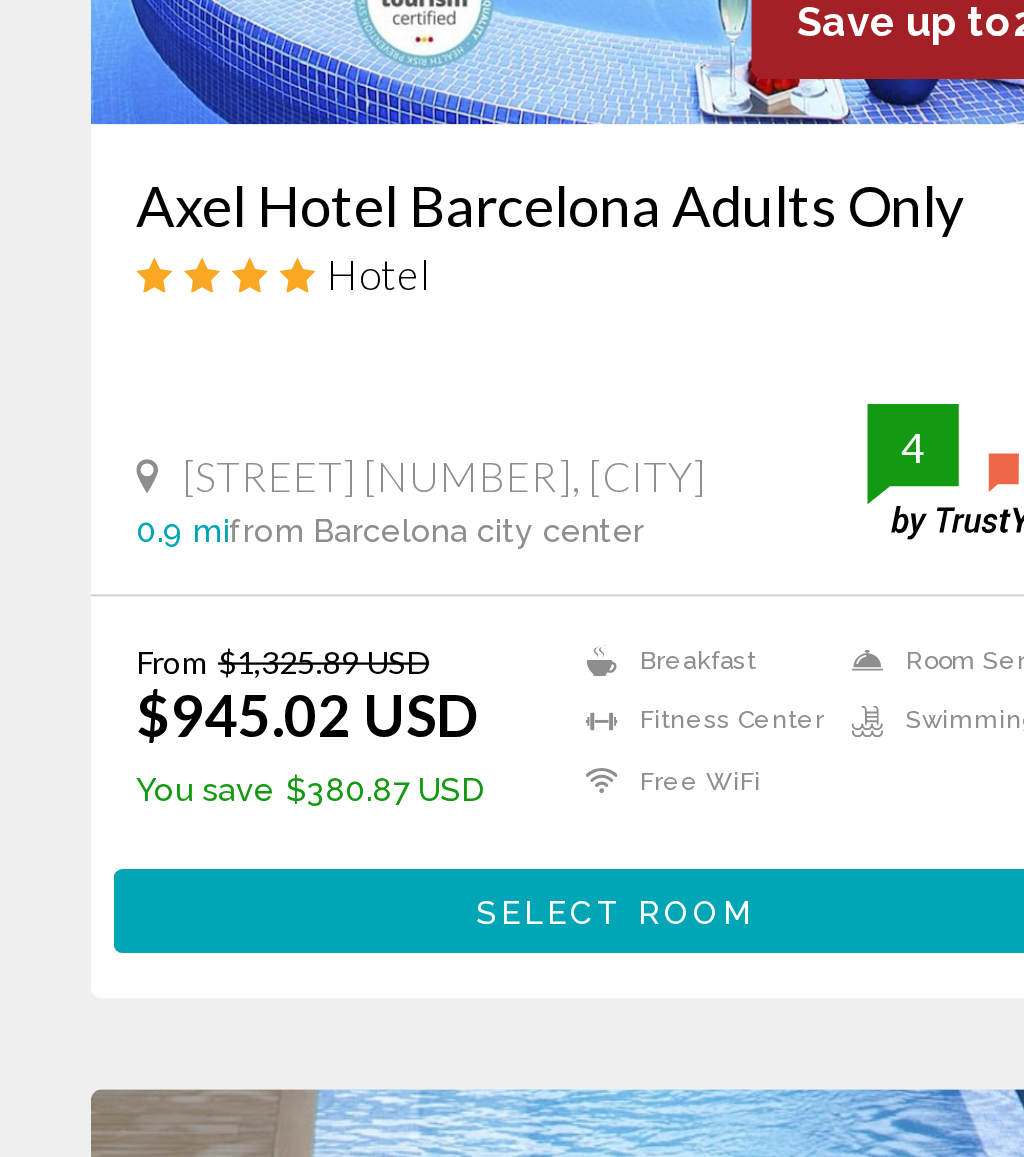 click on "Select Room" at bounding box center (270, 734) 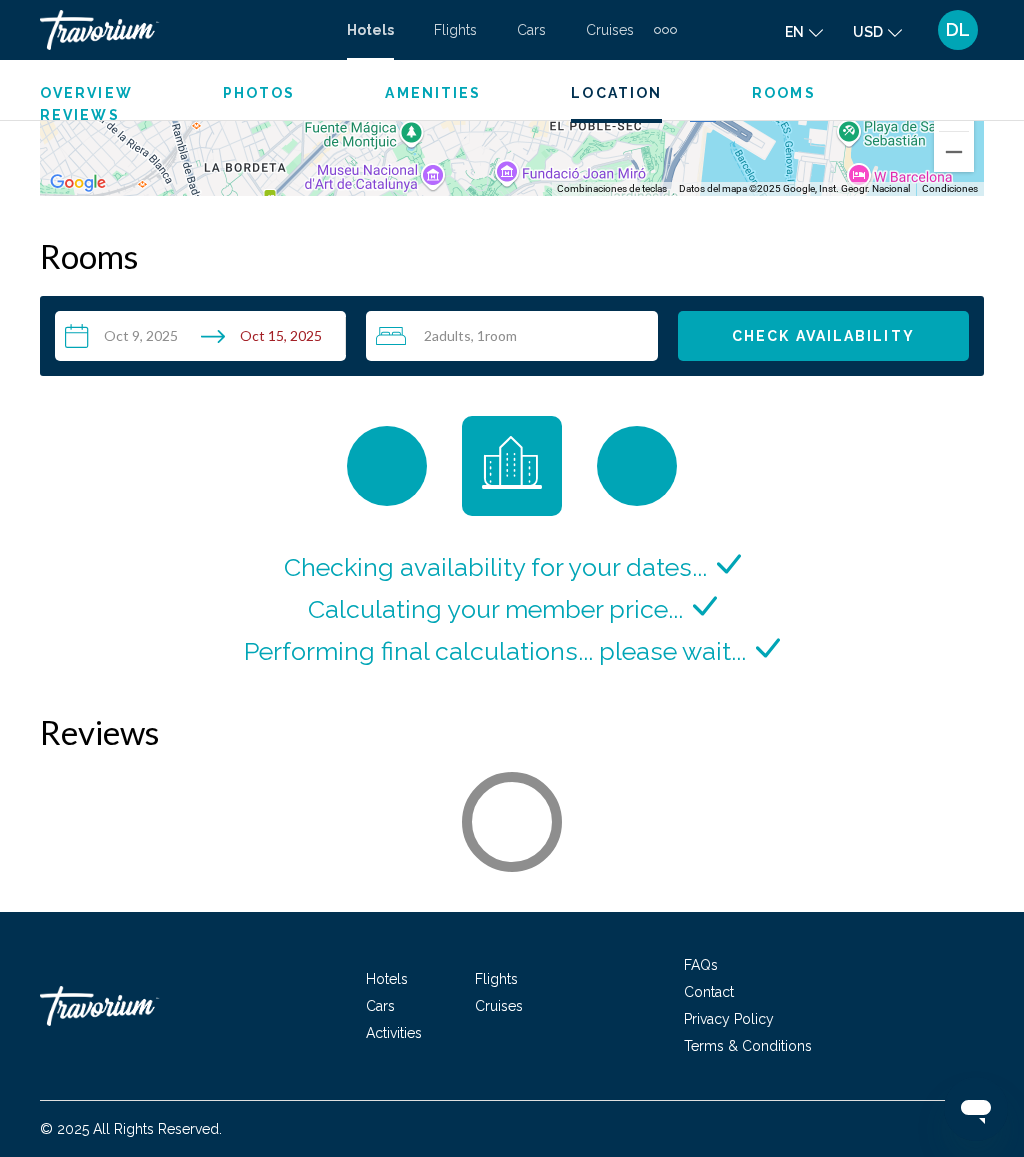 scroll, scrollTop: 3025, scrollLeft: 0, axis: vertical 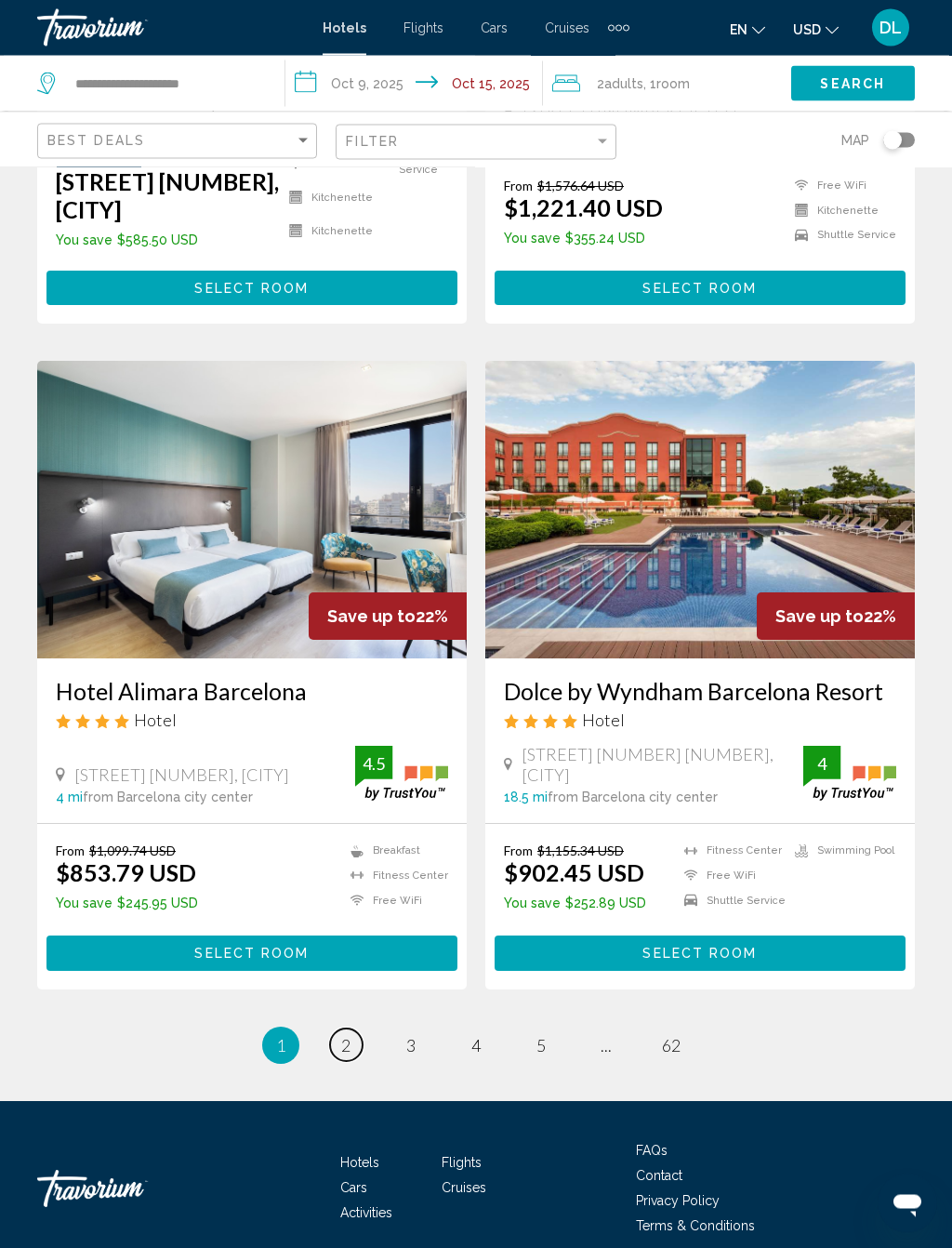 click on "2" at bounding box center (346, 1046) 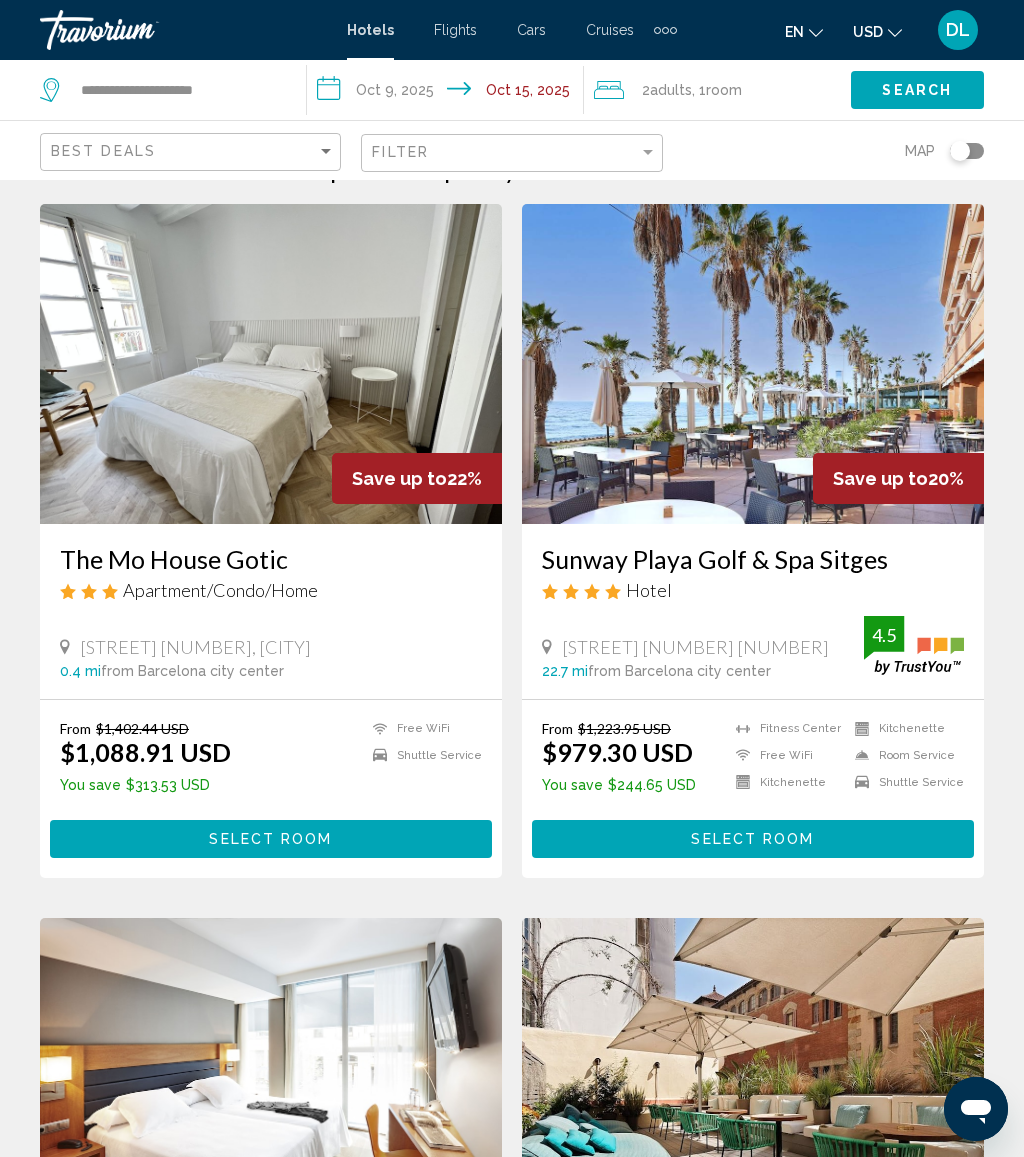 scroll, scrollTop: 0, scrollLeft: 0, axis: both 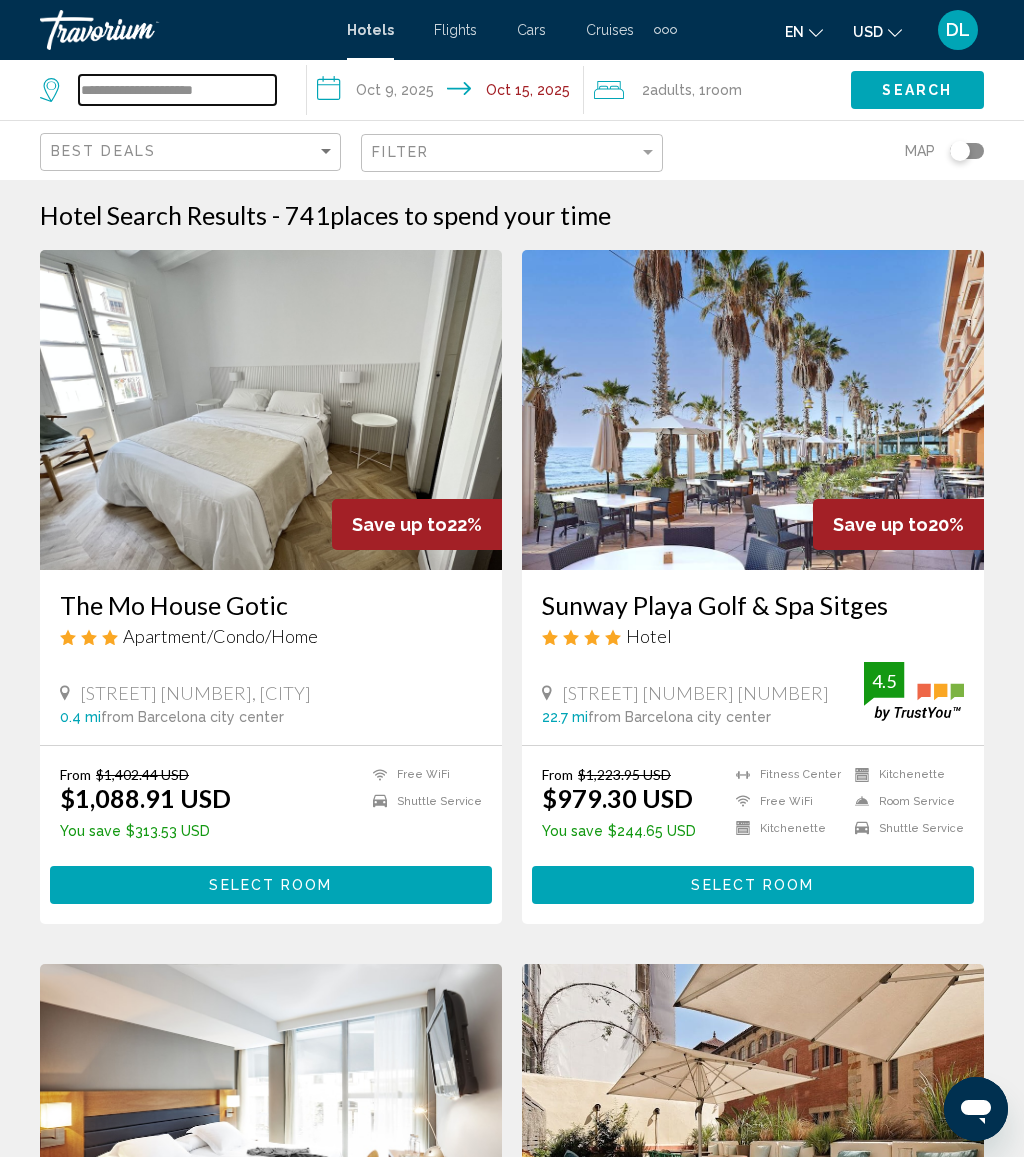 click on "**********" at bounding box center [177, 90] 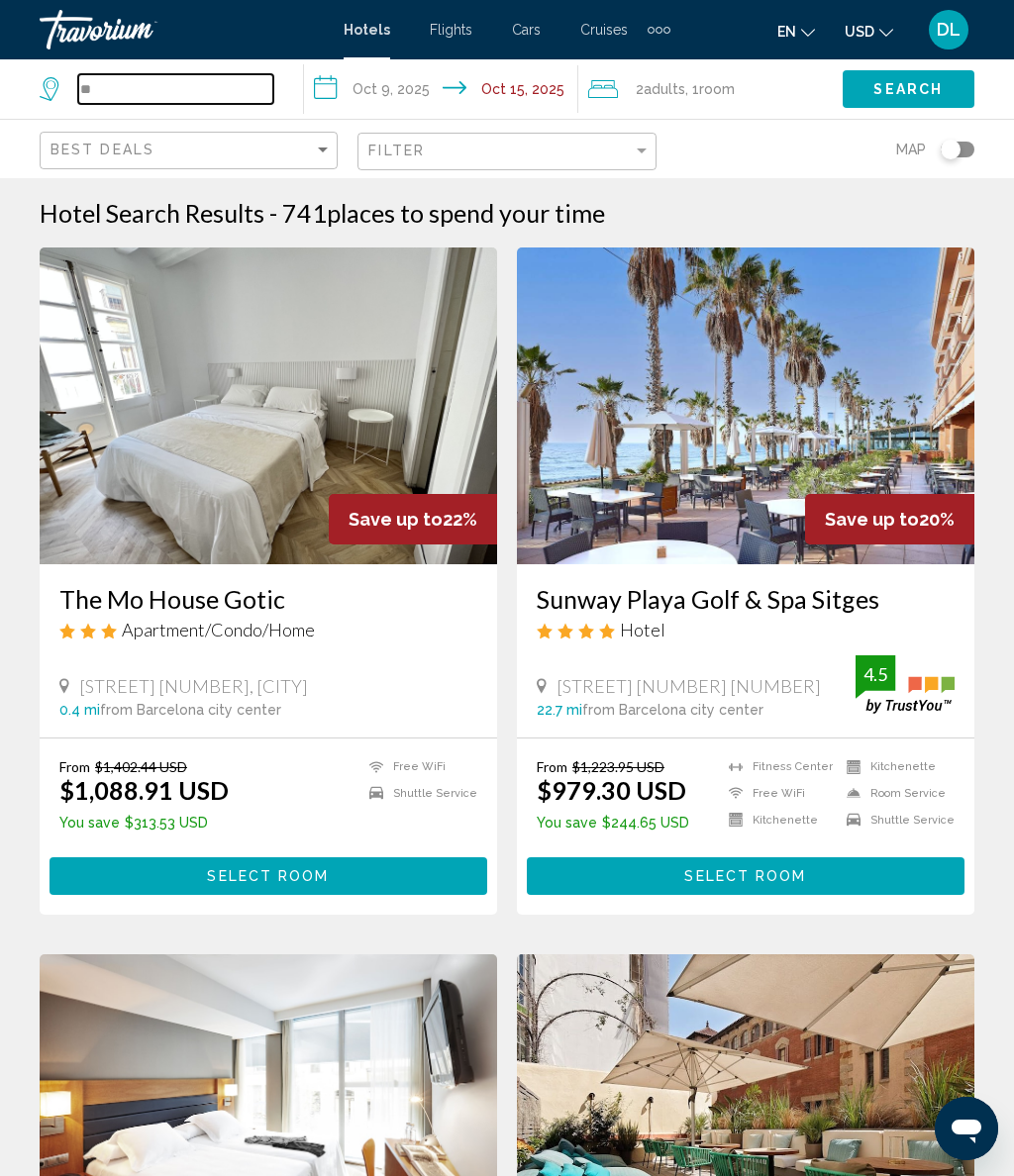 type on "*" 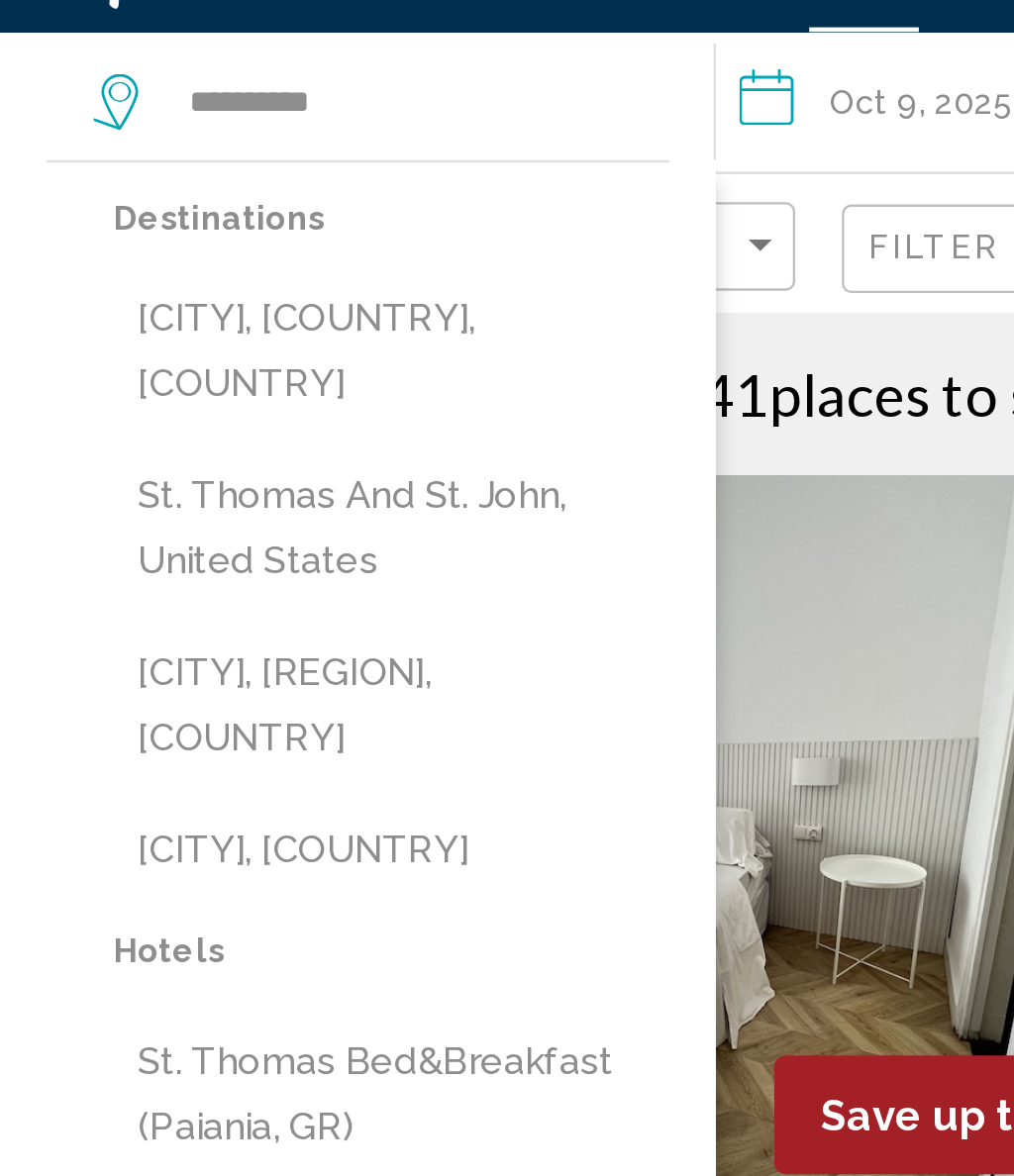 click on "[CITY], [COUNTRY], [COUNTRY]" at bounding box center [166, 195] 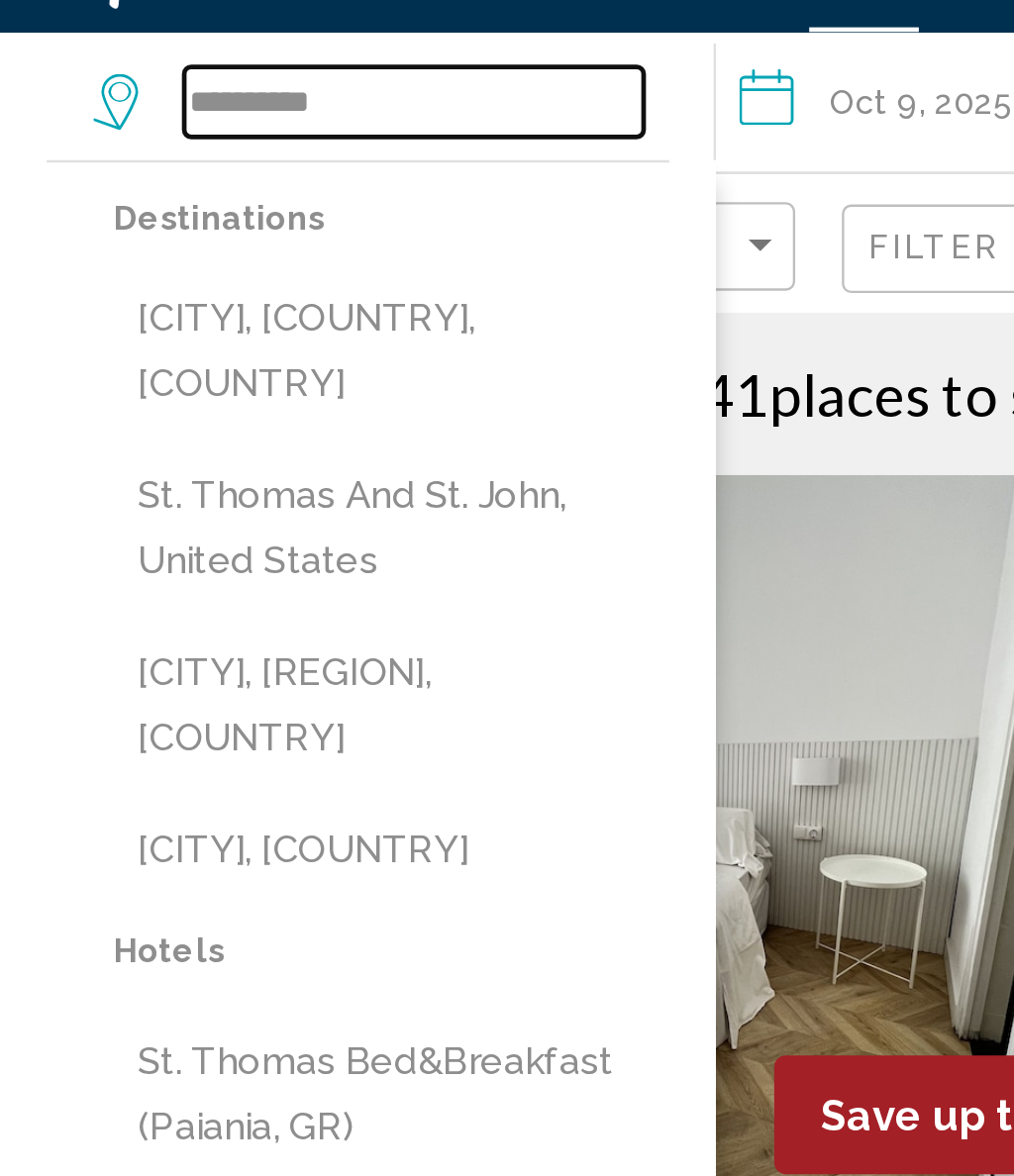 type on "**********" 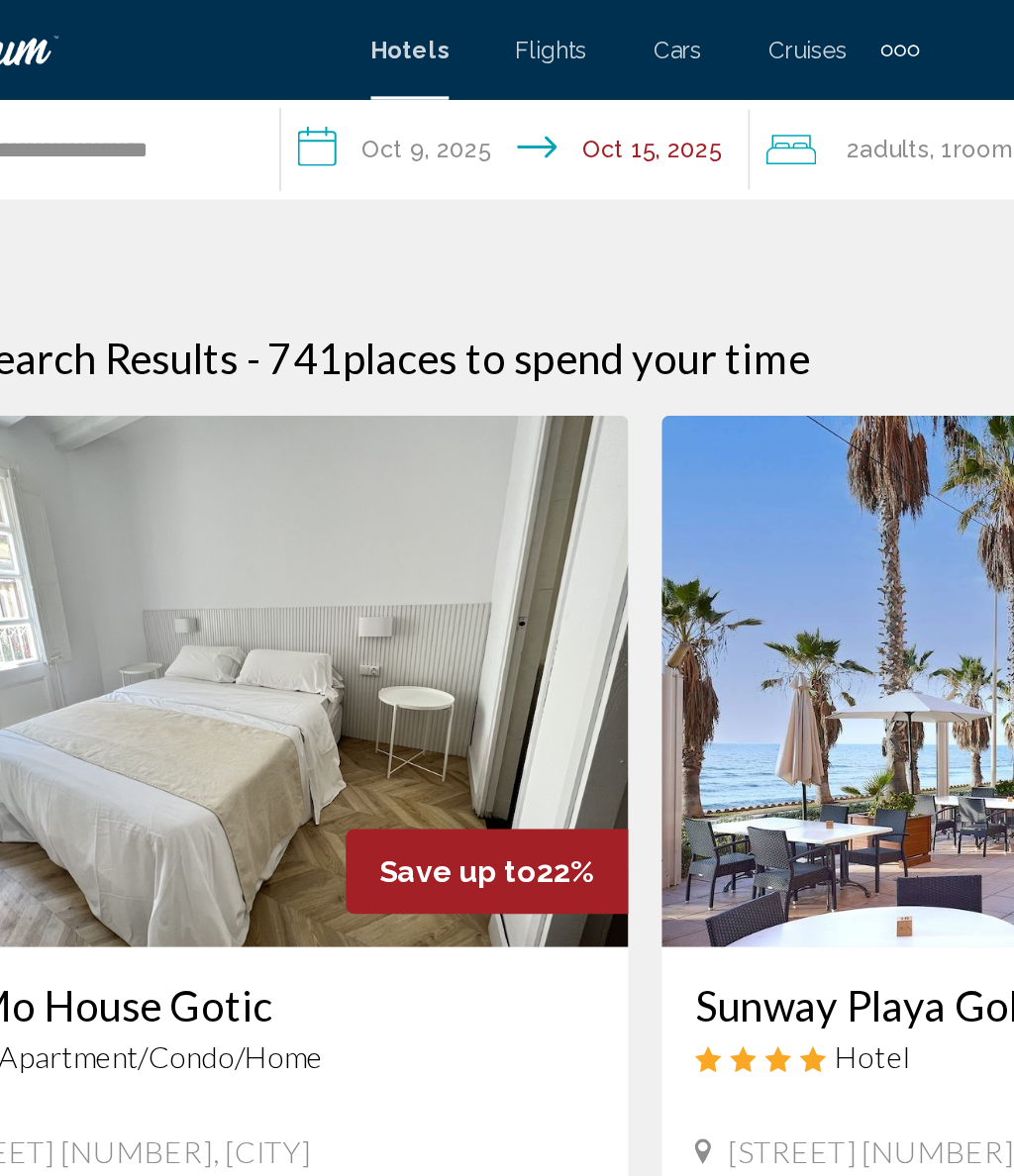 click on "**********" at bounding box center (434, 92) 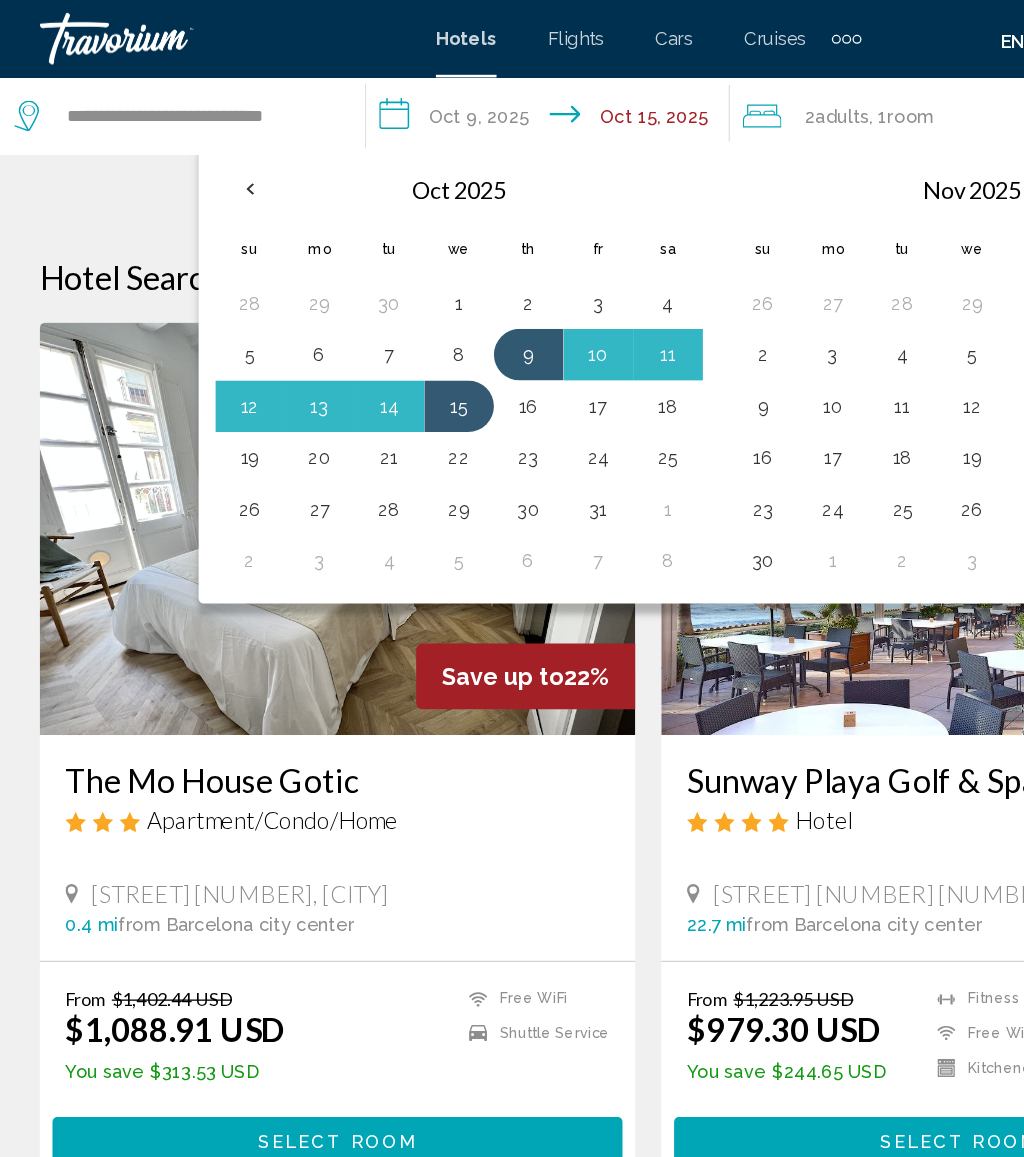 click at bounding box center (203, 146) 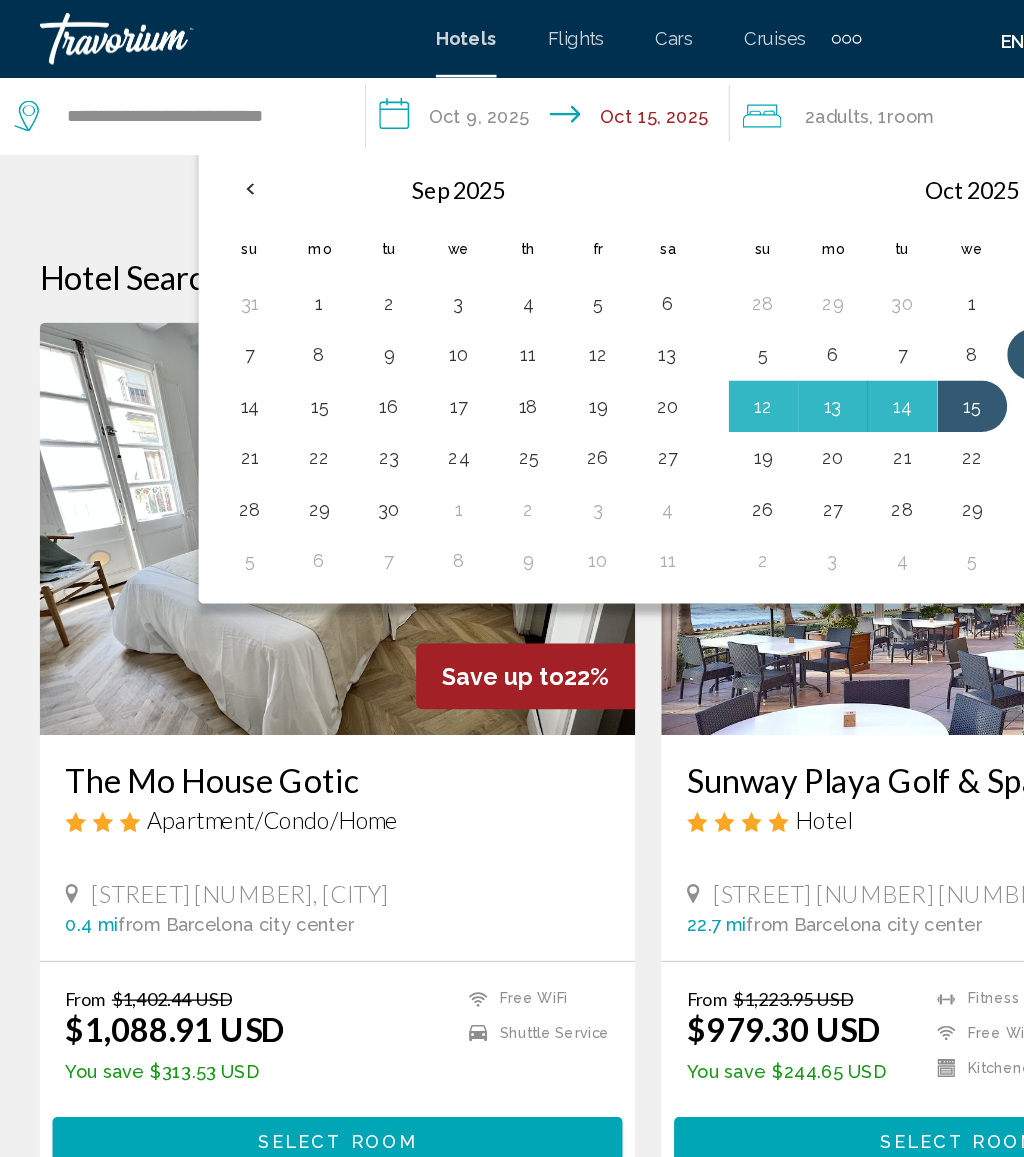 click on "10" at bounding box center (365, 275) 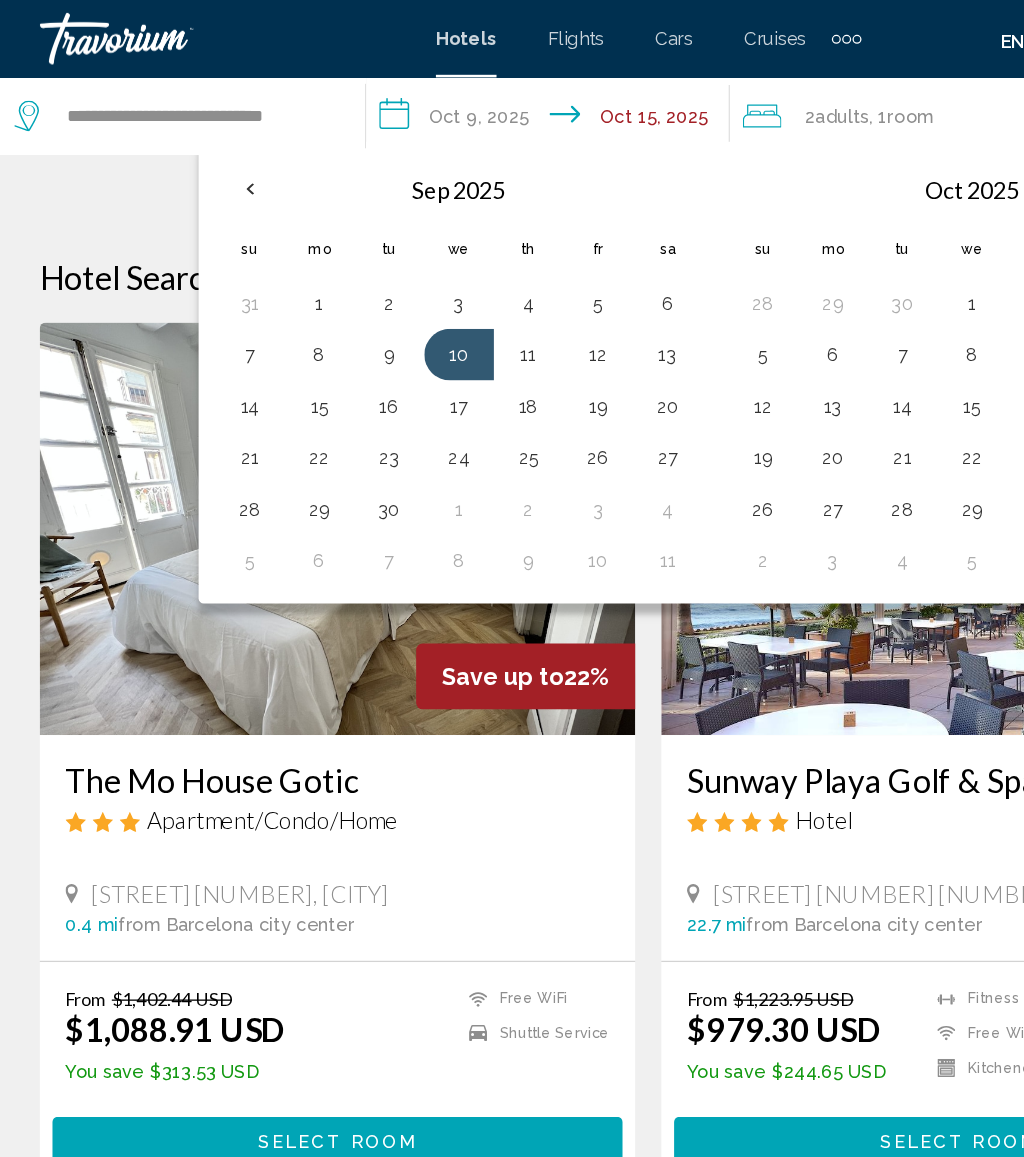 click on "16" at bounding box center (311, 315) 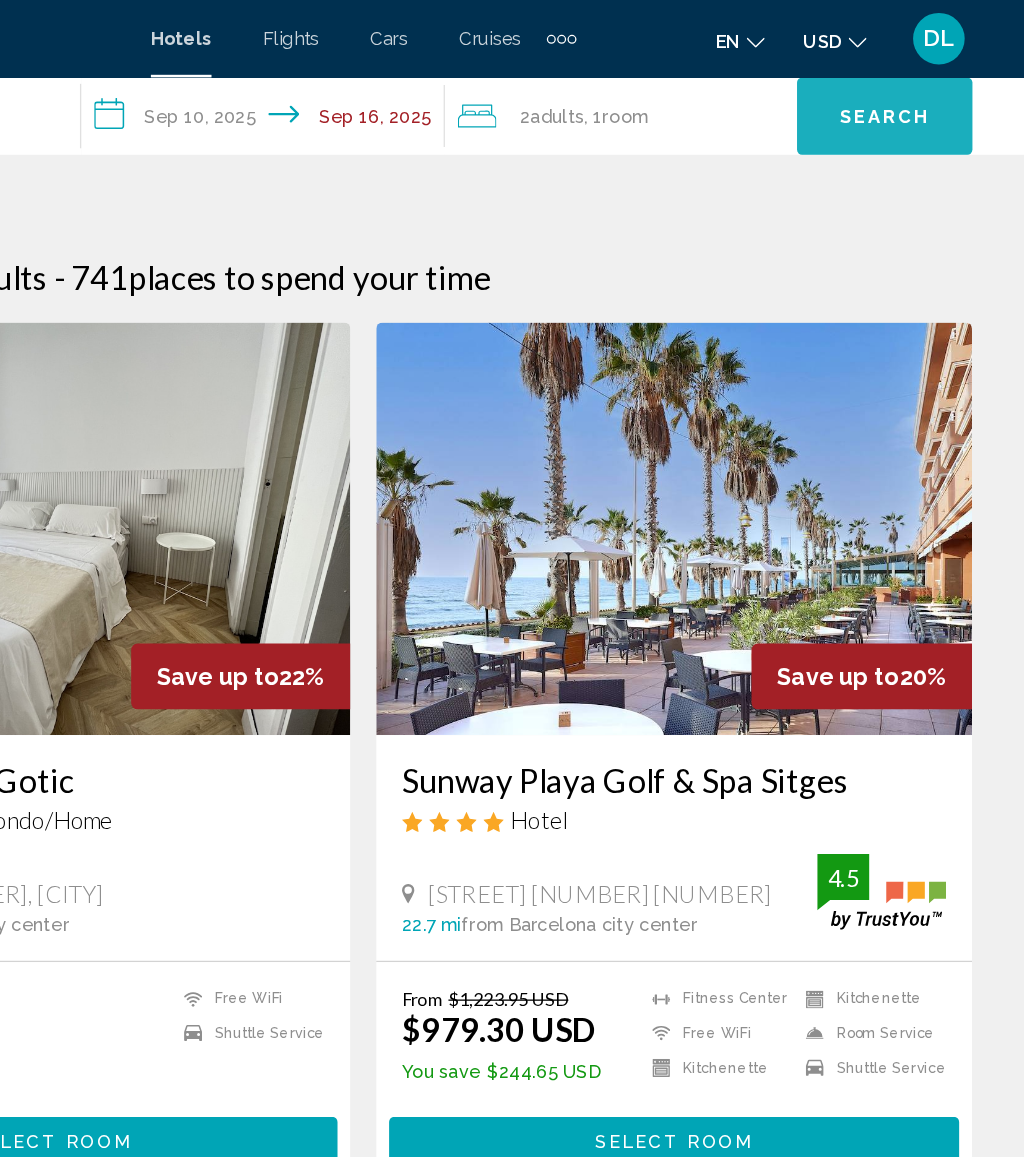 click on "Search" 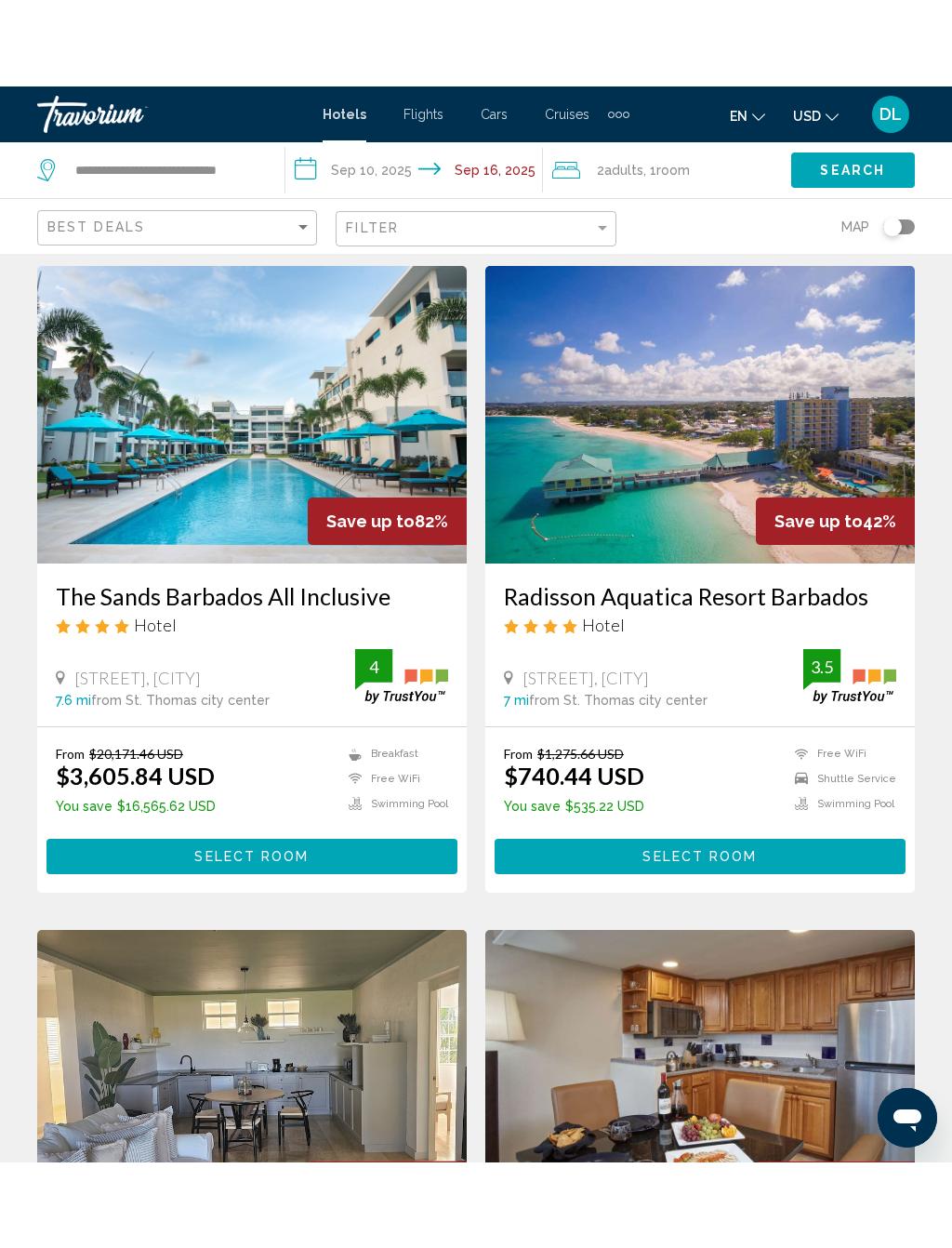 scroll, scrollTop: 0, scrollLeft: 0, axis: both 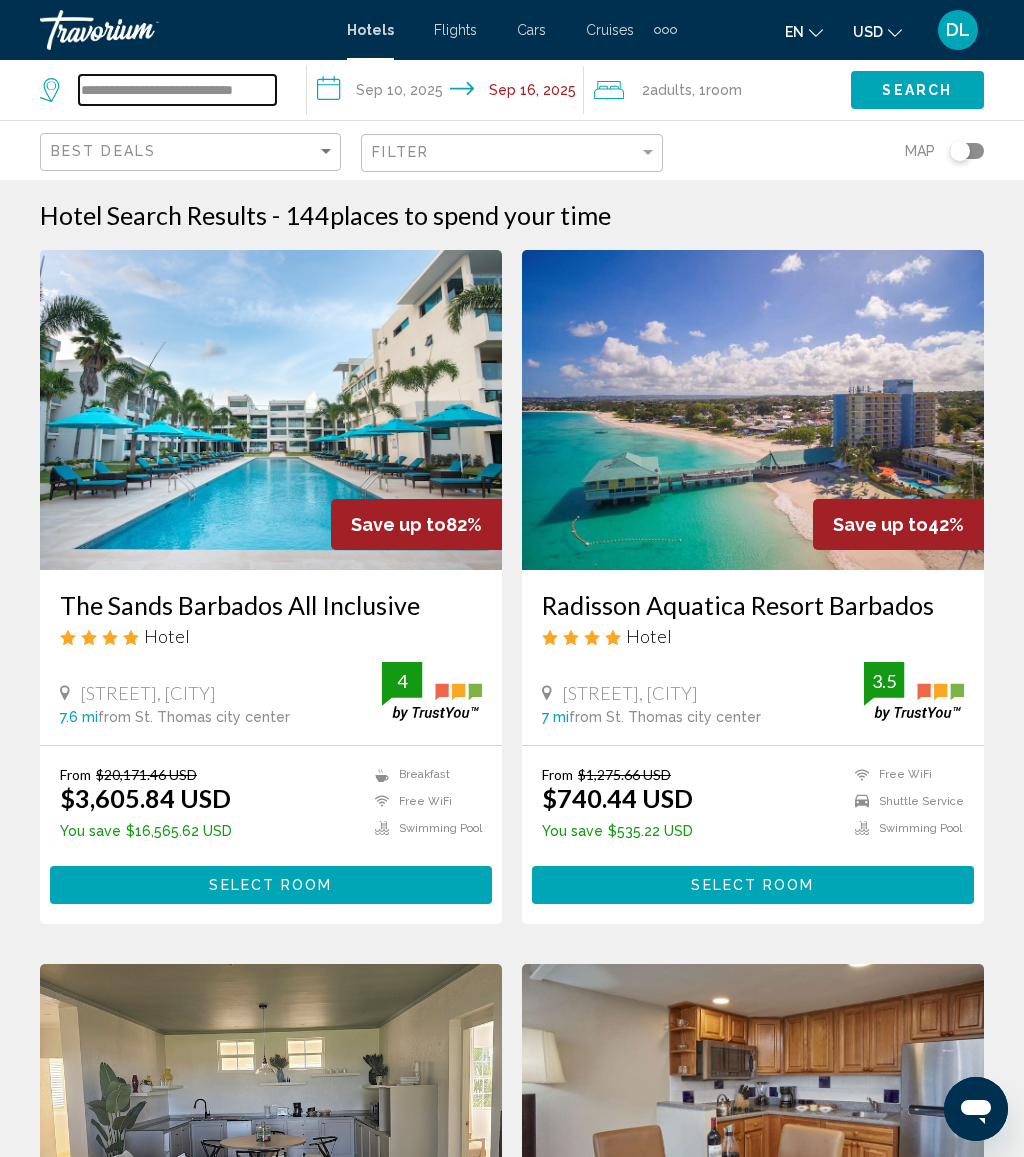 click on "**********" at bounding box center [177, 90] 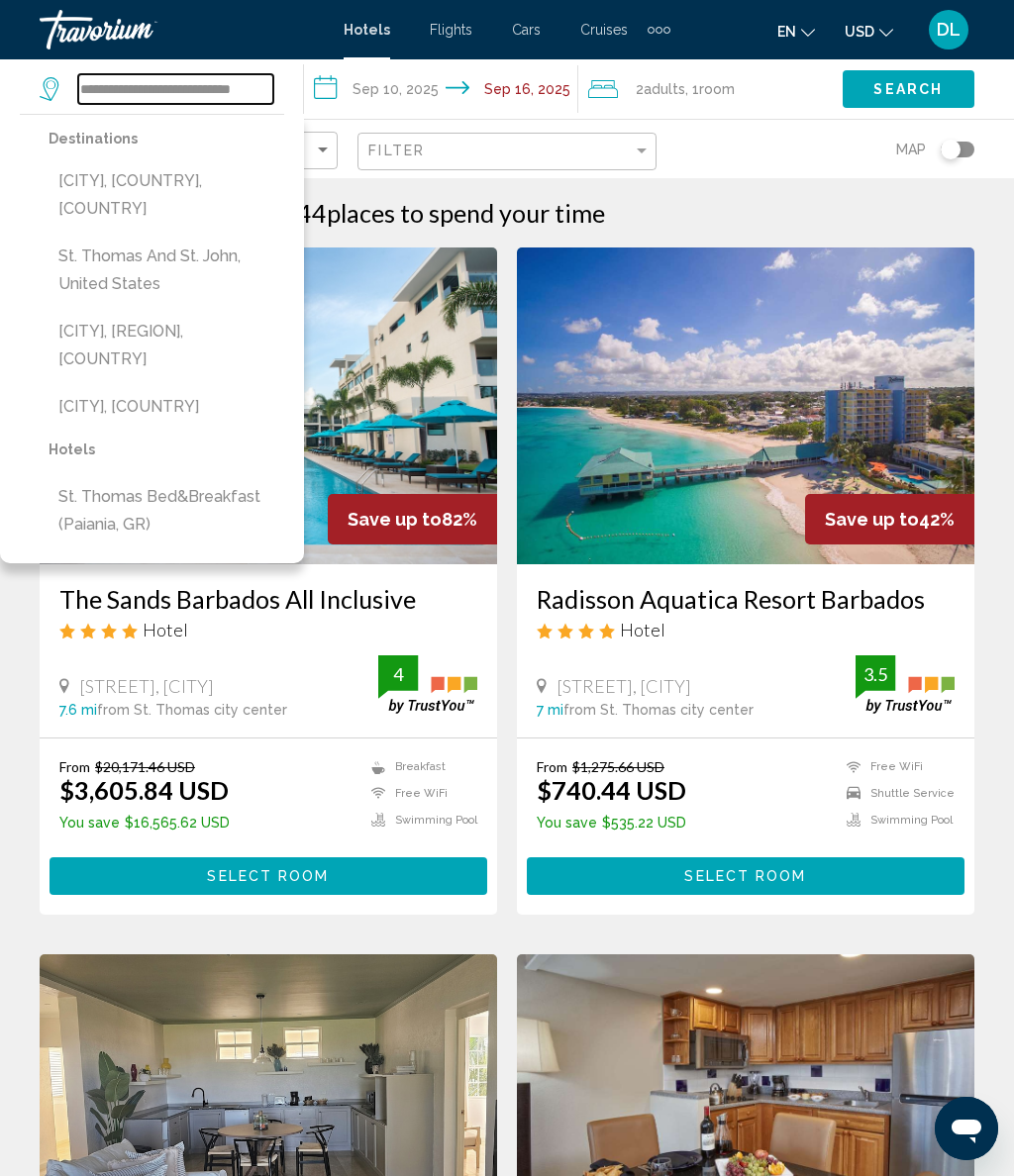 click on "**********" at bounding box center [175, 89] 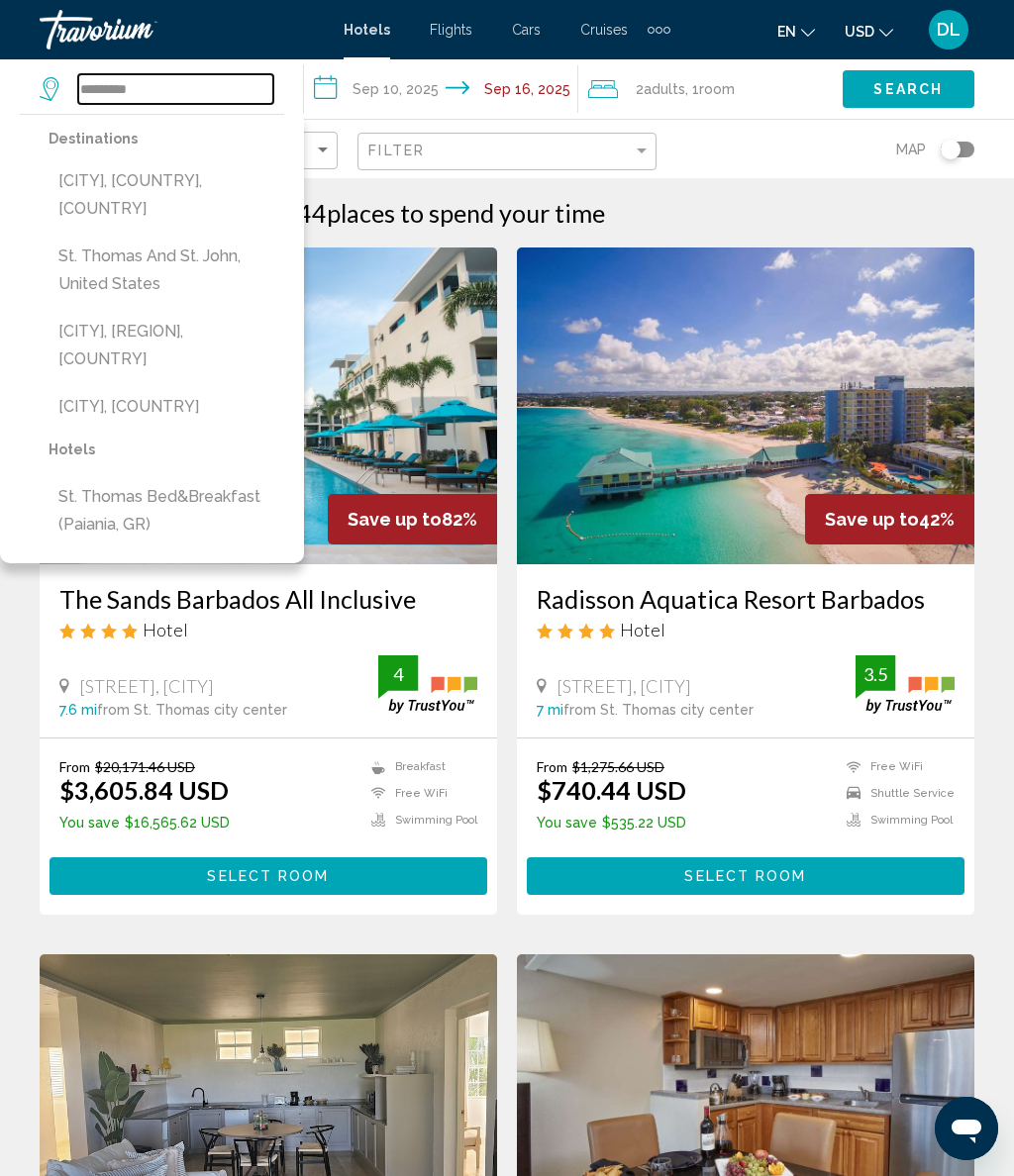 type on "***" 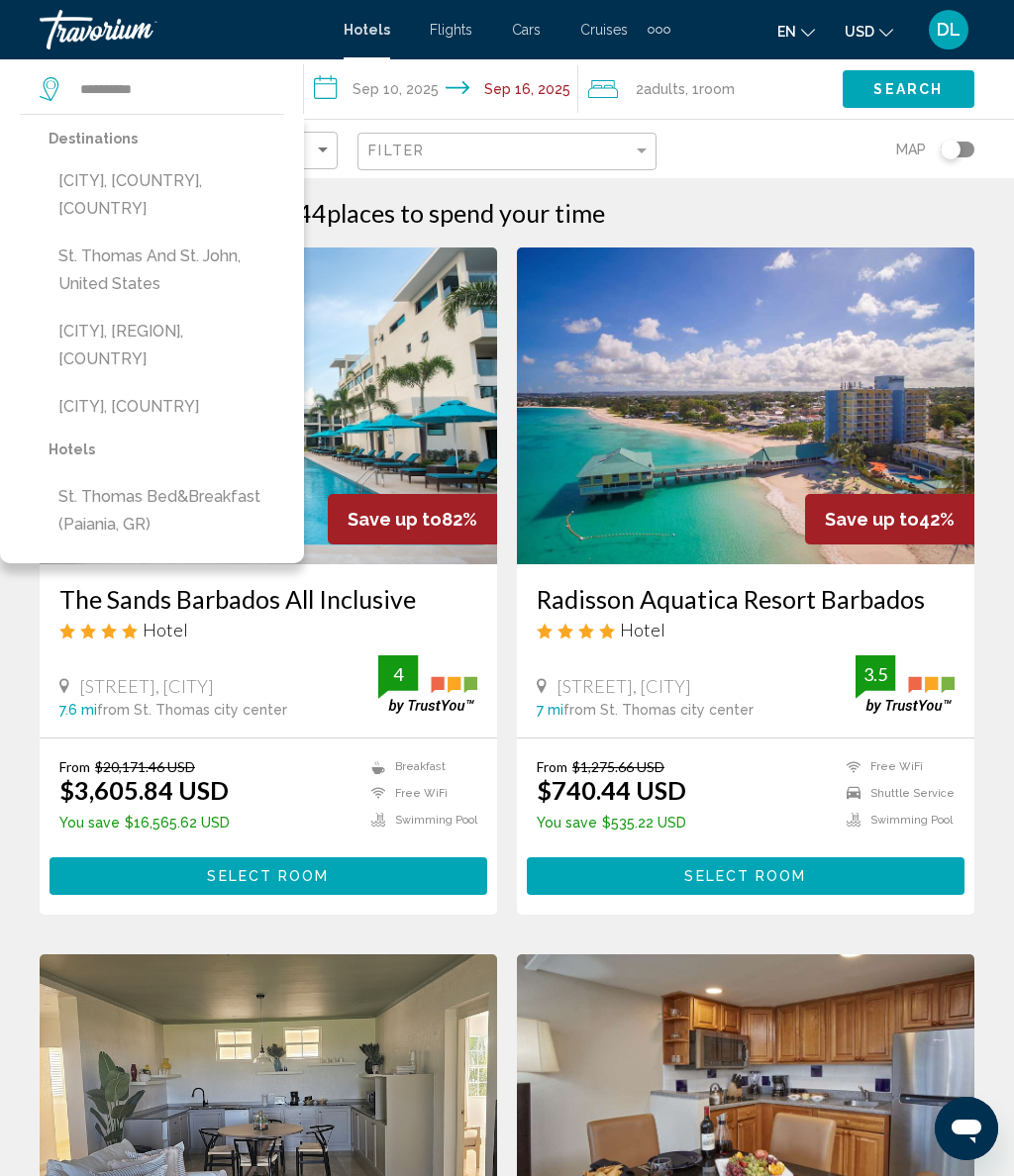 click on "[CITY], [REGION], [COUNTRY]" at bounding box center [166, 345] 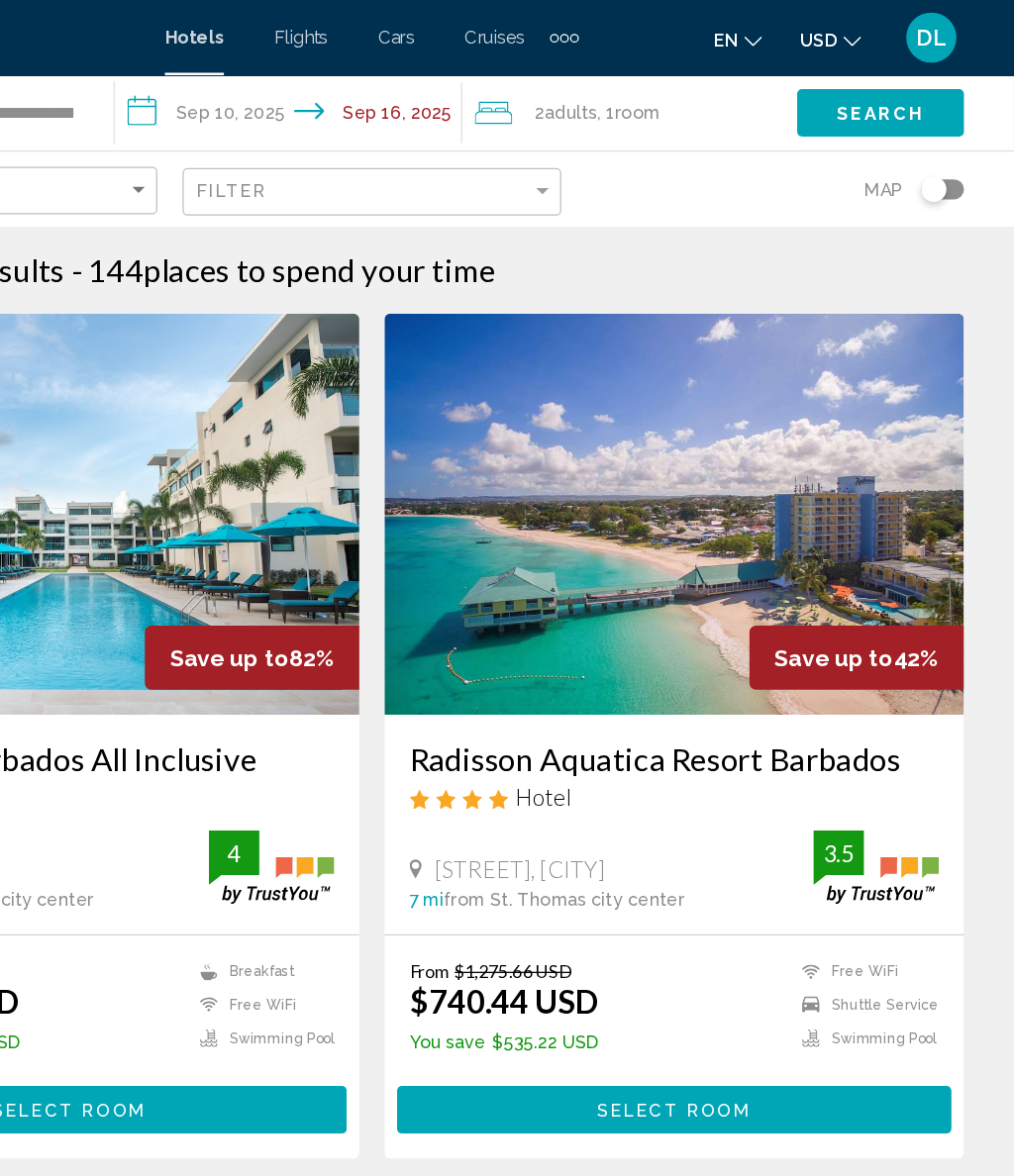 click on "Search" 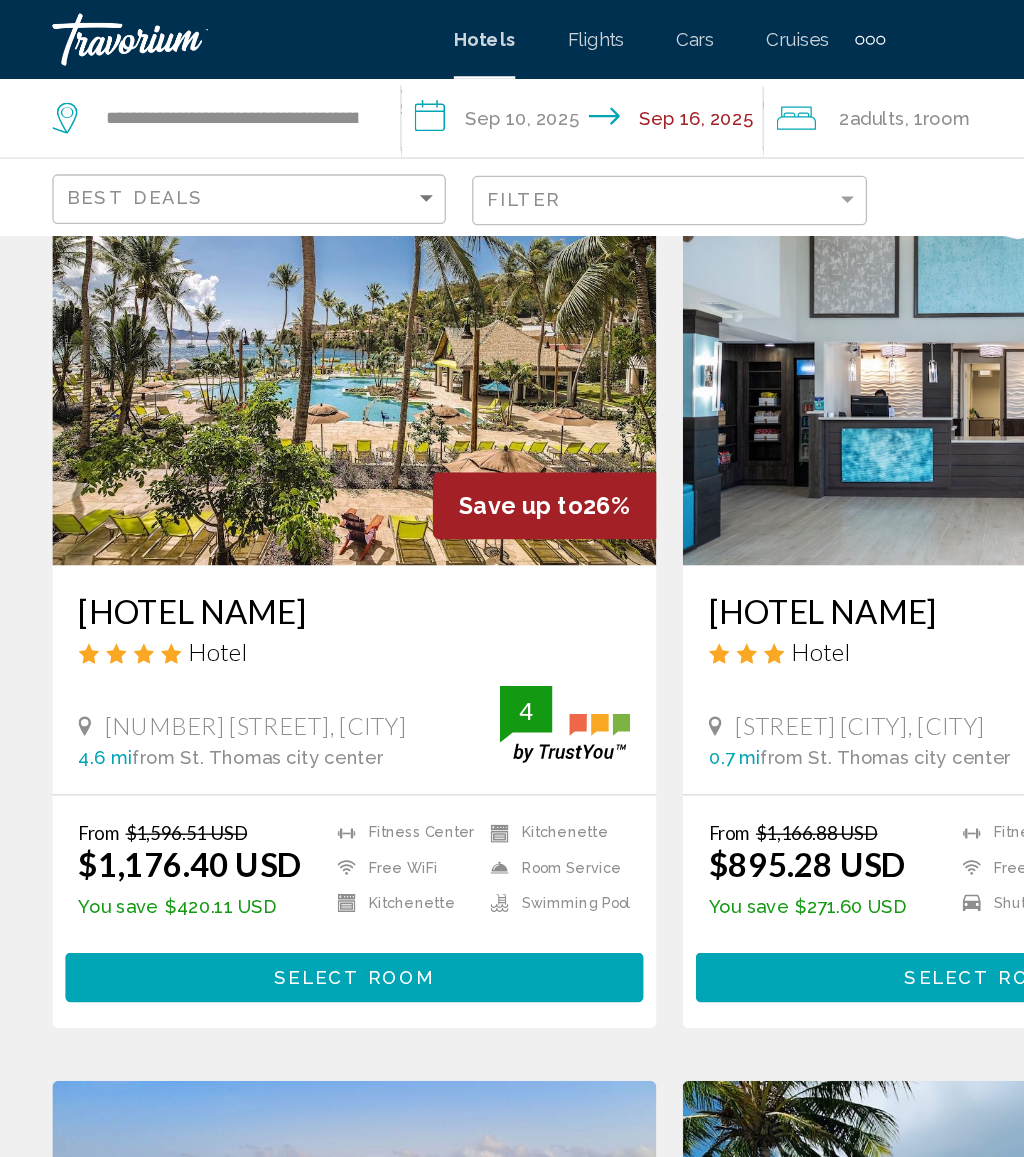 scroll, scrollTop: 0, scrollLeft: 0, axis: both 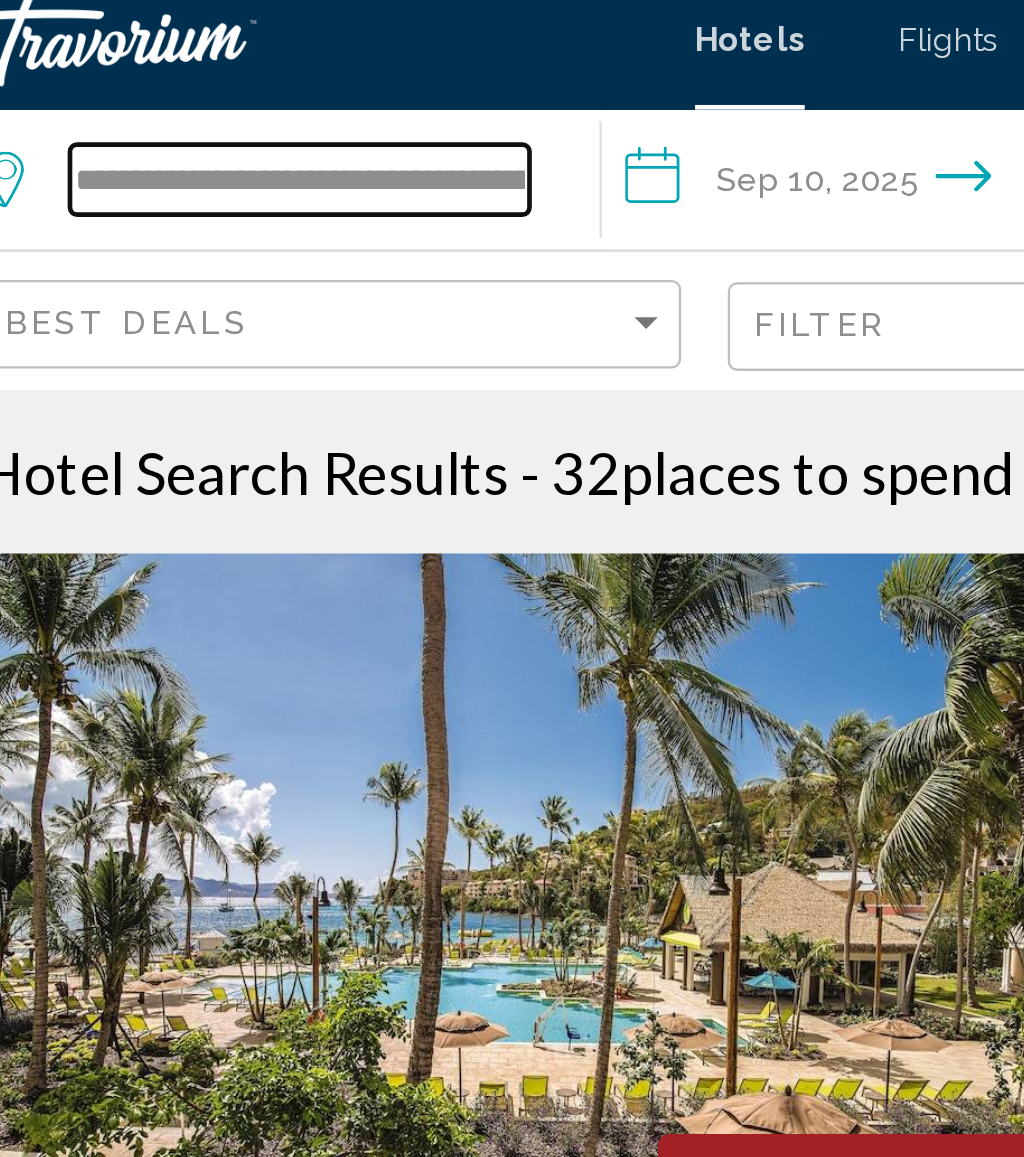 click on "**********" at bounding box center (177, 90) 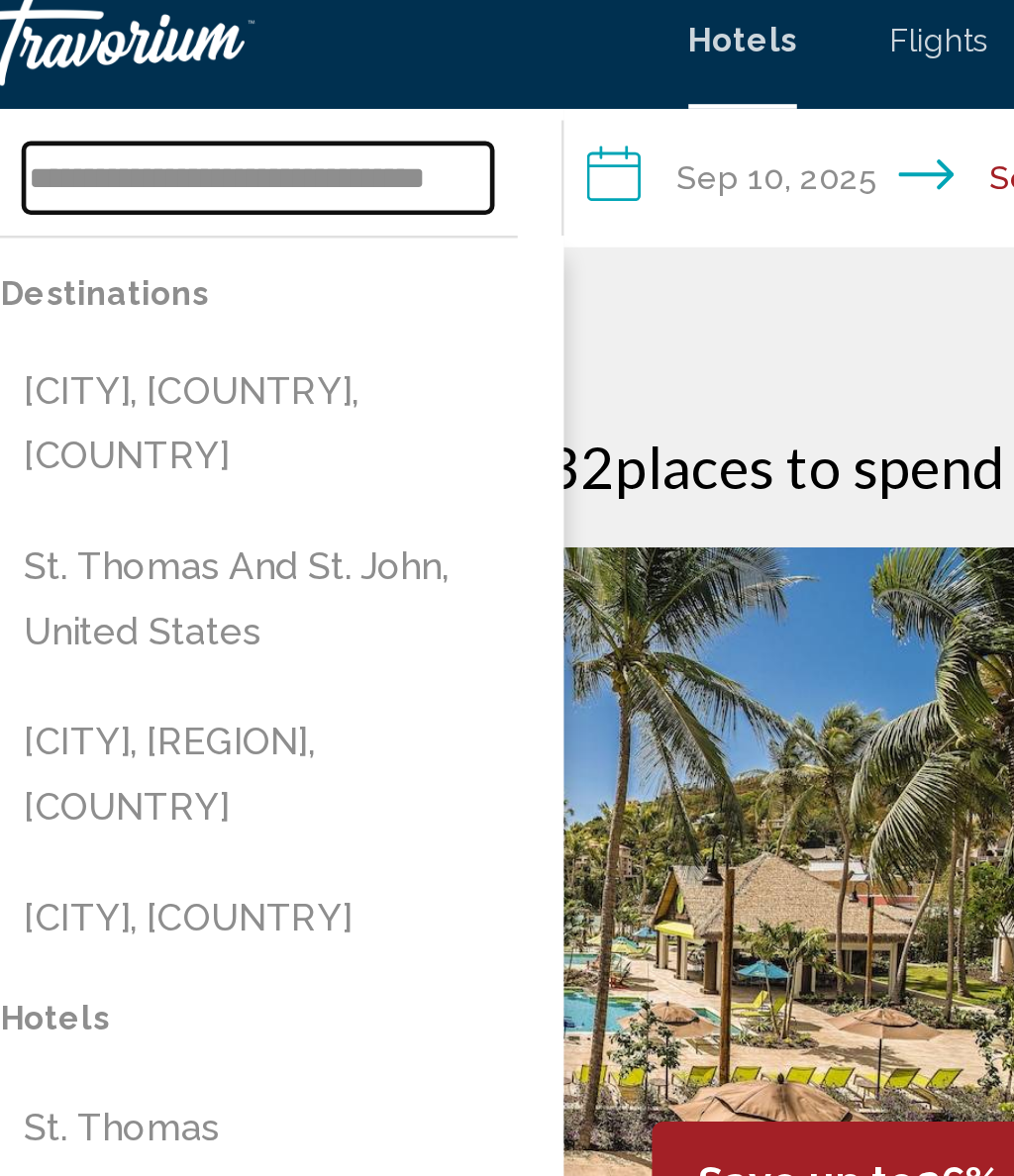 click on "**********" at bounding box center [158, 89] 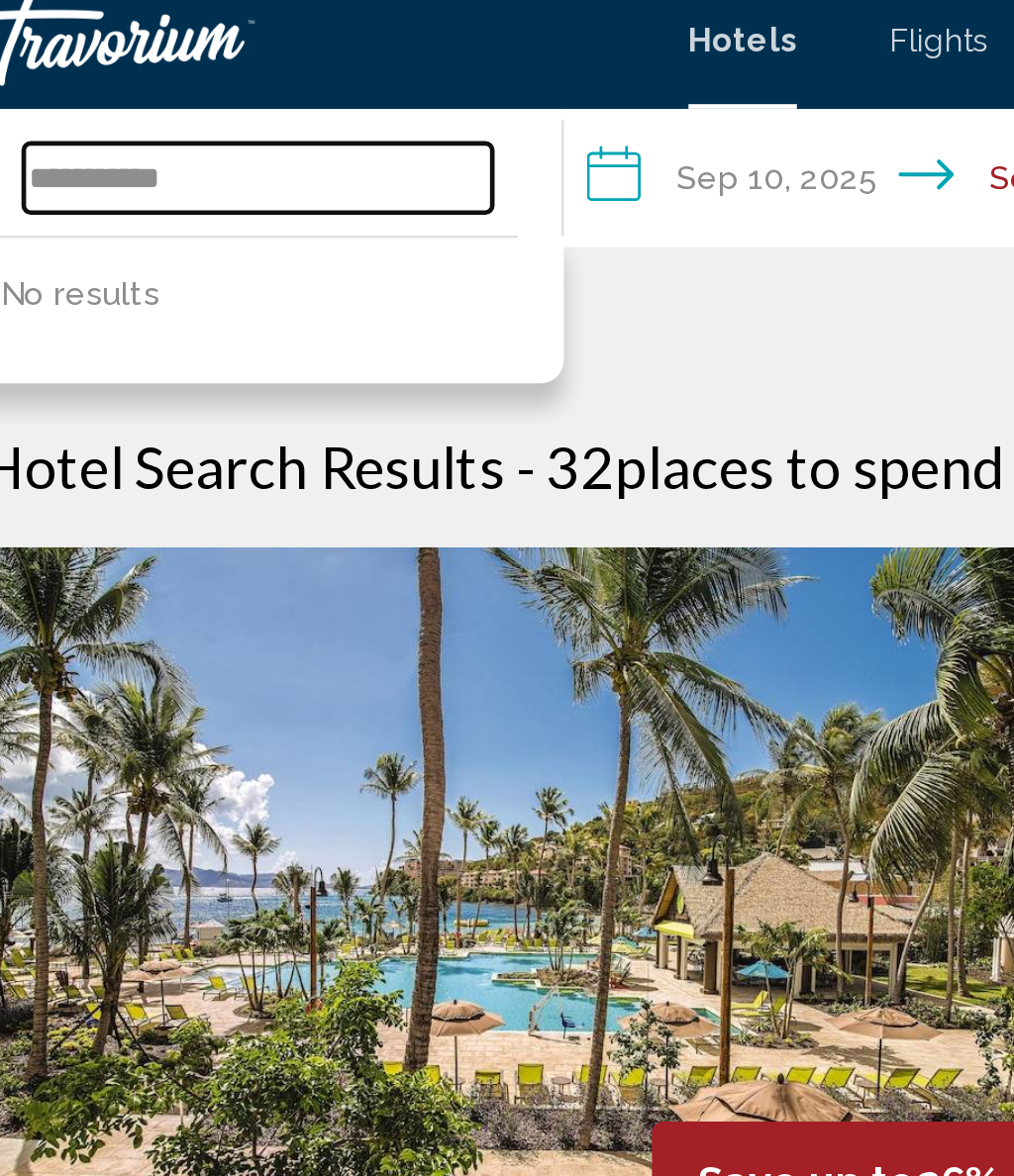 type on "***" 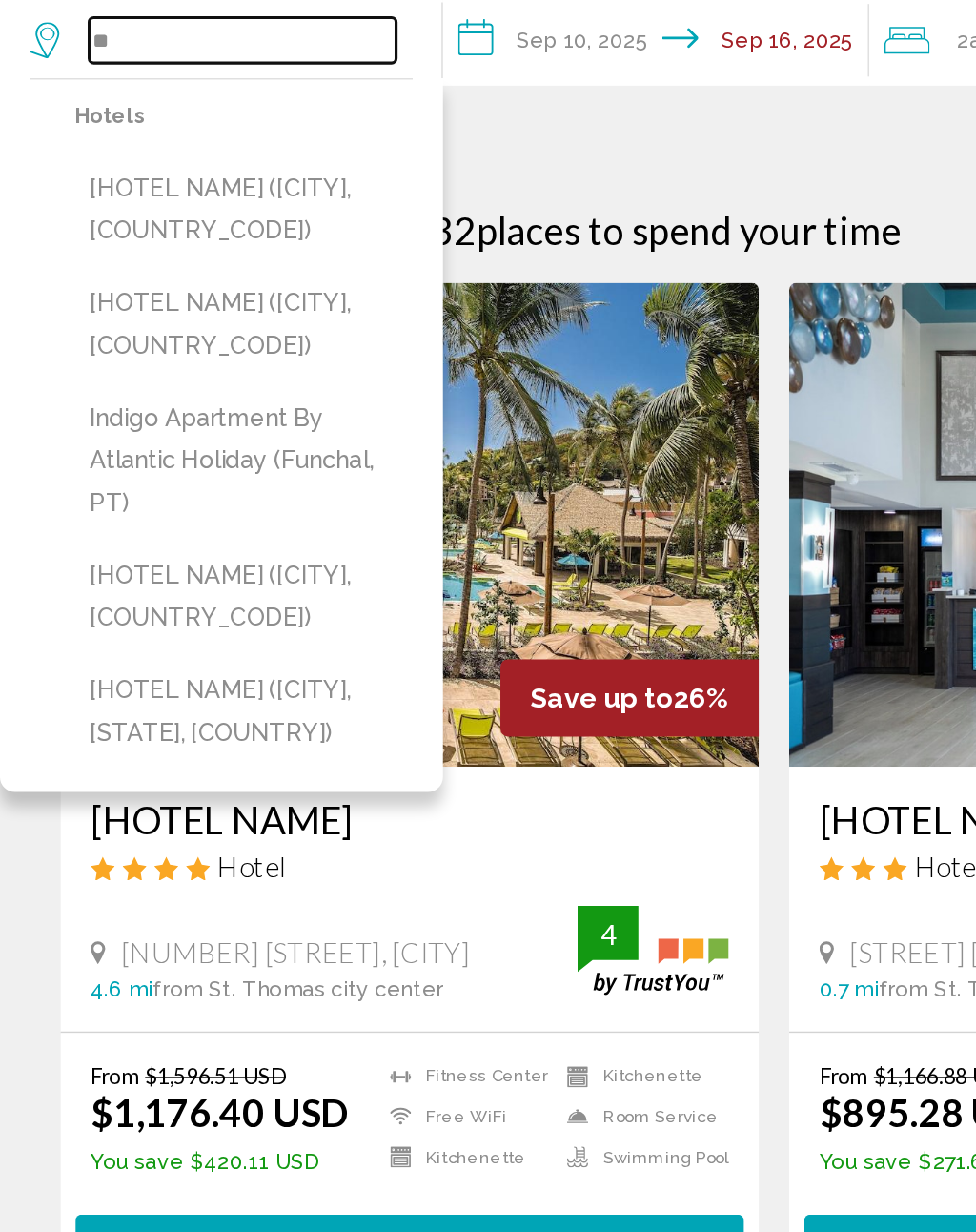 type on "*" 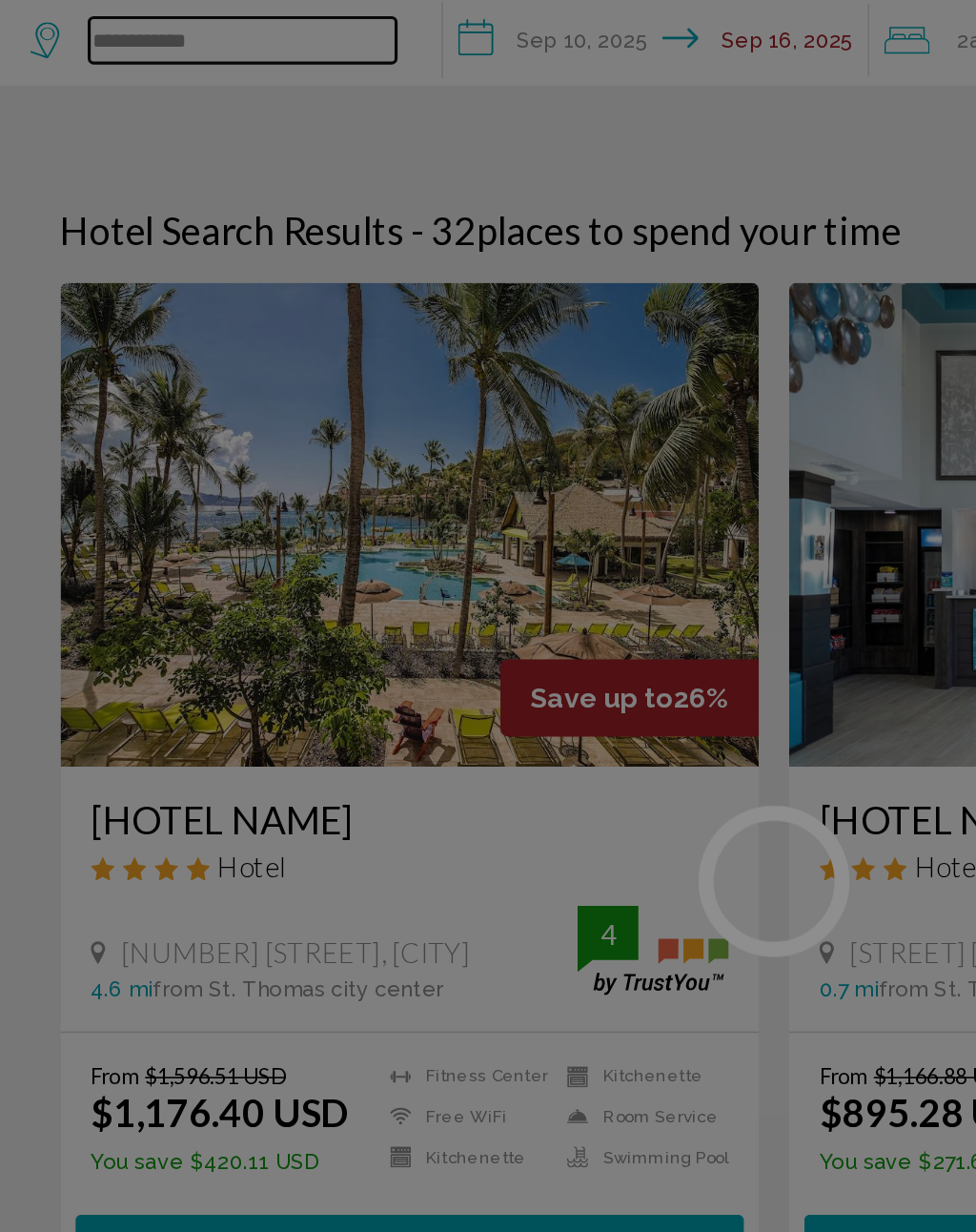 type on "**********" 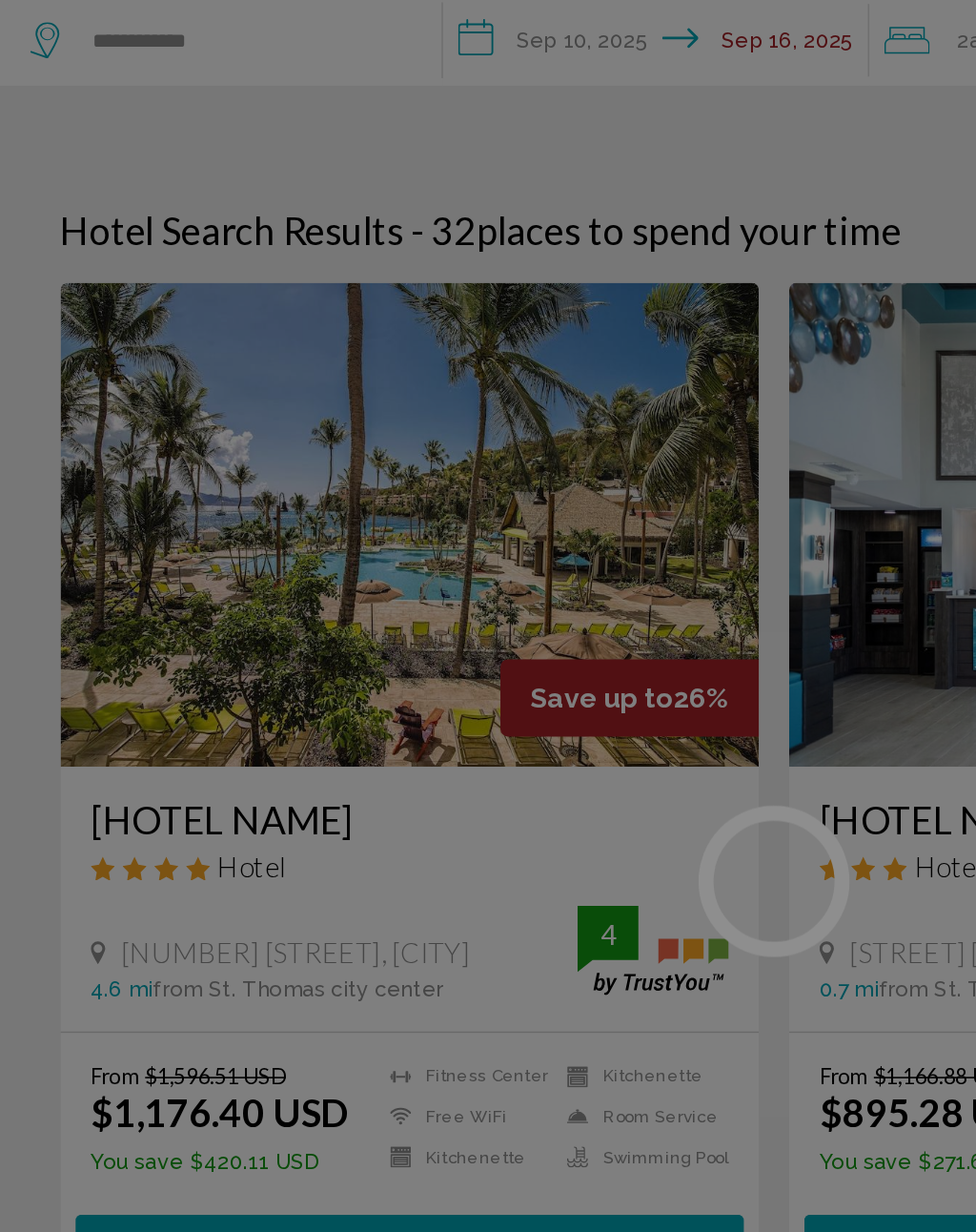 click at bounding box center [488, 616] 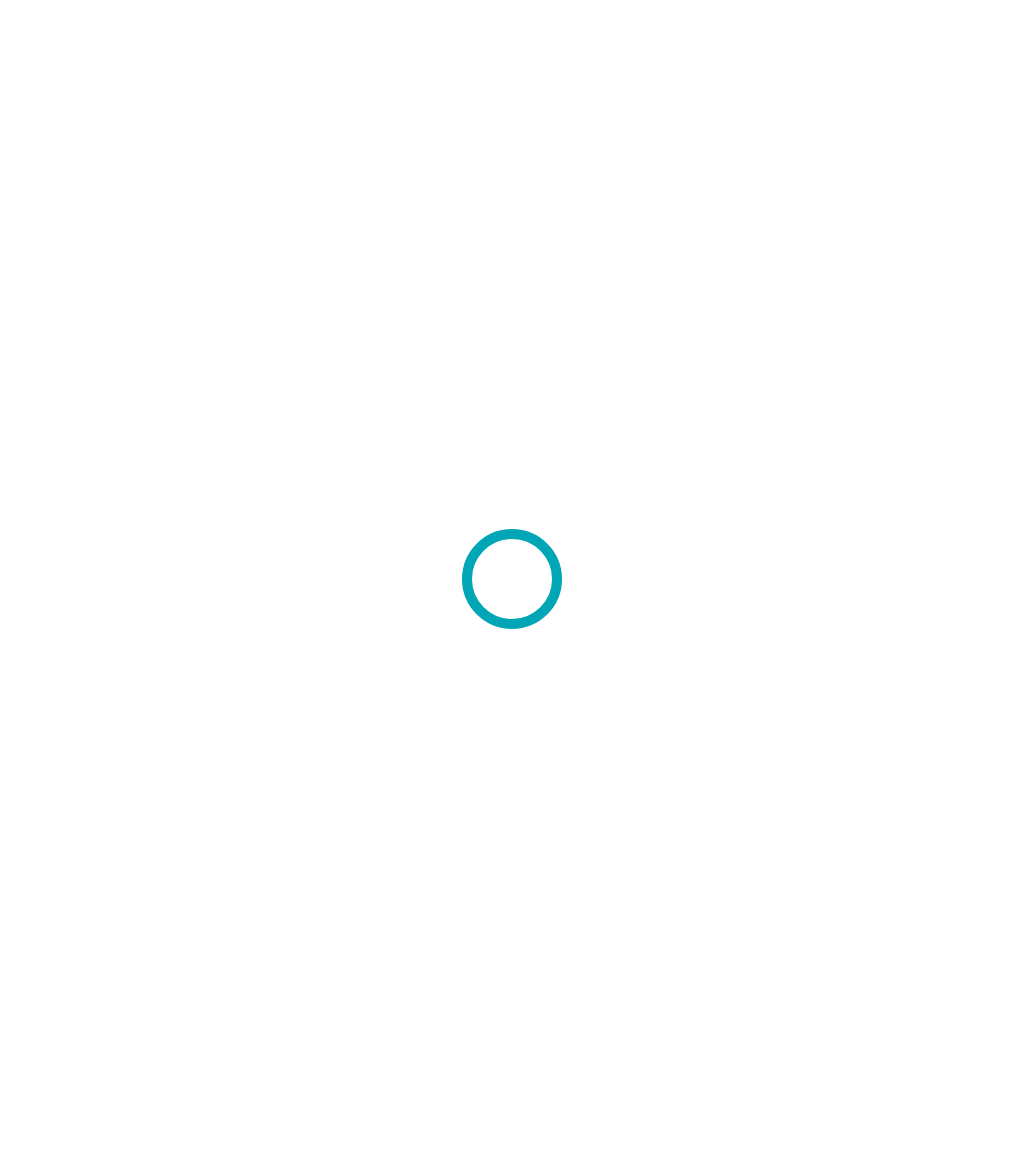 scroll, scrollTop: 0, scrollLeft: 0, axis: both 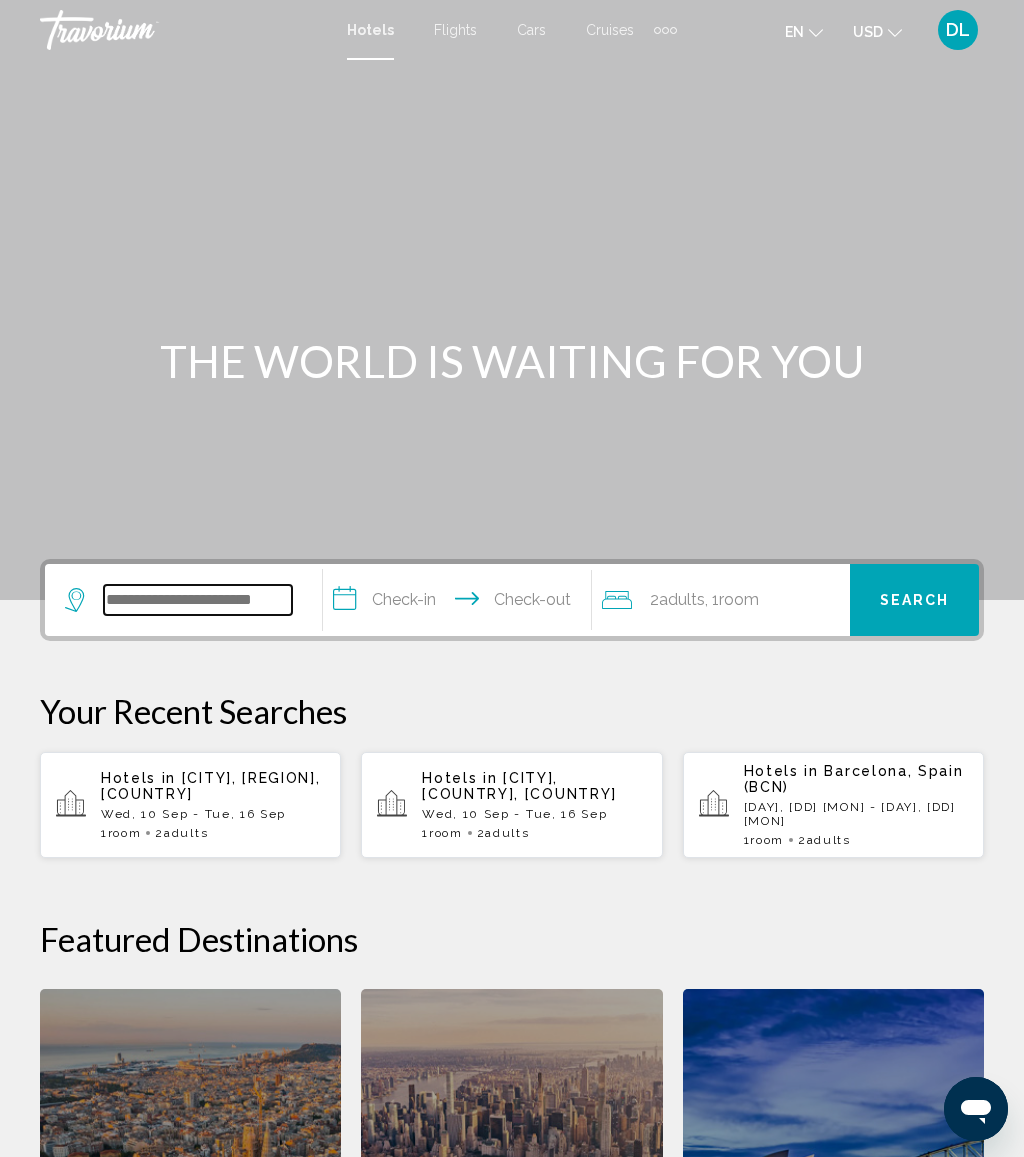 click at bounding box center (198, 600) 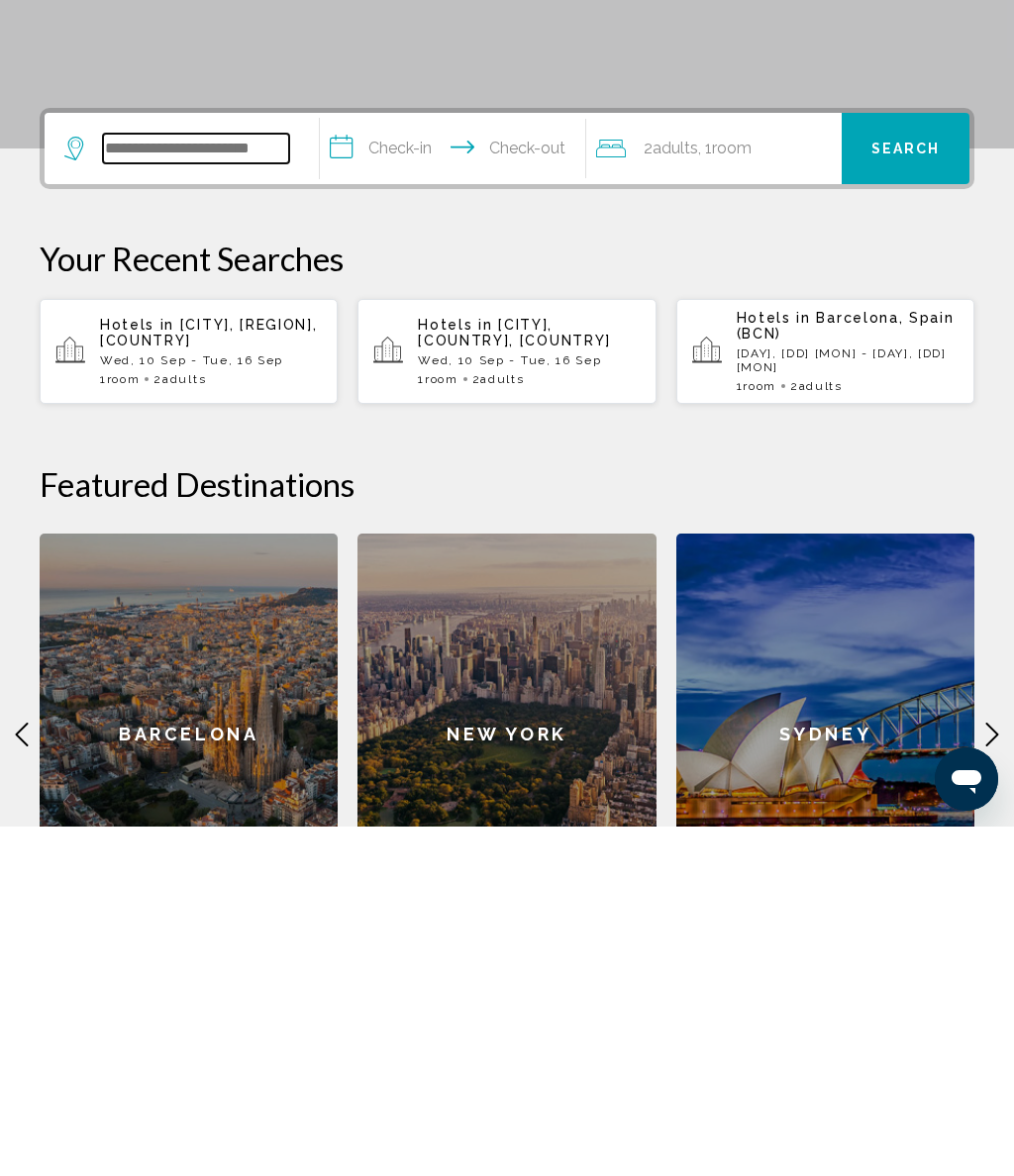 scroll, scrollTop: 140, scrollLeft: 0, axis: vertical 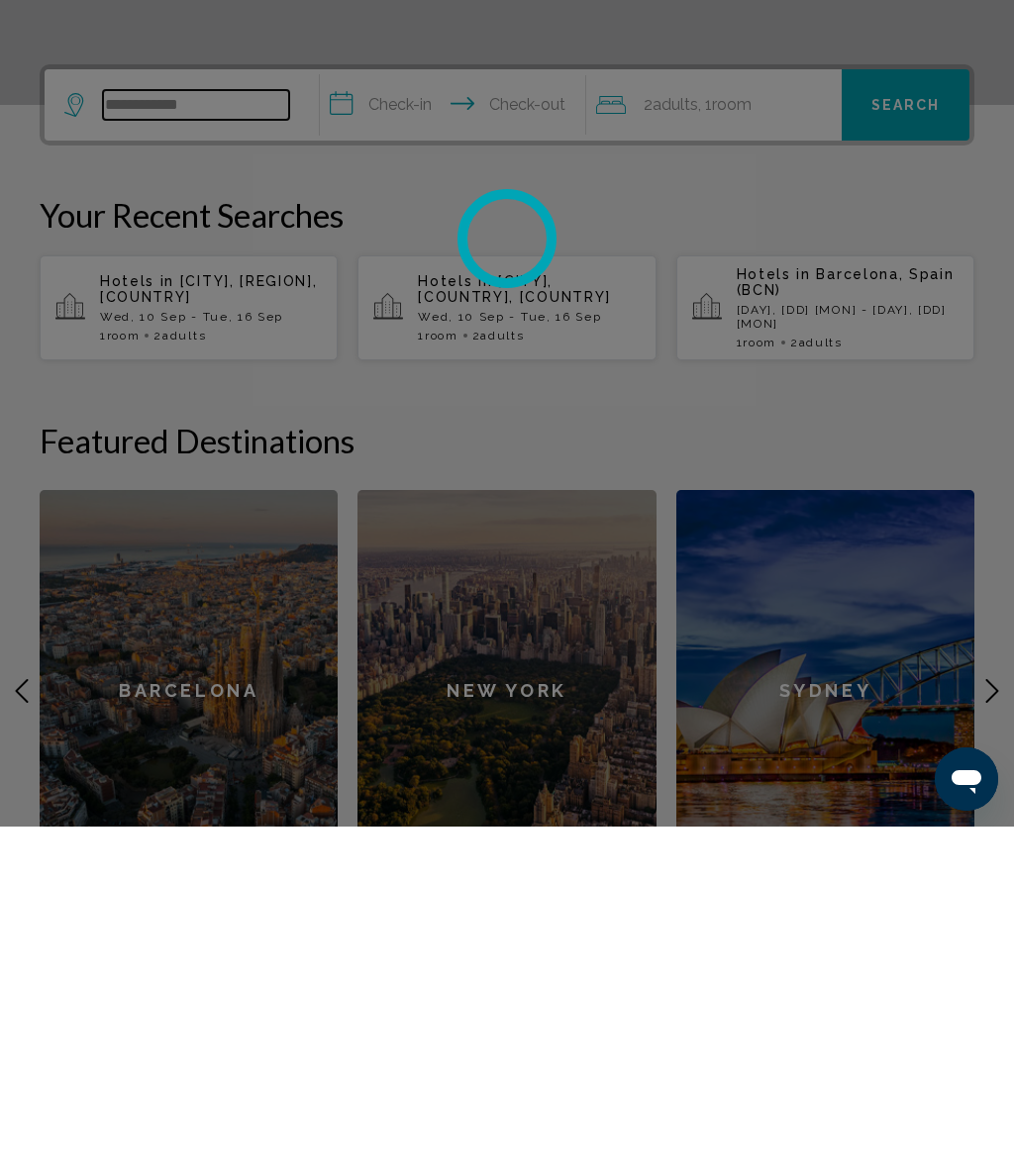 type on "**********" 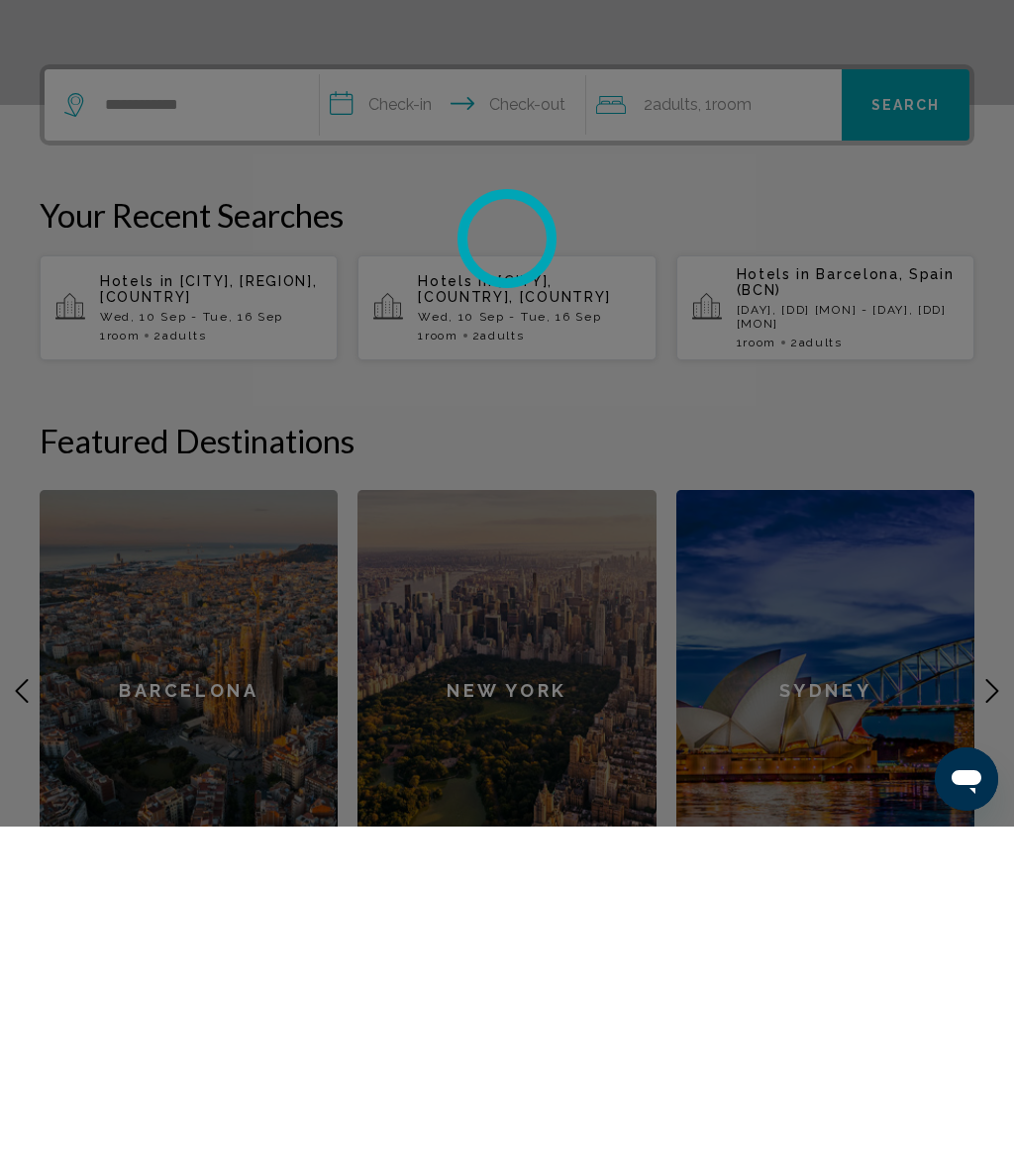 click at bounding box center (507, 588) 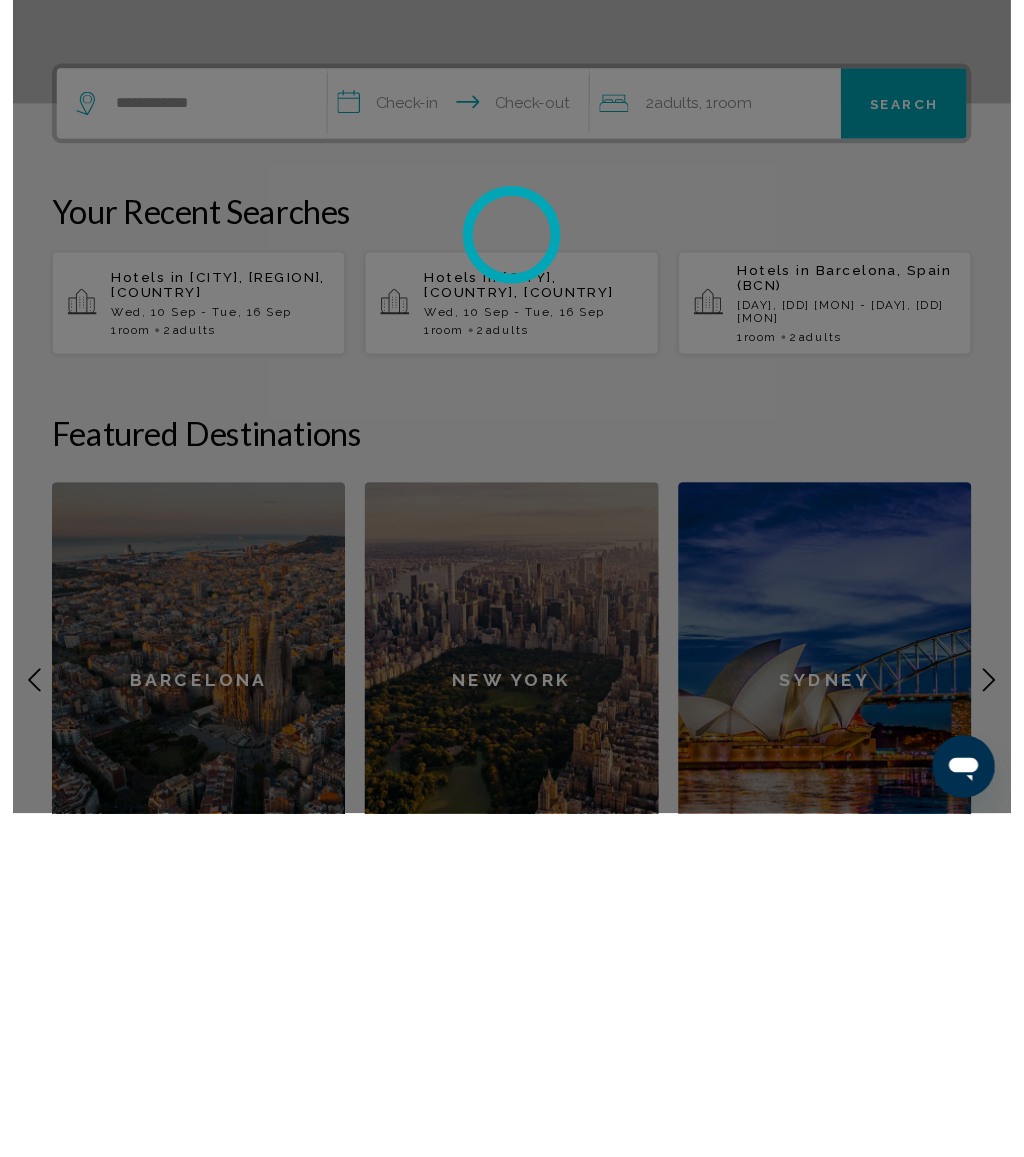 scroll, scrollTop: 494, scrollLeft: 0, axis: vertical 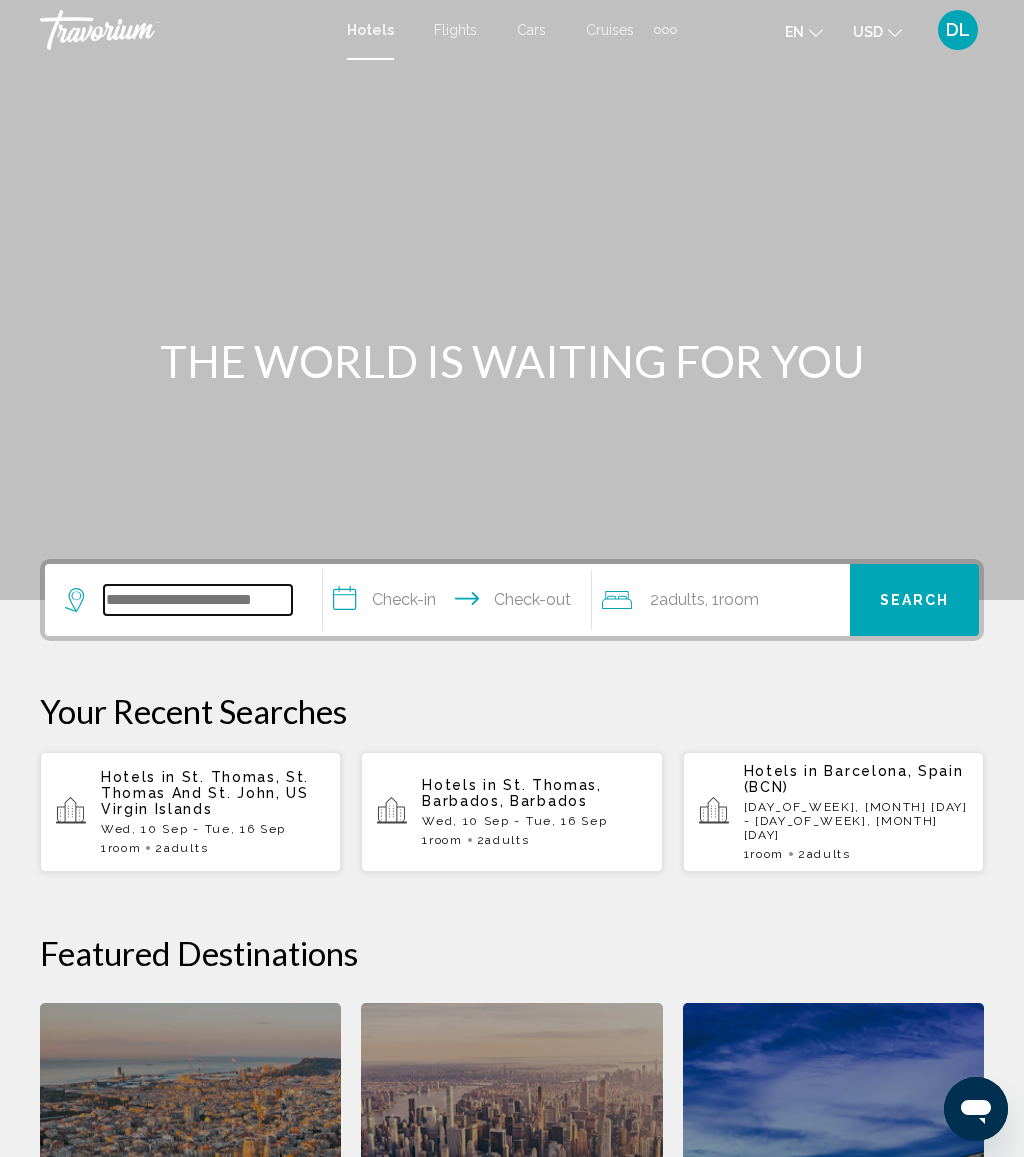 click at bounding box center (198, 600) 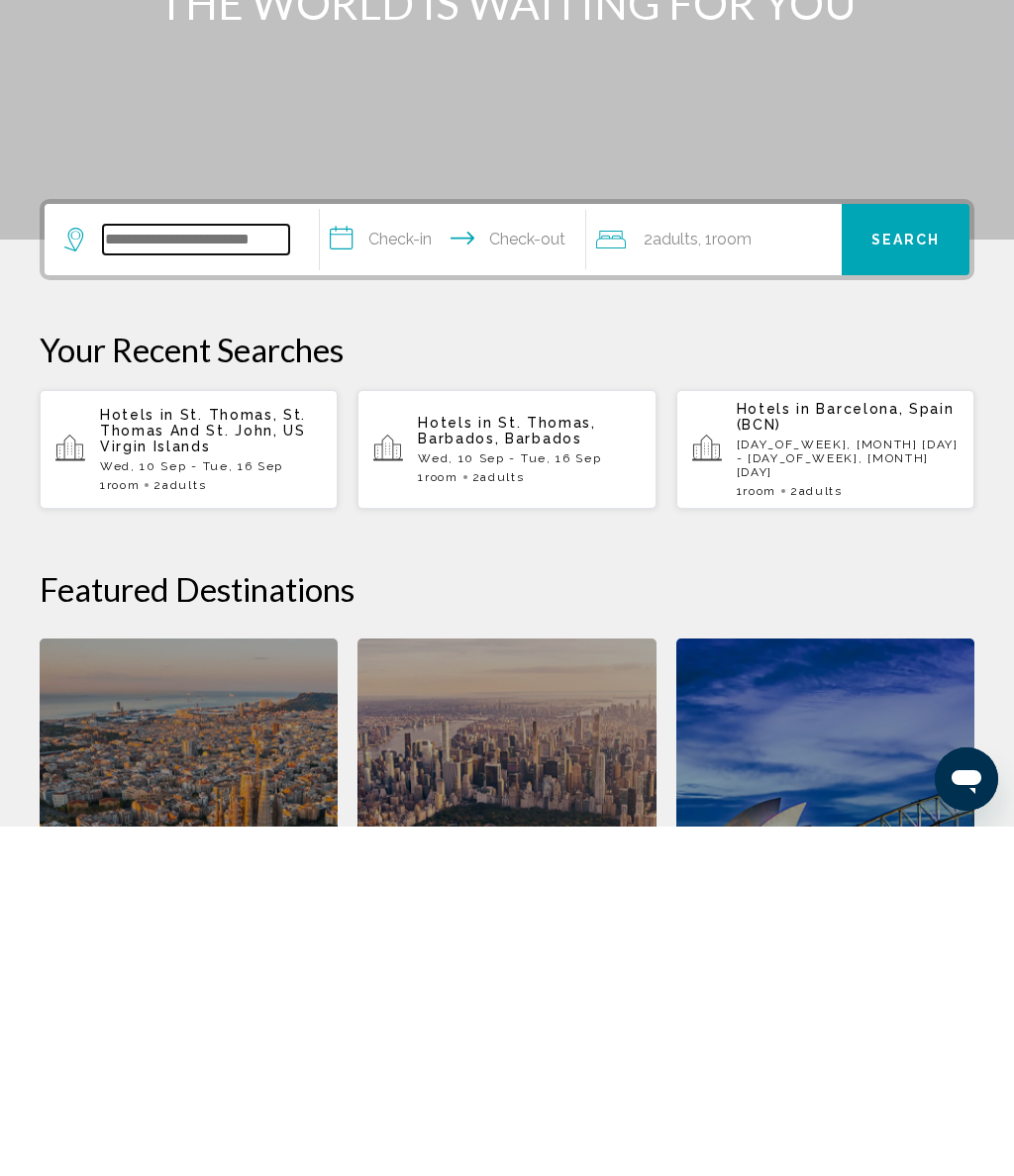 scroll, scrollTop: 140, scrollLeft: 0, axis: vertical 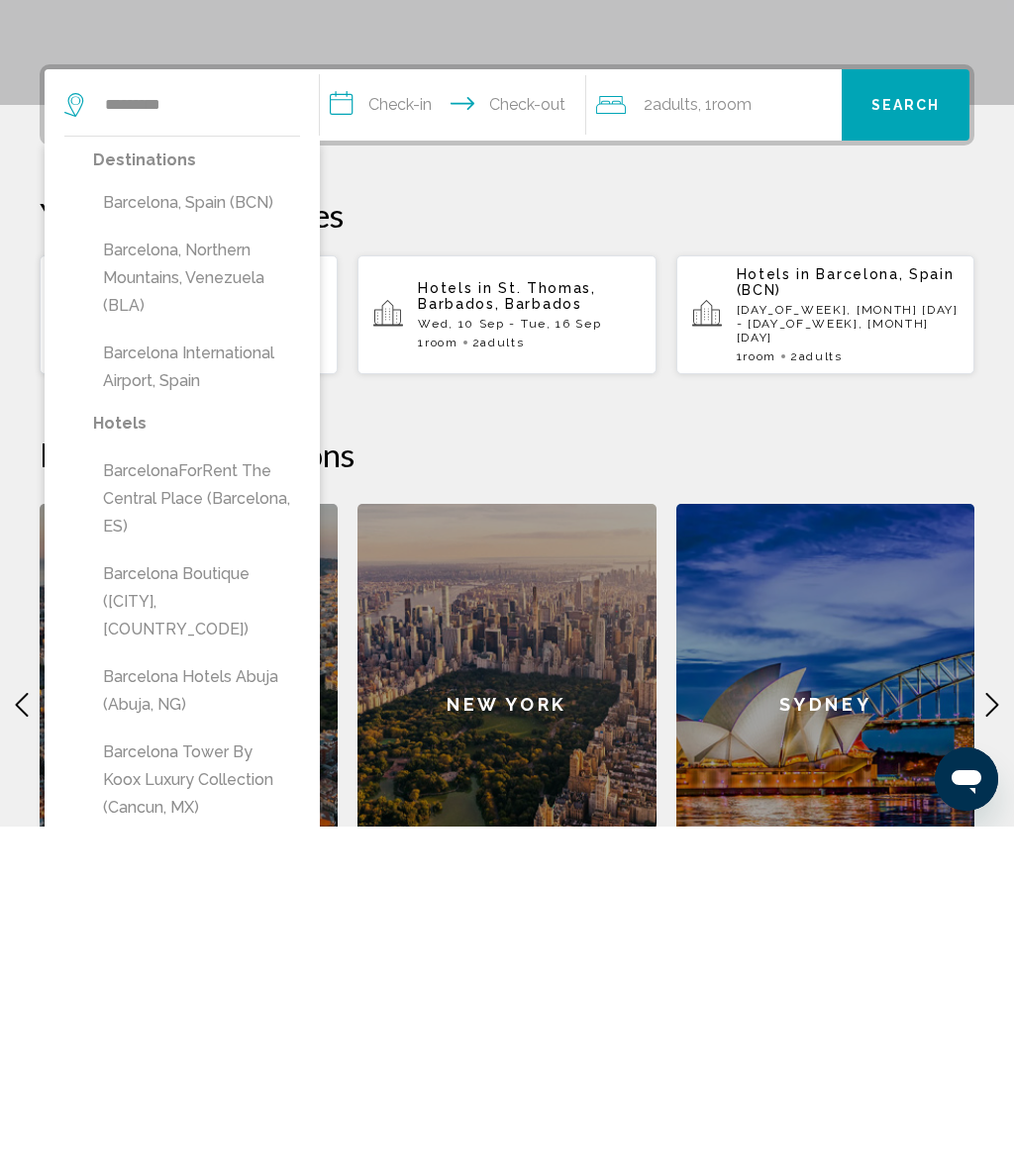 click on "Barcelona, Spain (BCN)" at bounding box center (196, 552) 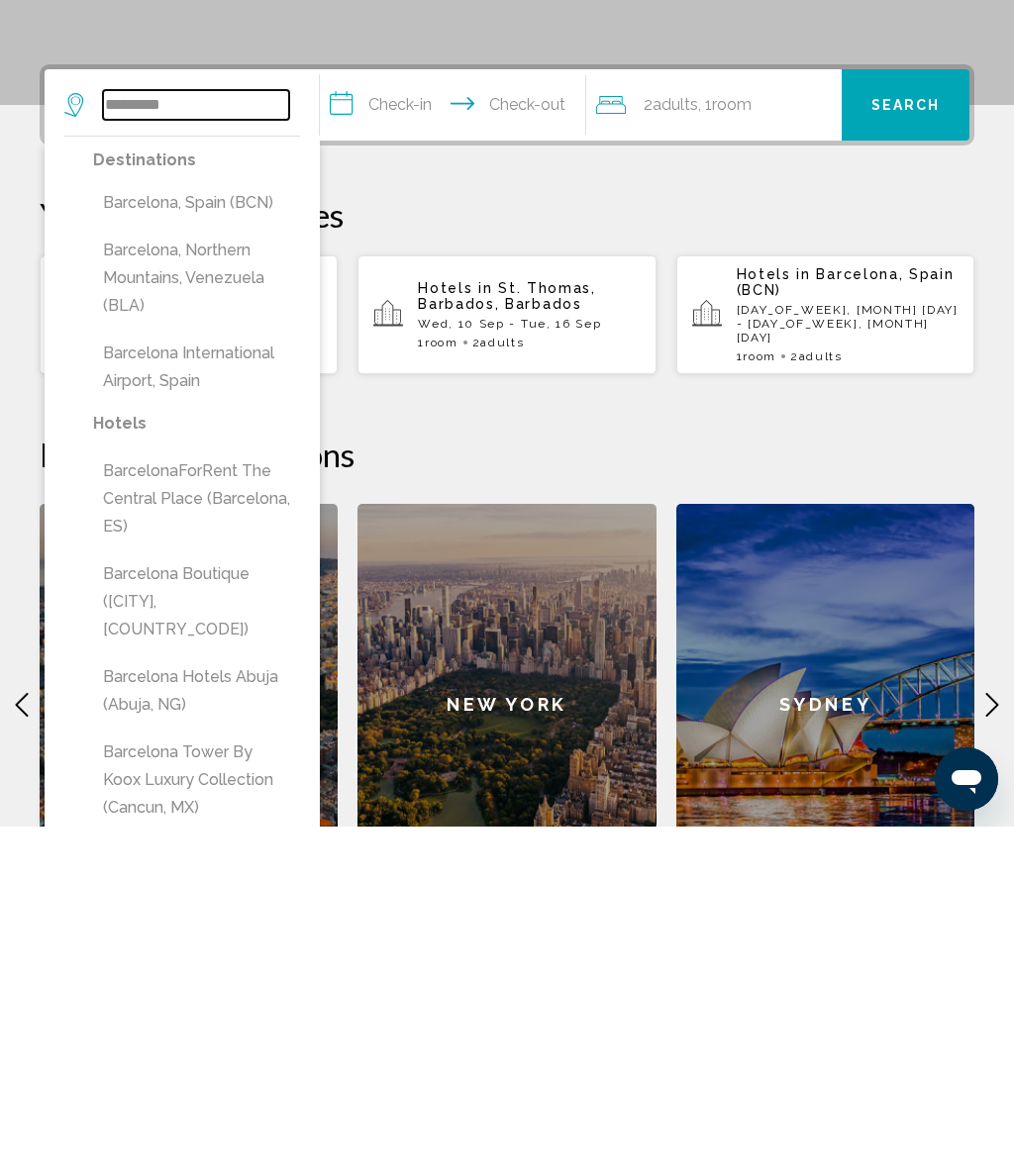 type on "**********" 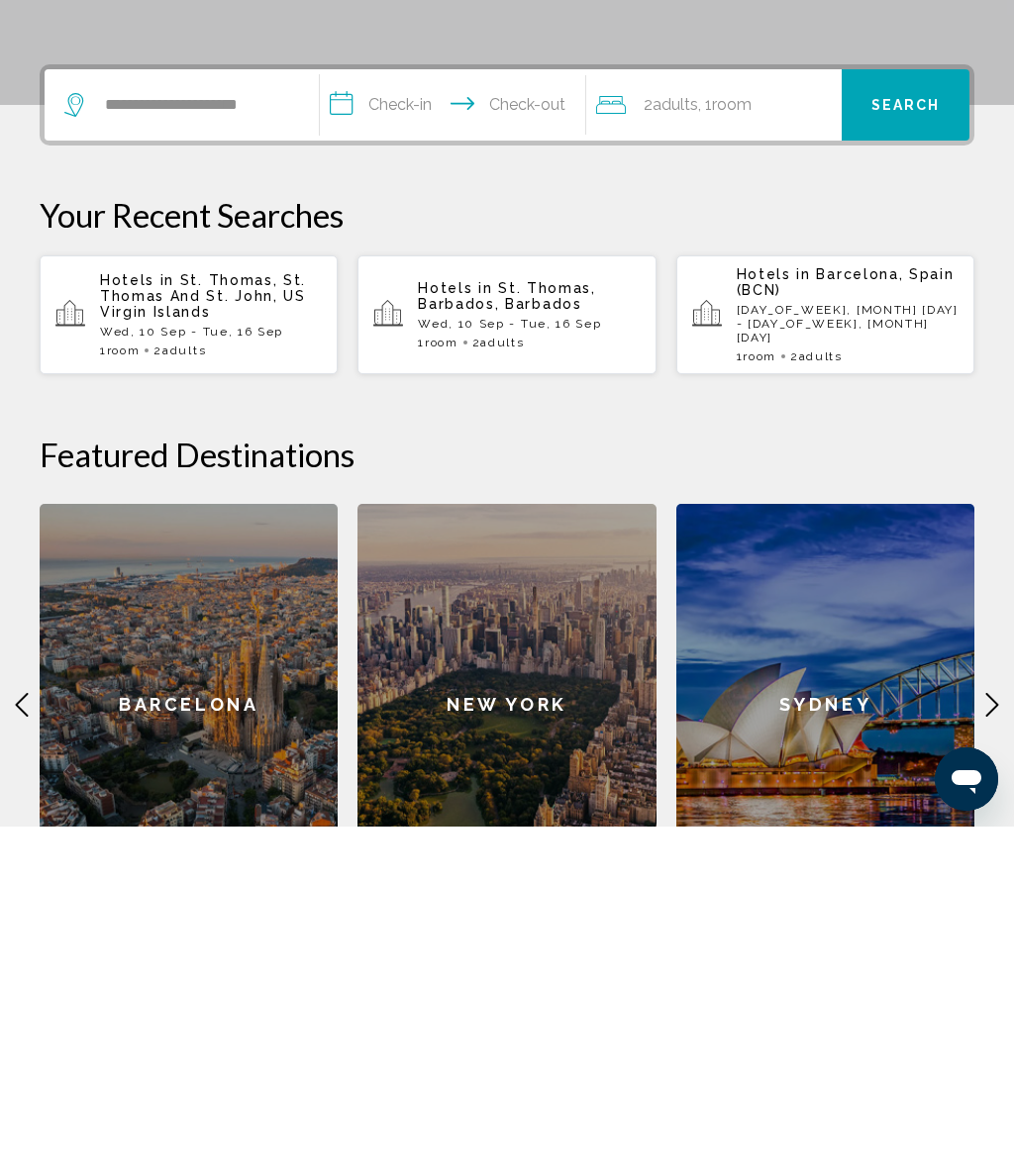 click on "**********" at bounding box center [456, 457] 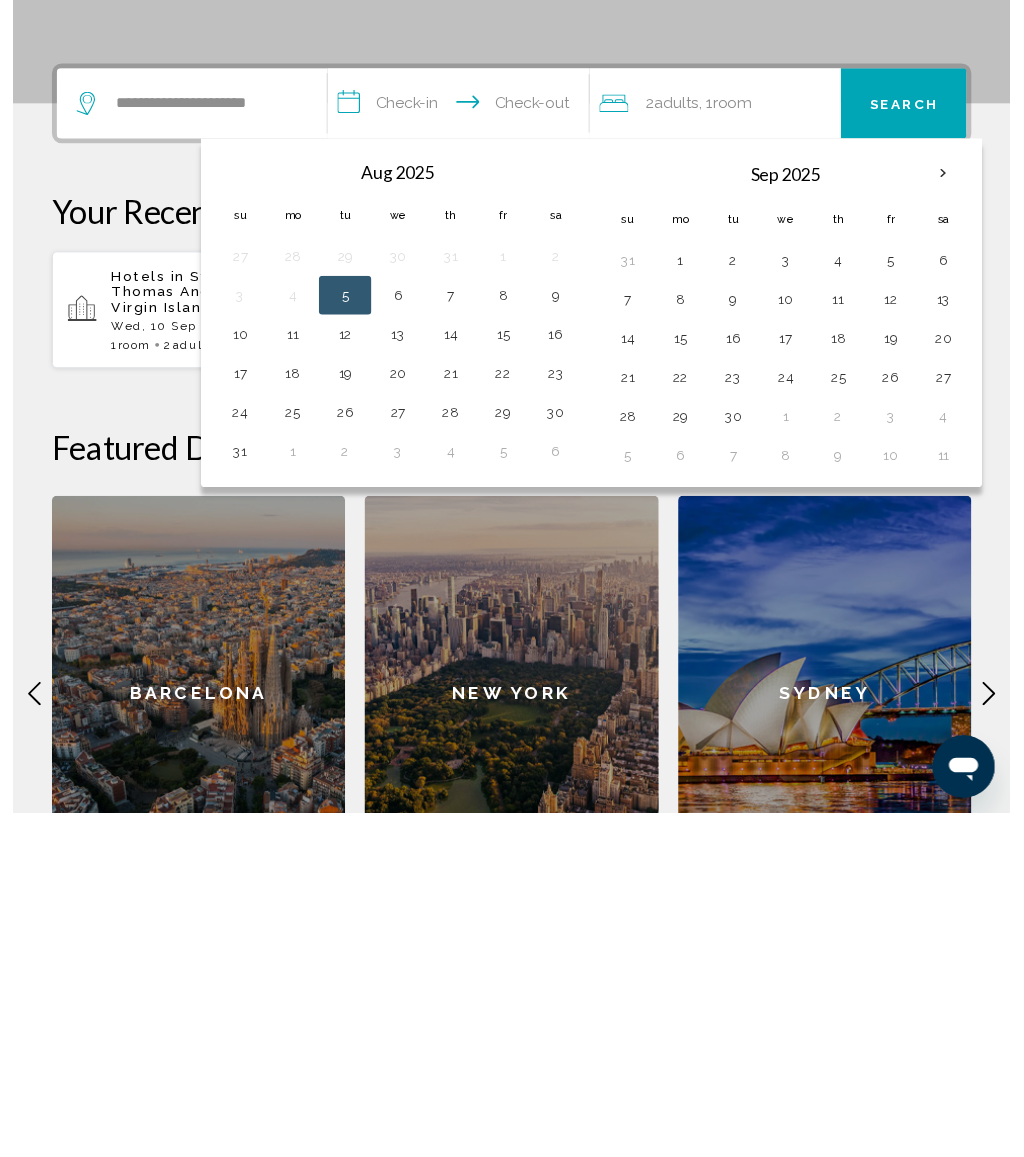 scroll, scrollTop: 494, scrollLeft: 0, axis: vertical 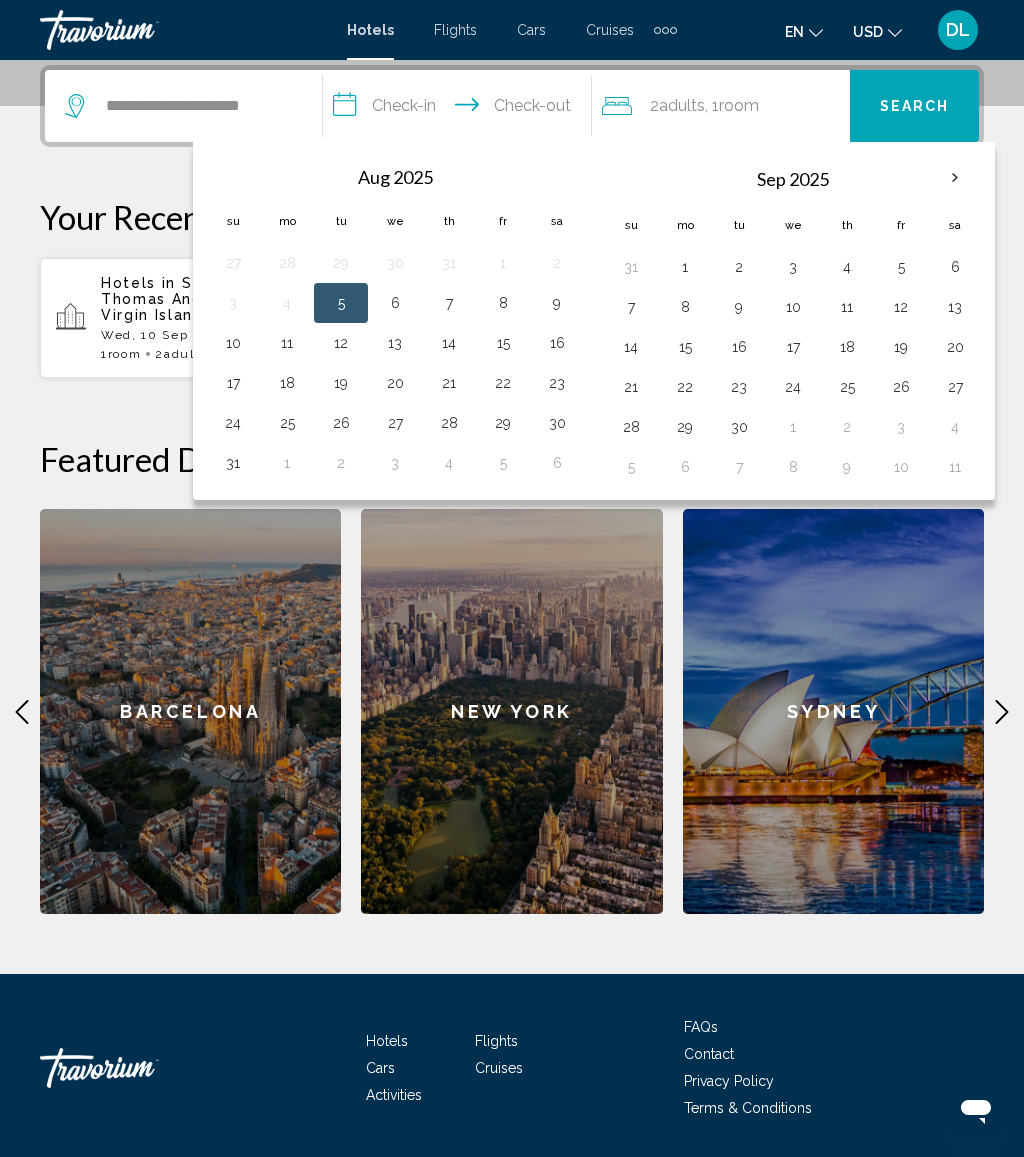 click on "10" at bounding box center [793, 307] 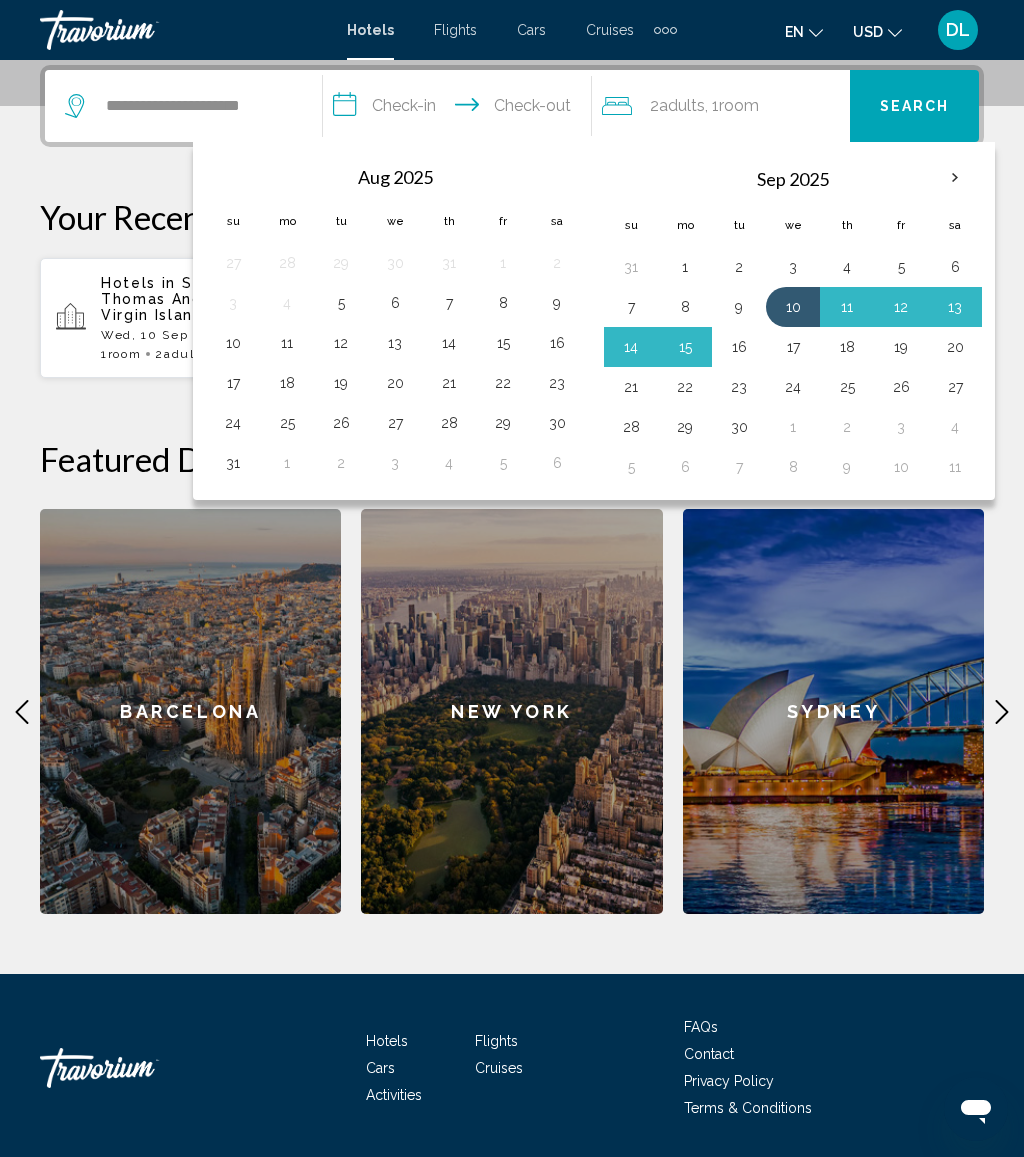click on "16" at bounding box center (739, 347) 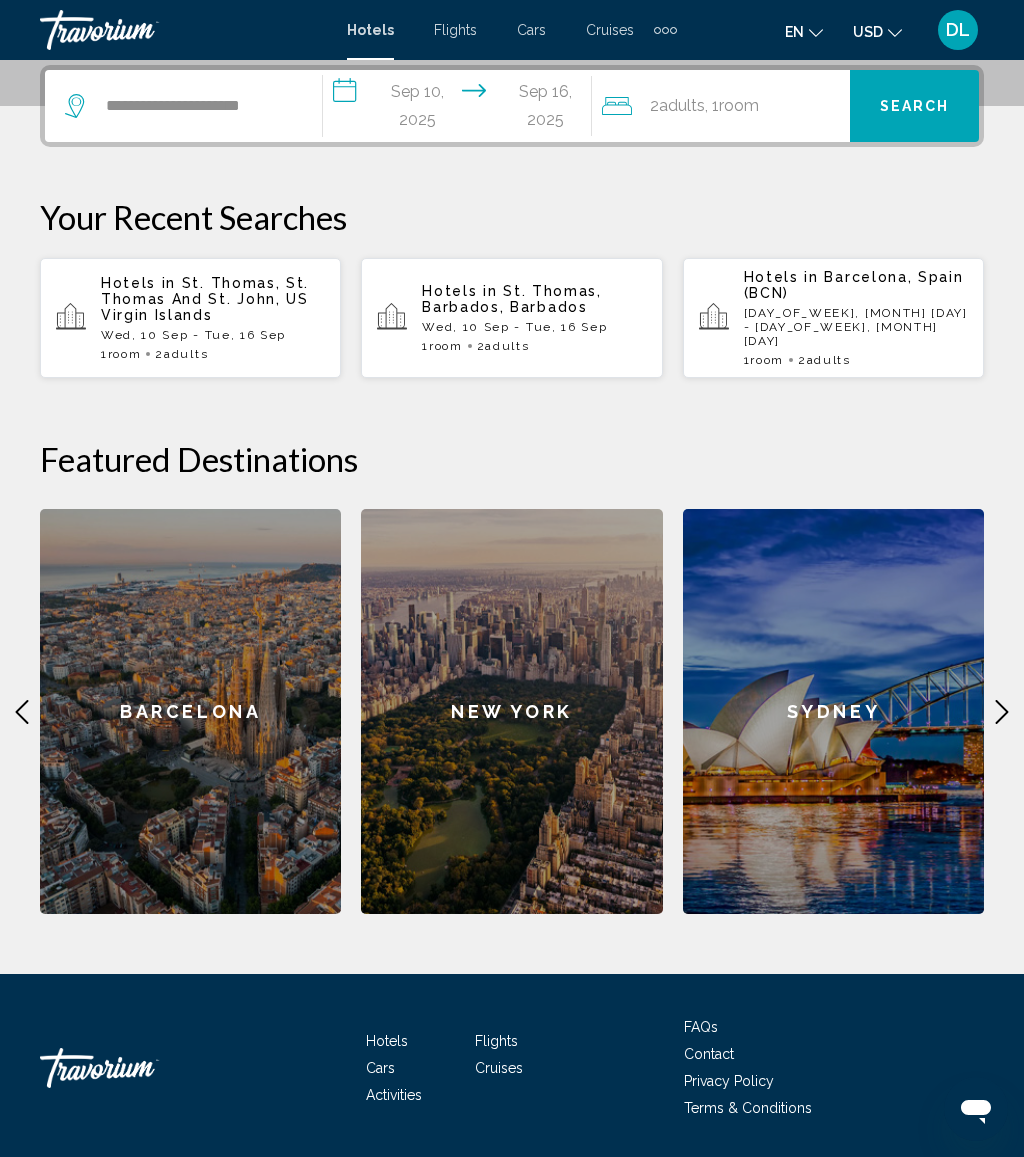 click on "Search" at bounding box center (915, 107) 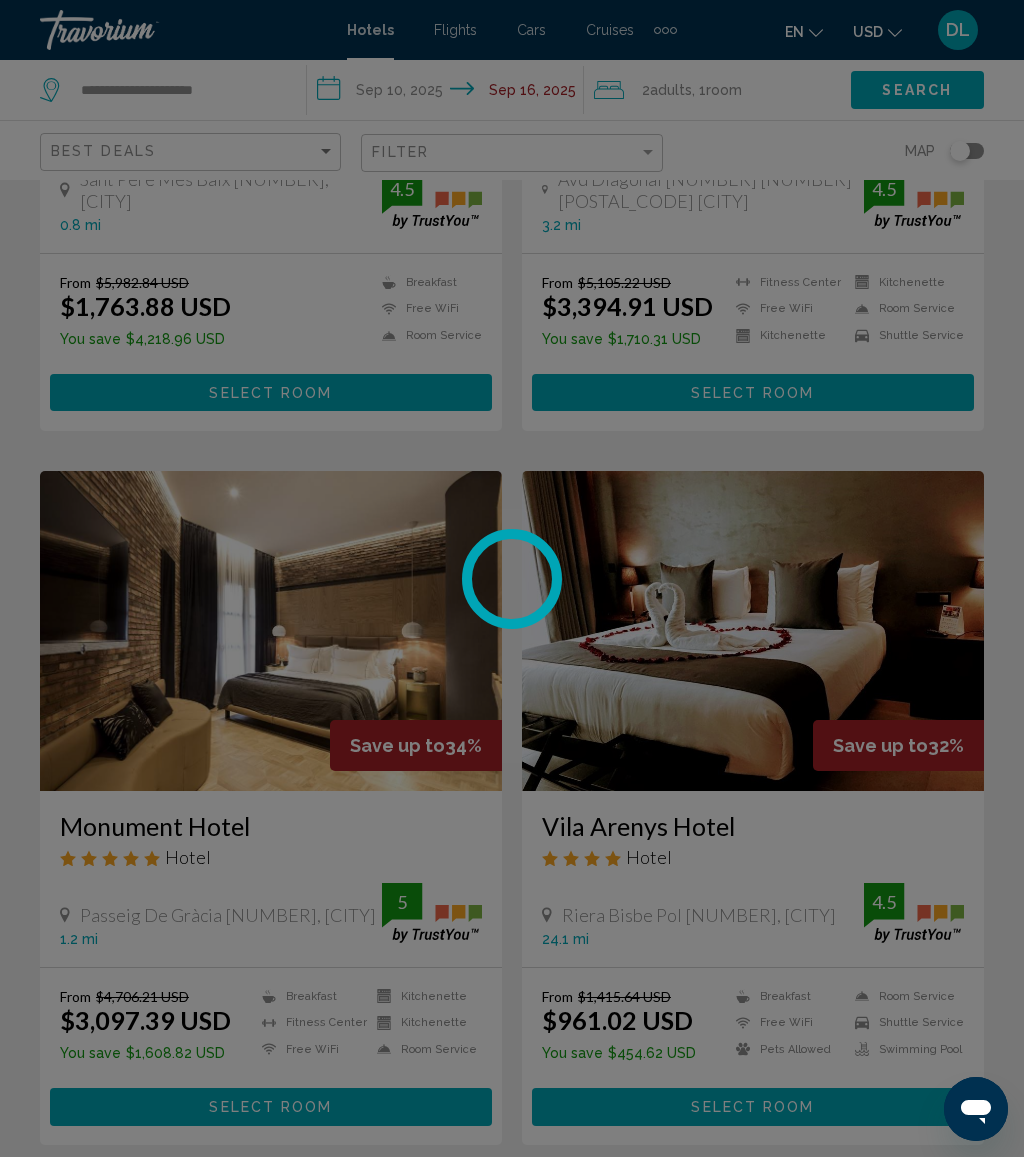 scroll, scrollTop: 0, scrollLeft: 0, axis: both 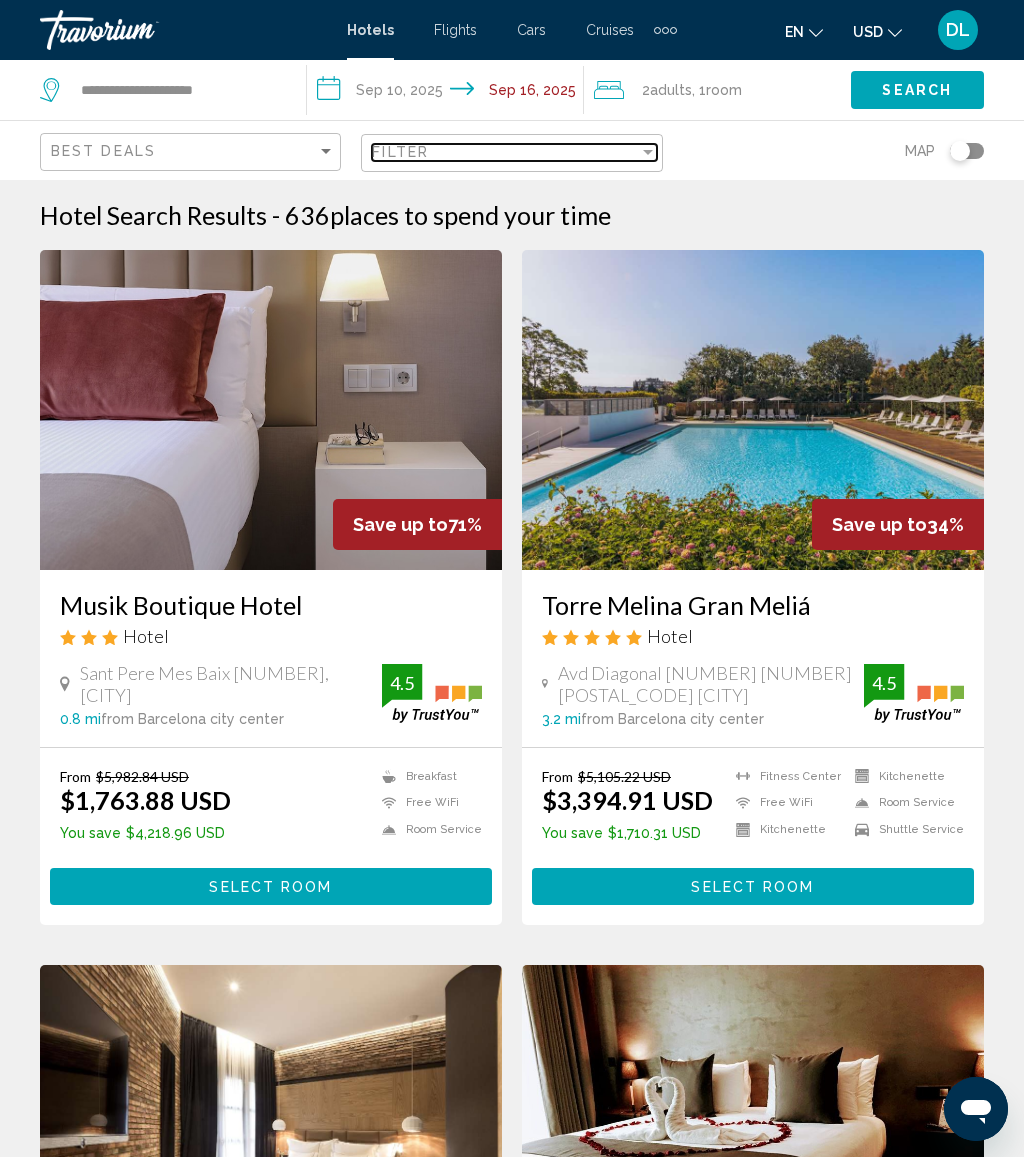 click on "Filter" at bounding box center (505, 152) 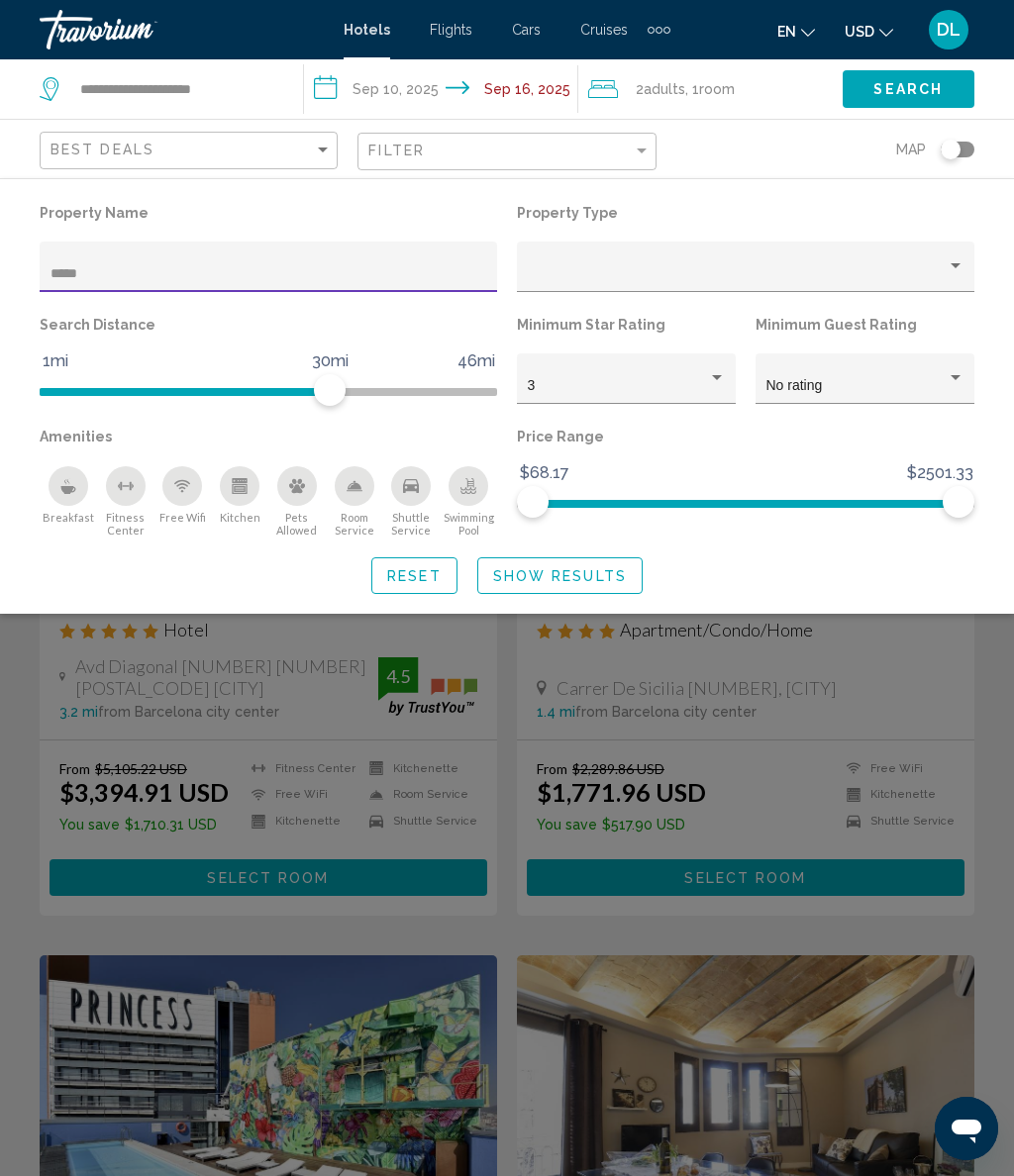 type on "******" 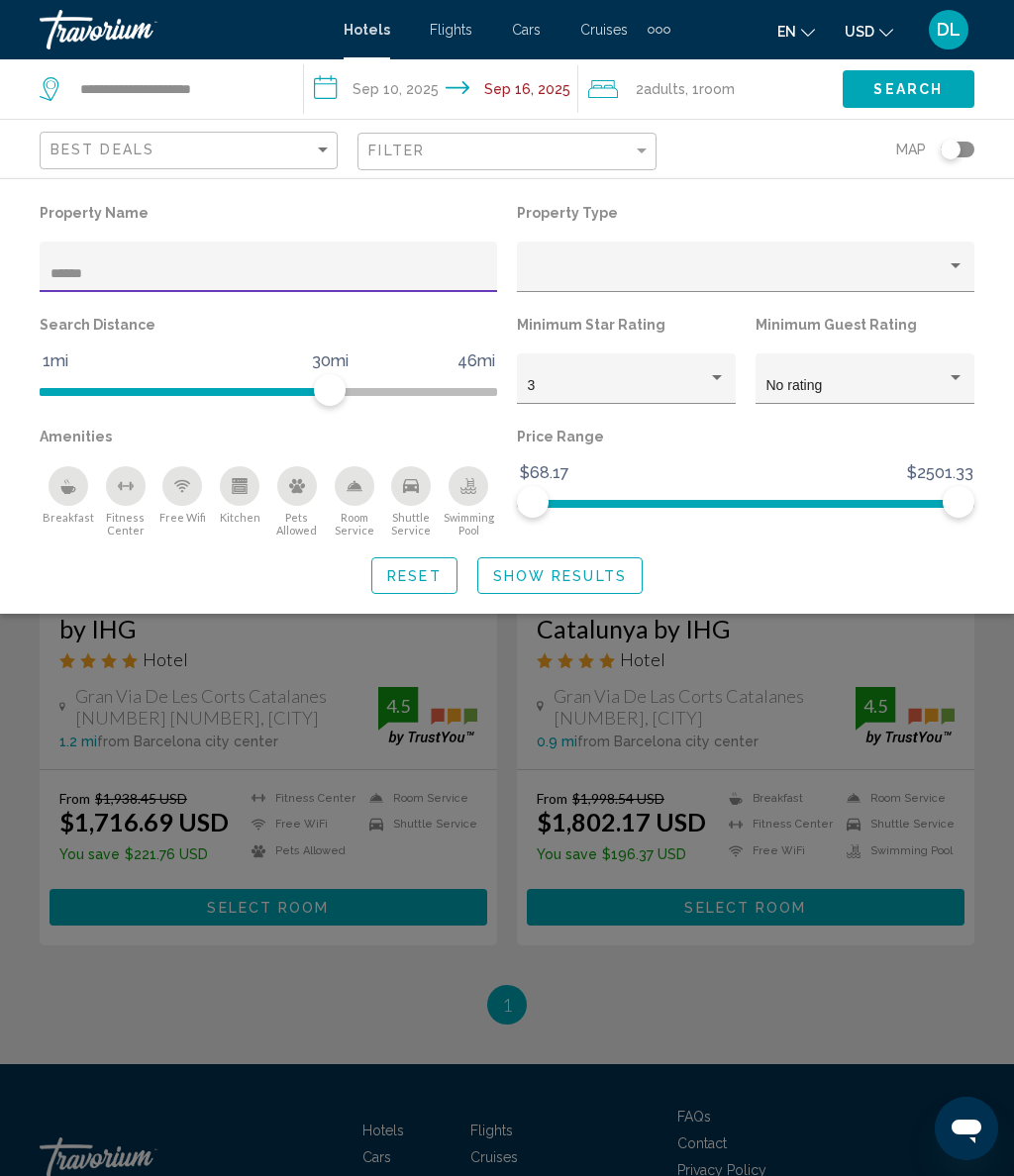 click on "Show Results" 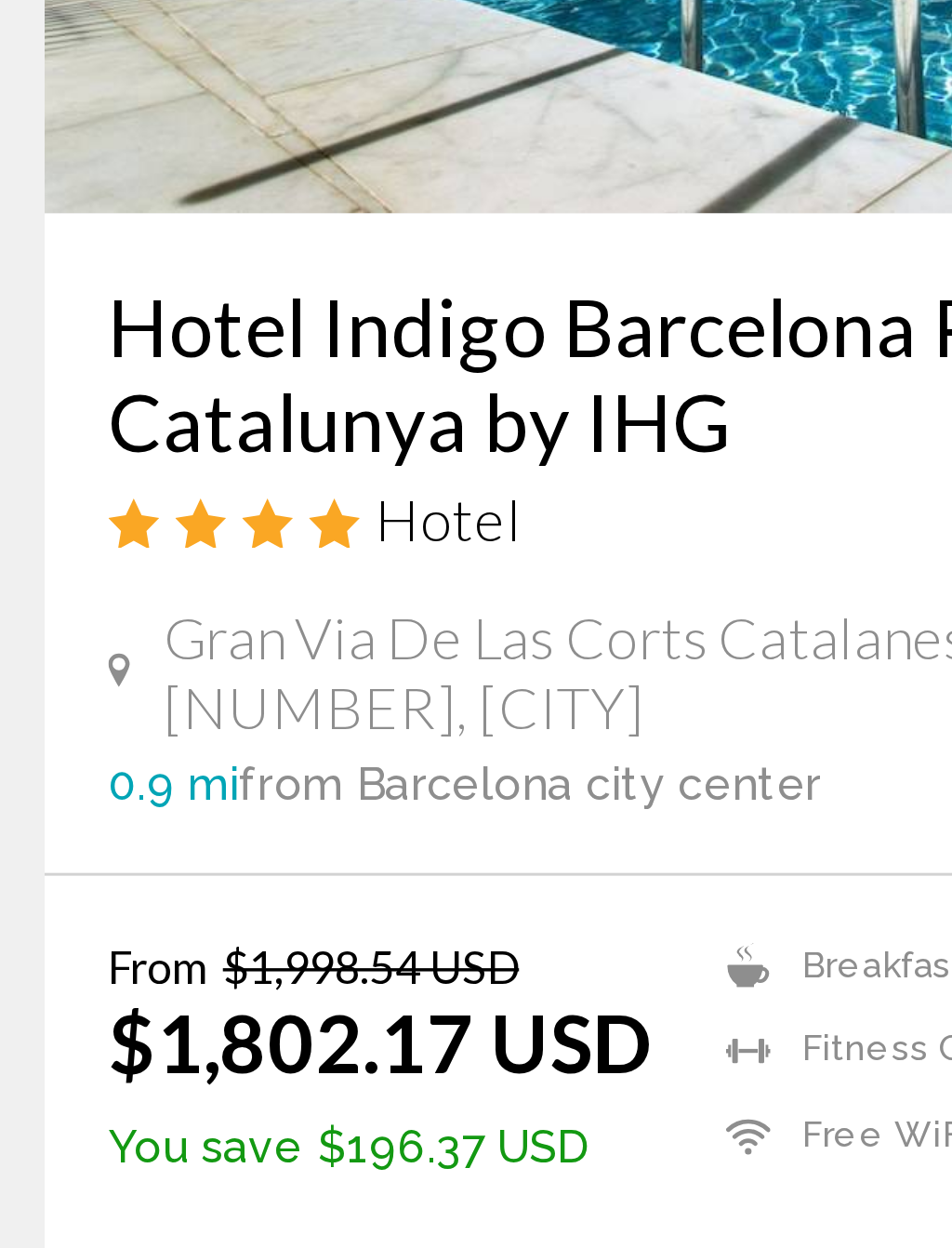 scroll, scrollTop: 0, scrollLeft: 0, axis: both 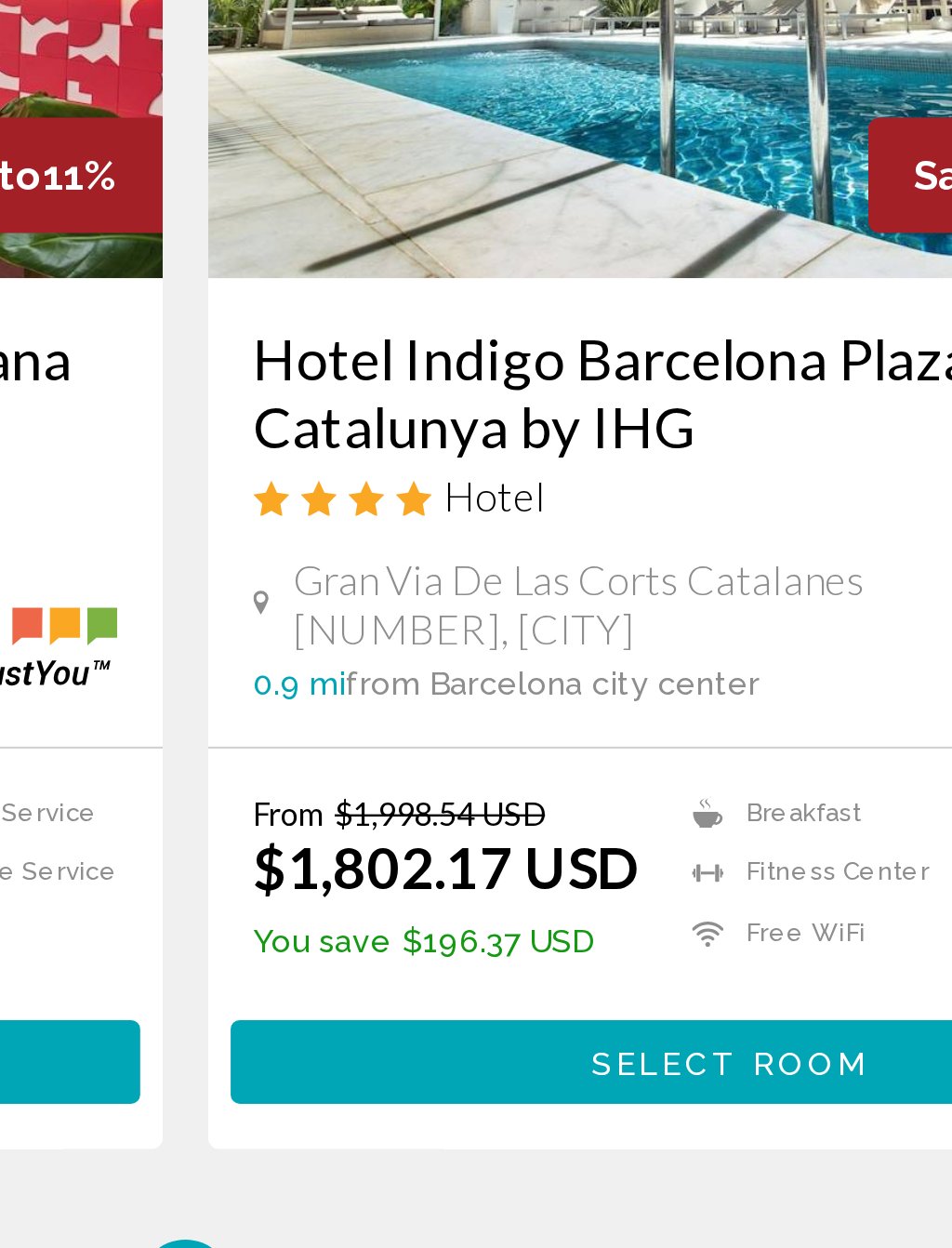 click on "Select Room" at bounding box center [700, 852] 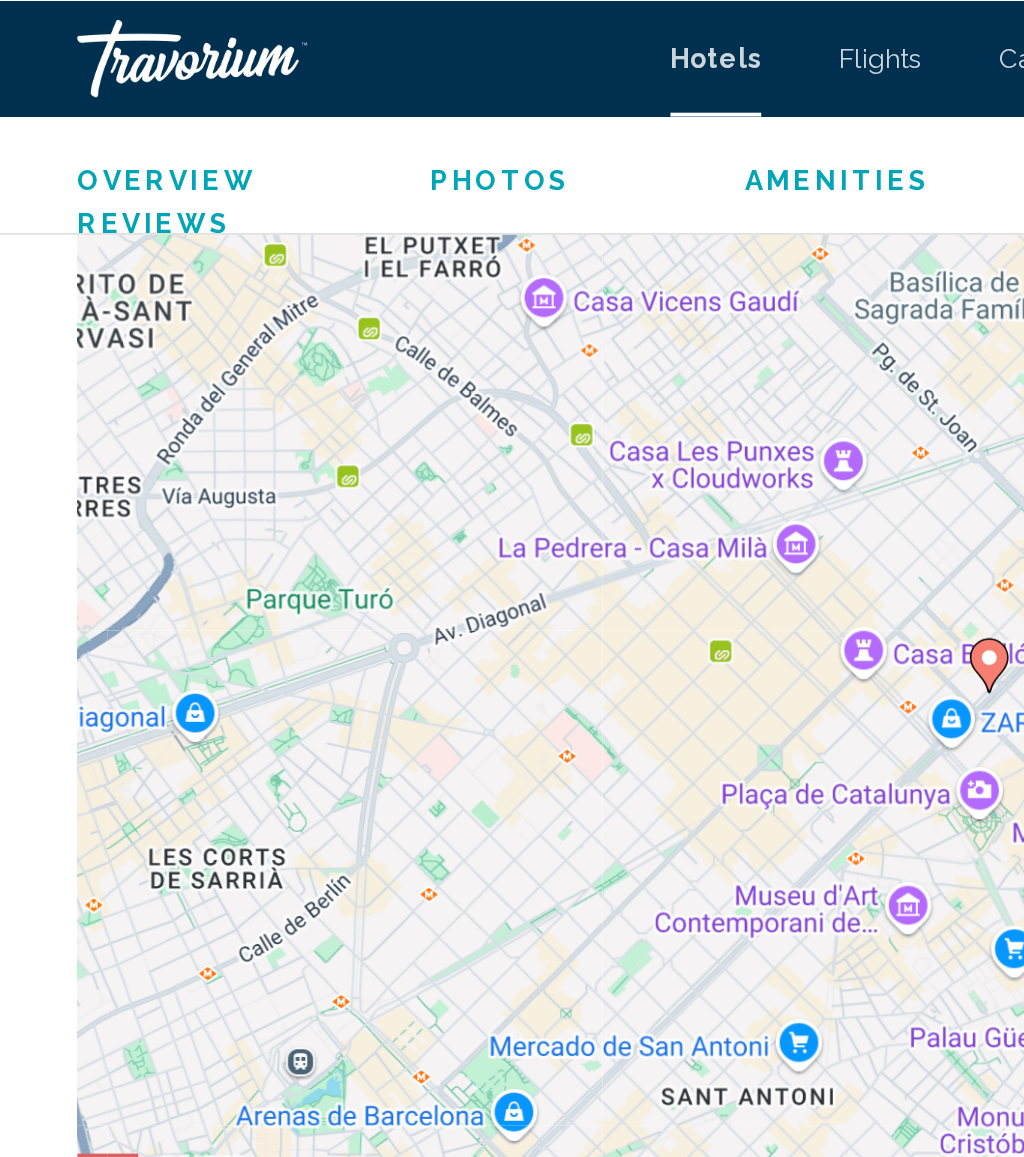 scroll, scrollTop: 2527, scrollLeft: 0, axis: vertical 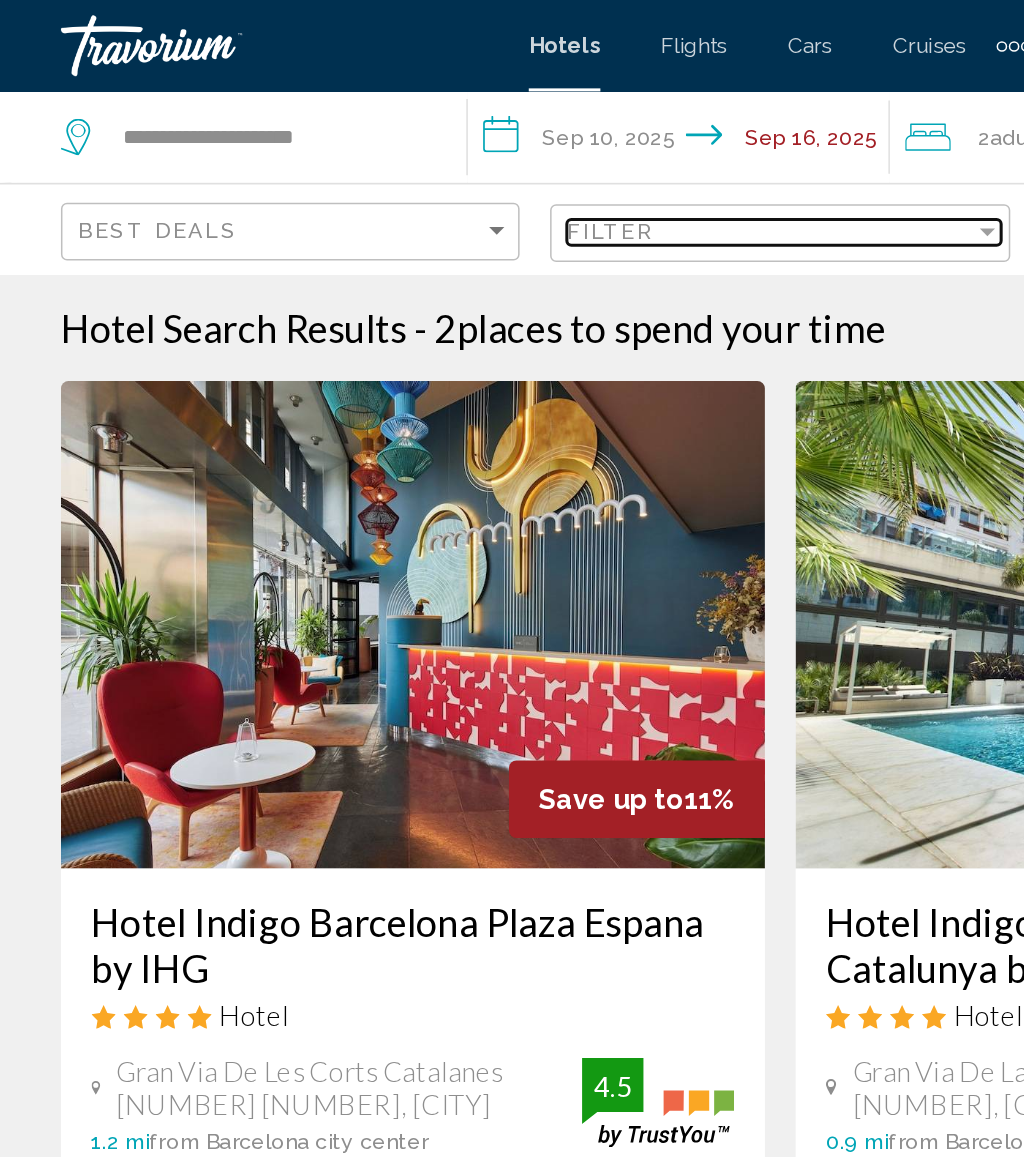 click on "Filter" at bounding box center (505, 152) 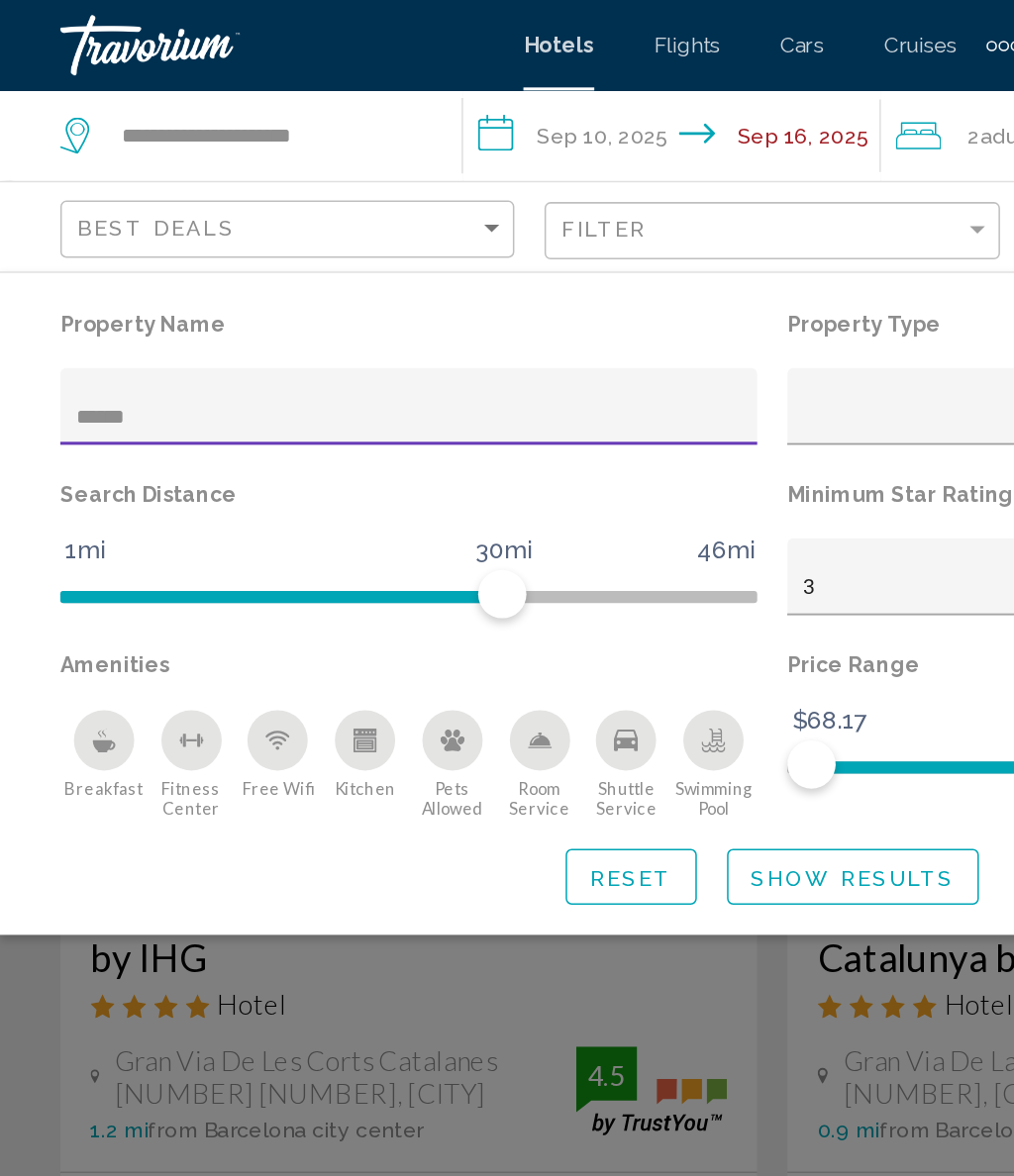 click on "******" at bounding box center [268, 274] 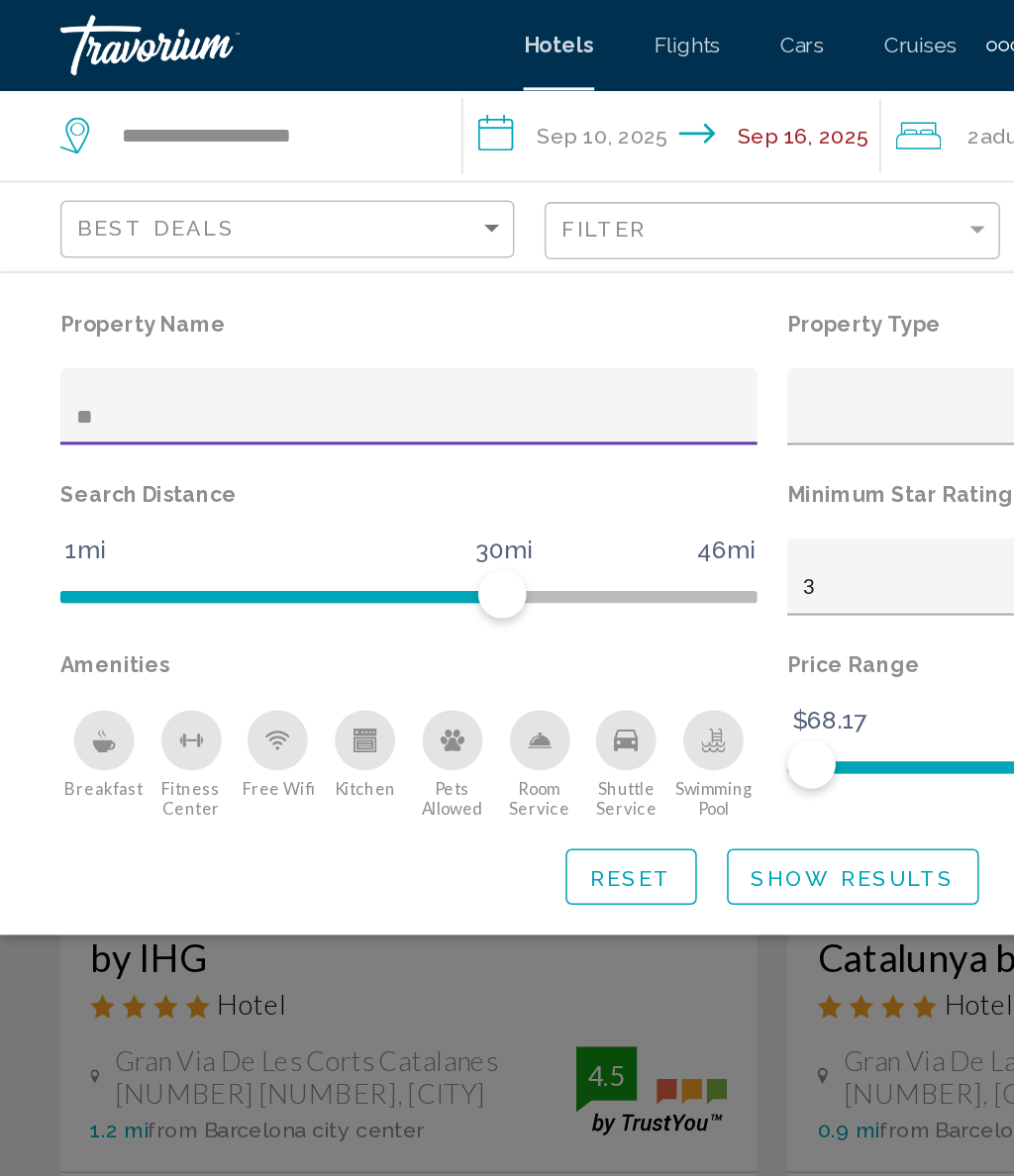 type on "*" 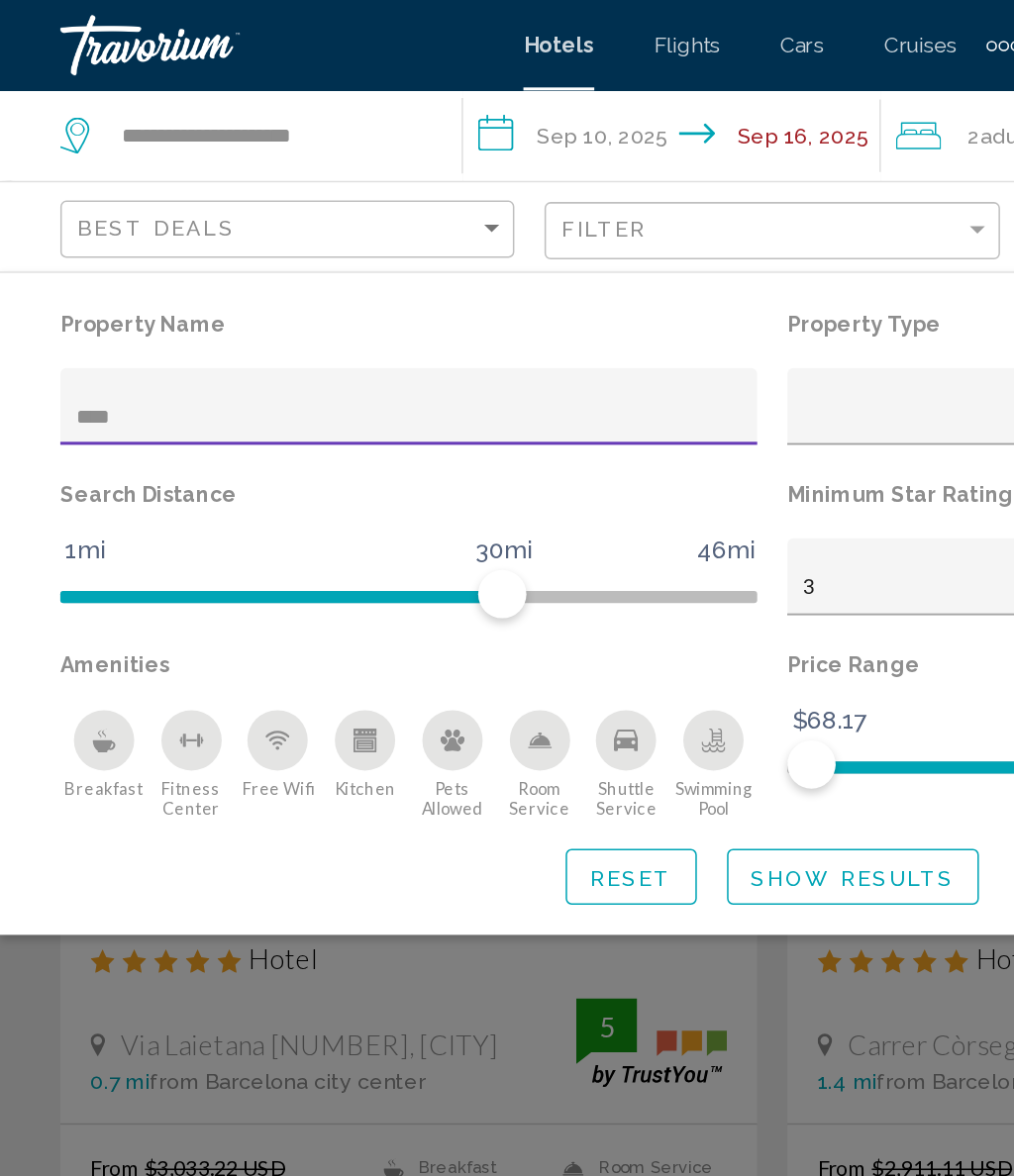 type on "****" 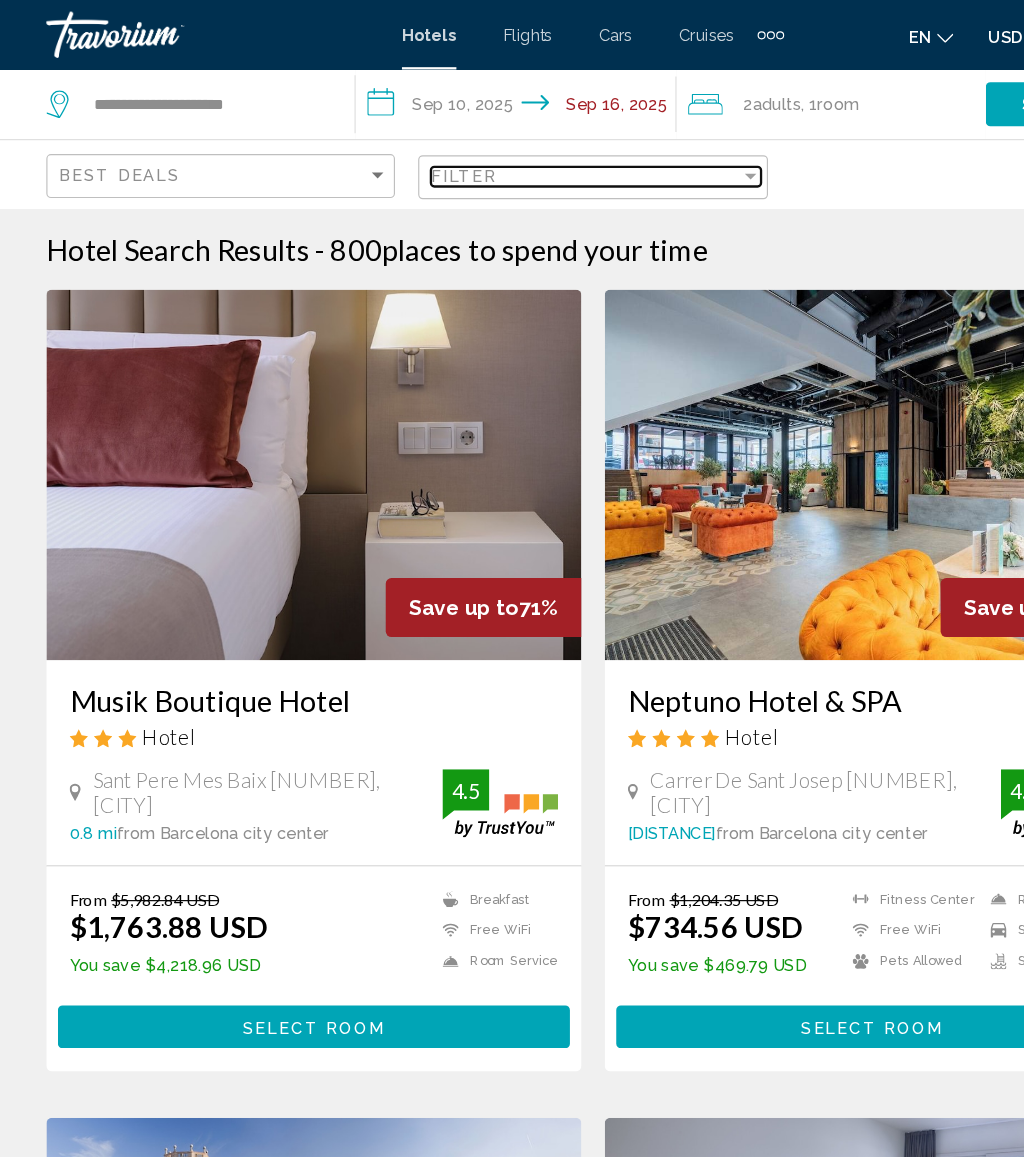 click on "Filter" at bounding box center [505, 152] 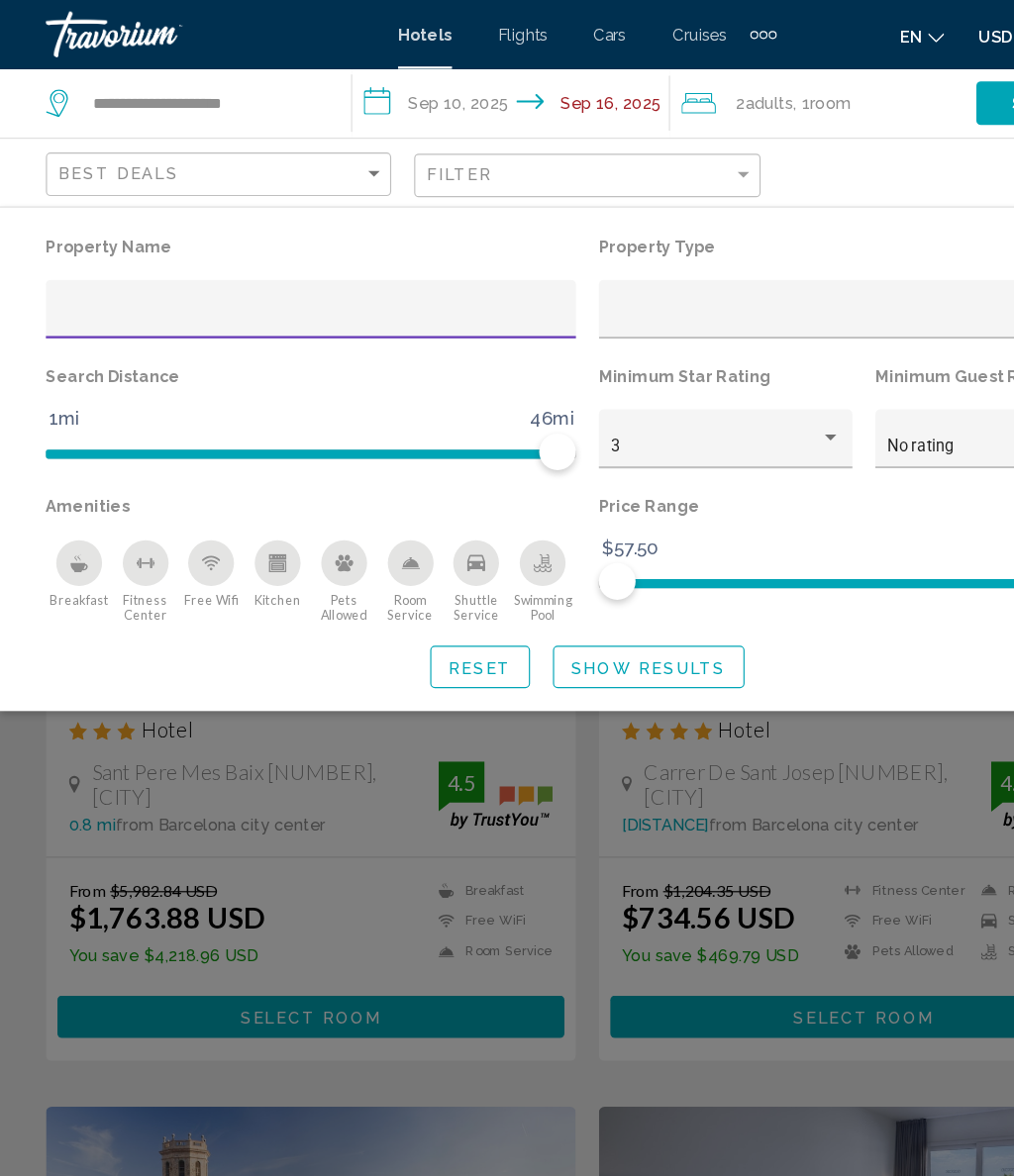 click 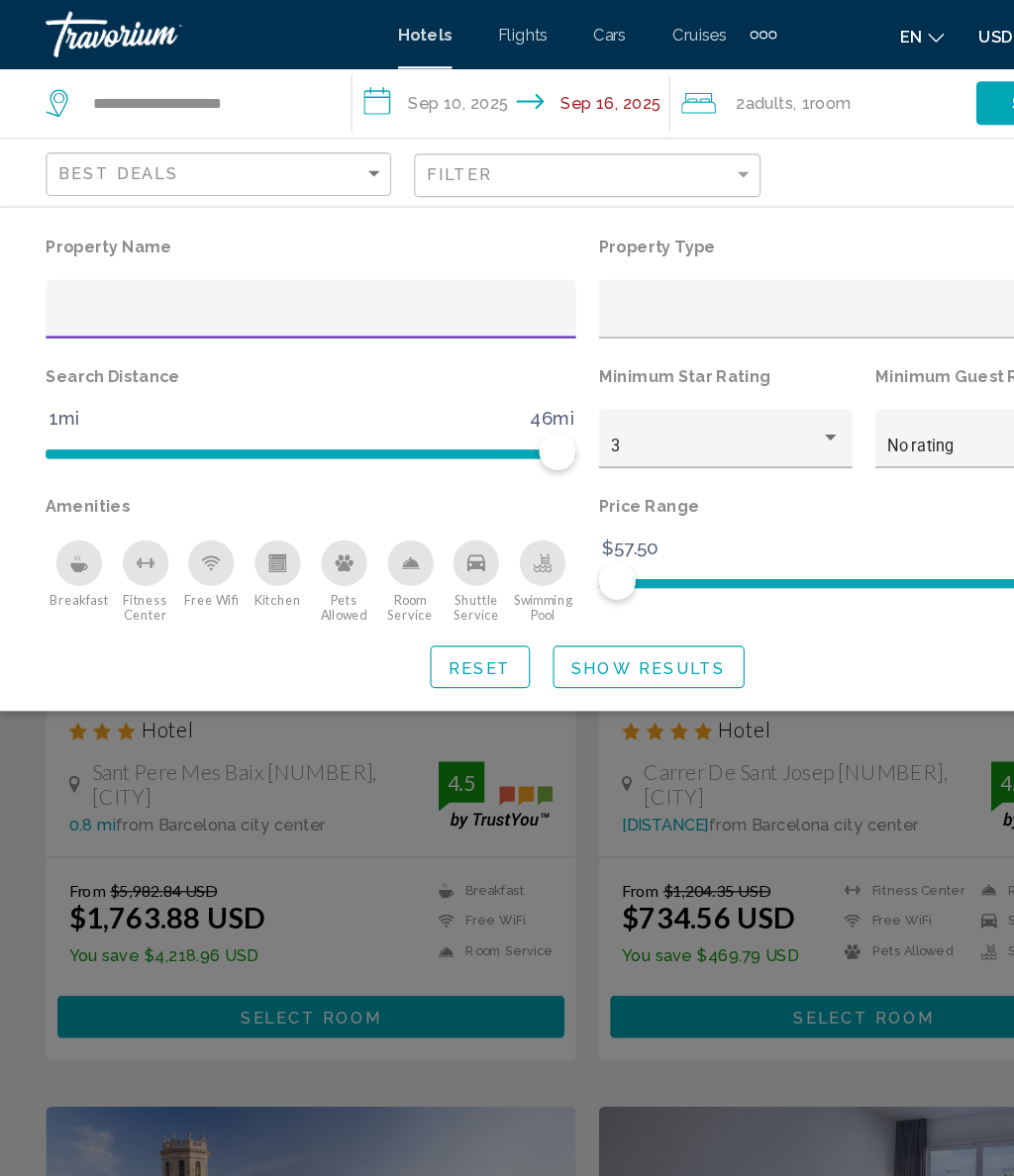 click at bounding box center (268, 274) 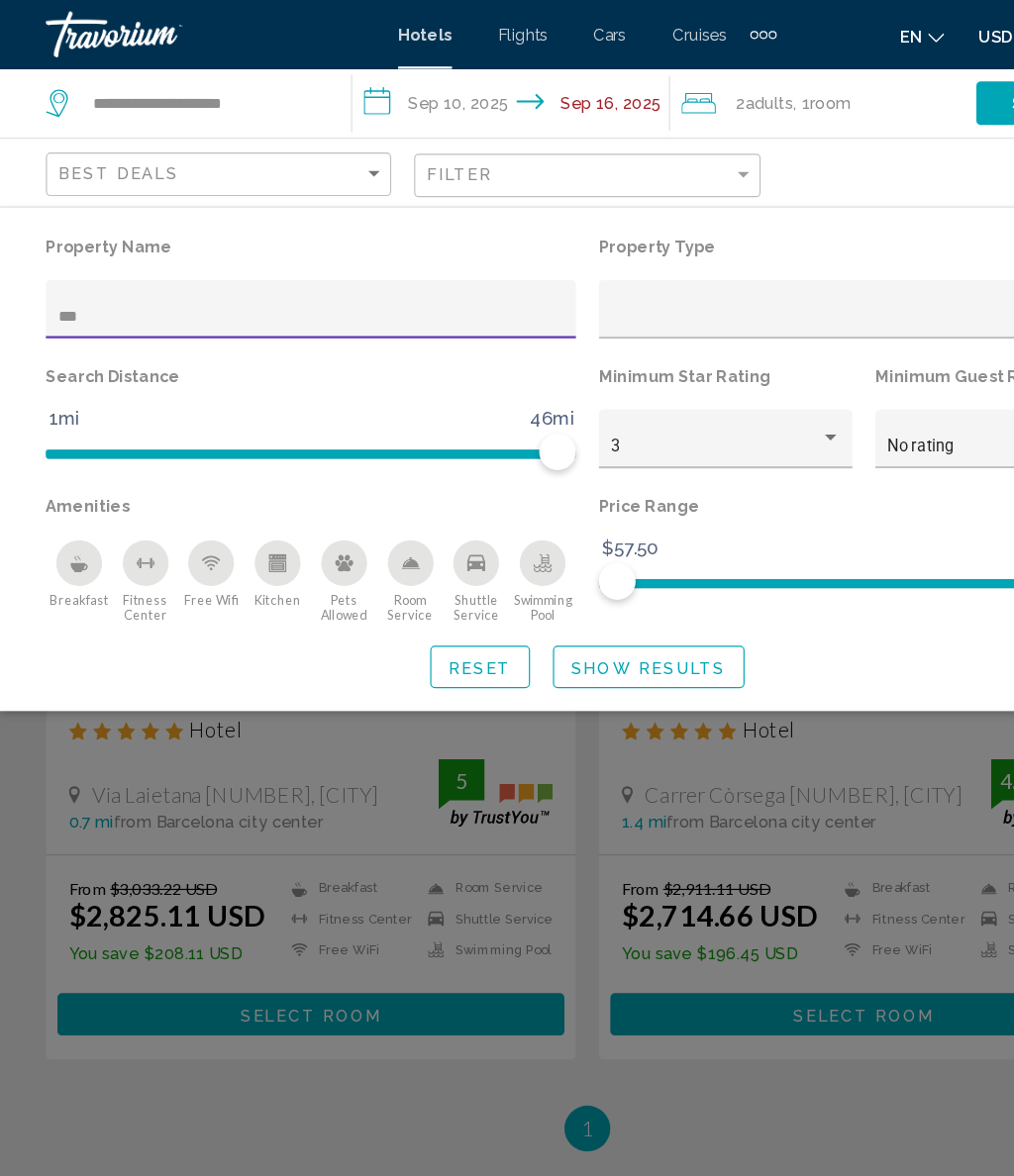 type on "****" 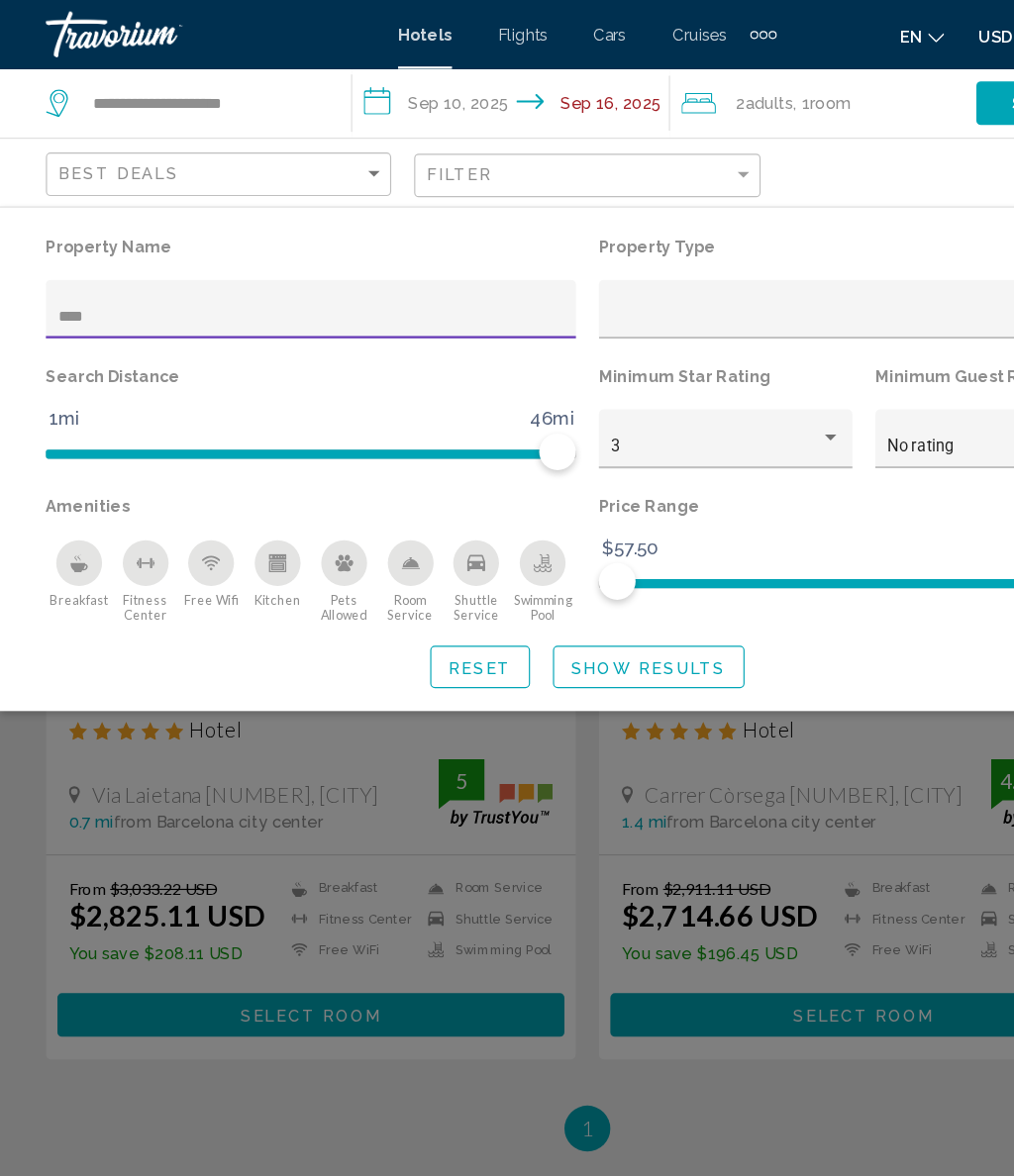 click on "Show Results" 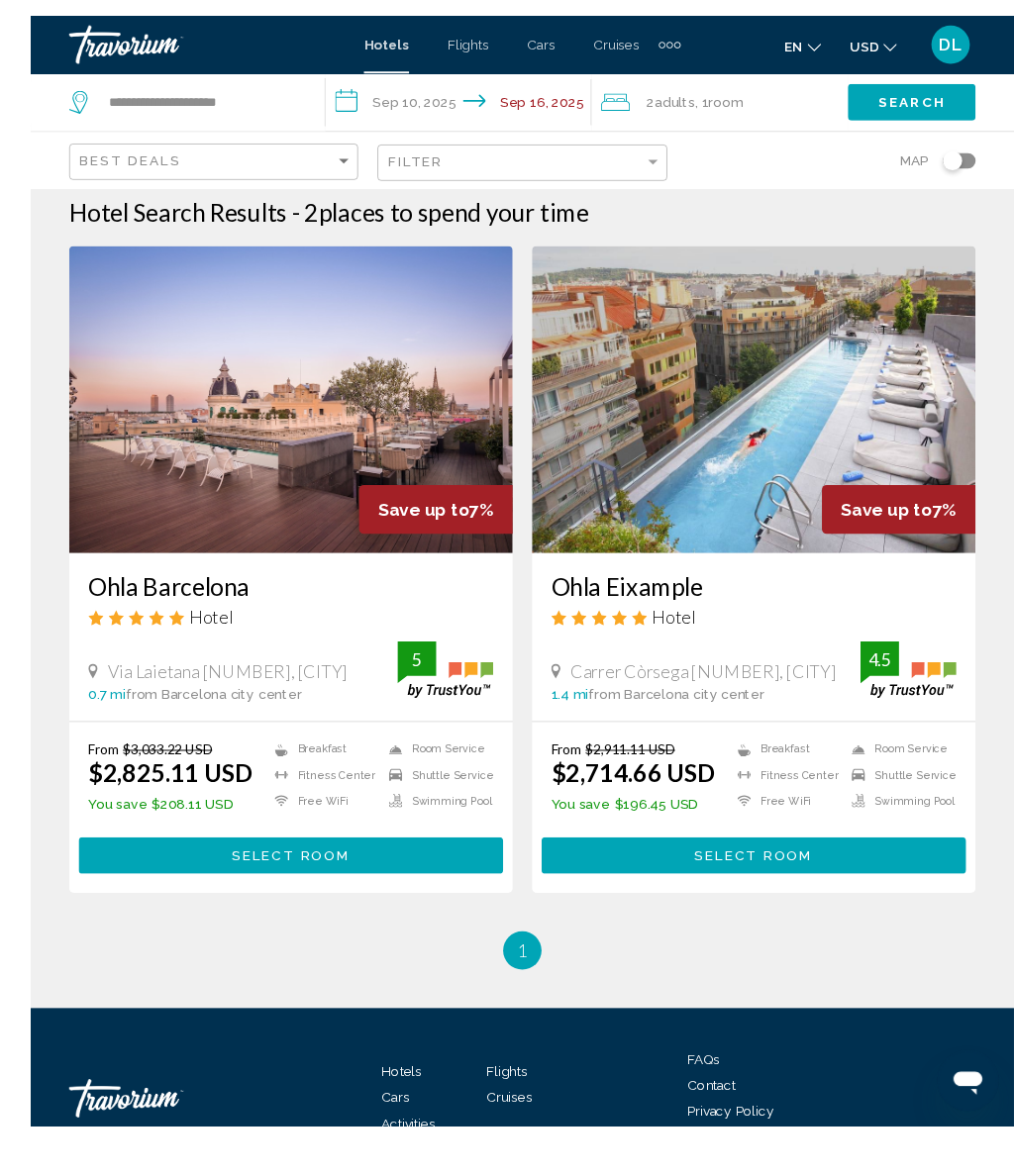 scroll, scrollTop: 52, scrollLeft: 0, axis: vertical 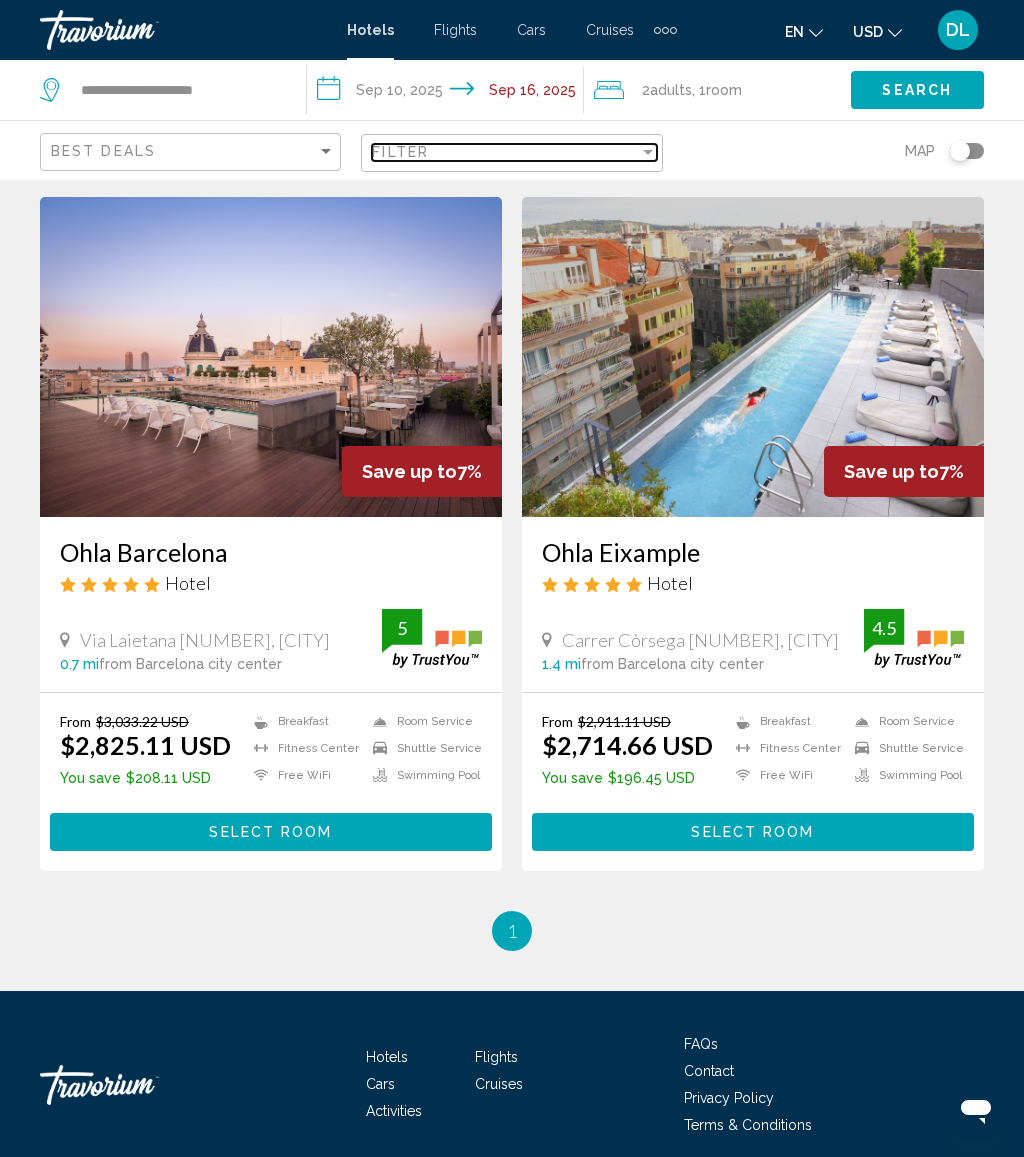 click on "Filter" at bounding box center (505, 152) 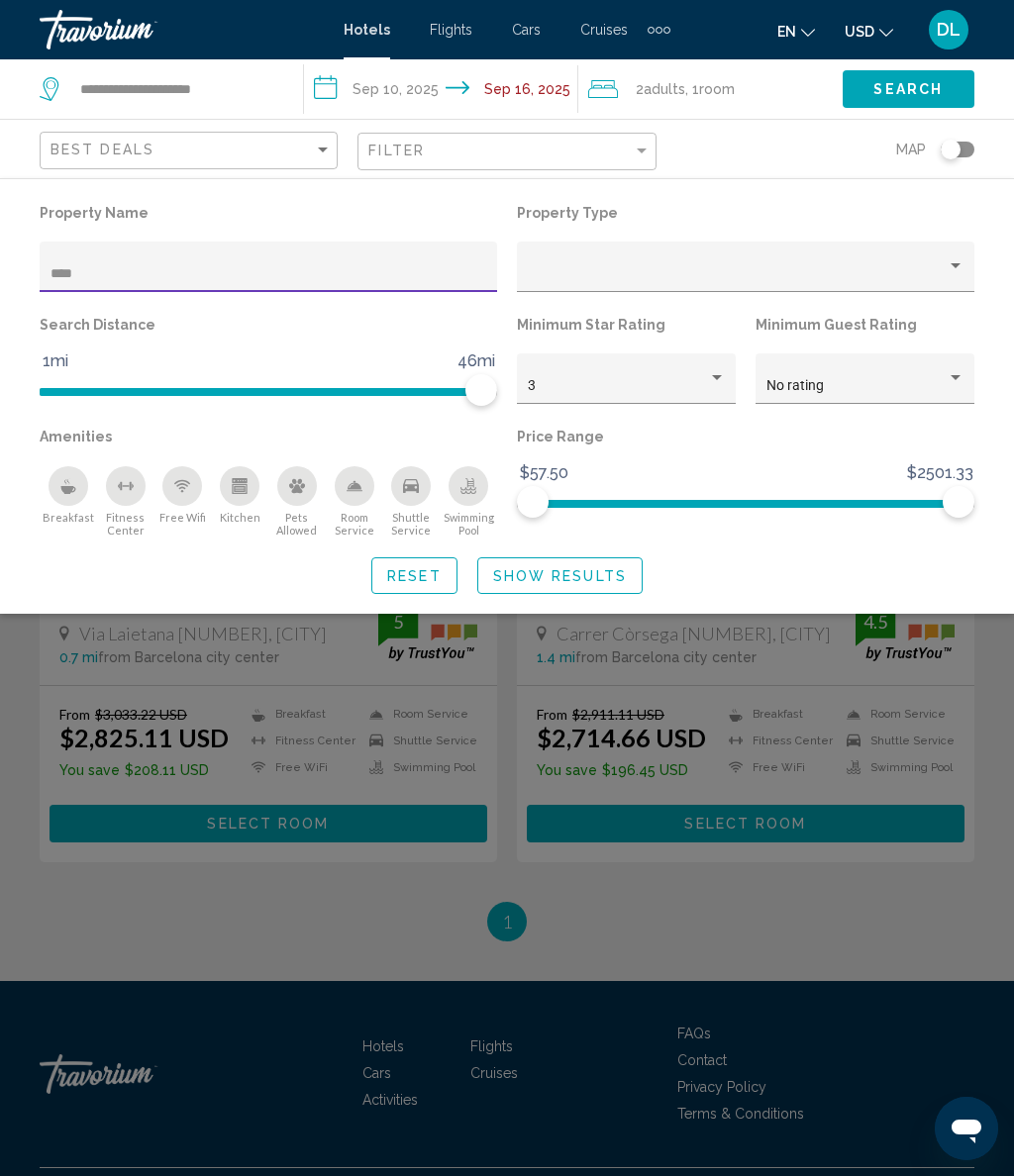click on "****" at bounding box center [268, 274] 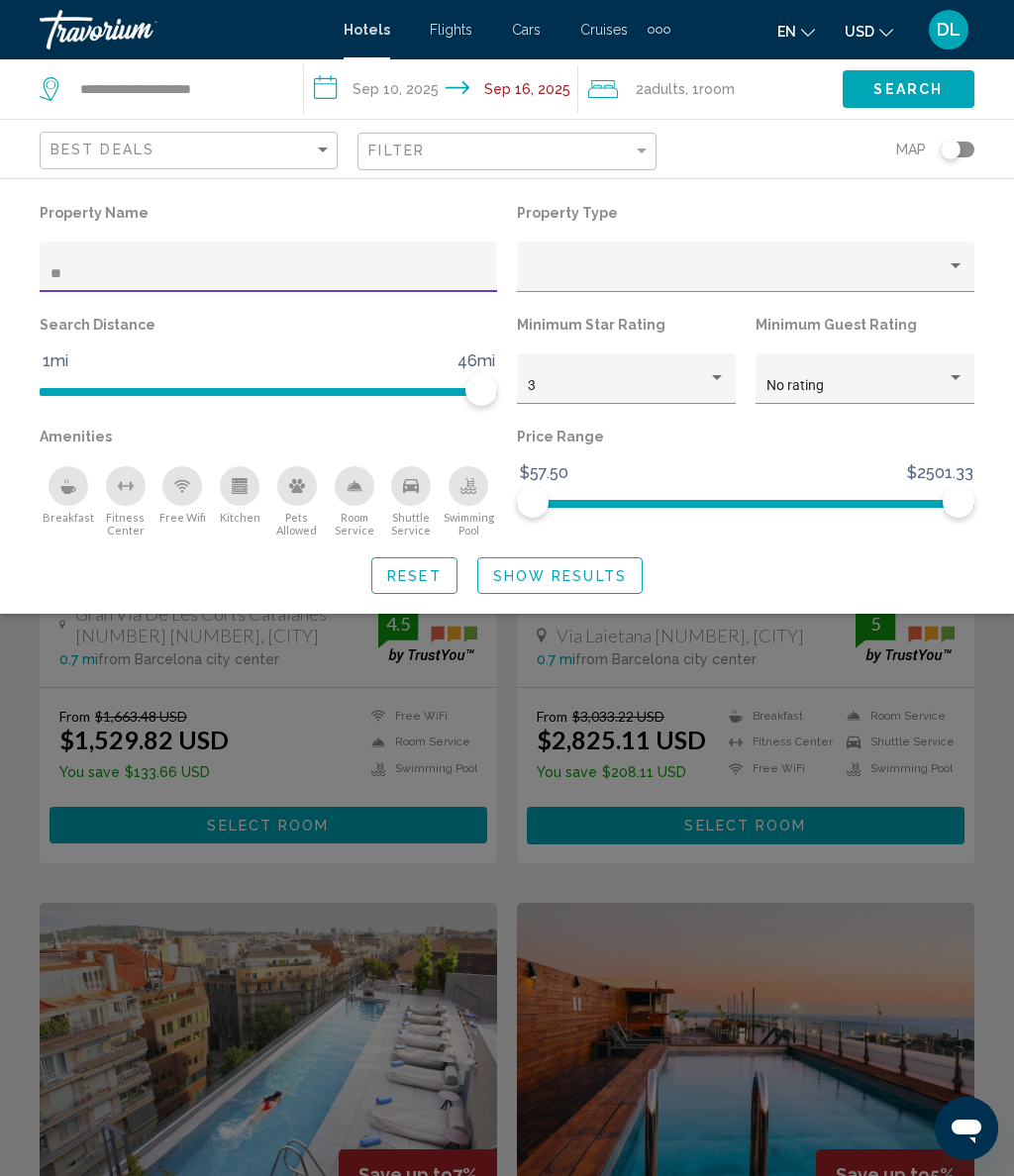 scroll, scrollTop: 5, scrollLeft: 0, axis: vertical 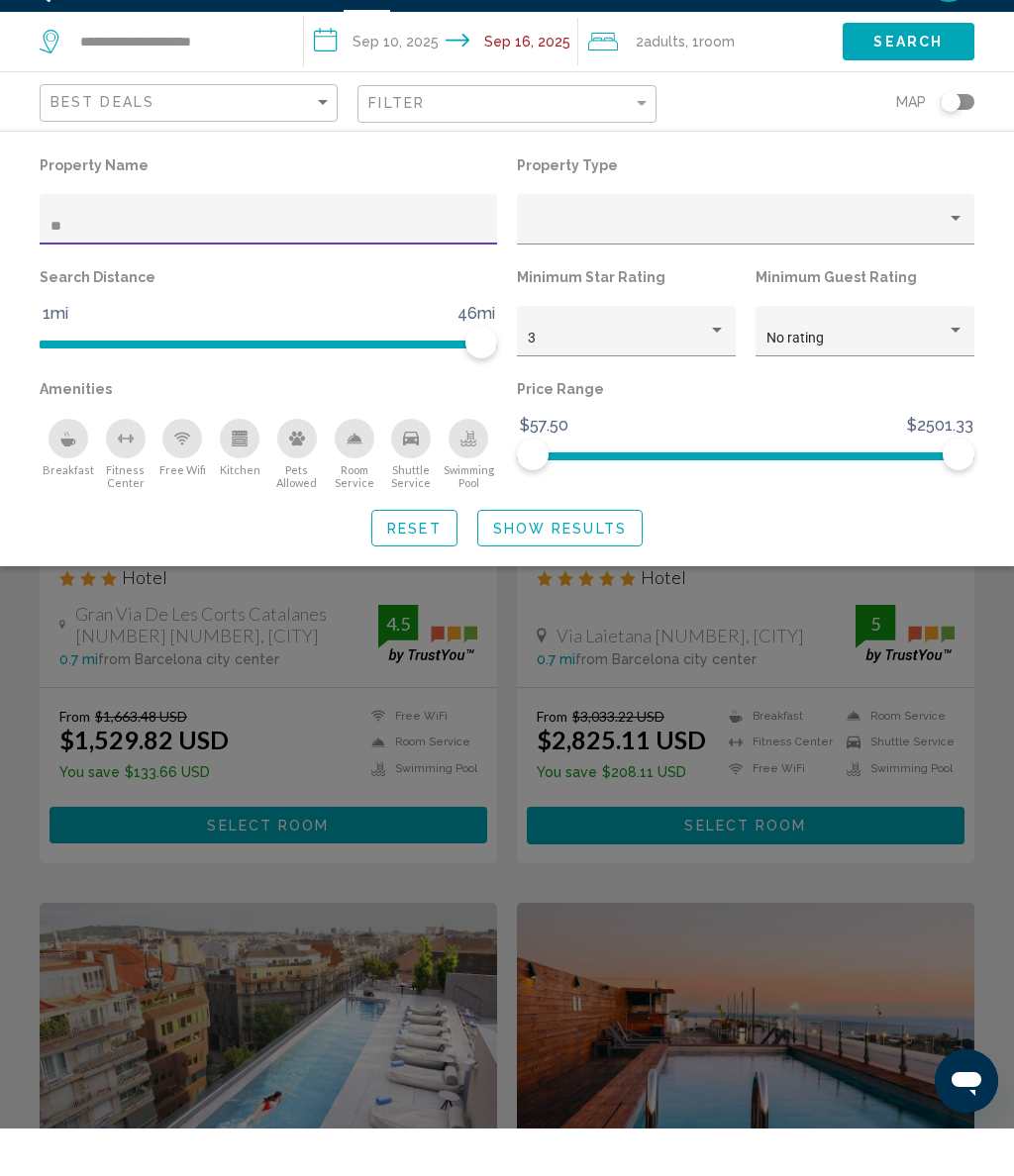 type on "*" 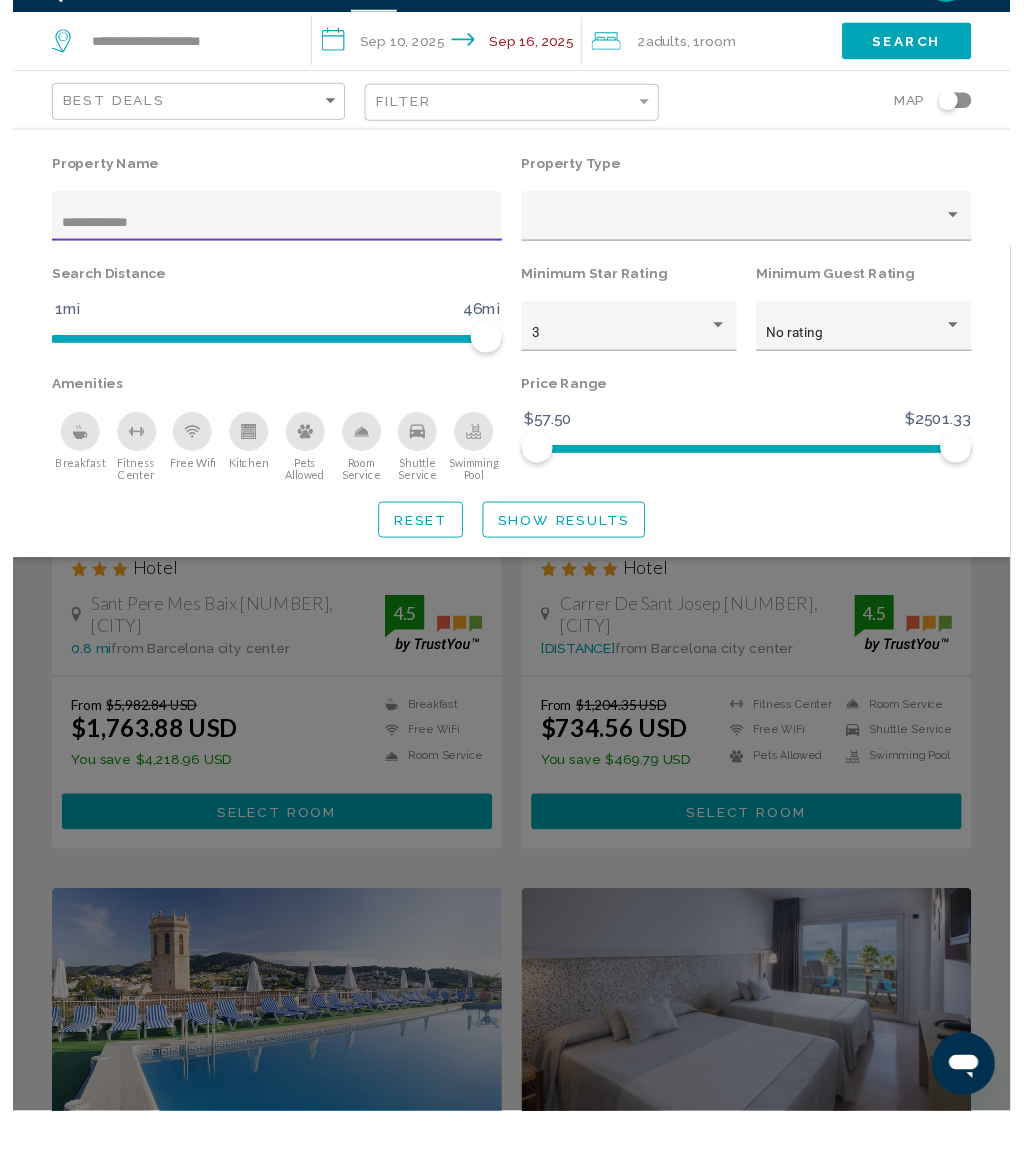 scroll, scrollTop: 0, scrollLeft: 0, axis: both 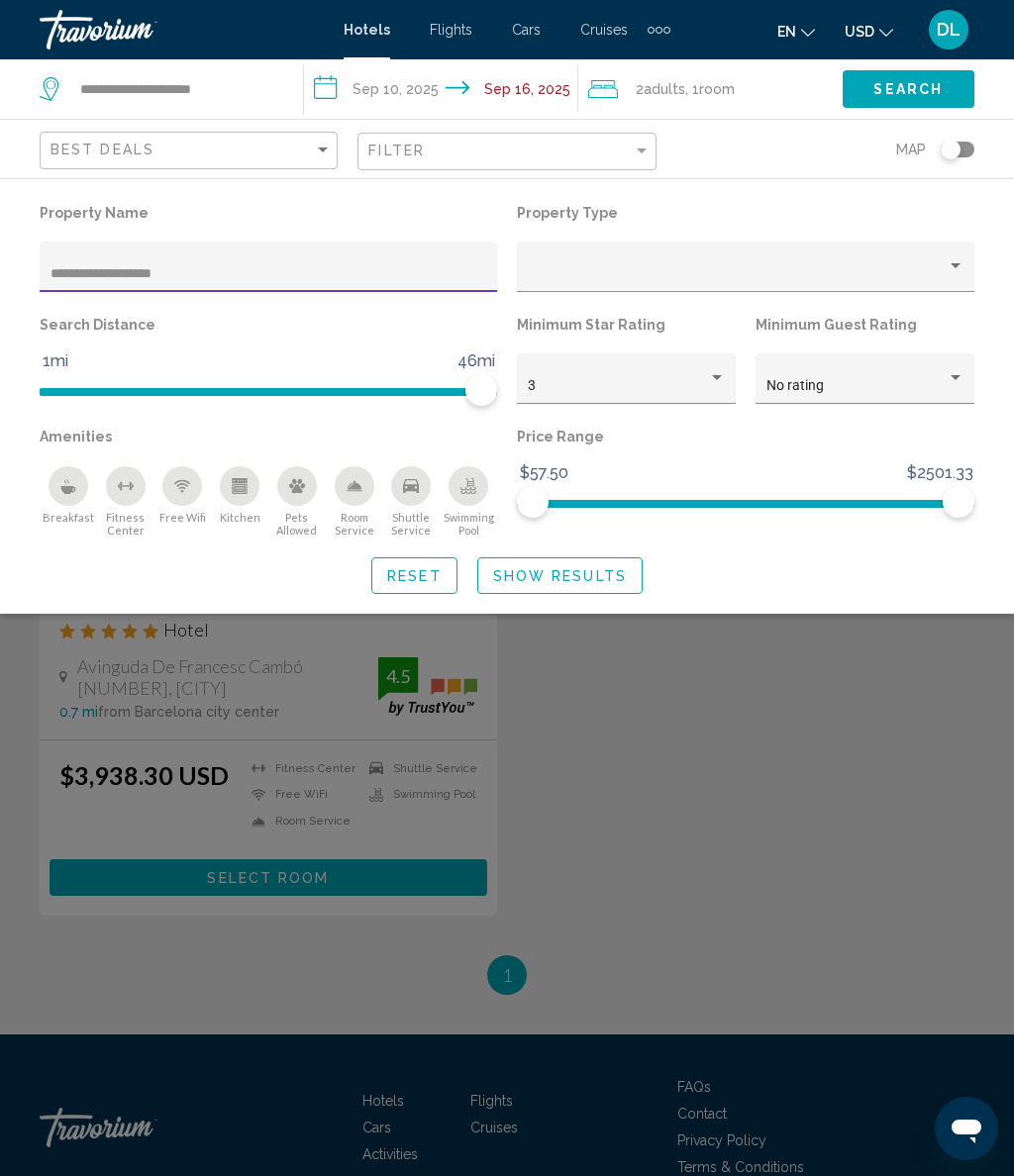 type on "**********" 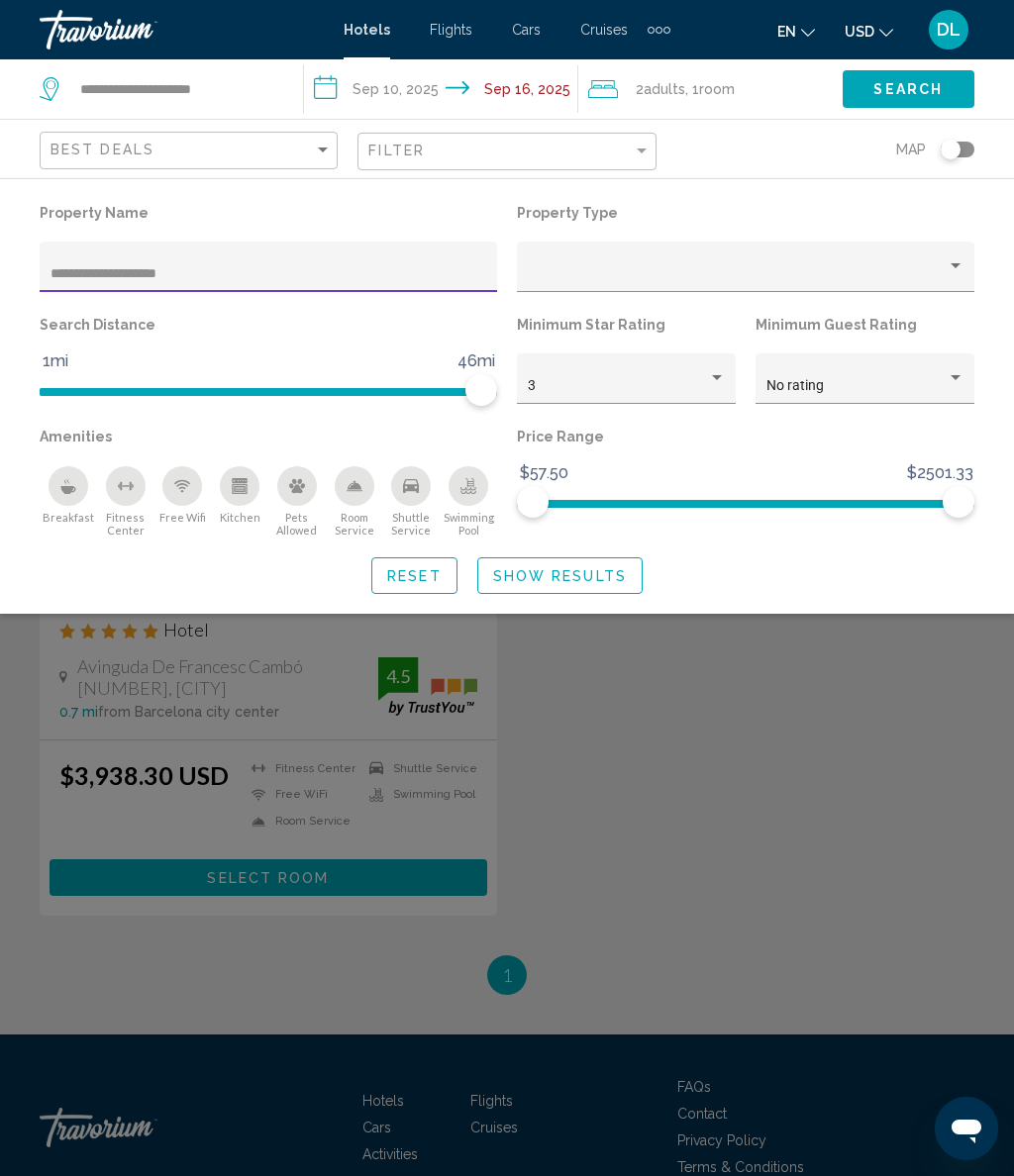 click on "Show Results" 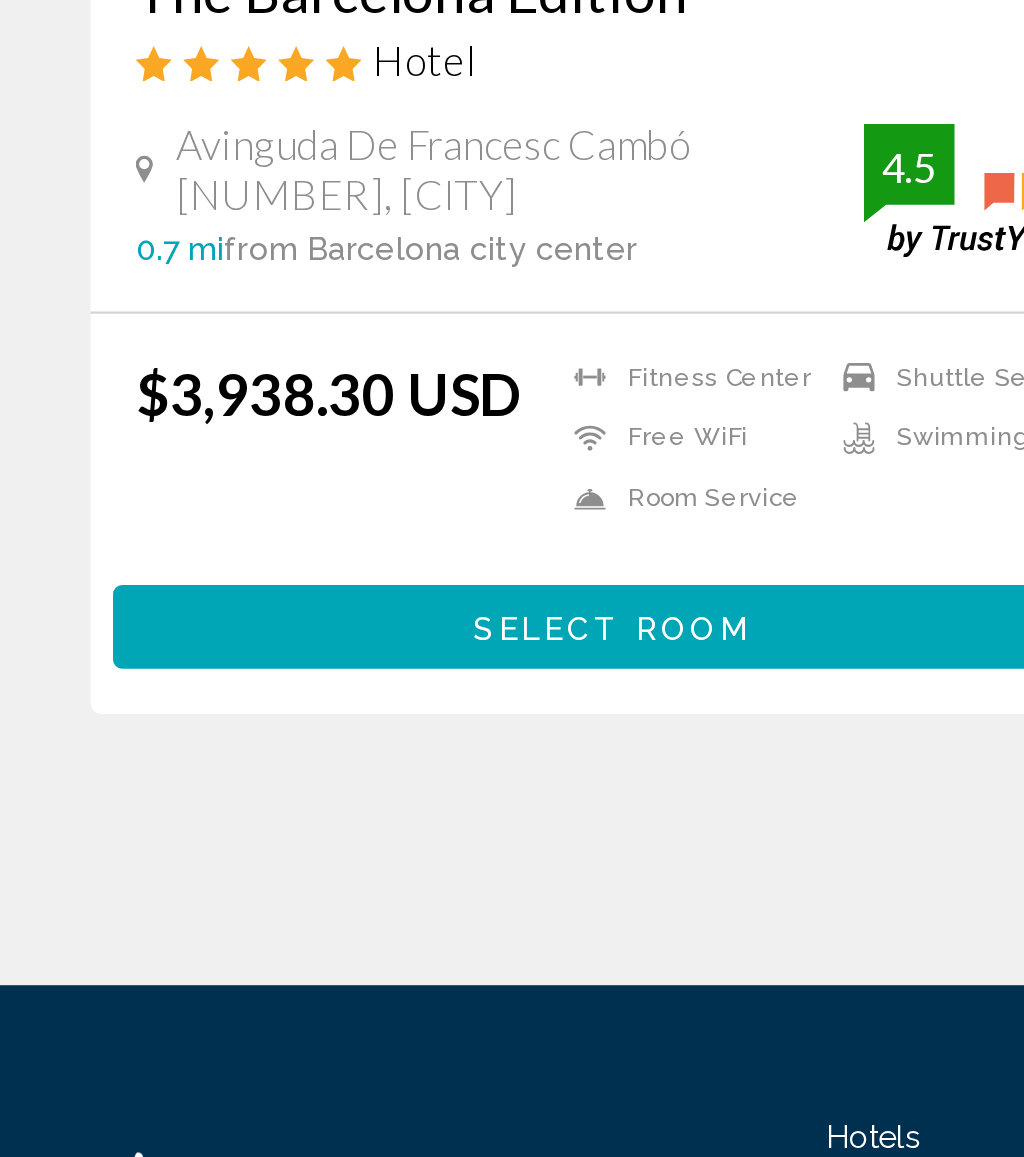 scroll, scrollTop: 71, scrollLeft: 0, axis: vertical 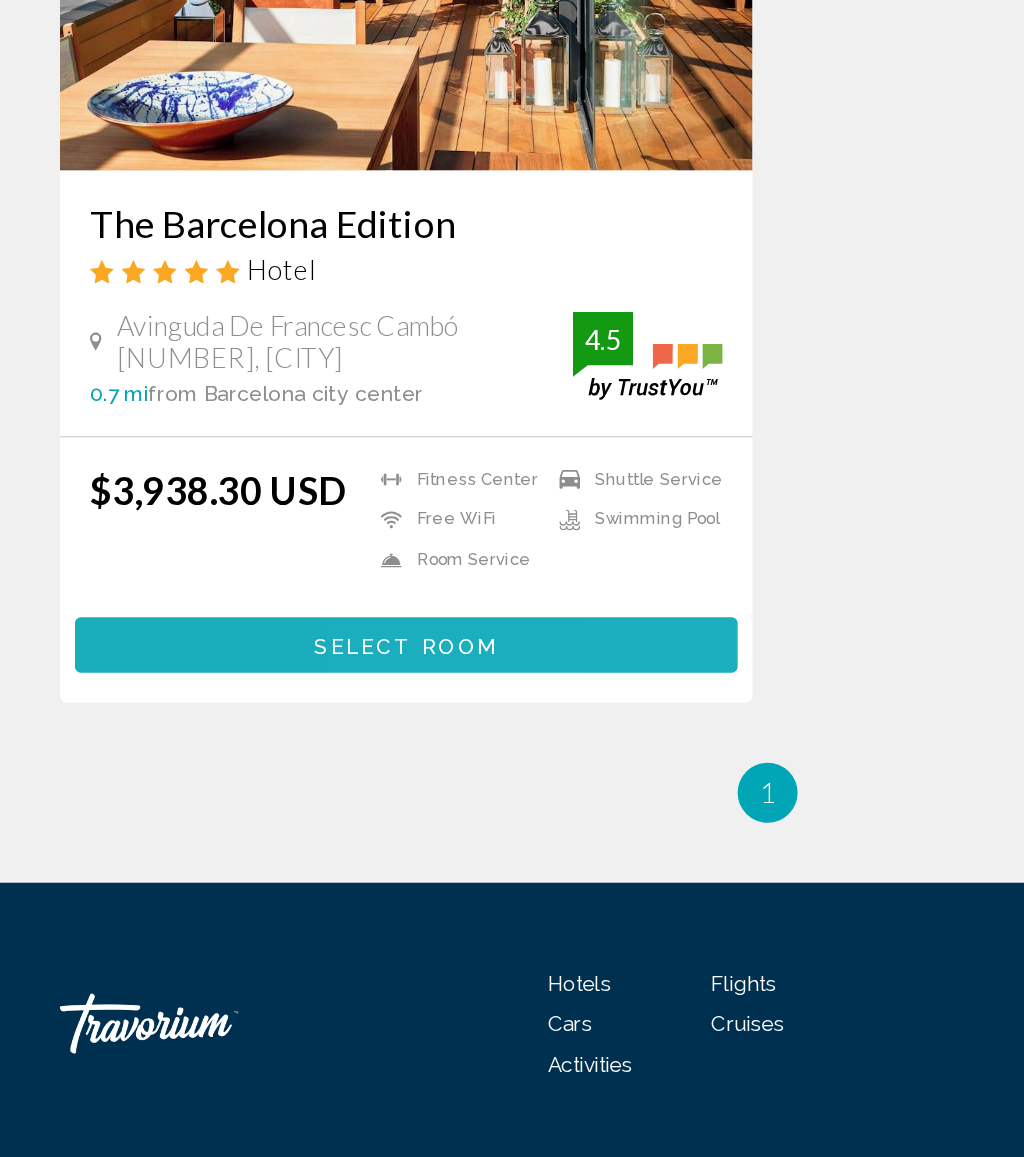 click on "Select Room" at bounding box center (271, 815) 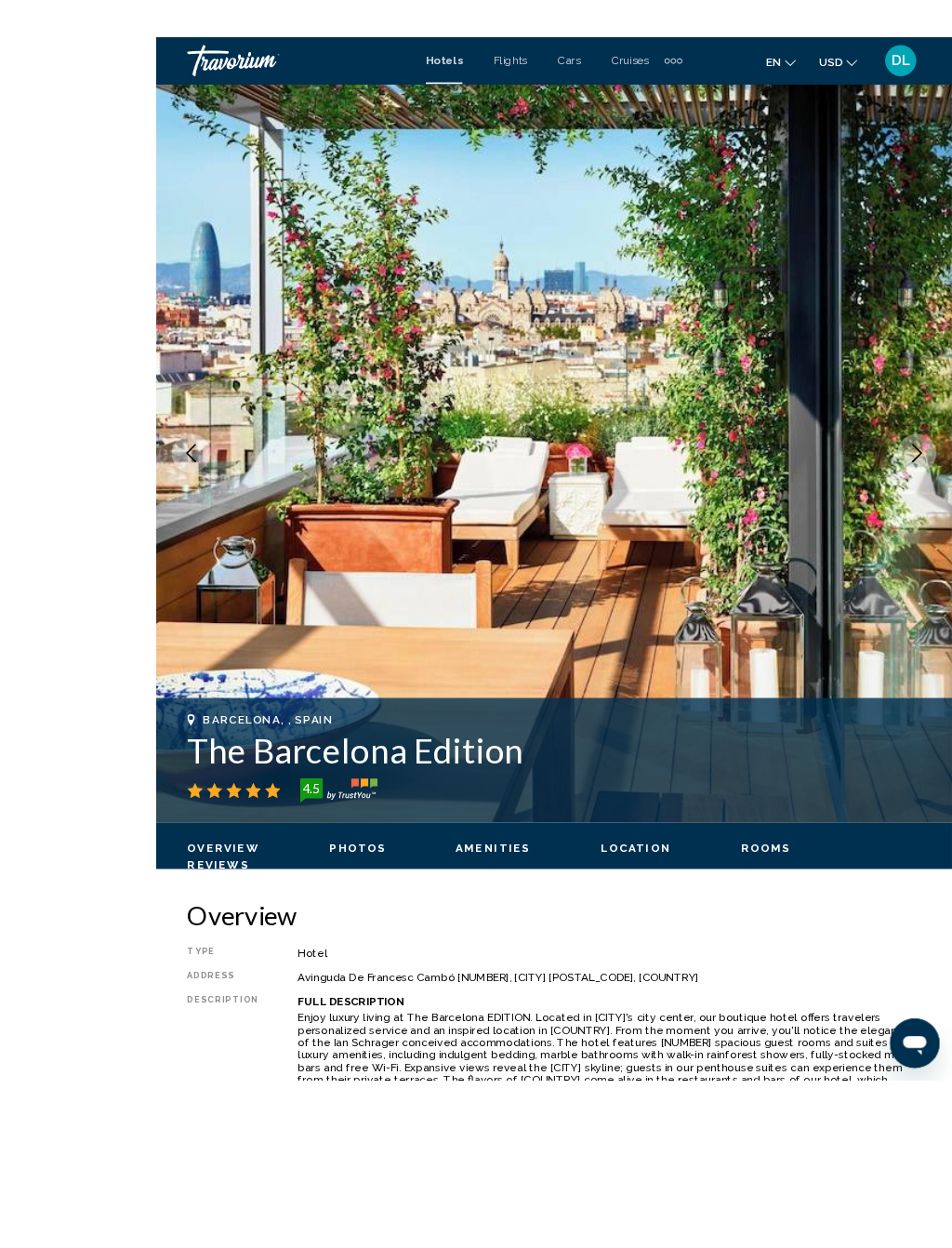 scroll, scrollTop: 87, scrollLeft: 0, axis: vertical 